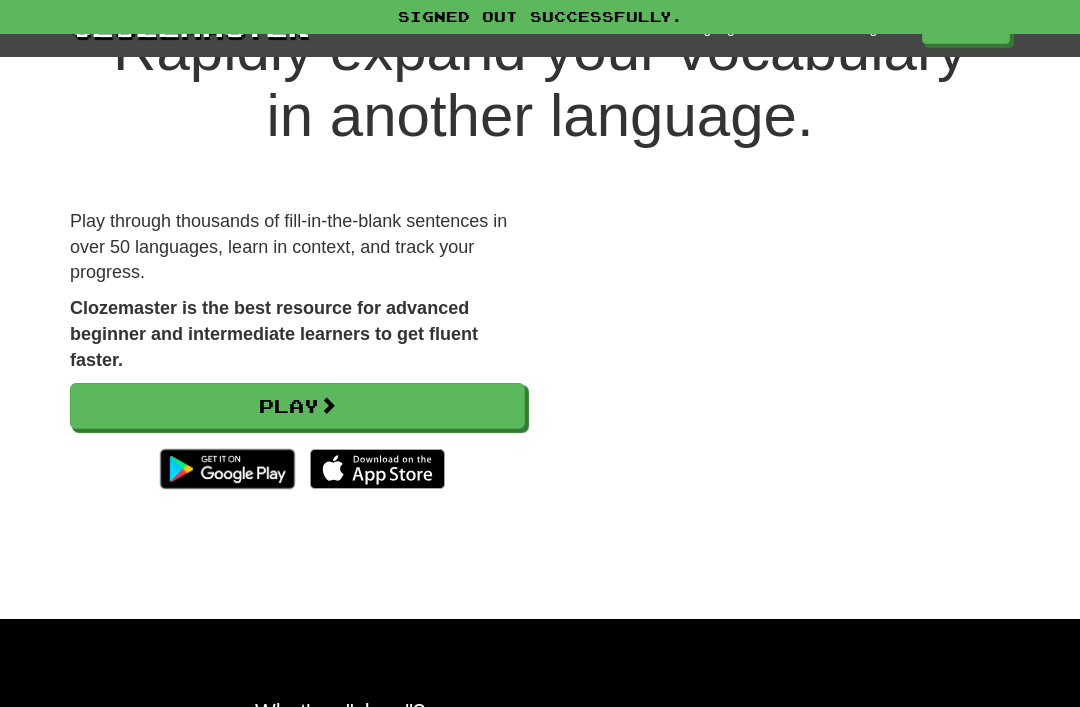 scroll, scrollTop: 0, scrollLeft: 0, axis: both 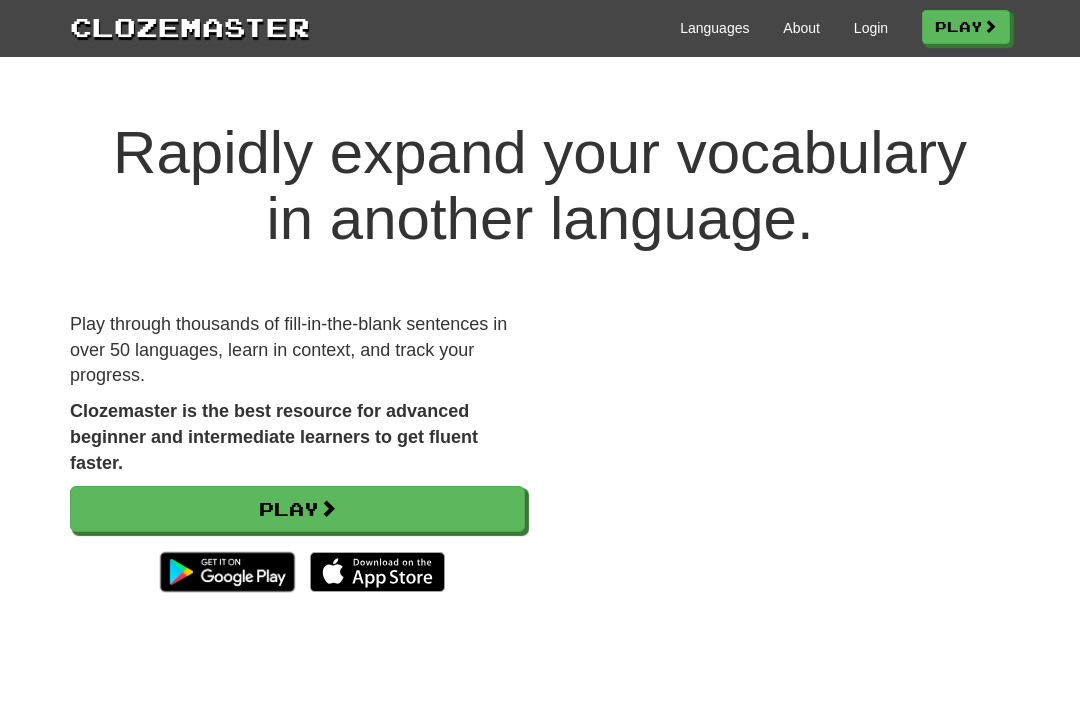 click on "Login" at bounding box center [871, 28] 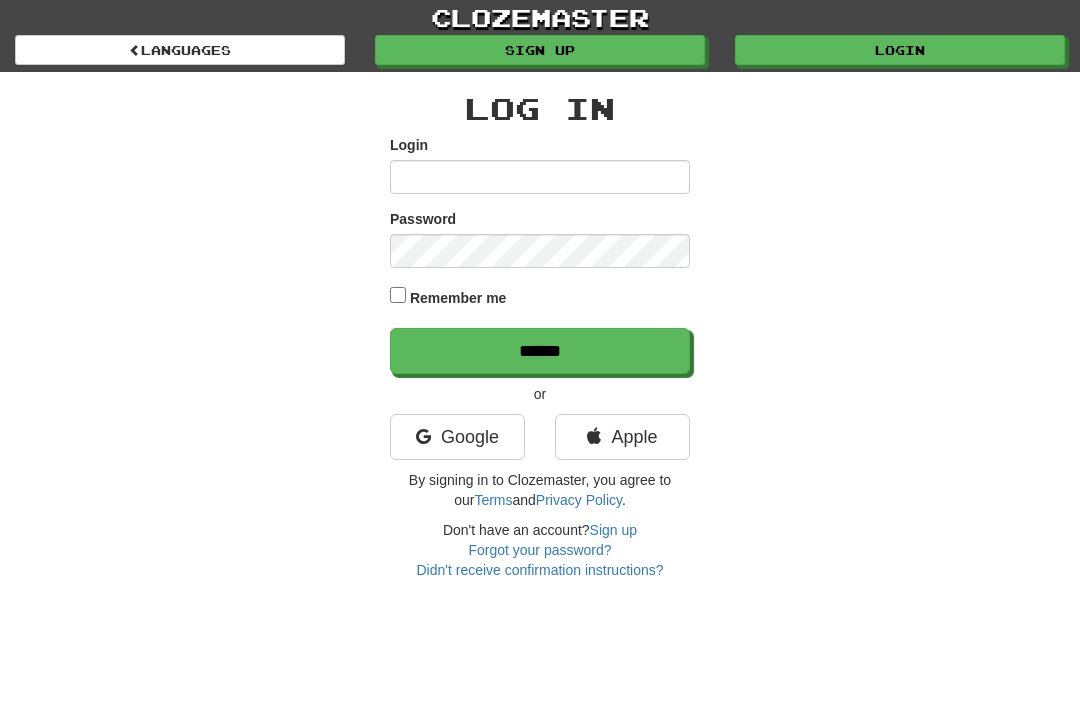 scroll, scrollTop: 0, scrollLeft: 0, axis: both 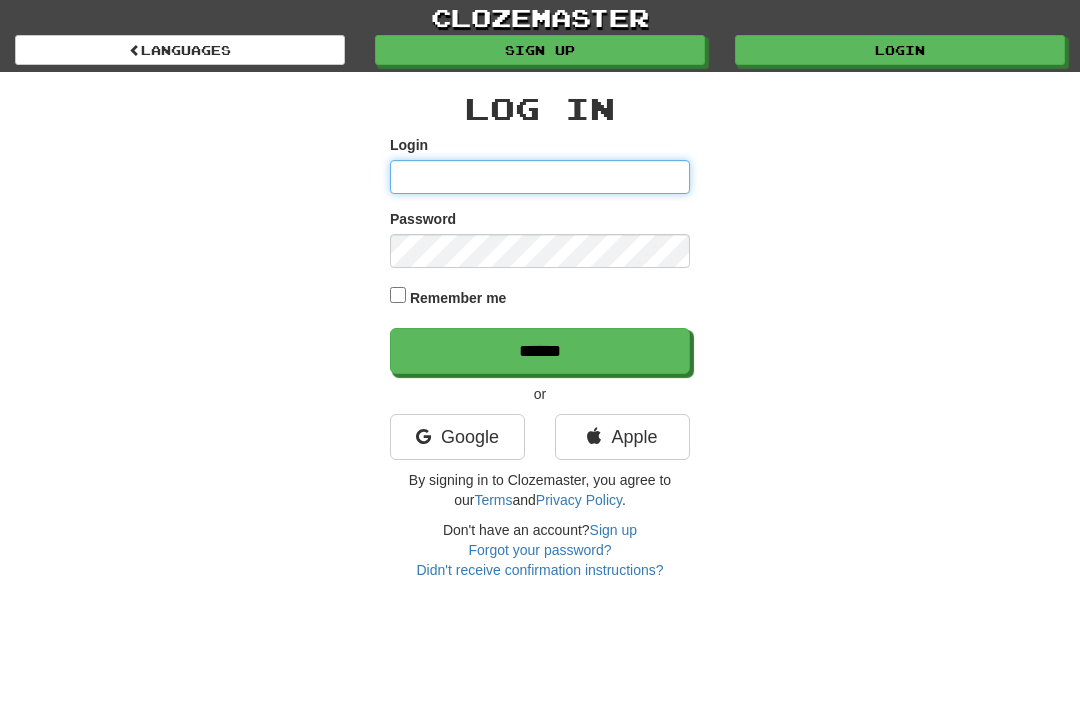 type on "********" 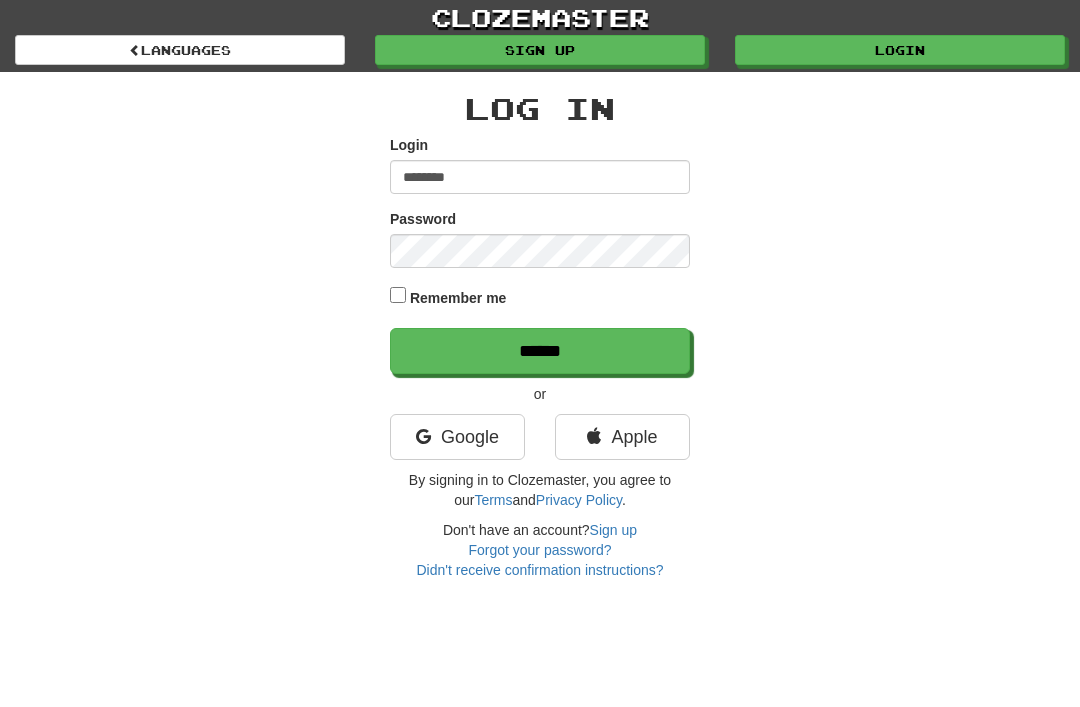 click on "******" at bounding box center (540, 351) 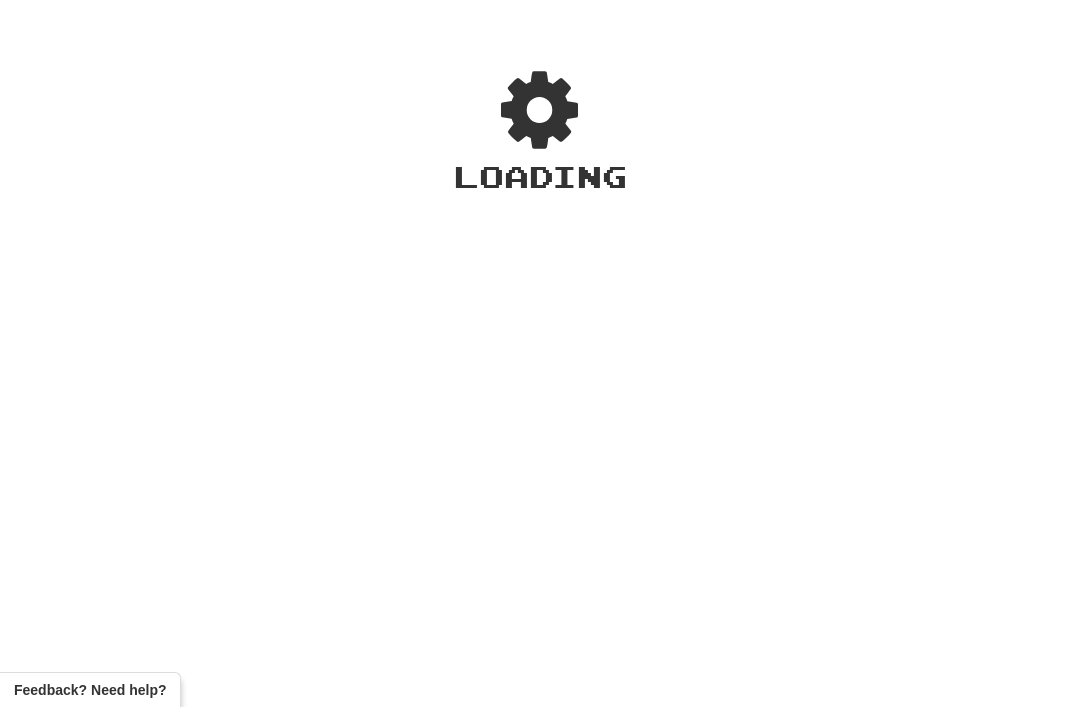 scroll, scrollTop: 0, scrollLeft: 0, axis: both 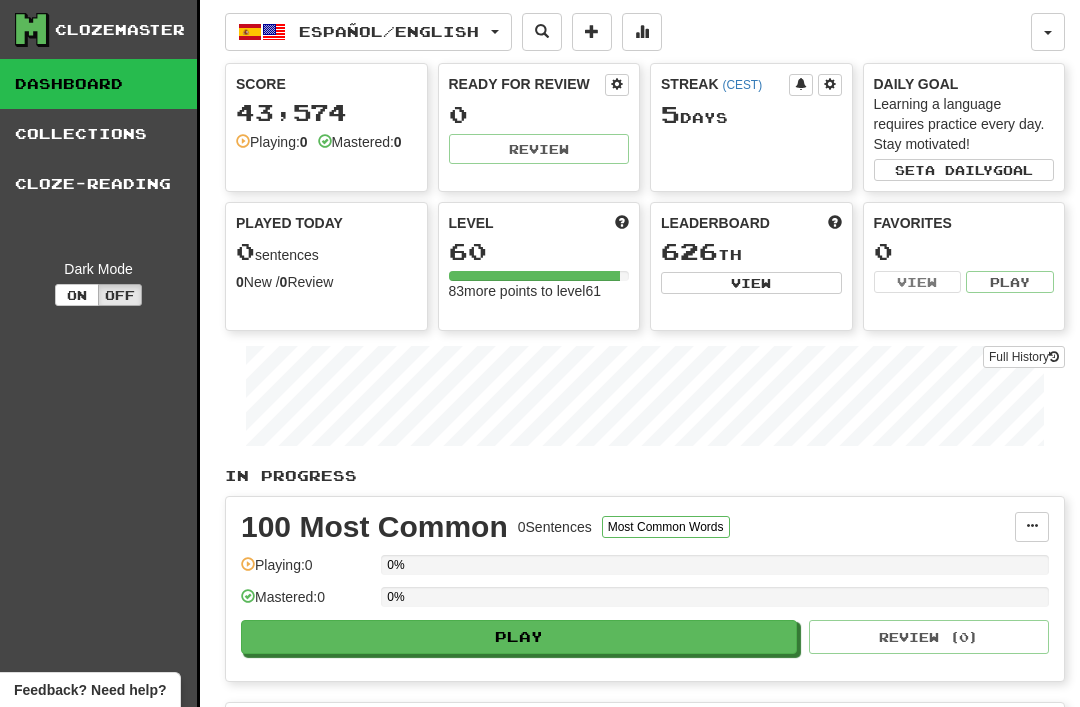 click on "Español  /  English" at bounding box center [368, 32] 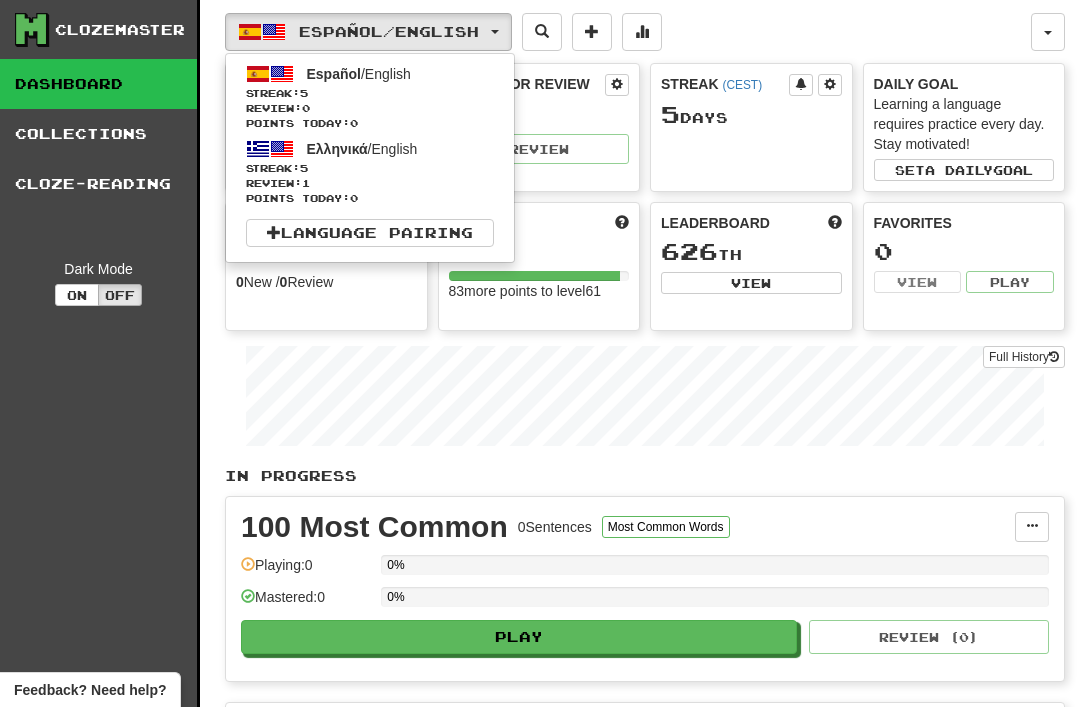 click on "Streak:  5" at bounding box center (370, 168) 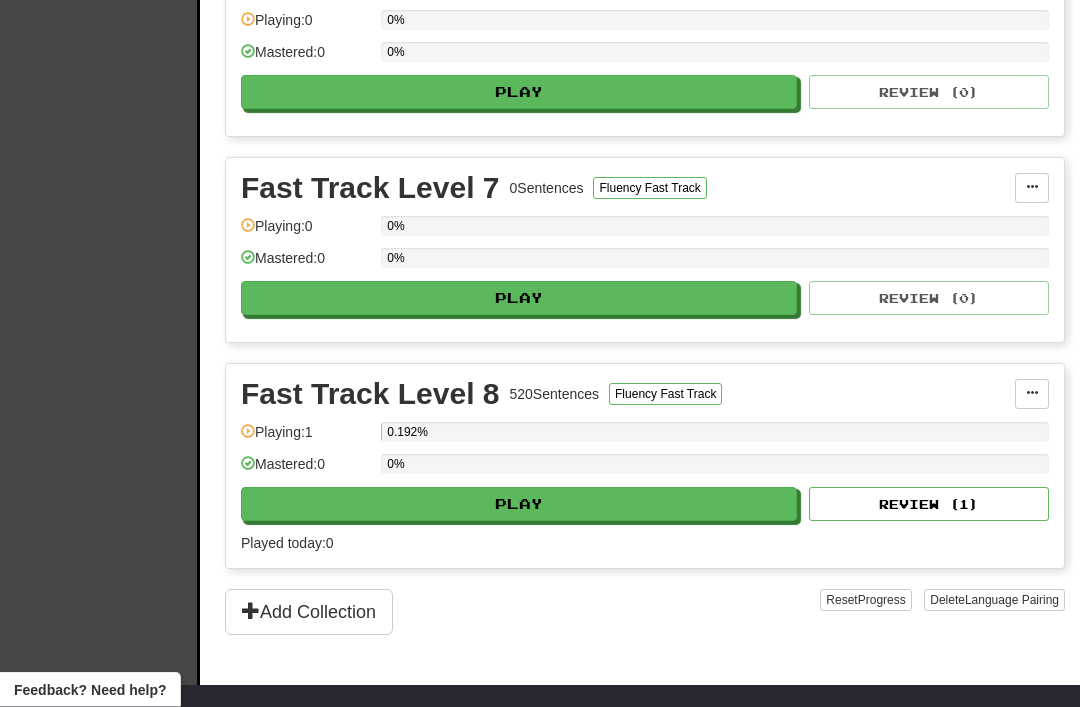 scroll, scrollTop: 1575, scrollLeft: 0, axis: vertical 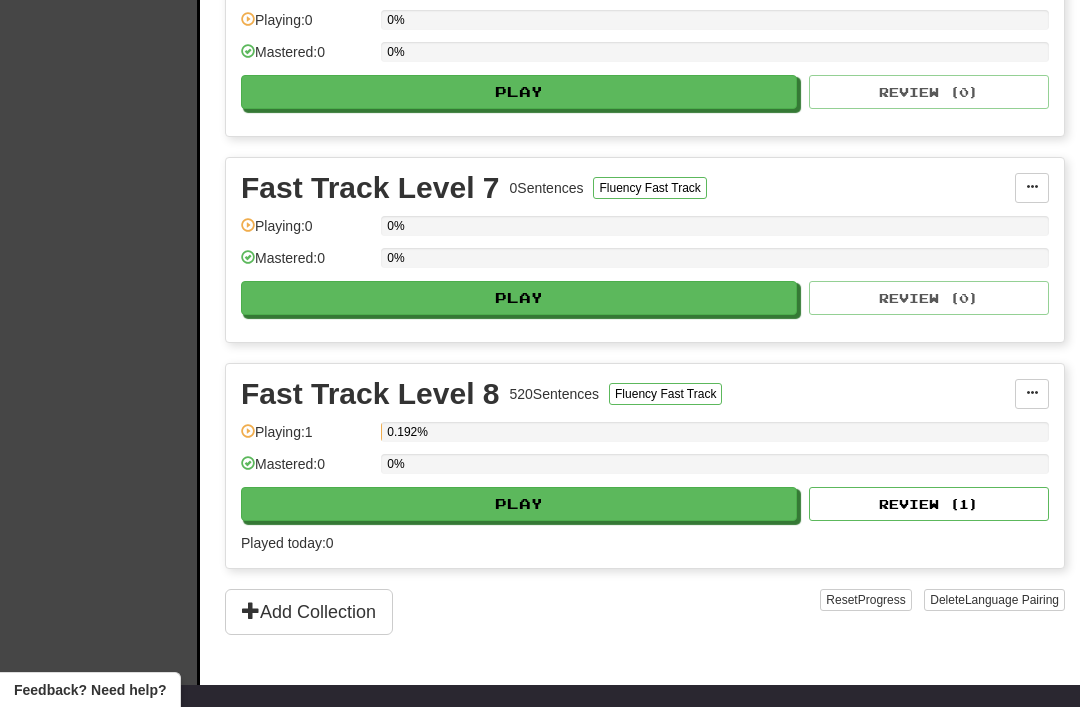 click on "Play" at bounding box center (519, 504) 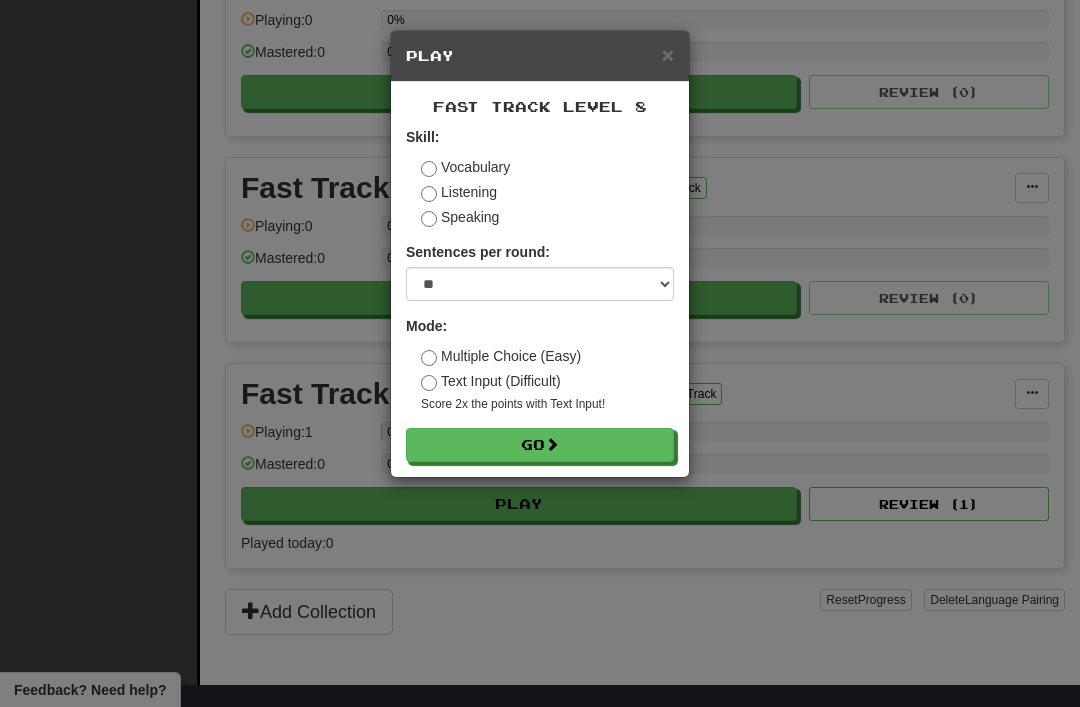 click on "Go" at bounding box center [540, 445] 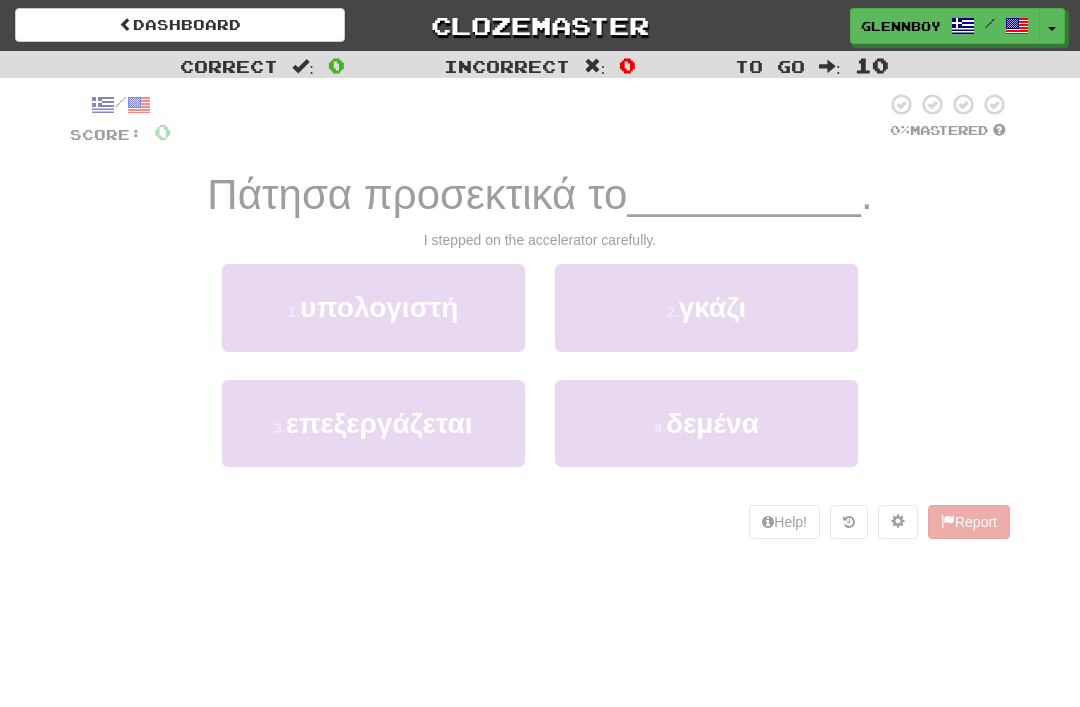 scroll, scrollTop: 0, scrollLeft: 0, axis: both 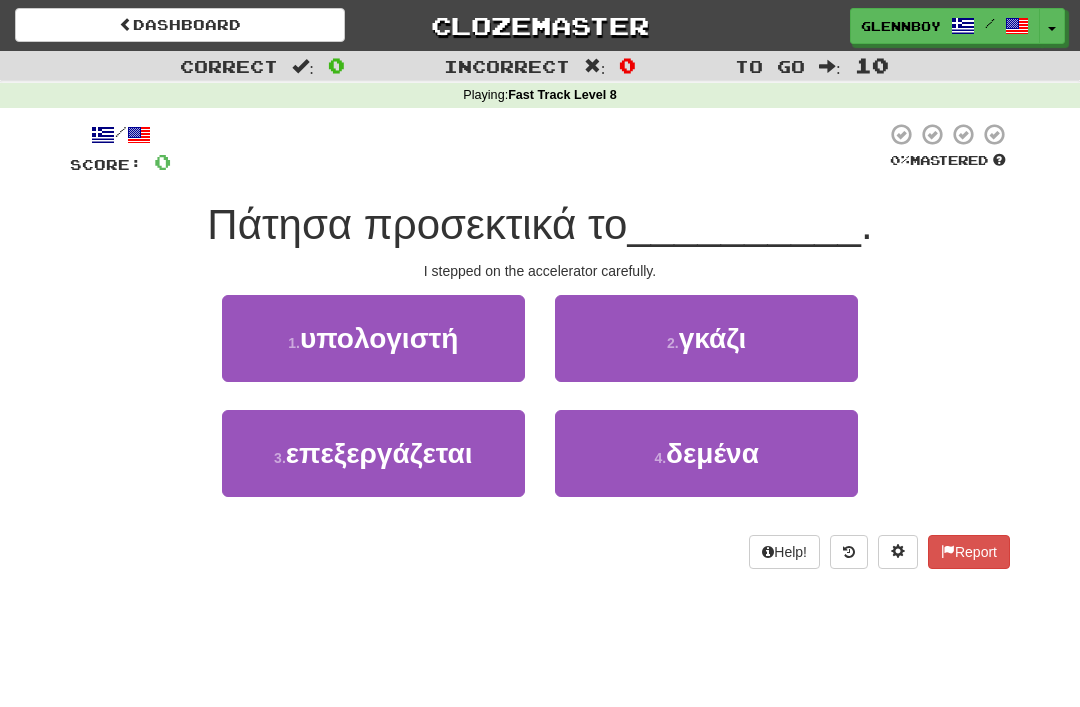 click on "2 .  γκάζι" at bounding box center (706, 338) 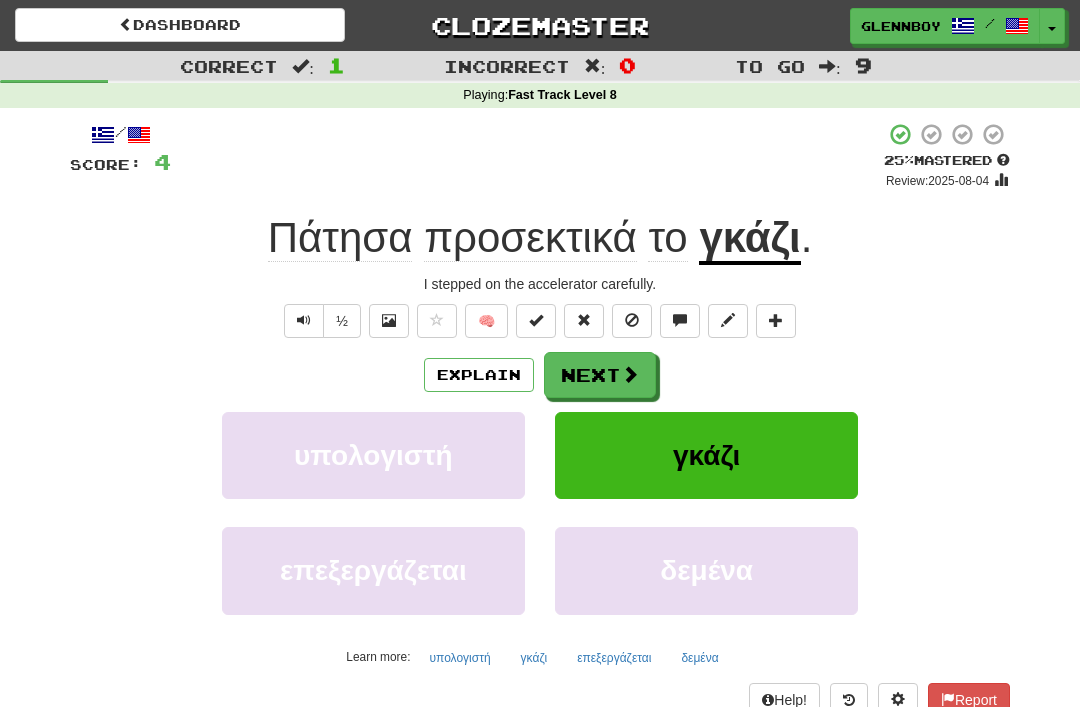 click on "Explain" at bounding box center (479, 375) 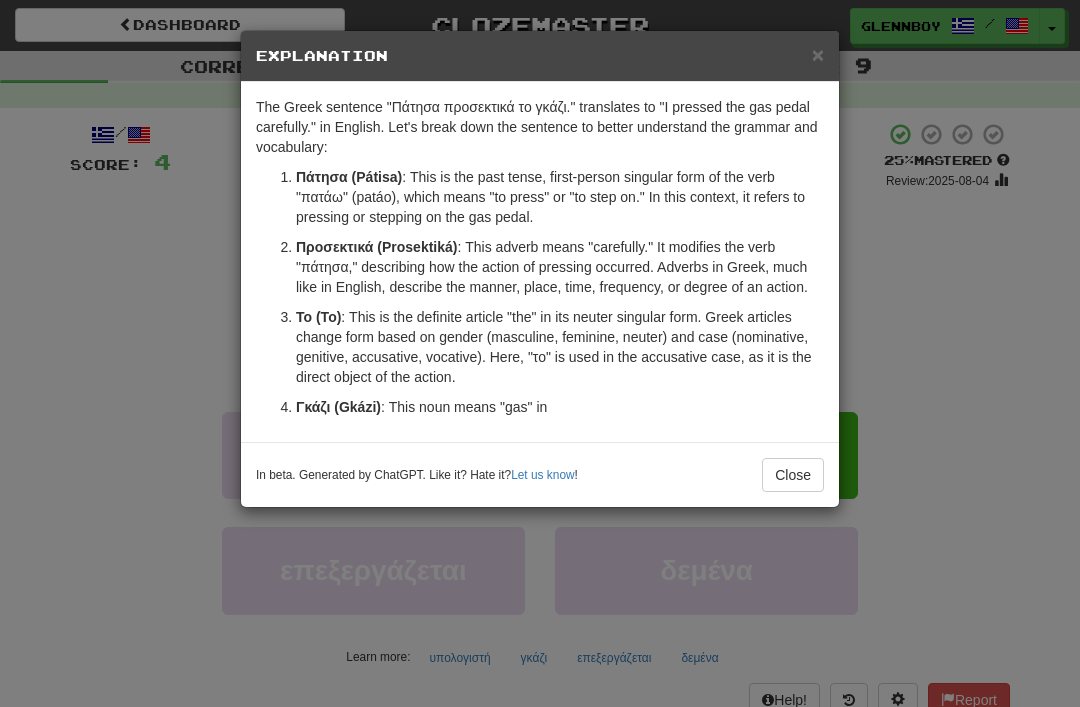 click on "Explanation" at bounding box center (540, 56) 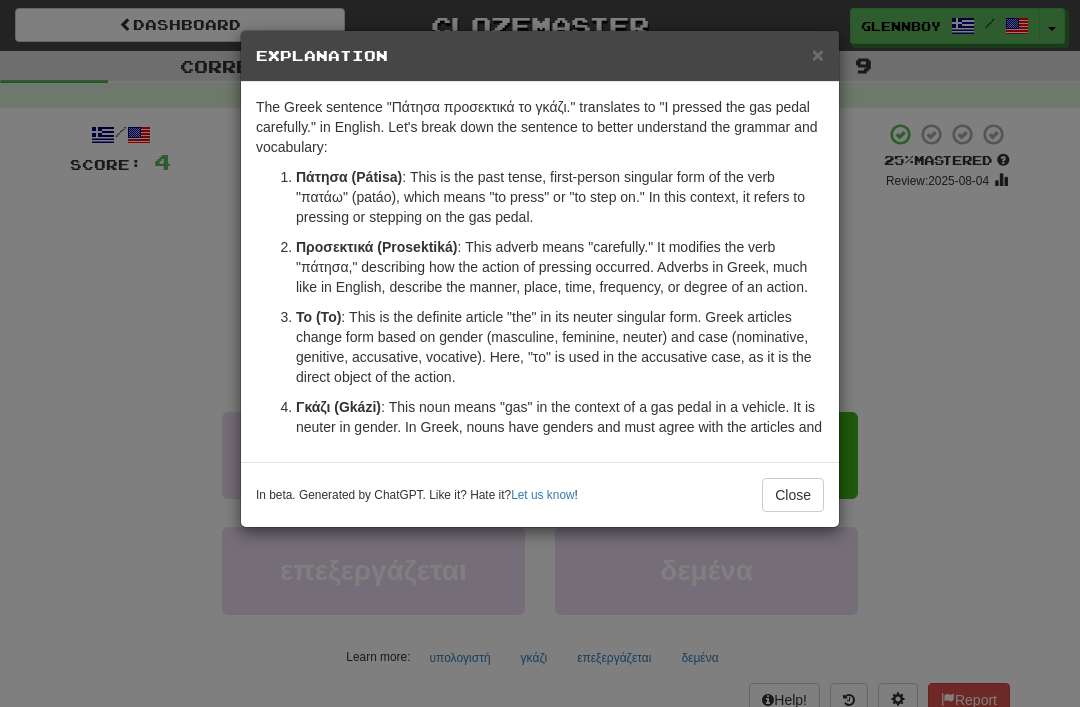 click on "×" at bounding box center (818, 54) 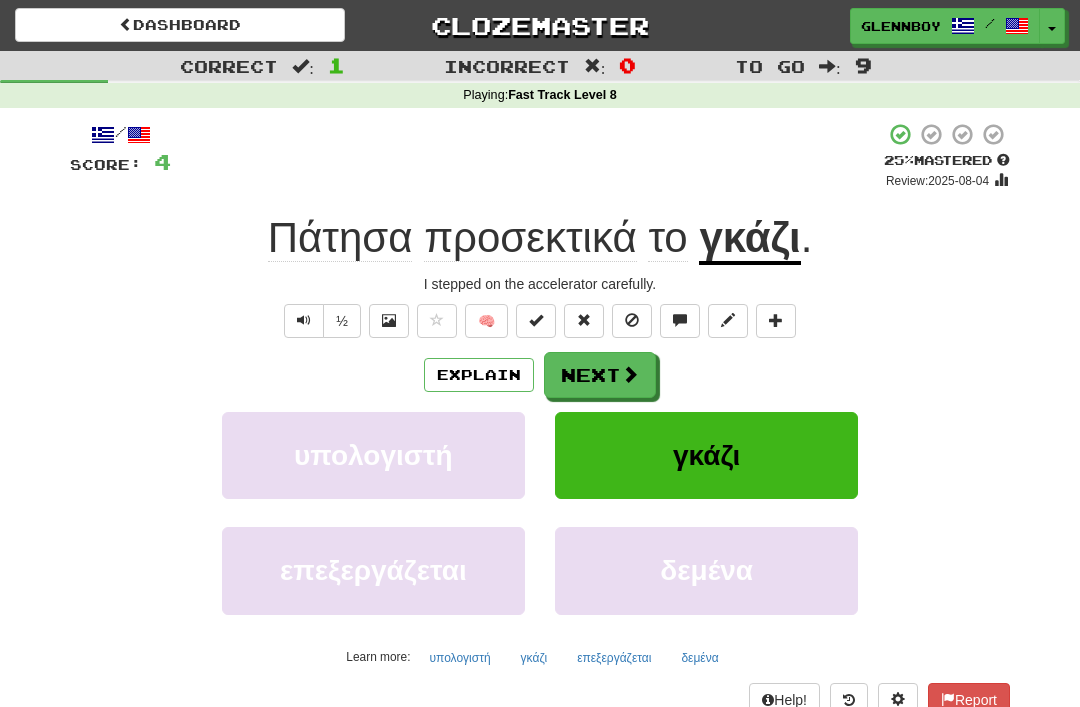 click at bounding box center (632, 320) 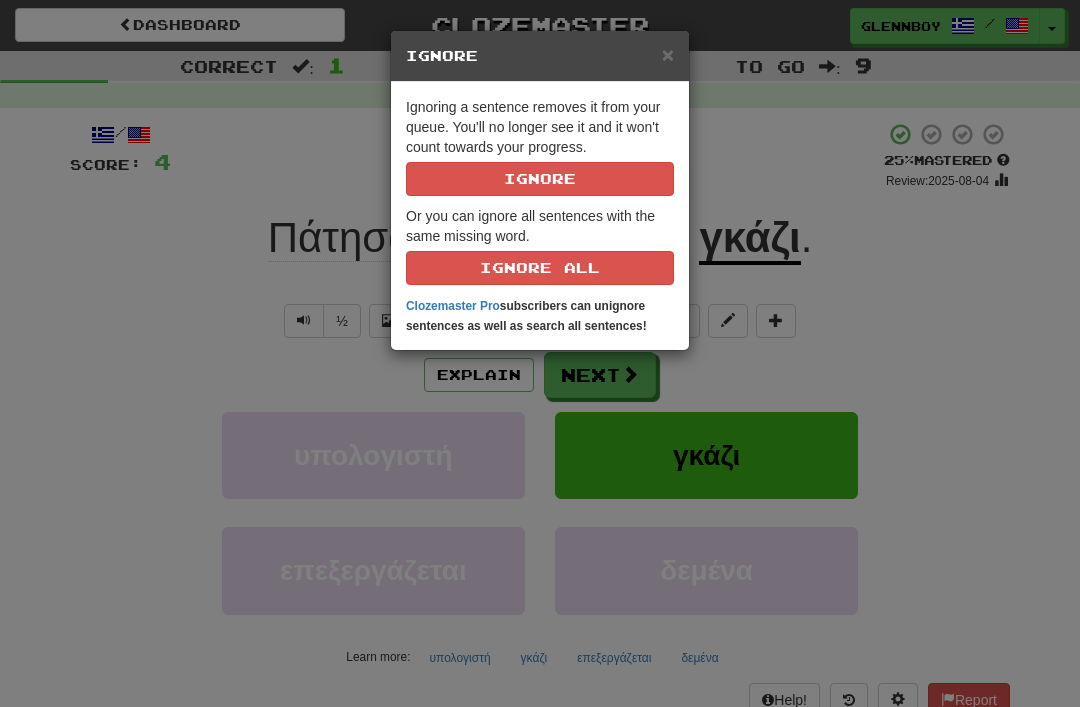 click on "Ignore" at bounding box center [540, 179] 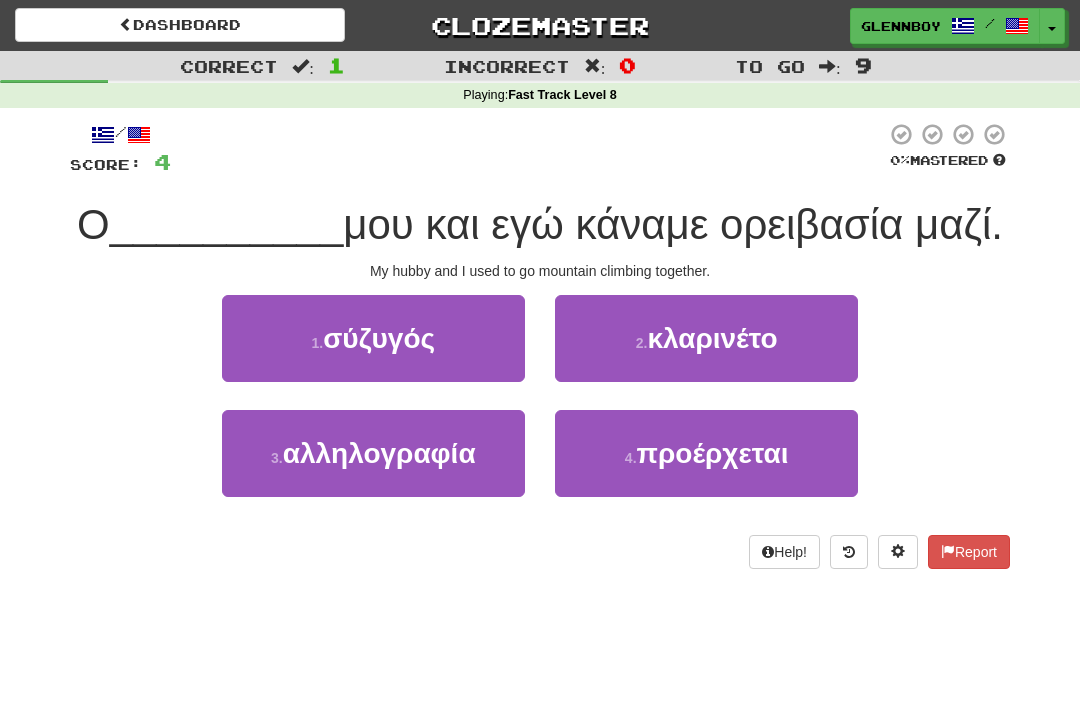 click on "1 .  σύζυγός" at bounding box center (373, 338) 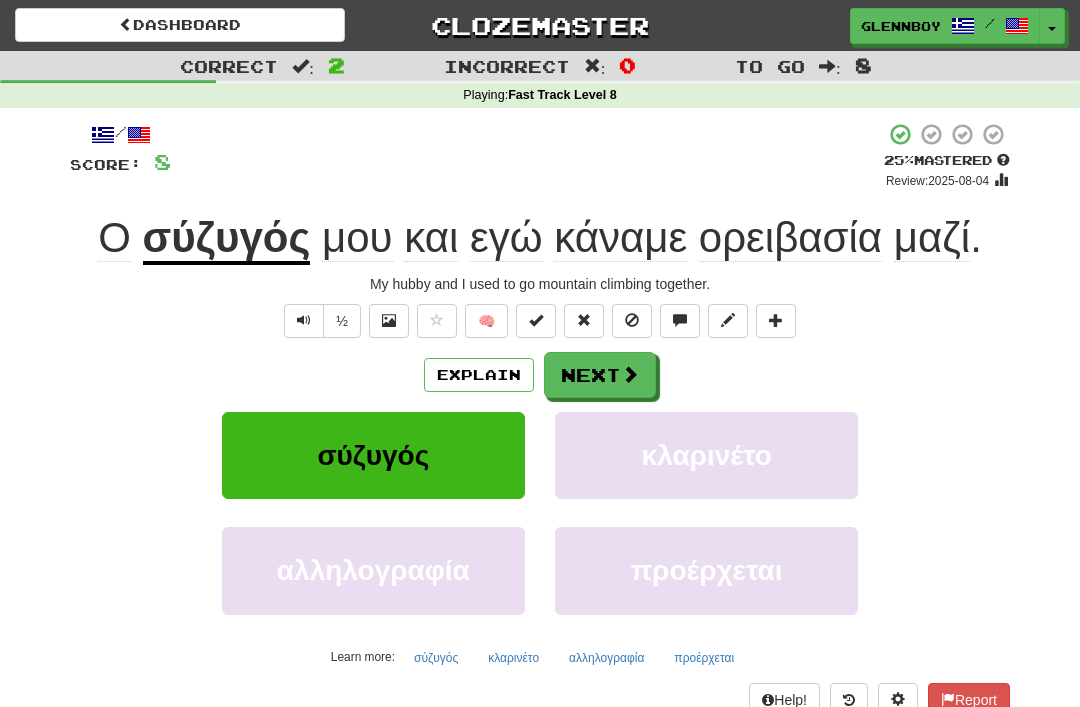 click at bounding box center (632, 321) 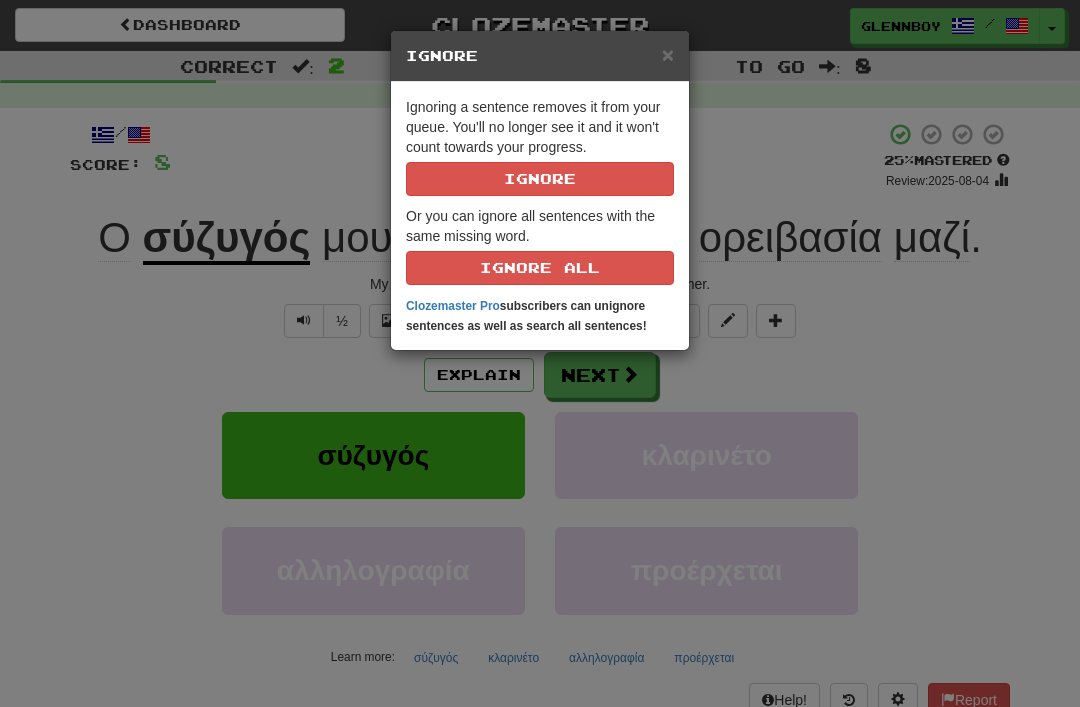 click on "Ignore" at bounding box center [540, 179] 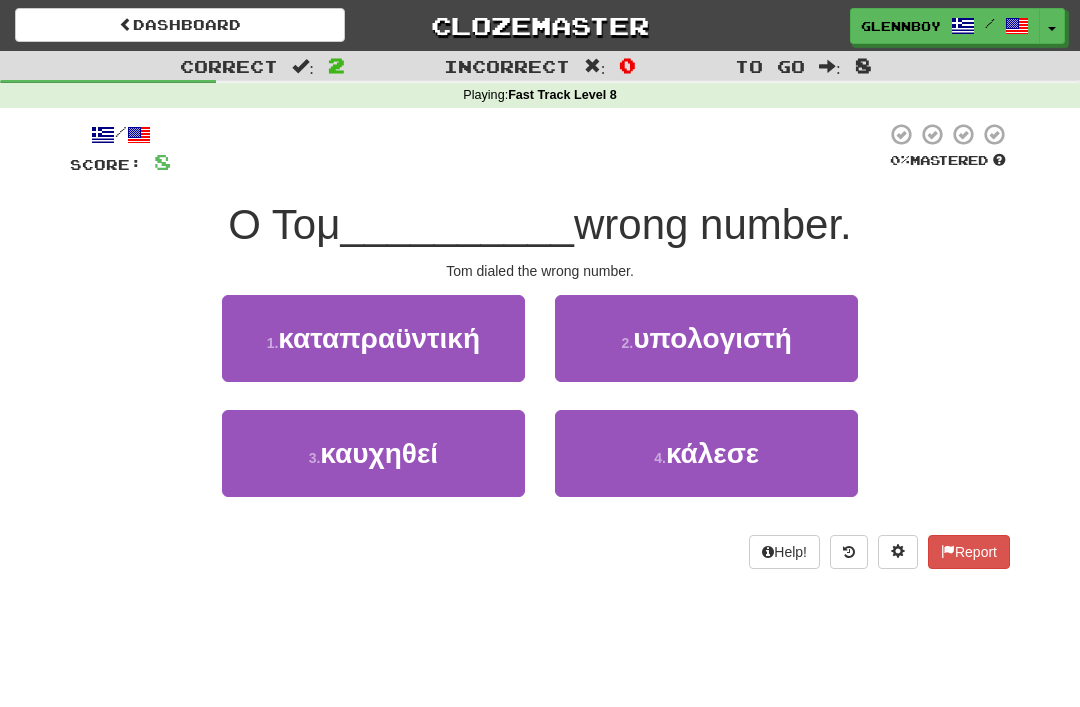 click on "4 .  κάλεσε" at bounding box center [706, 453] 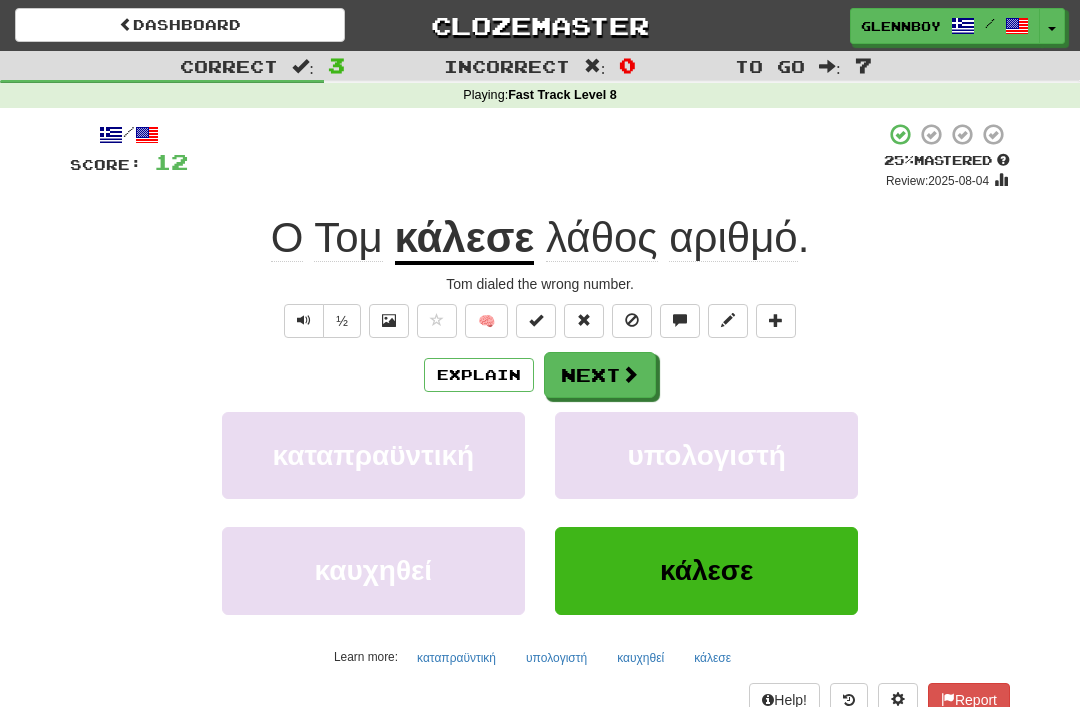 click at bounding box center [632, 320] 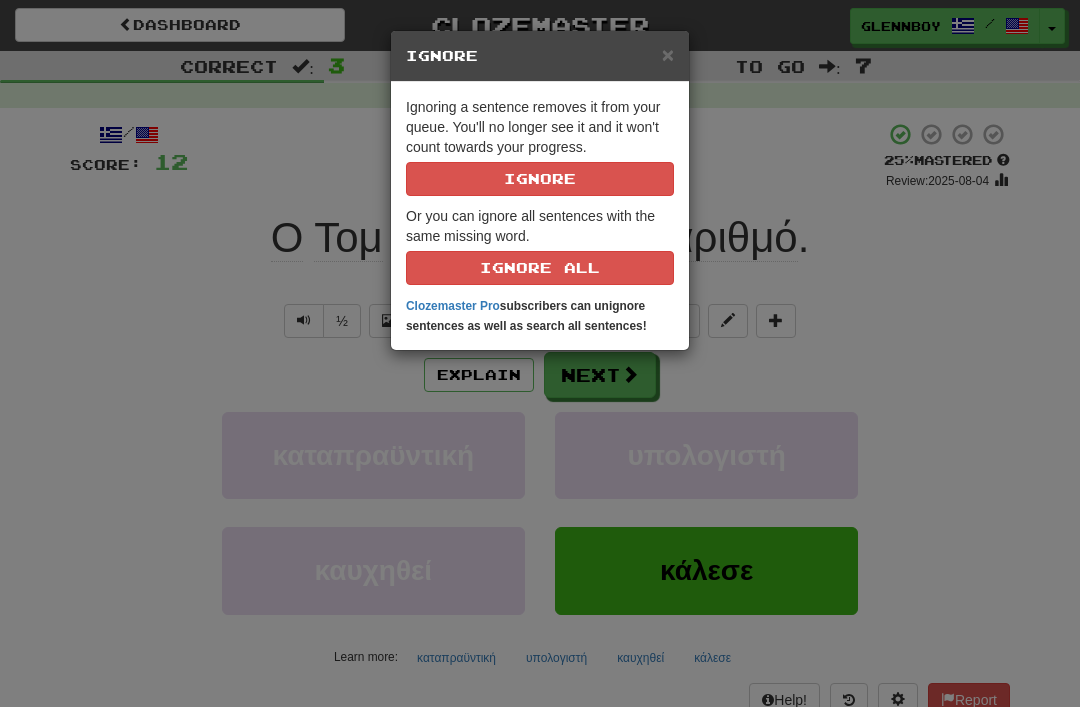 click on "Ignore" at bounding box center (540, 179) 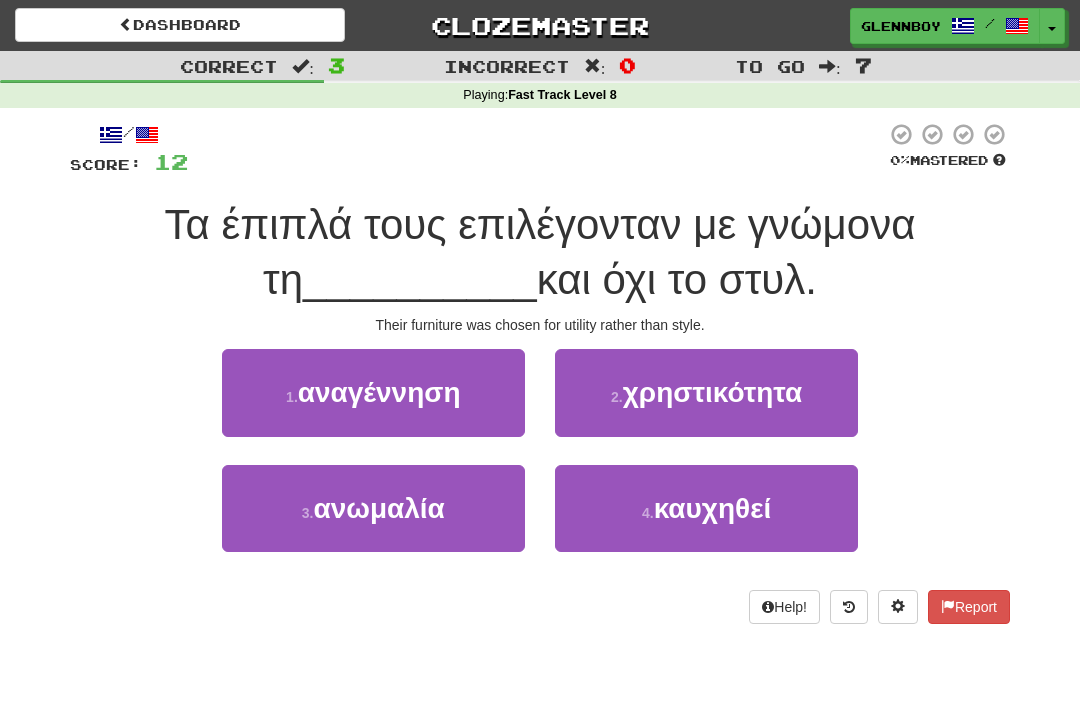click on "χρηστικότητα" at bounding box center (713, 392) 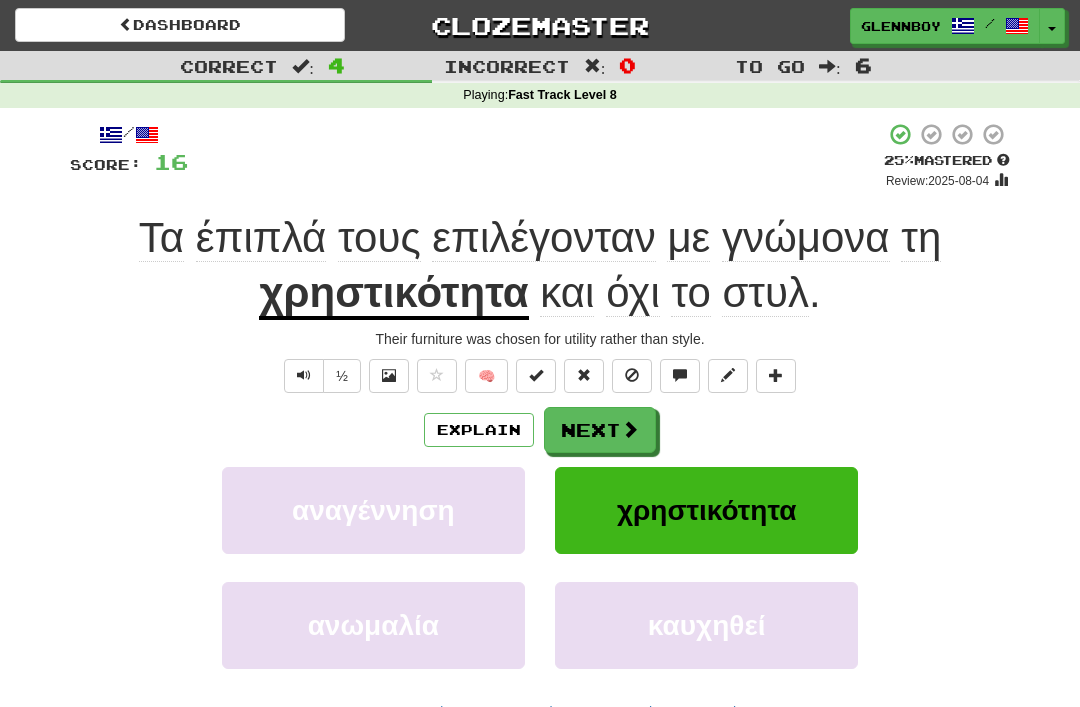 click on "Explain" at bounding box center (479, 430) 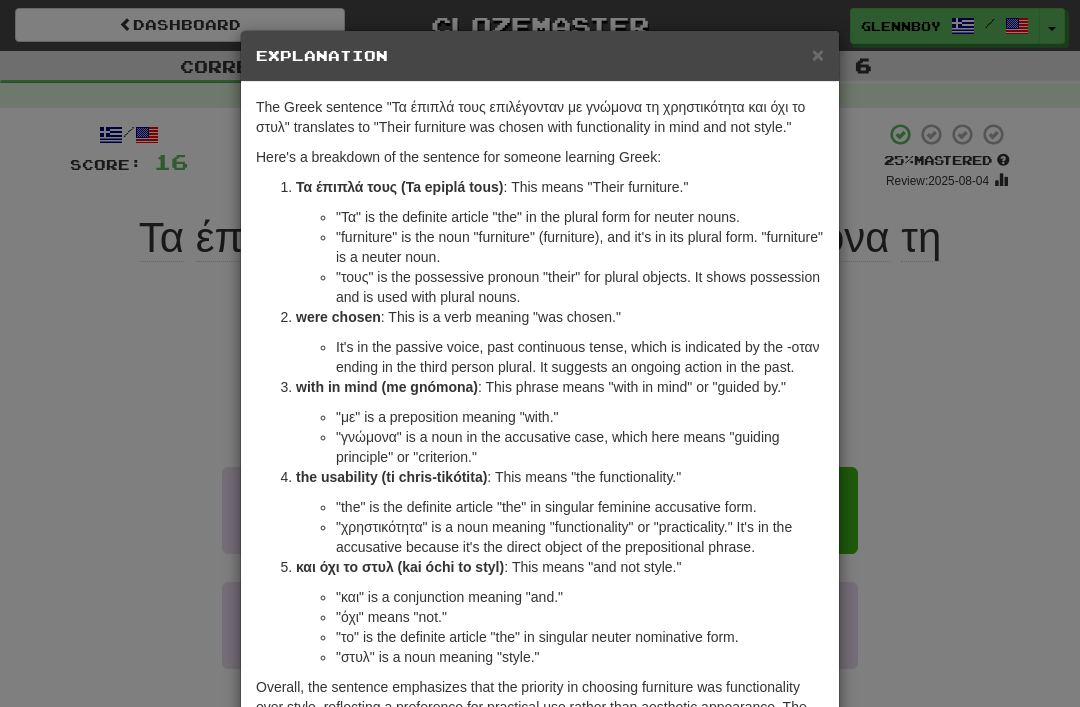 scroll, scrollTop: 0, scrollLeft: 0, axis: both 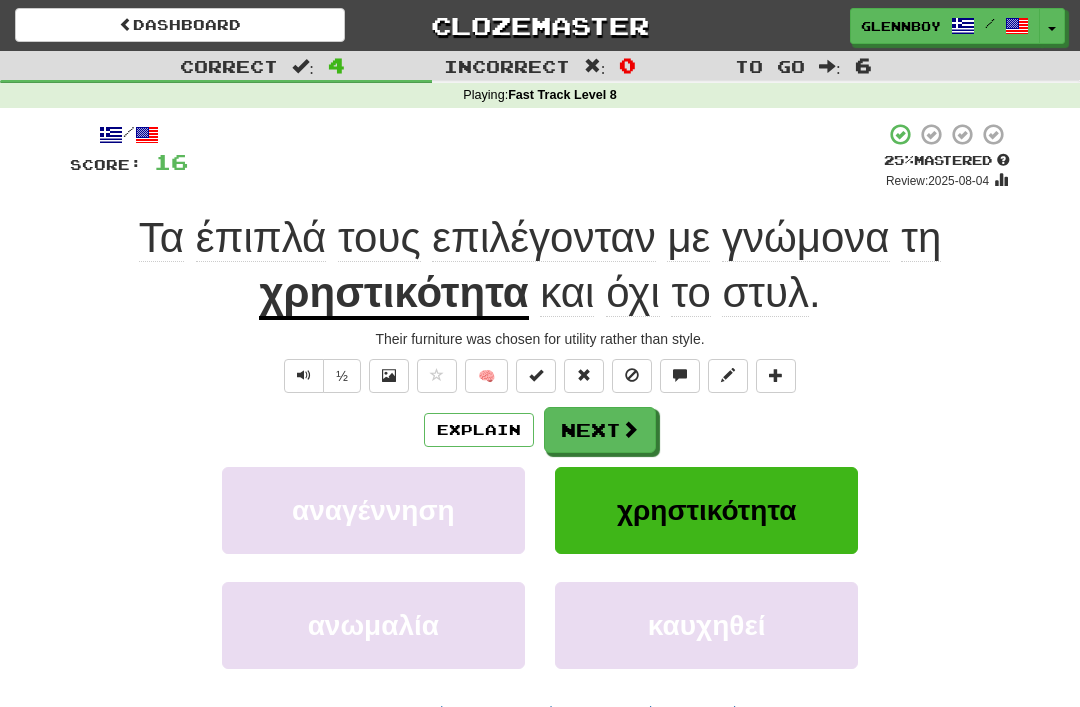click at bounding box center [632, 375] 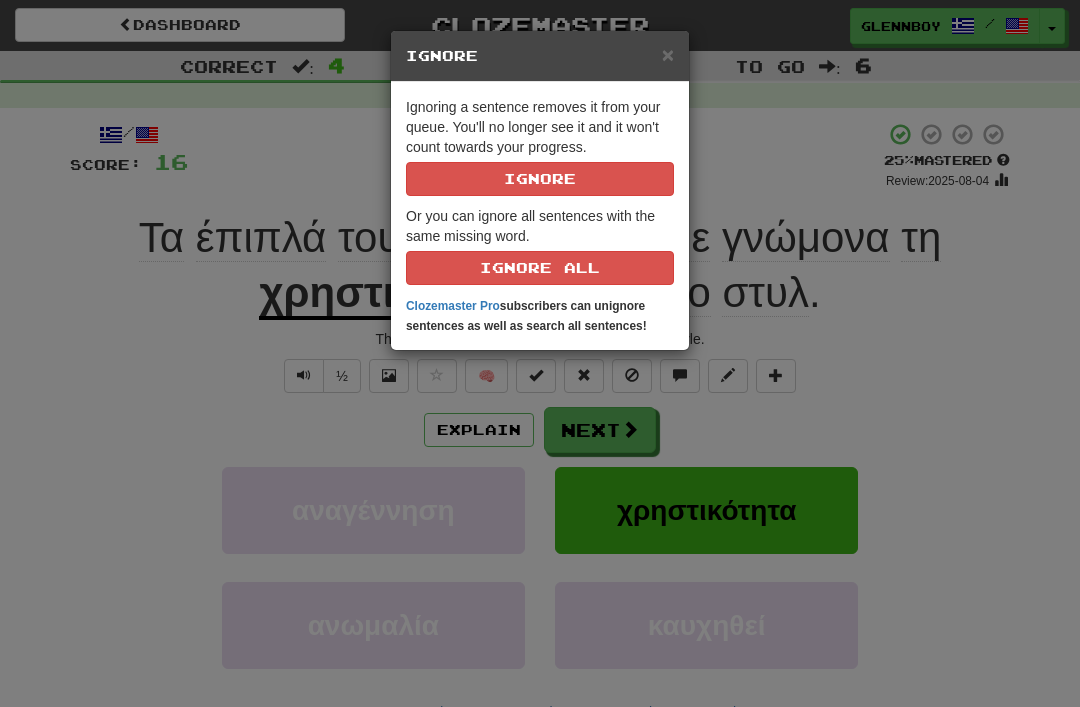 click on "Ignore" at bounding box center (540, 179) 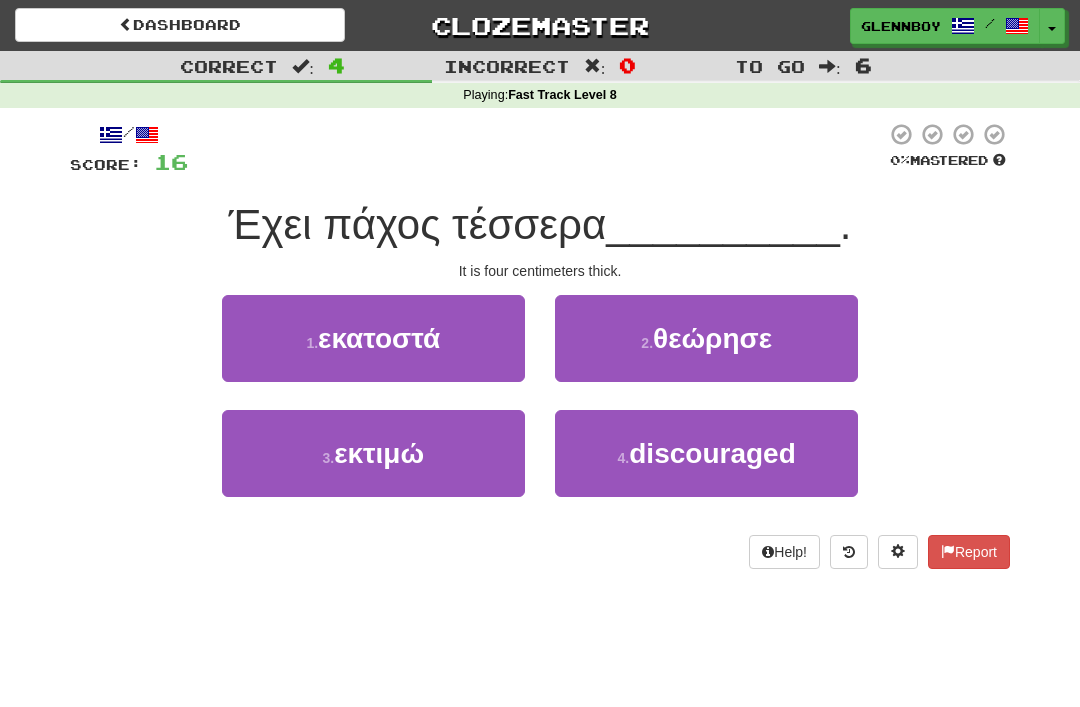 click on "εκατοστά" at bounding box center (379, 338) 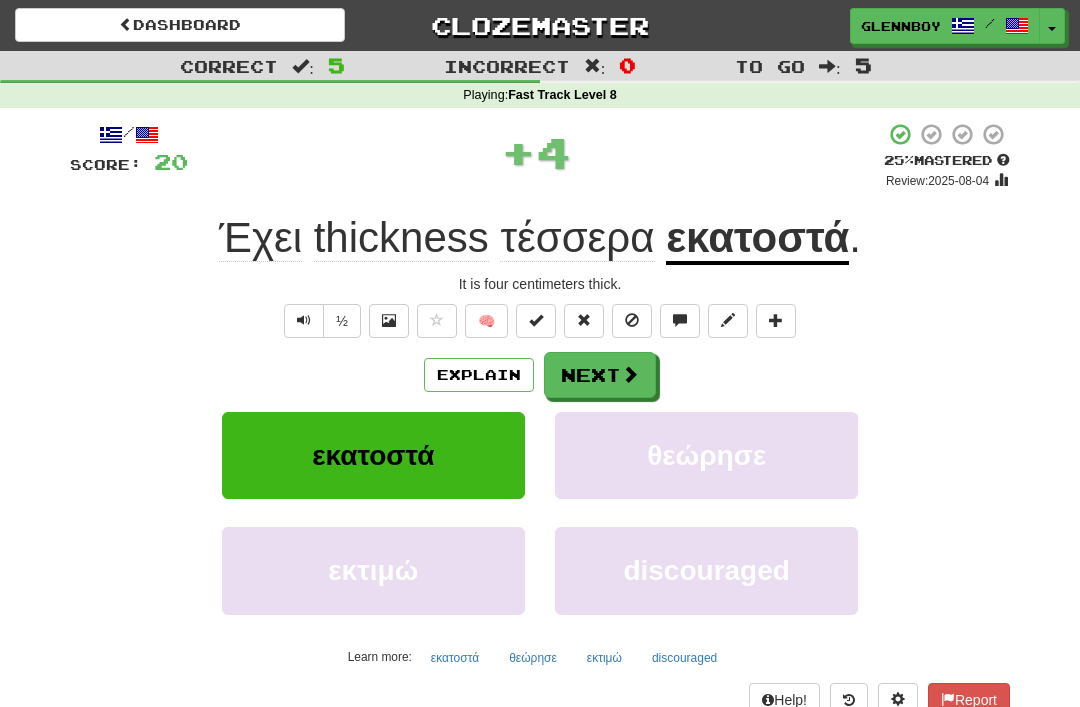 click on "Explain" at bounding box center (479, 375) 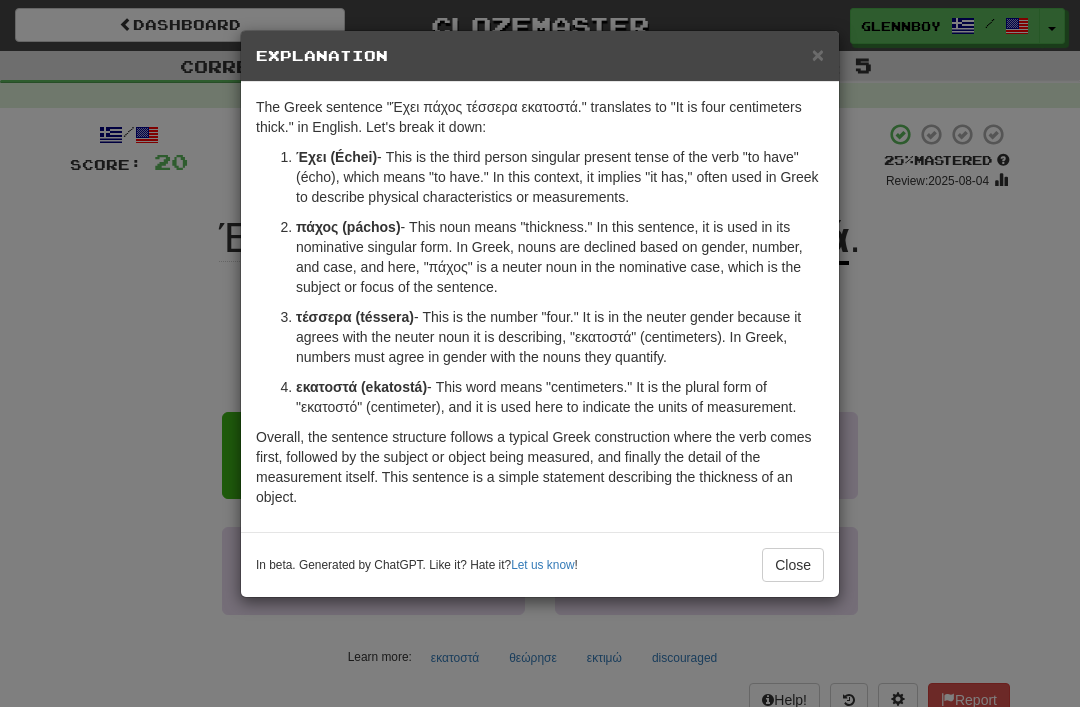 click on "Close" at bounding box center (793, 565) 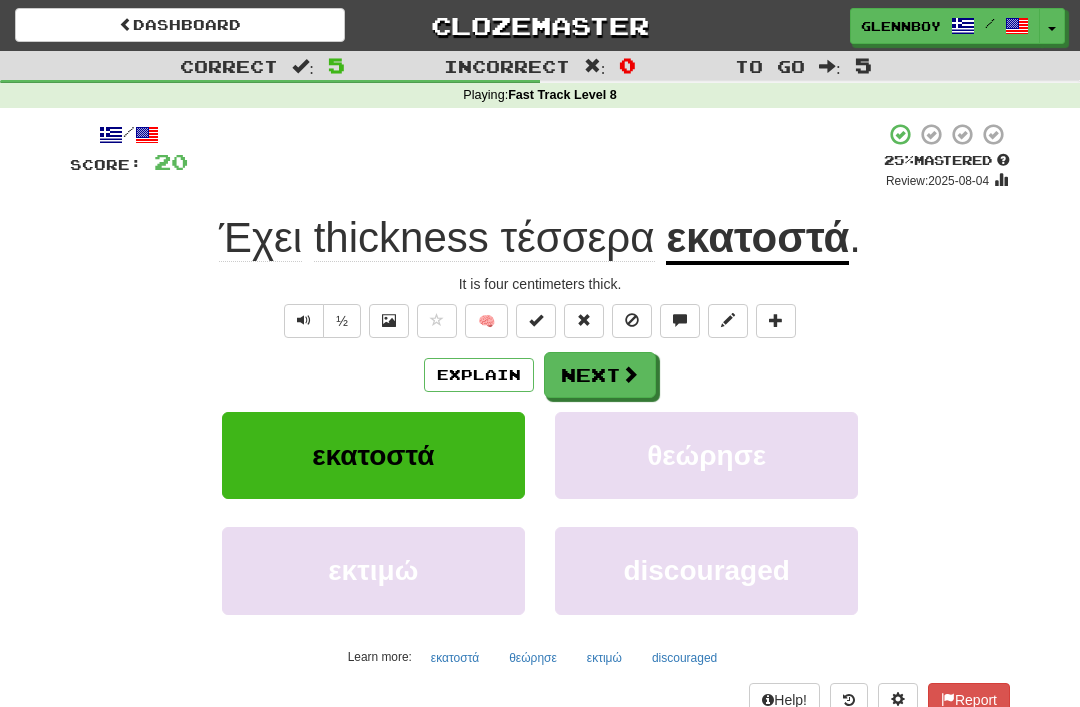 click on "Explain" at bounding box center (479, 375) 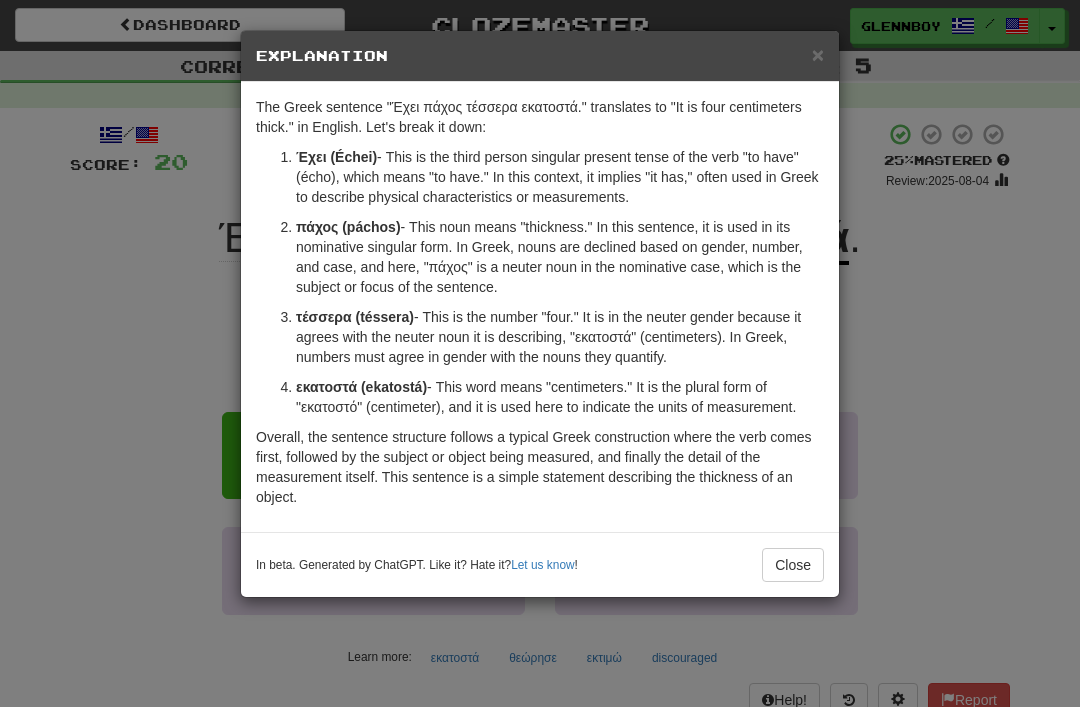 click on "Close" at bounding box center [793, 565] 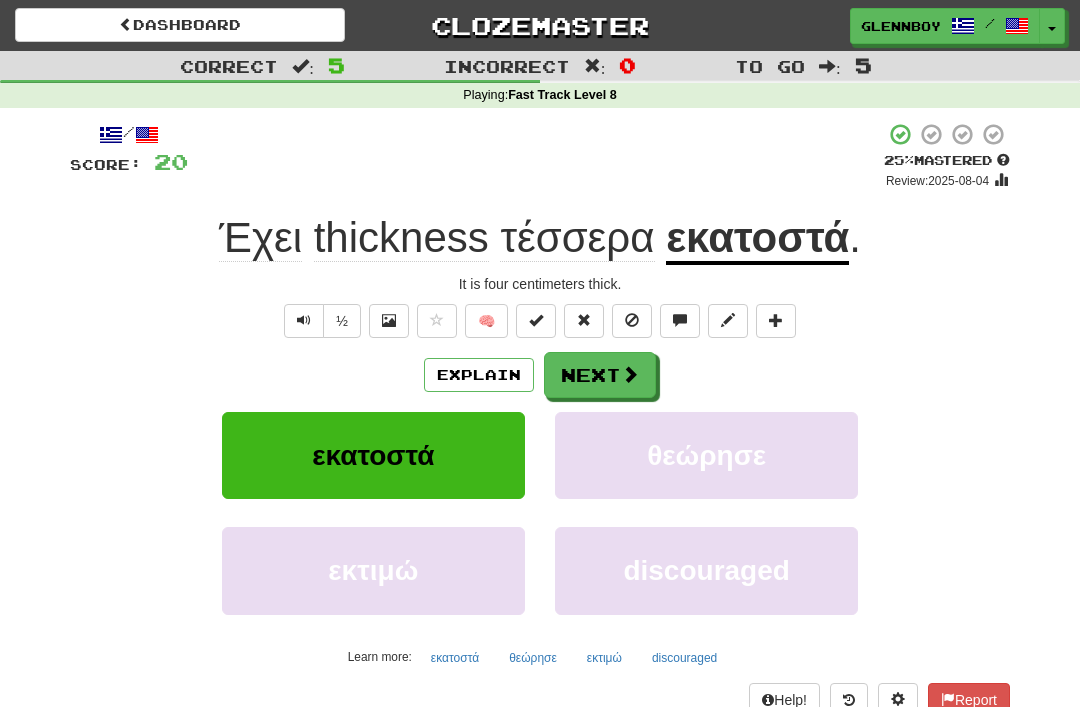 click at bounding box center [632, 320] 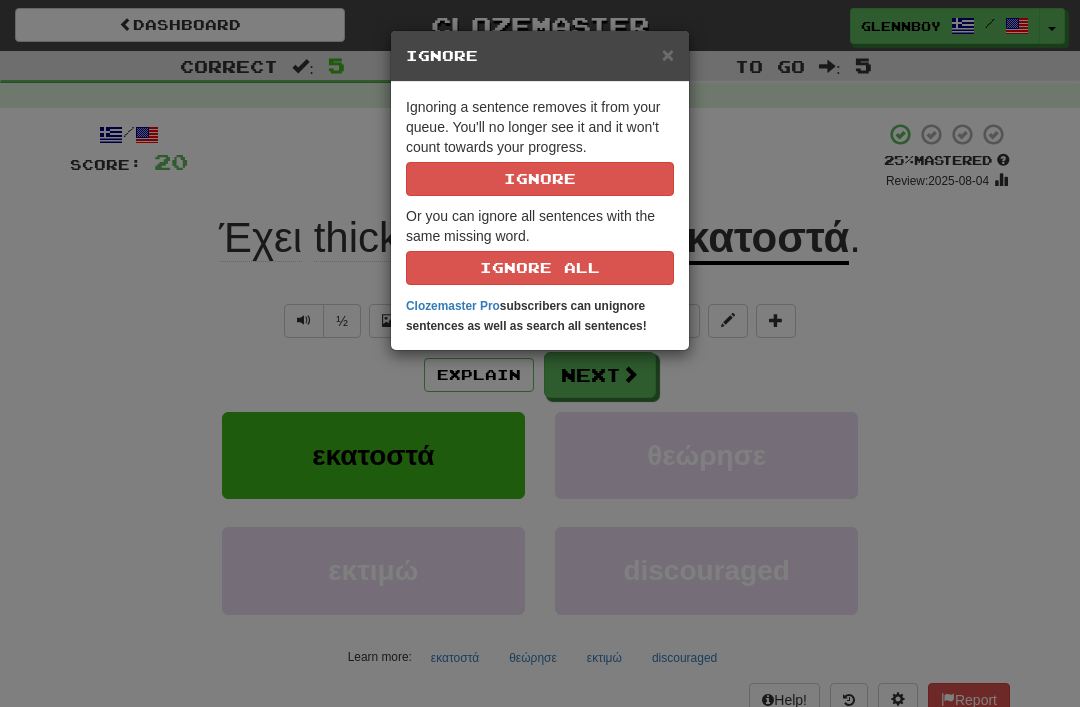 click on "Ignore" at bounding box center [540, 179] 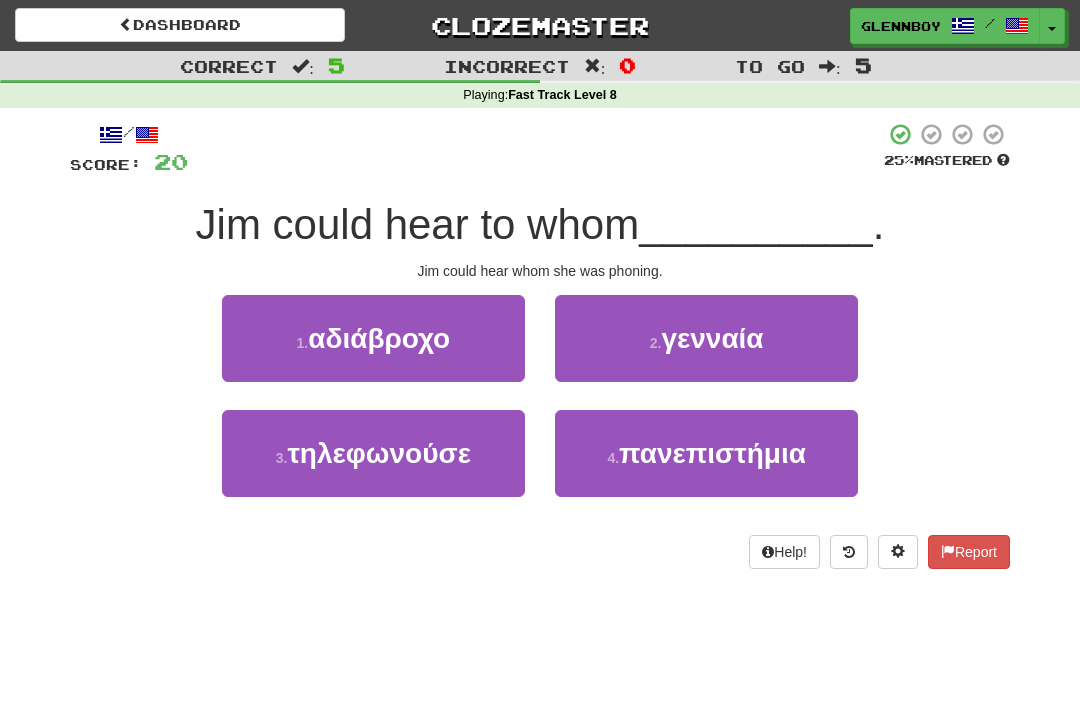 click on "τηλεφωνούσε" at bounding box center [379, 453] 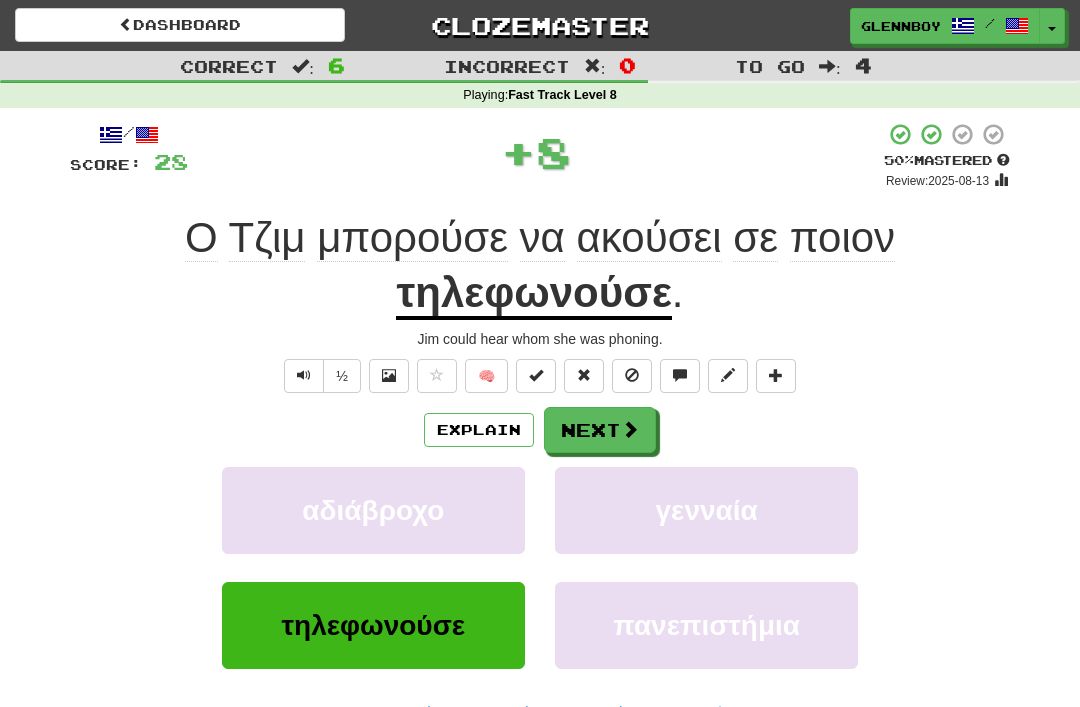 click at bounding box center [632, 375] 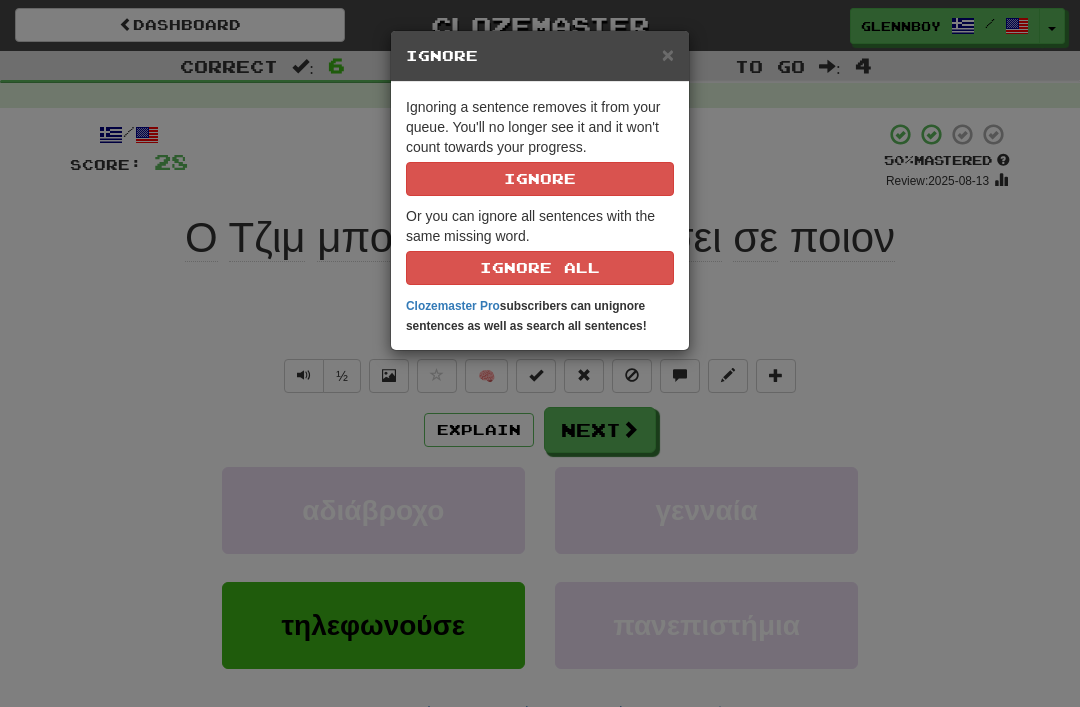 click on "Ignore" at bounding box center (540, 179) 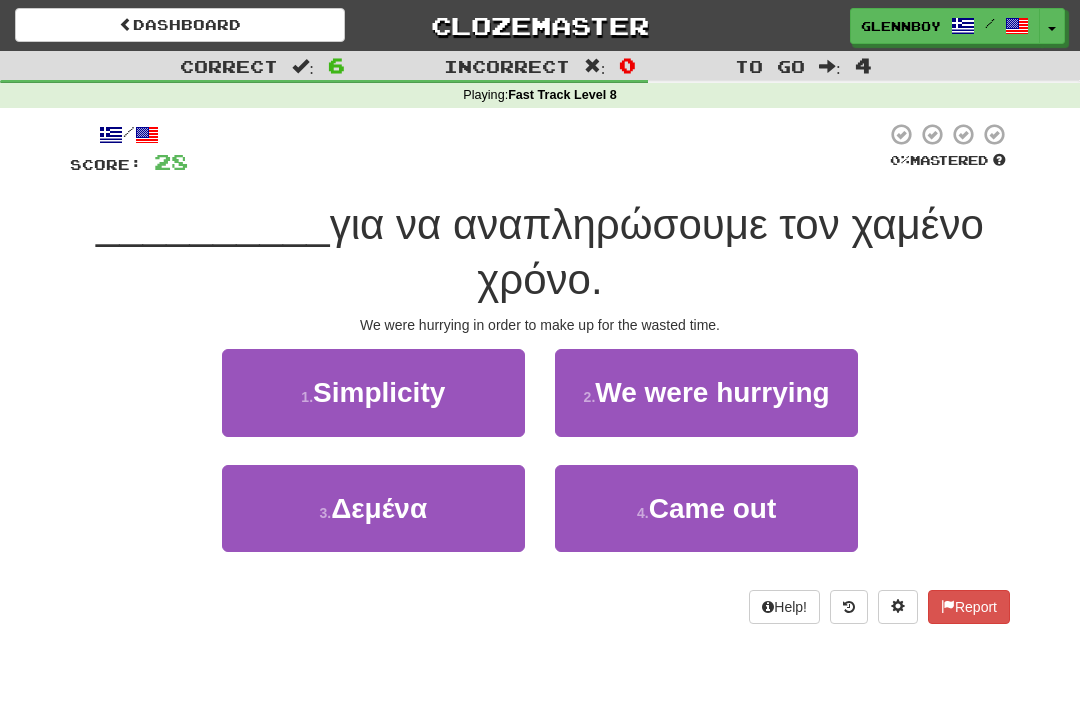 click on "2 .  Βιαζόμασταν" at bounding box center (706, 392) 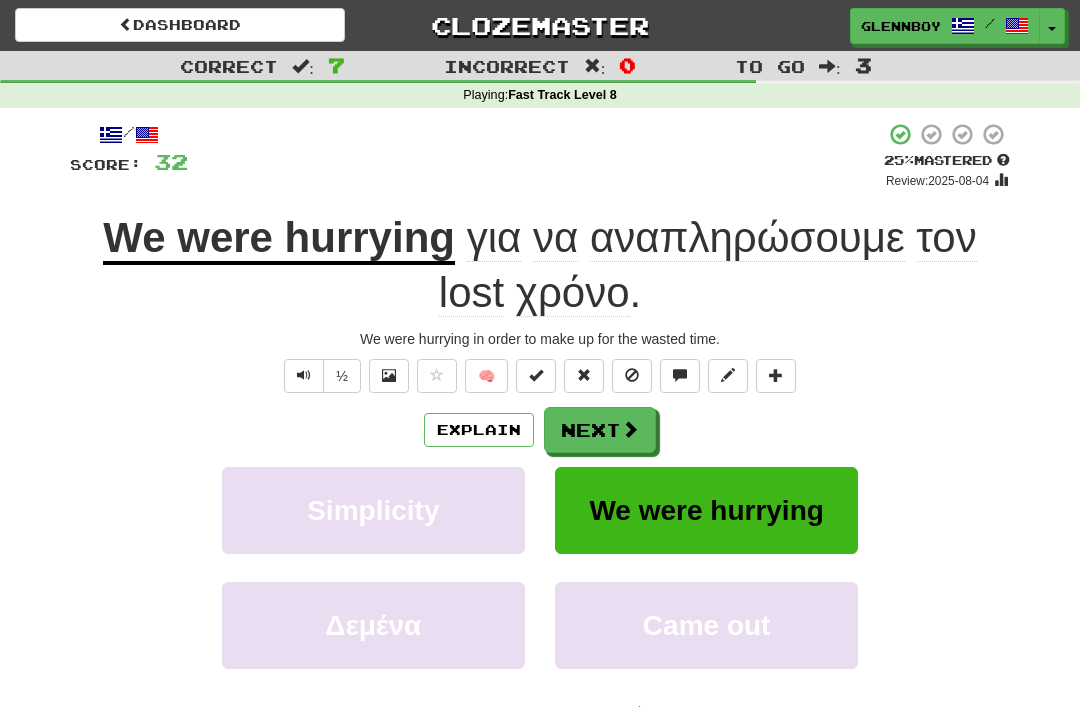 click on "Explain" at bounding box center [479, 430] 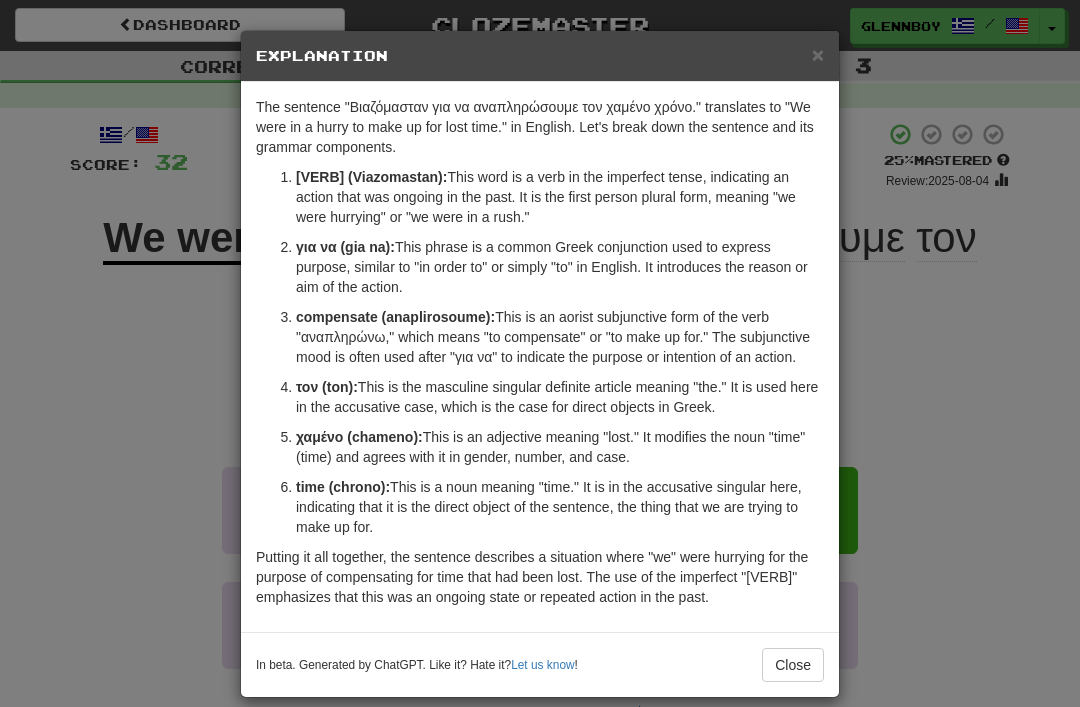 click on "Close" at bounding box center (793, 665) 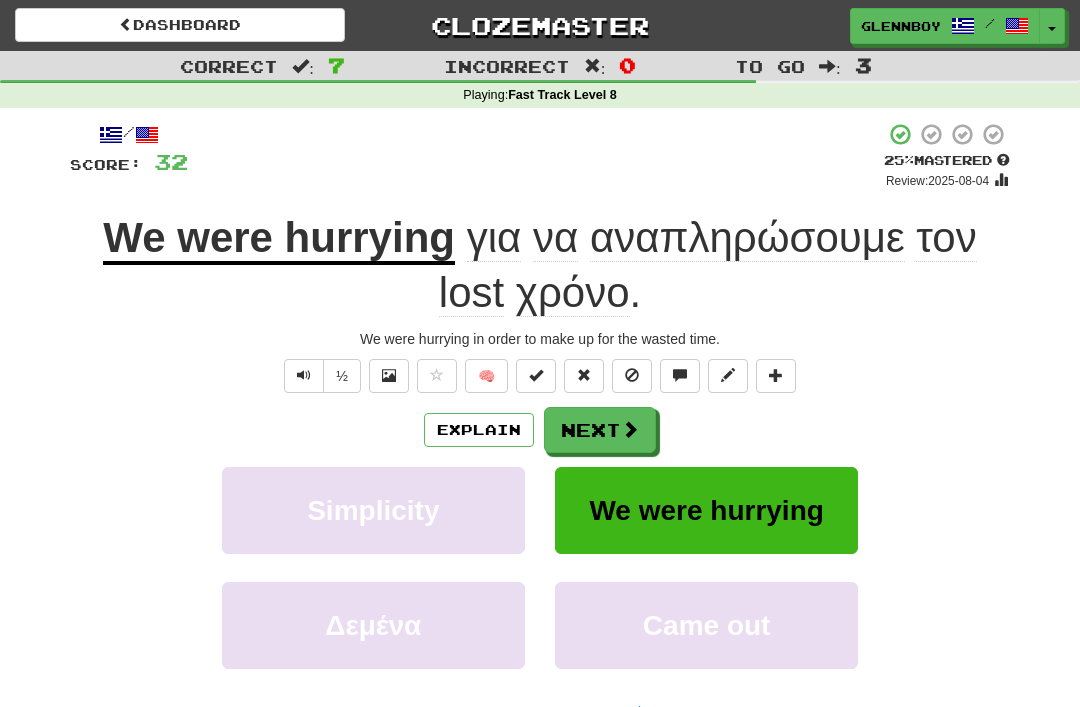click at bounding box center [632, 376] 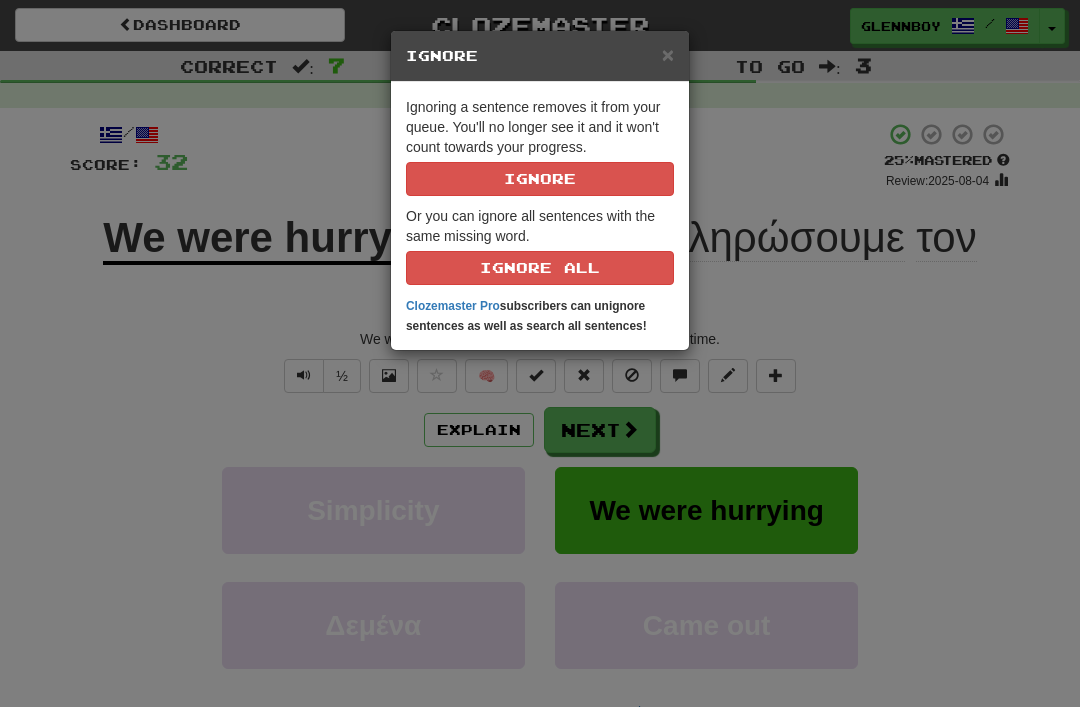 click on "Ignore" at bounding box center (540, 179) 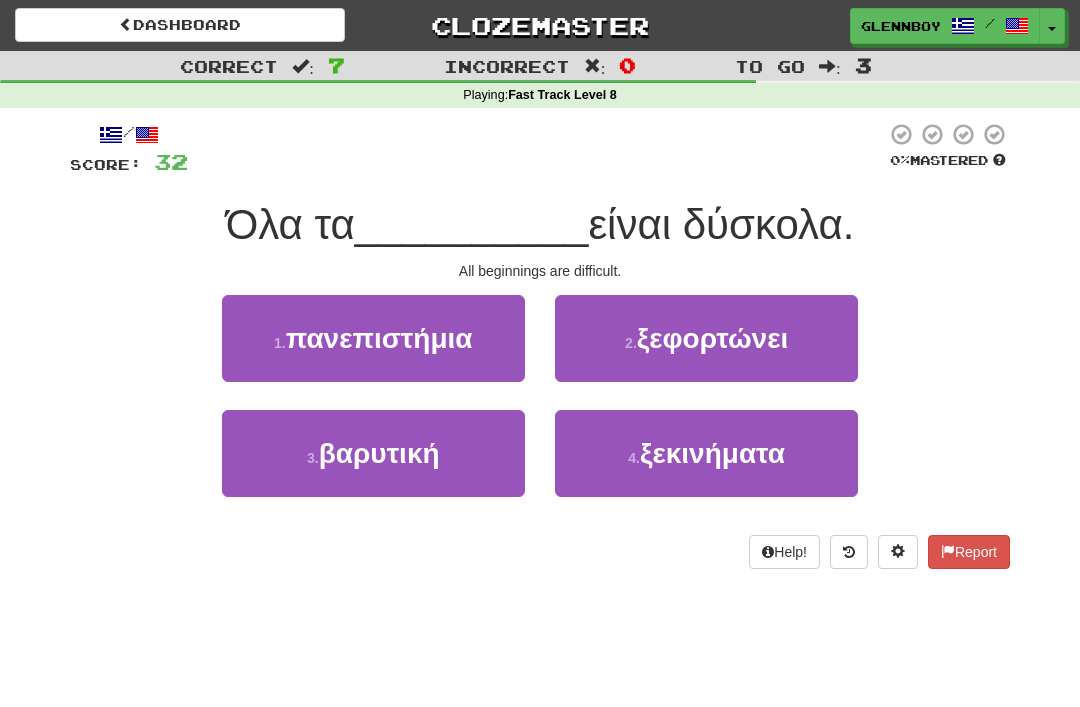 click on "ξεκινήματα" at bounding box center [712, 453] 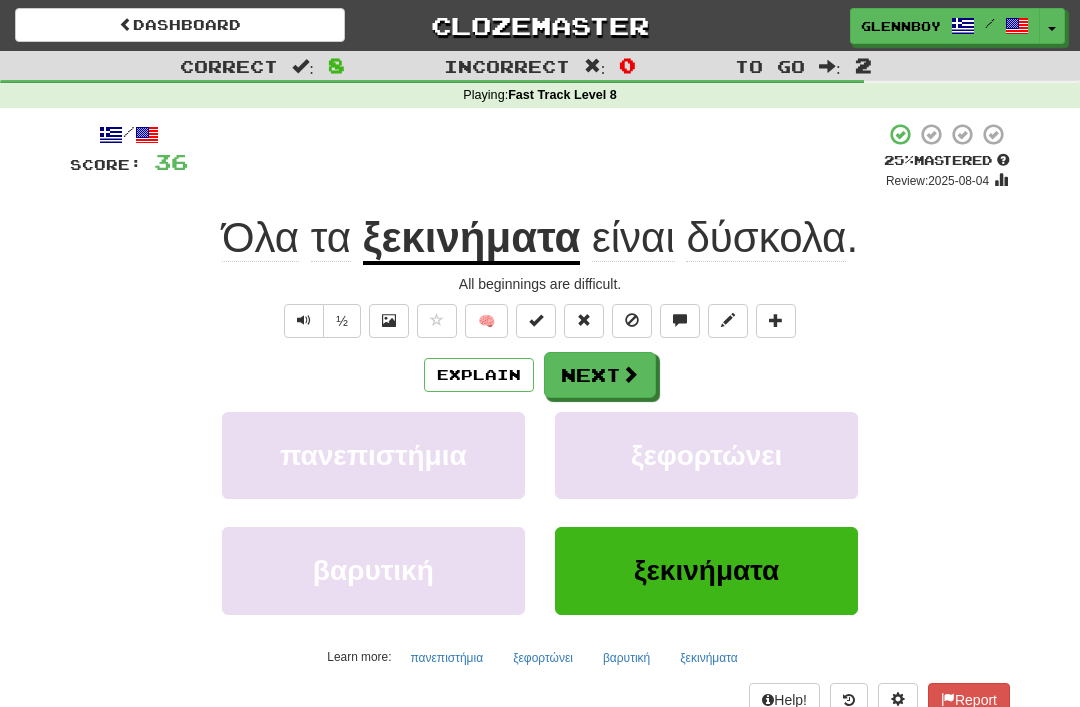 click at bounding box center [632, 320] 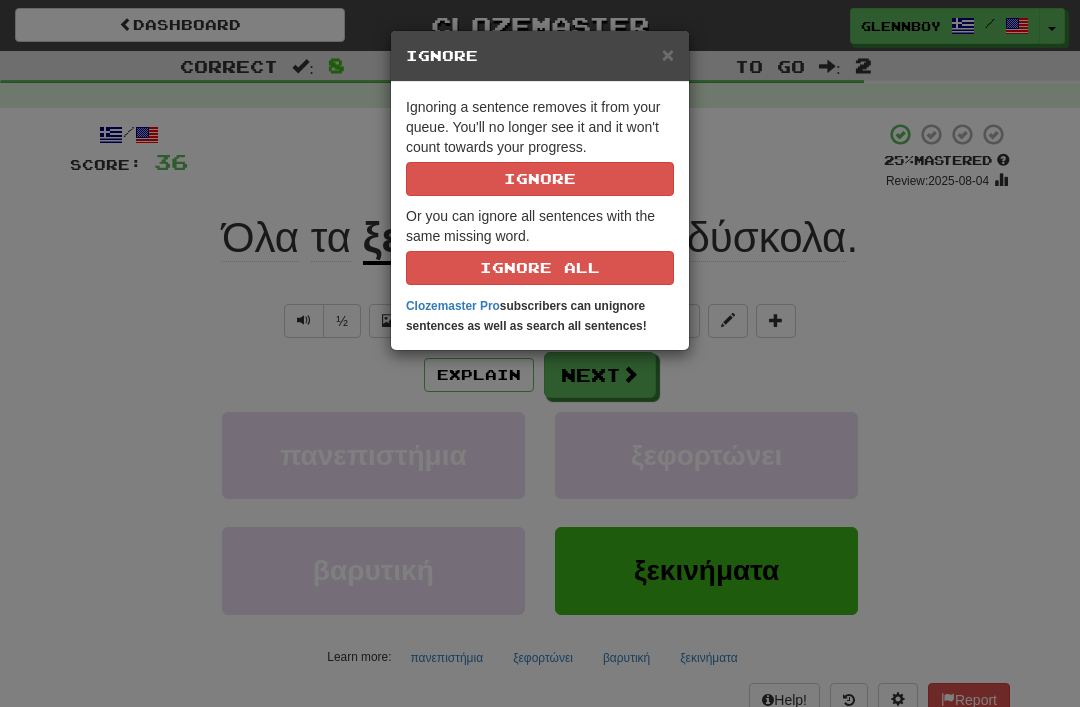 click on "Ignore" at bounding box center [540, 179] 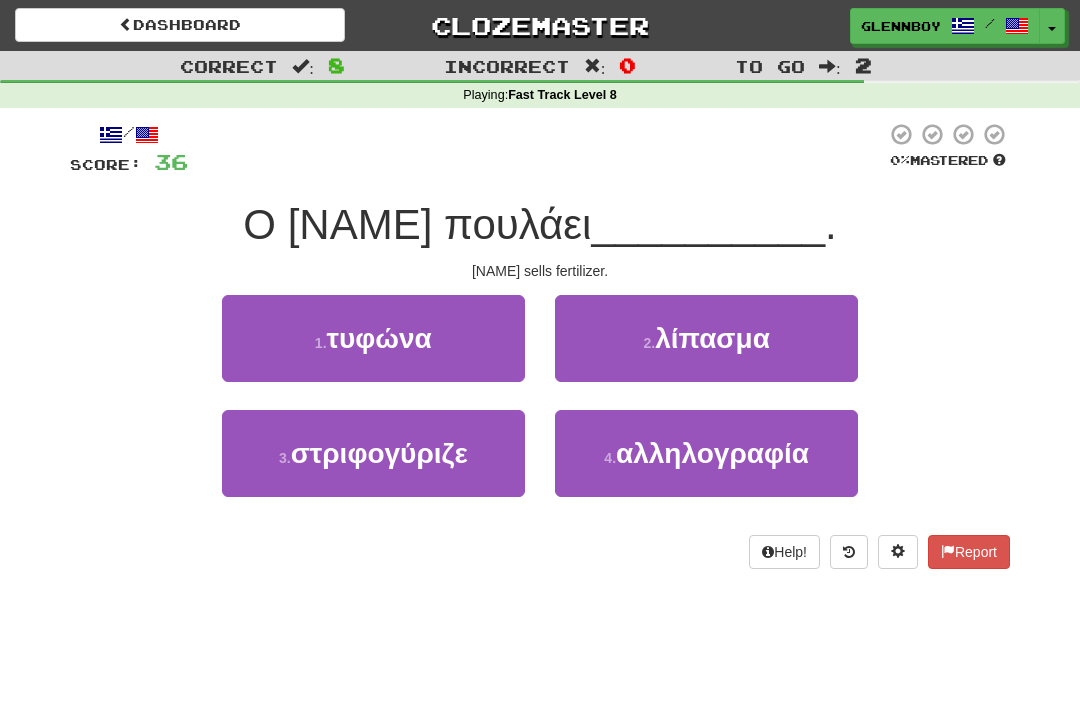 click on "τυφώνα" at bounding box center [379, 338] 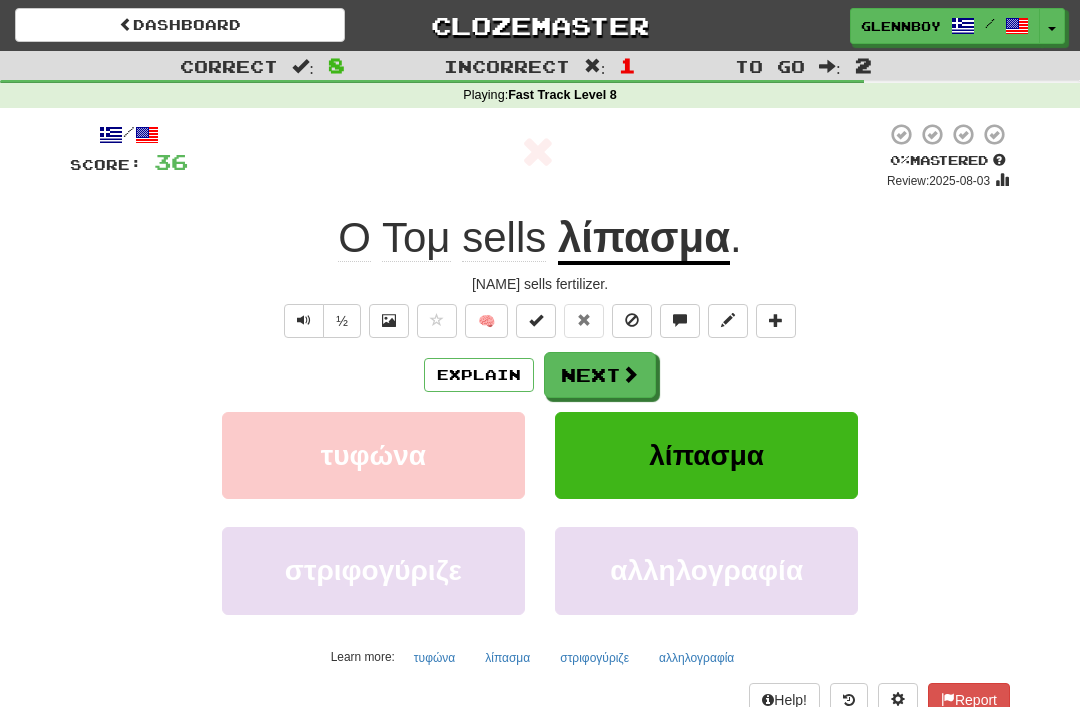 click at bounding box center (632, 320) 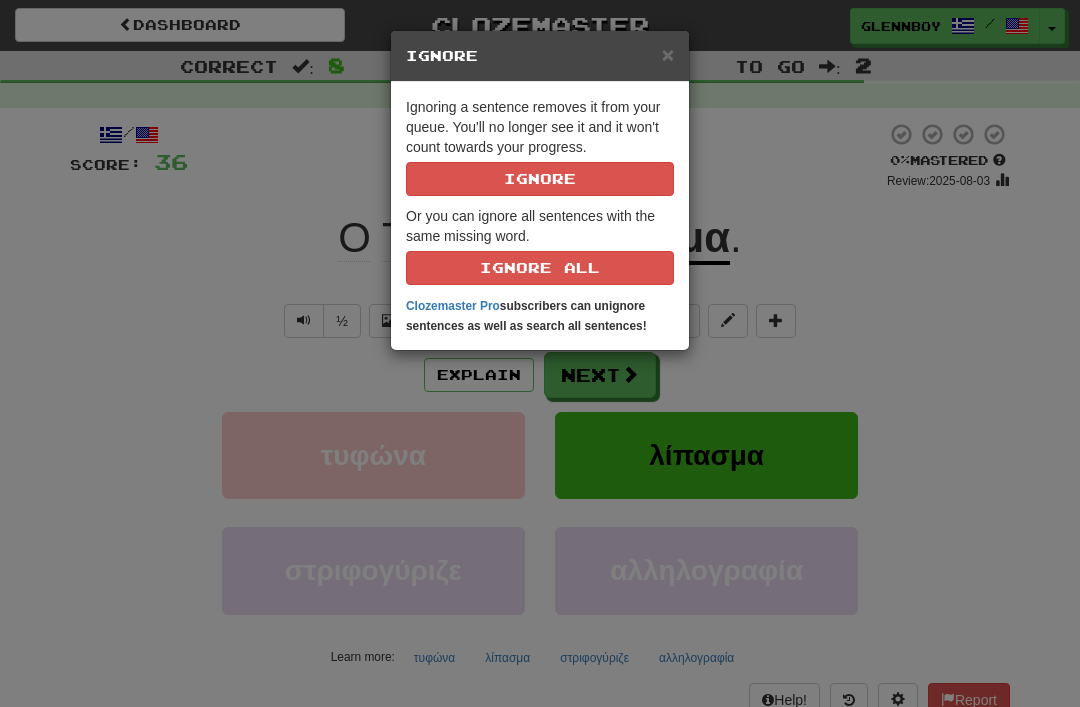 click on "Ignore" at bounding box center (540, 179) 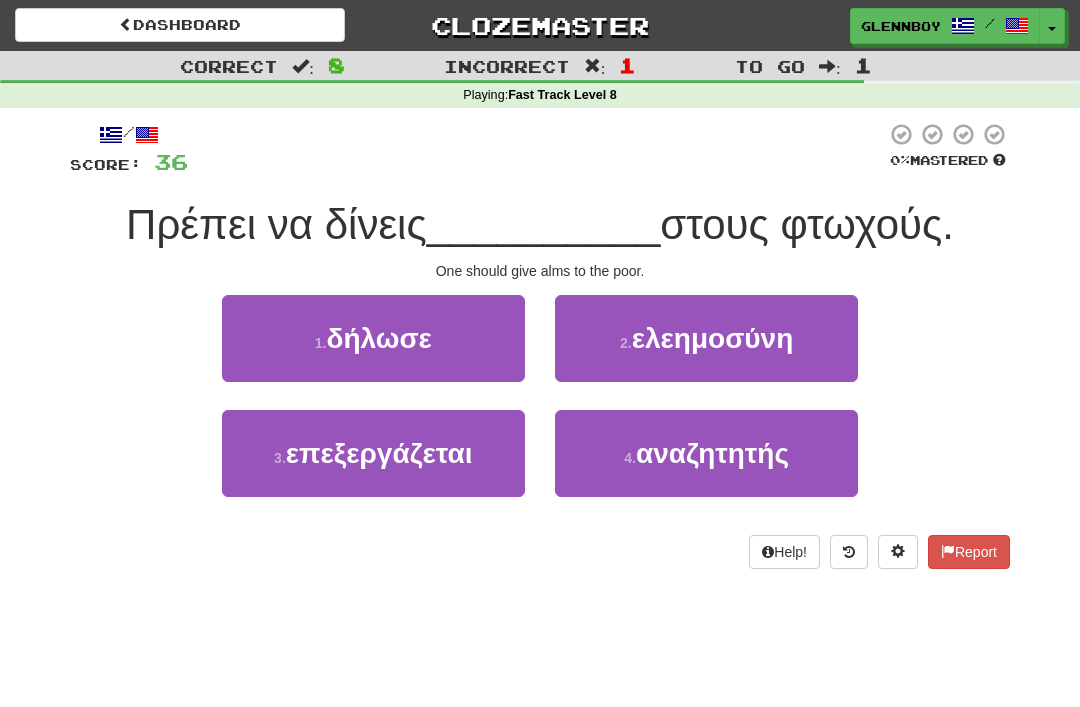 click on "ελεημοσύνη" at bounding box center [713, 338] 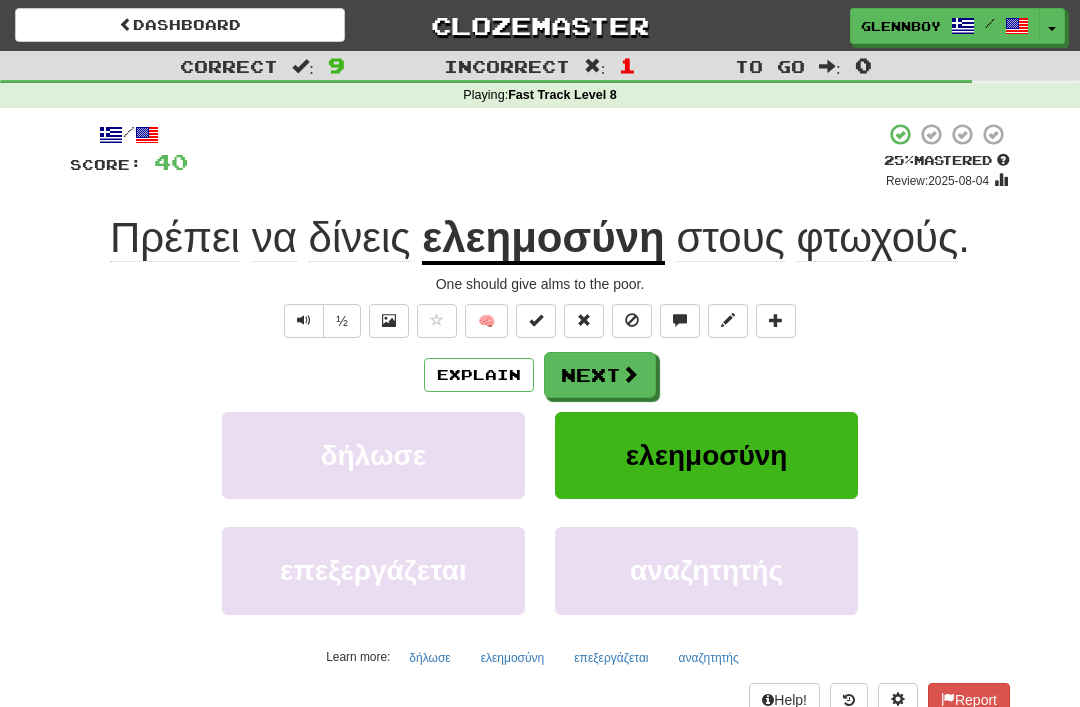 click on "Explain" at bounding box center (479, 375) 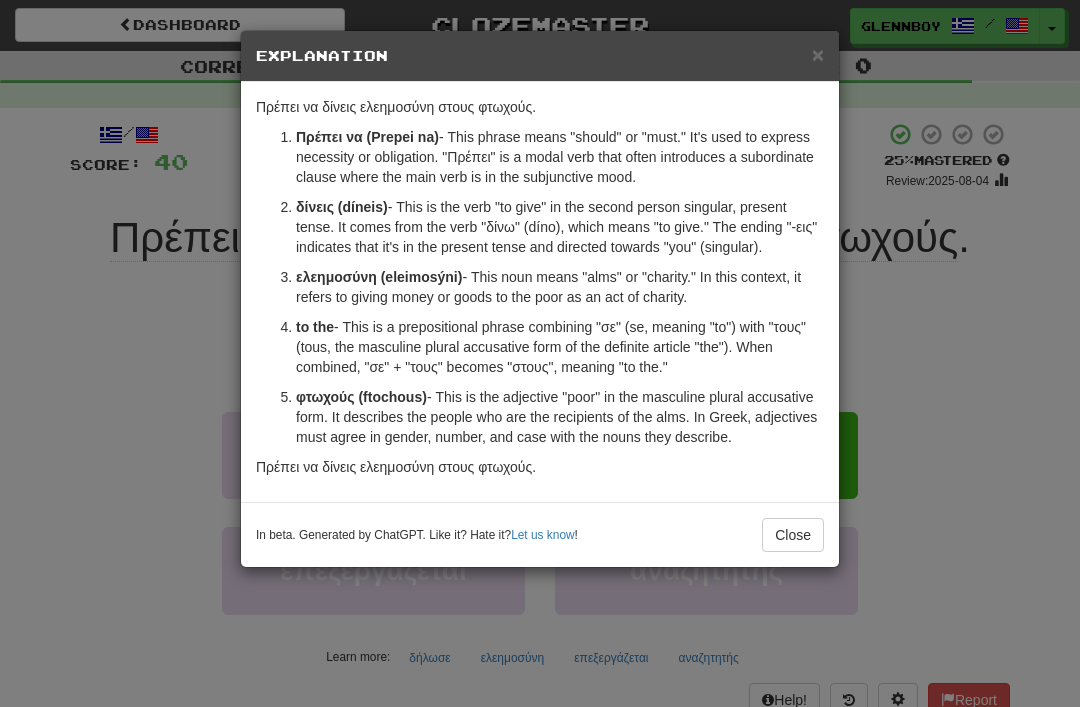 click on "Close" at bounding box center [793, 535] 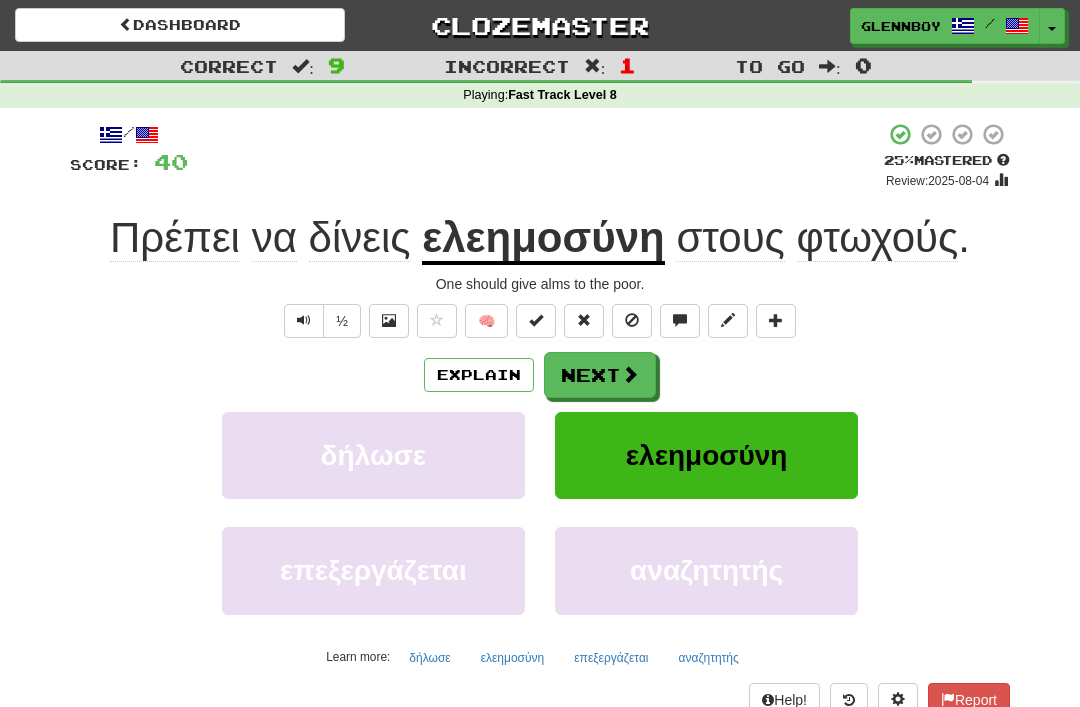 click at bounding box center (632, 320) 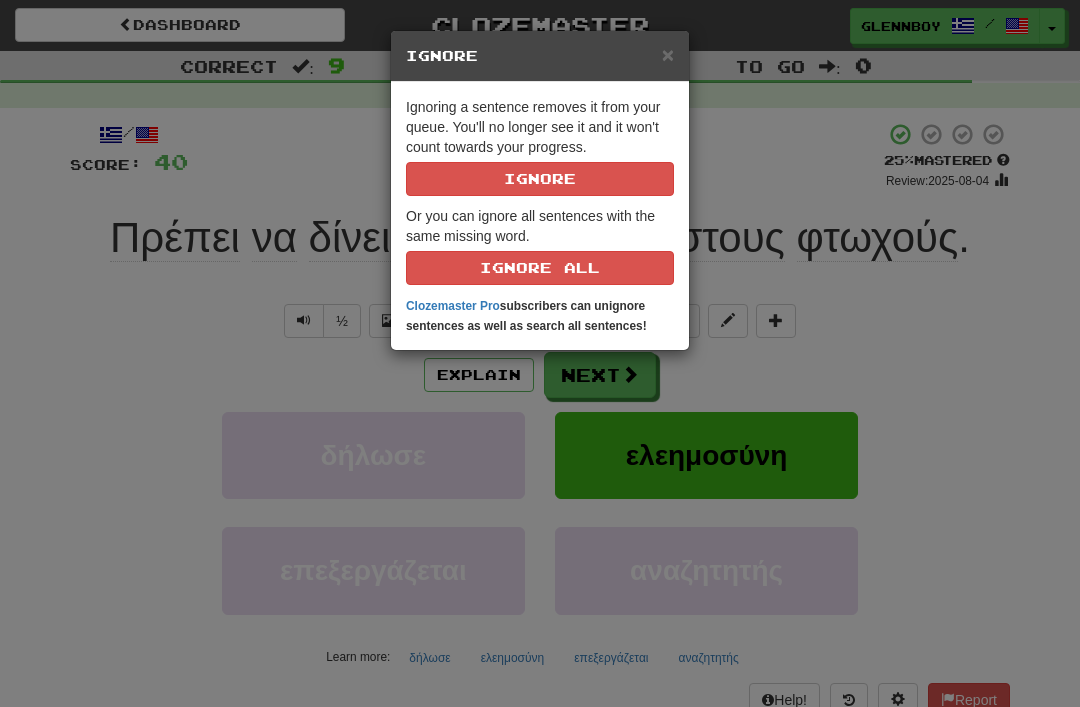 click on "Ignore" at bounding box center [540, 179] 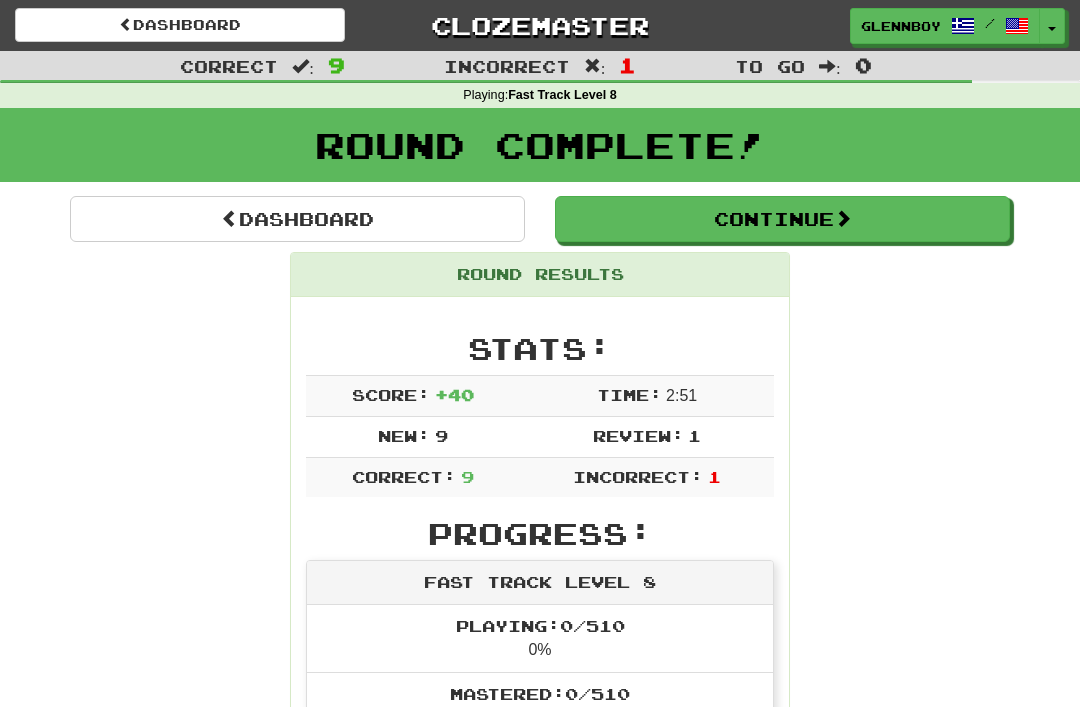 click on "Continue" at bounding box center (782, 219) 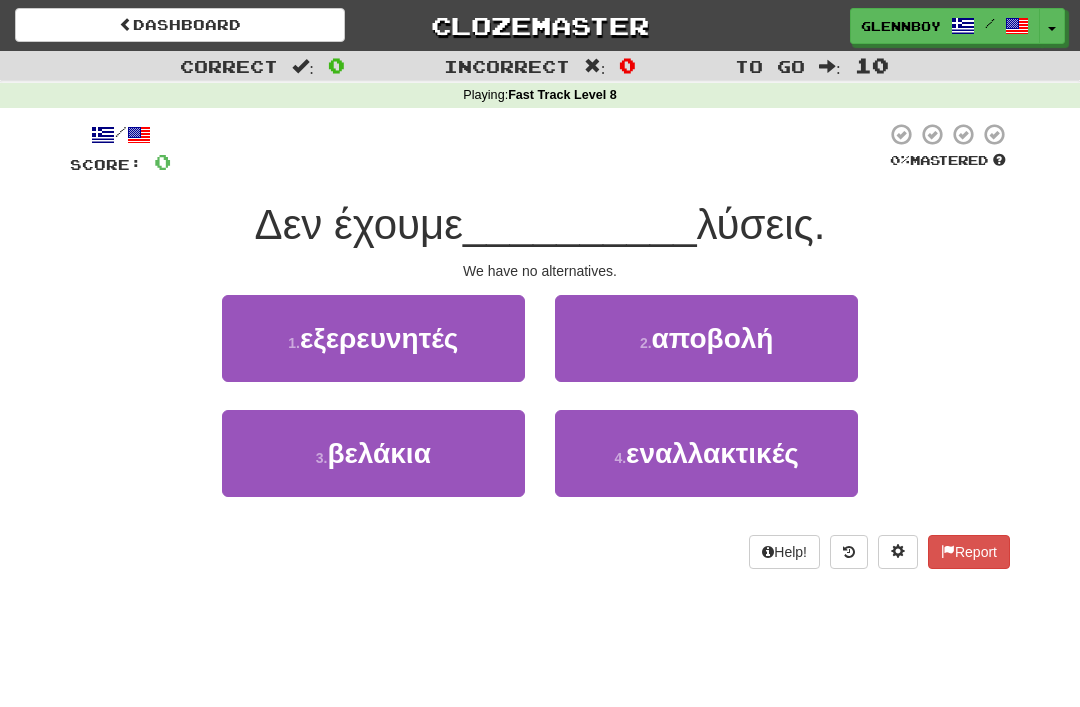 click on "εναλλακτικές" at bounding box center (712, 453) 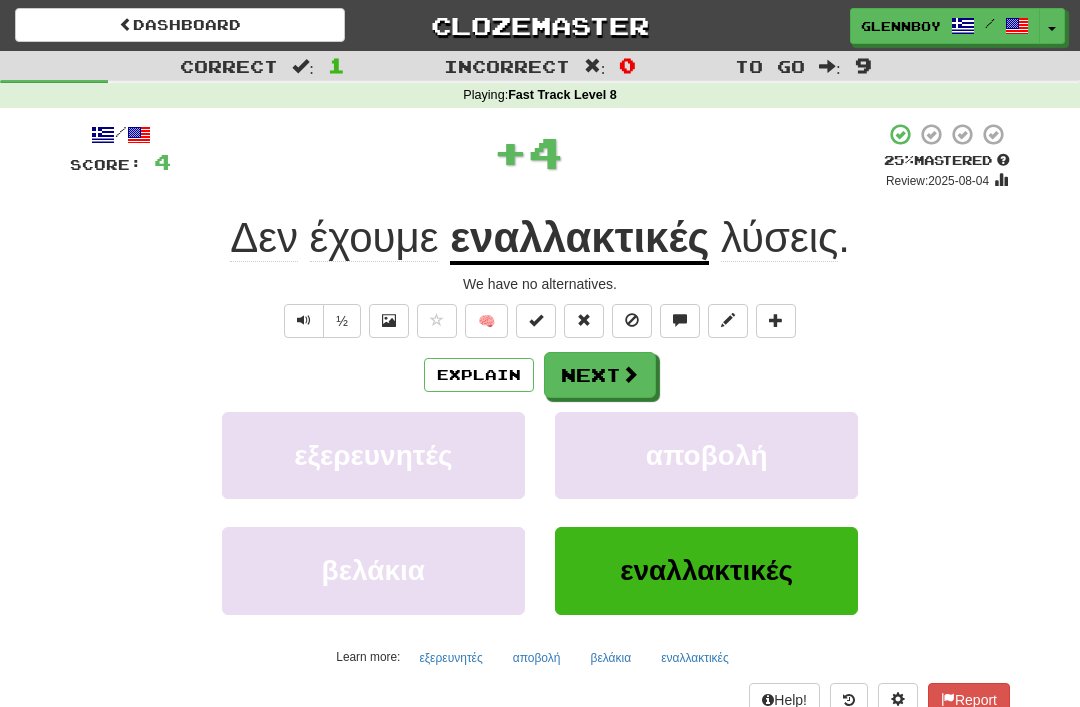 click on "Explain" at bounding box center [479, 375] 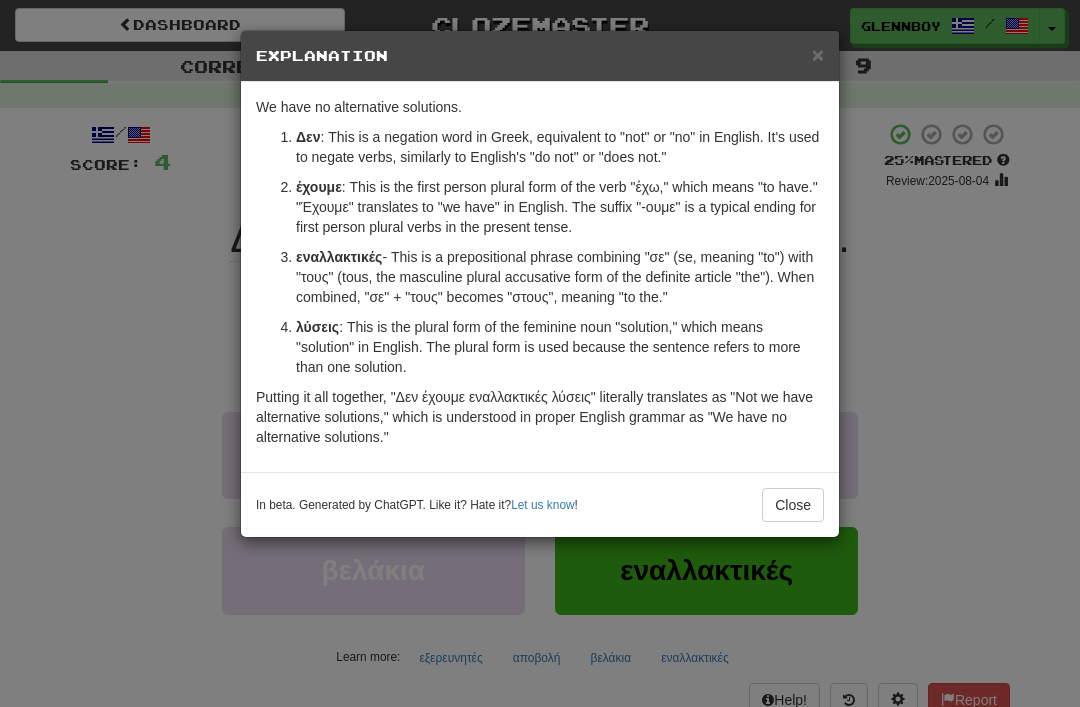 click on "Close" at bounding box center (793, 505) 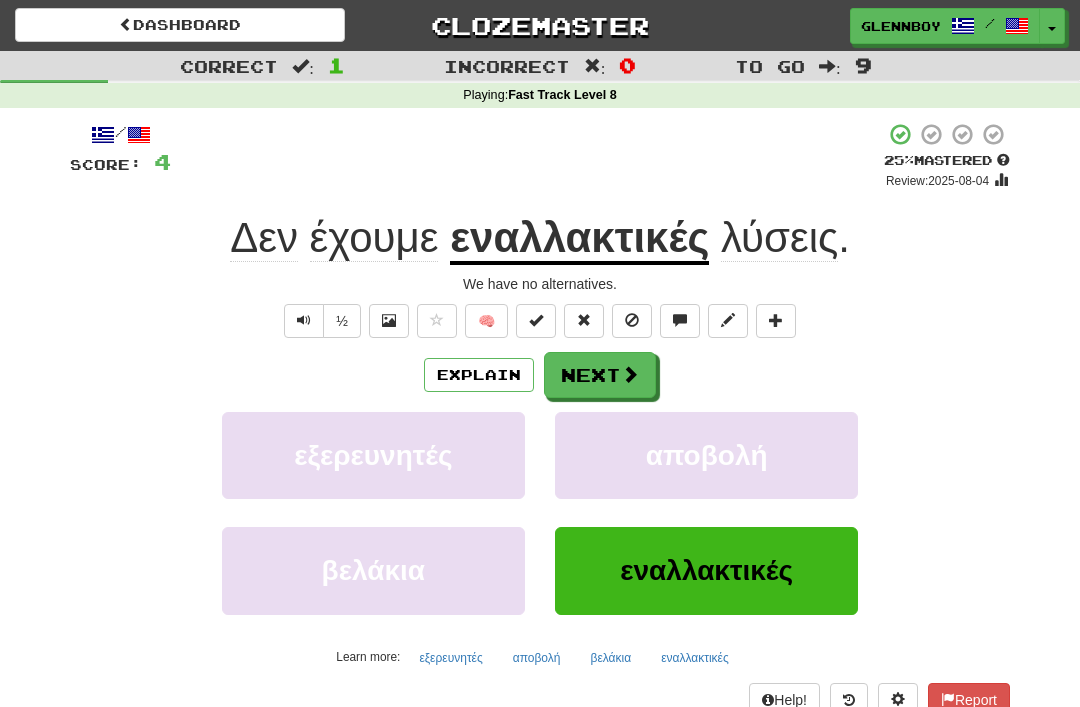 click at bounding box center [632, 321] 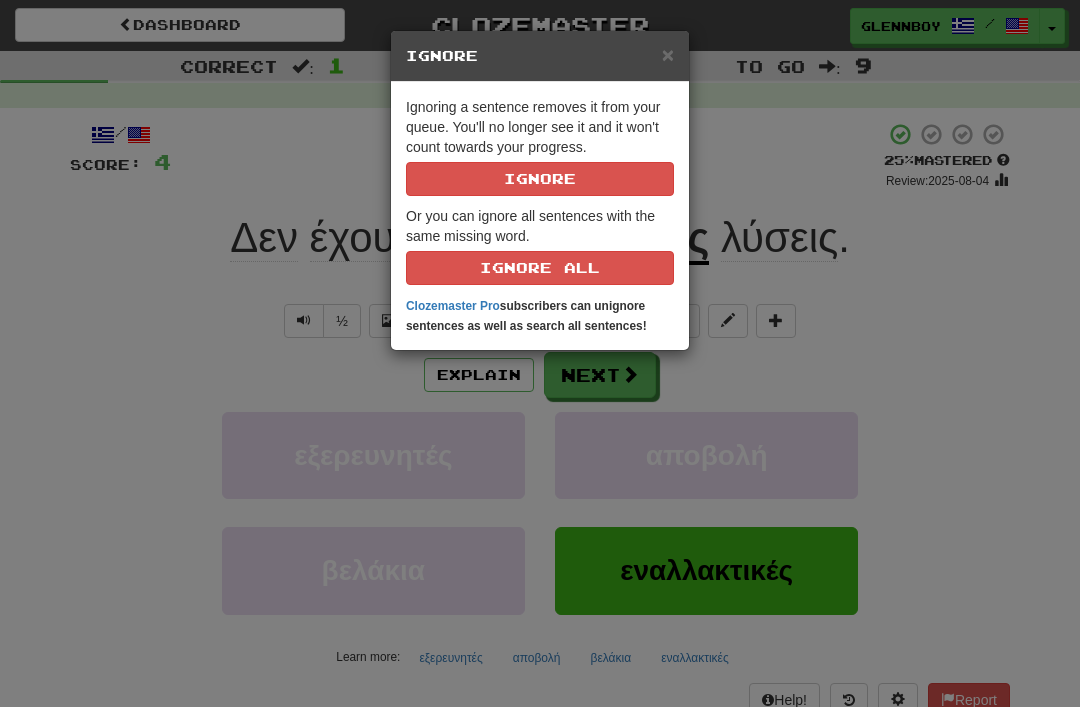 click on "Ignore" at bounding box center [540, 179] 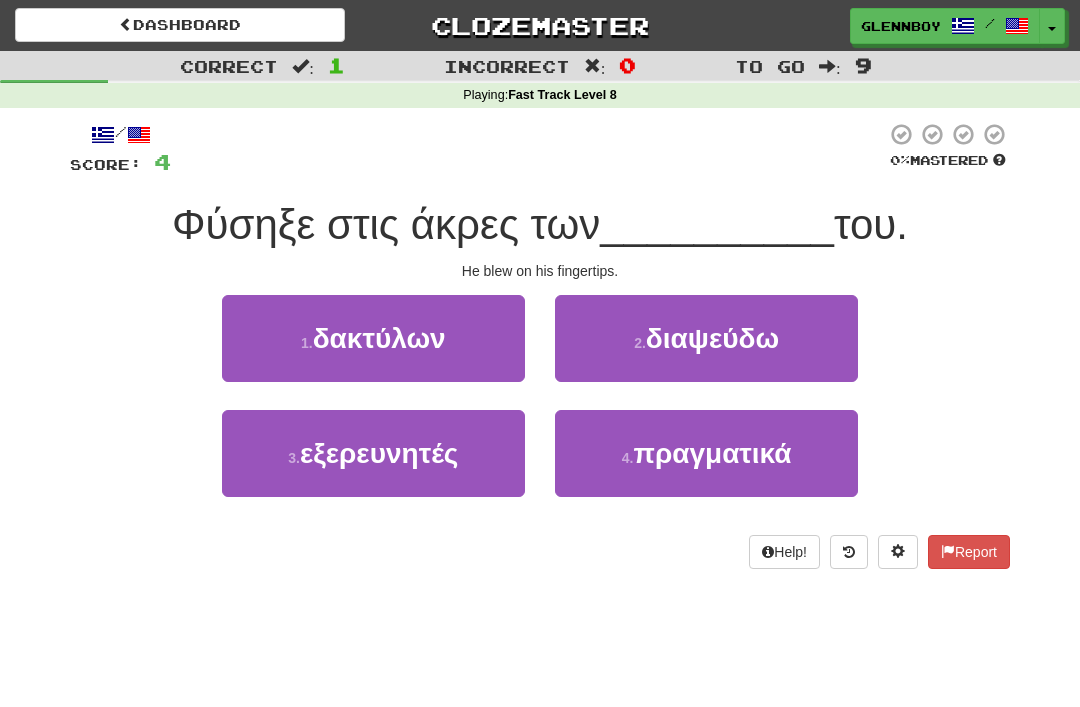 click on "δακτύλων" at bounding box center (379, 338) 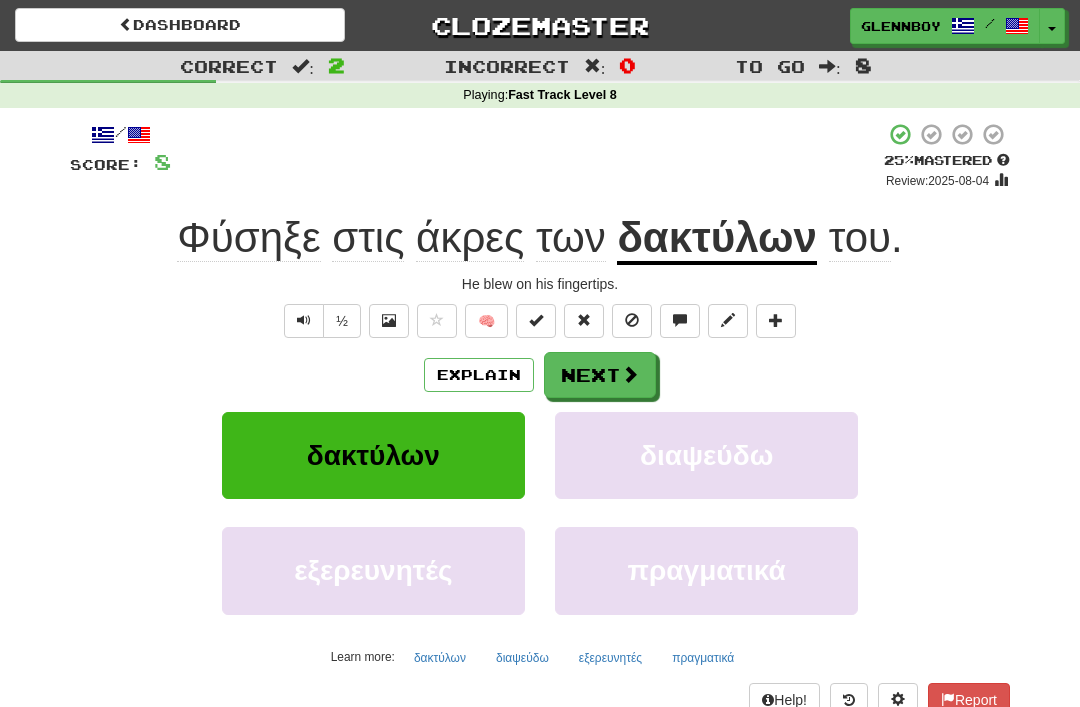 click at bounding box center (584, 321) 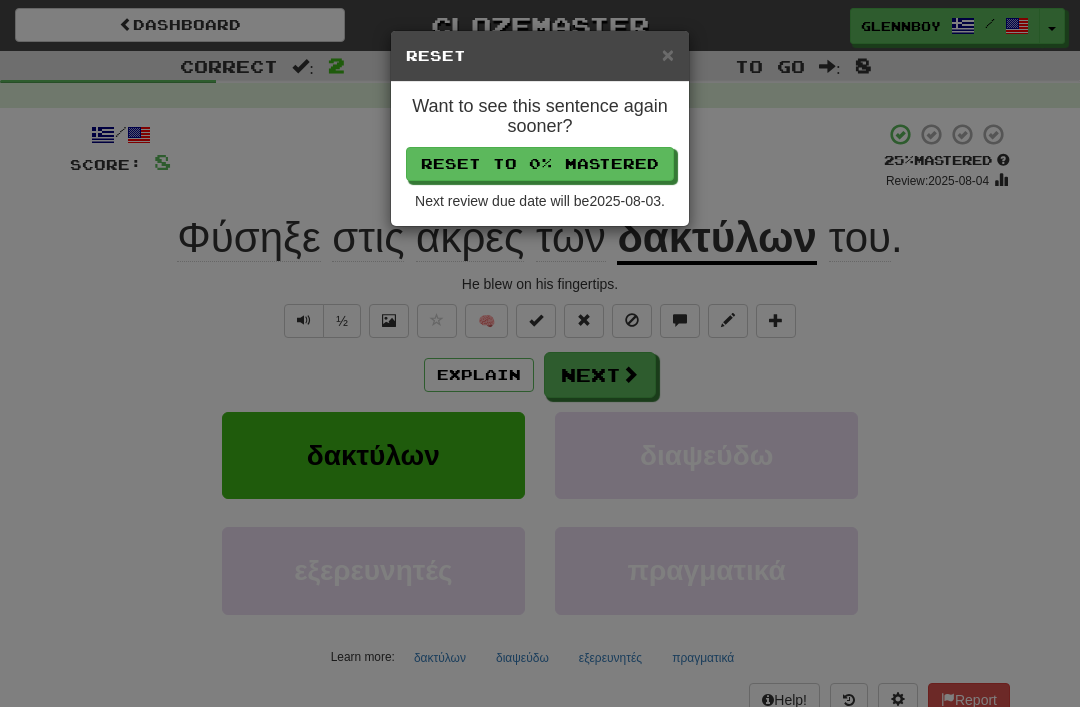 click on "× Reset Want to see this sentence again sooner? Reset to 0% Mastered Next review due date will be  2025-08-03 ." at bounding box center [540, 353] 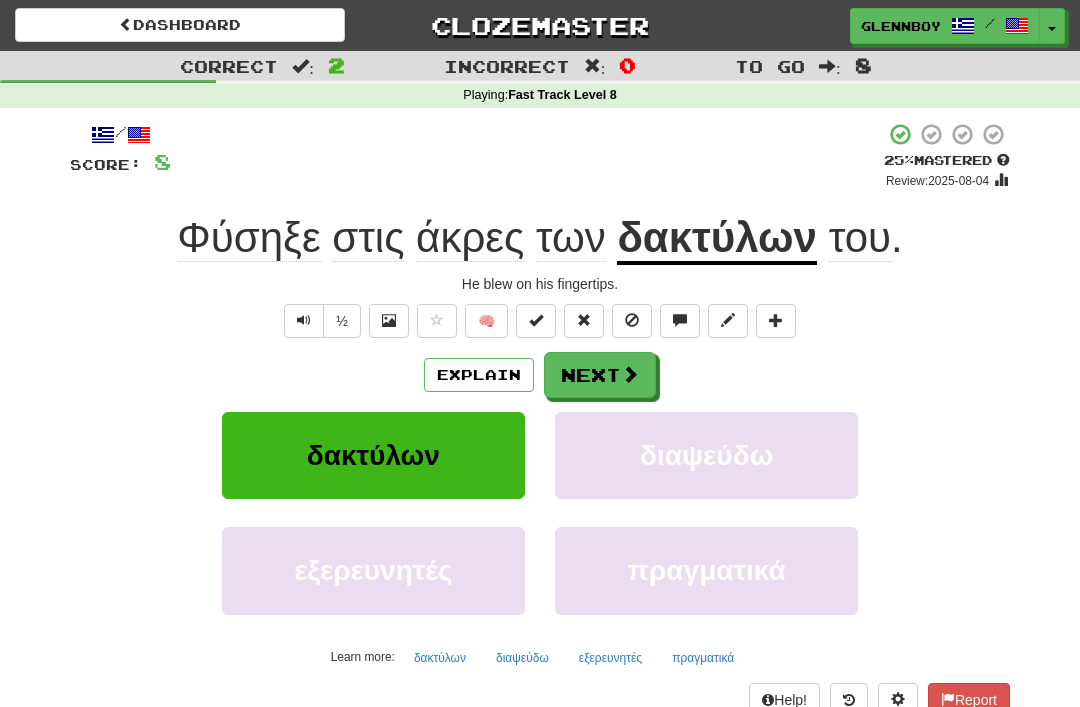 click at bounding box center (632, 321) 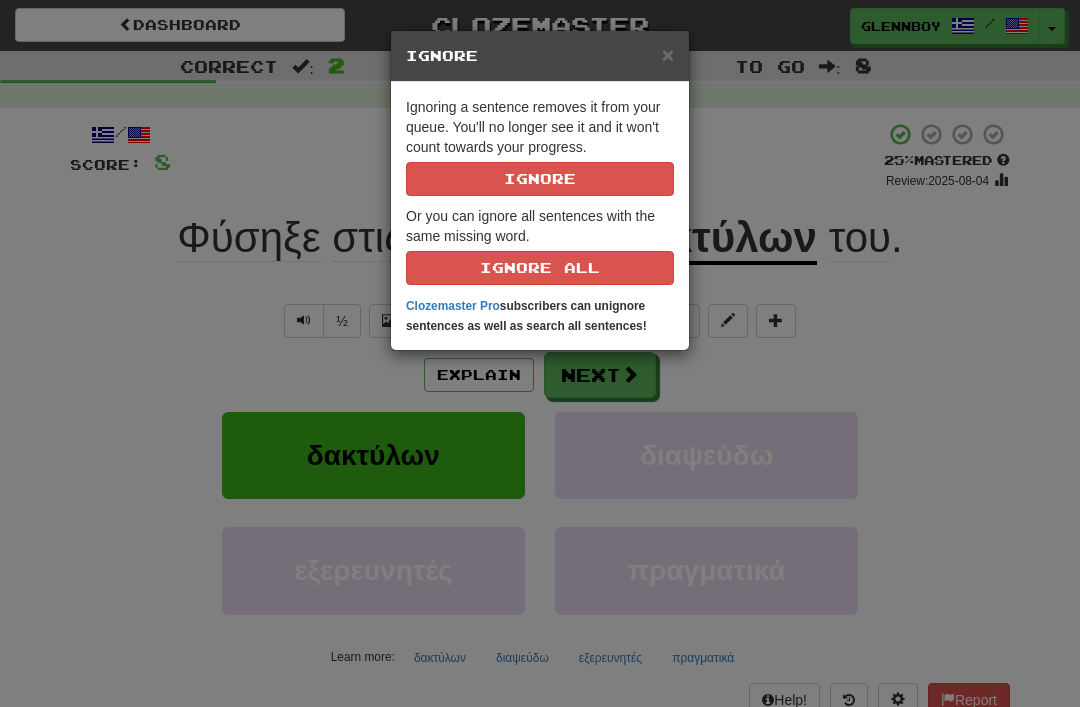 click on "Ignore" at bounding box center [540, 179] 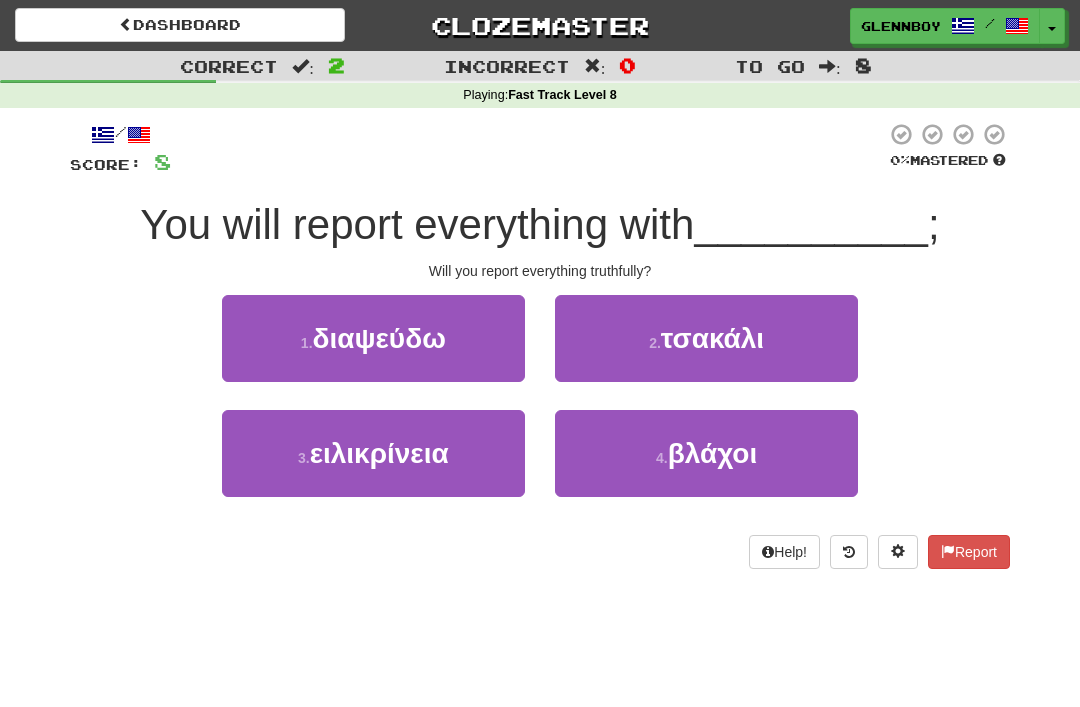 click on "διαψεύδω" at bounding box center [379, 338] 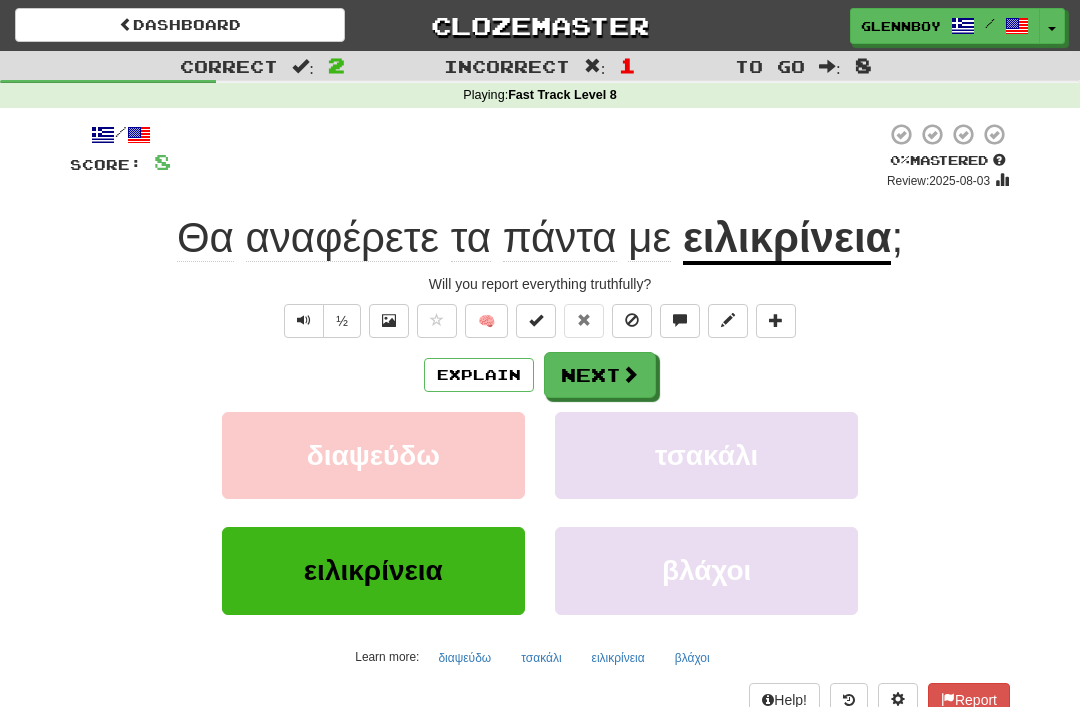 click on "Explain" at bounding box center [479, 375] 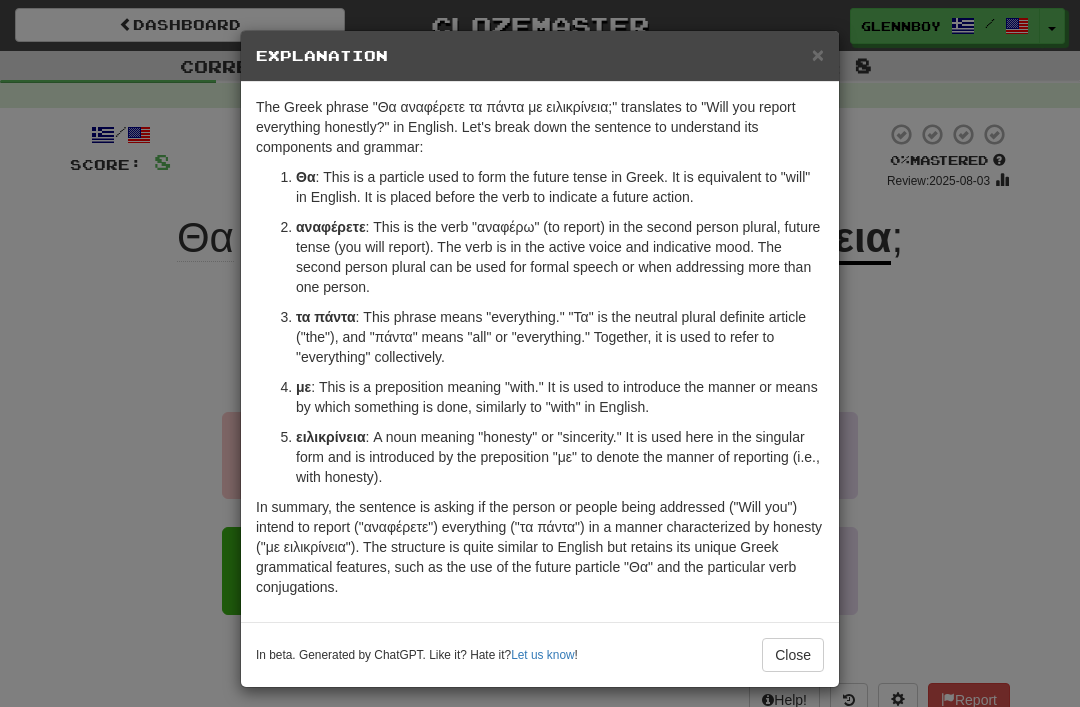 click on "Close" at bounding box center [793, 655] 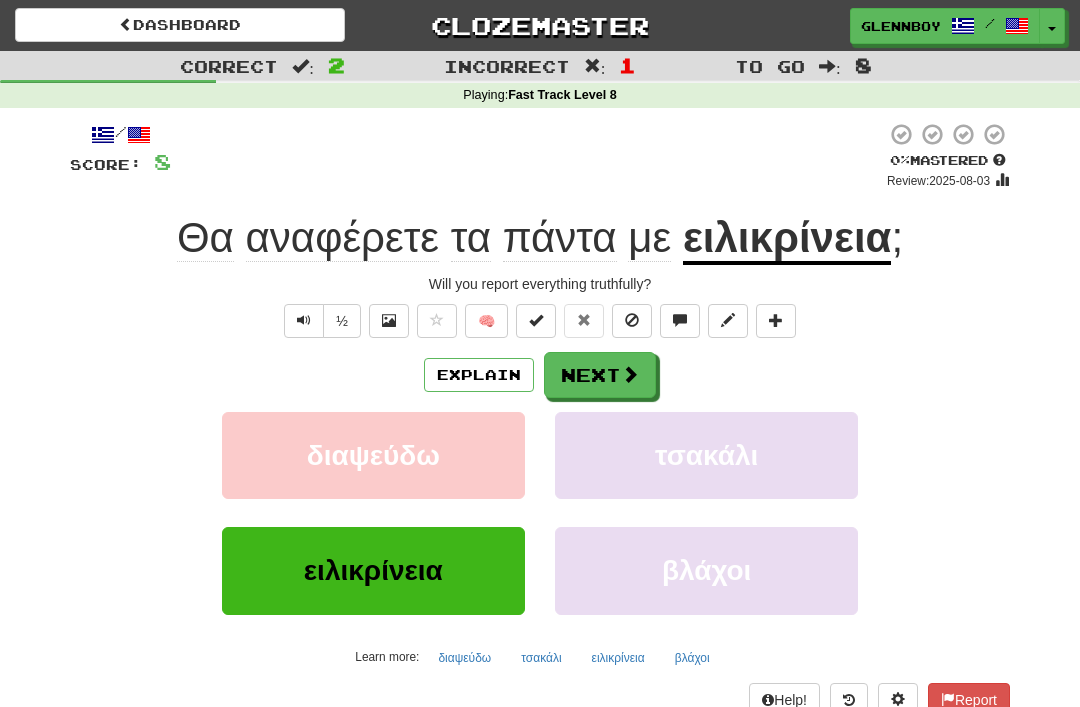 click at bounding box center (632, 320) 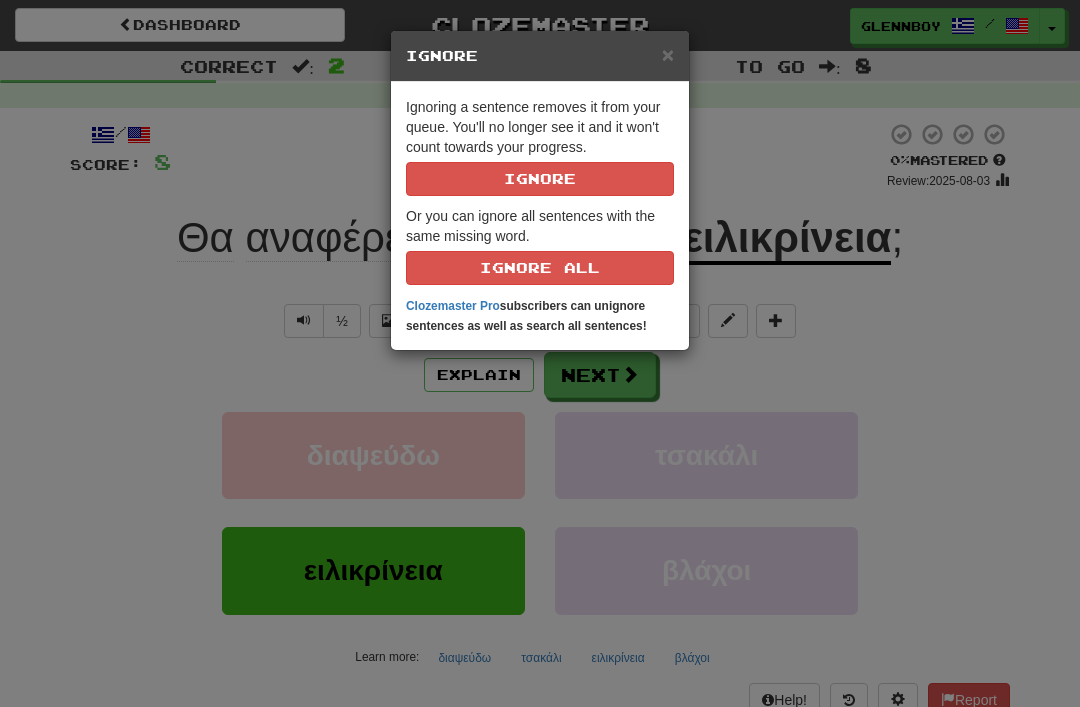 click on "Ignore" at bounding box center [540, 179] 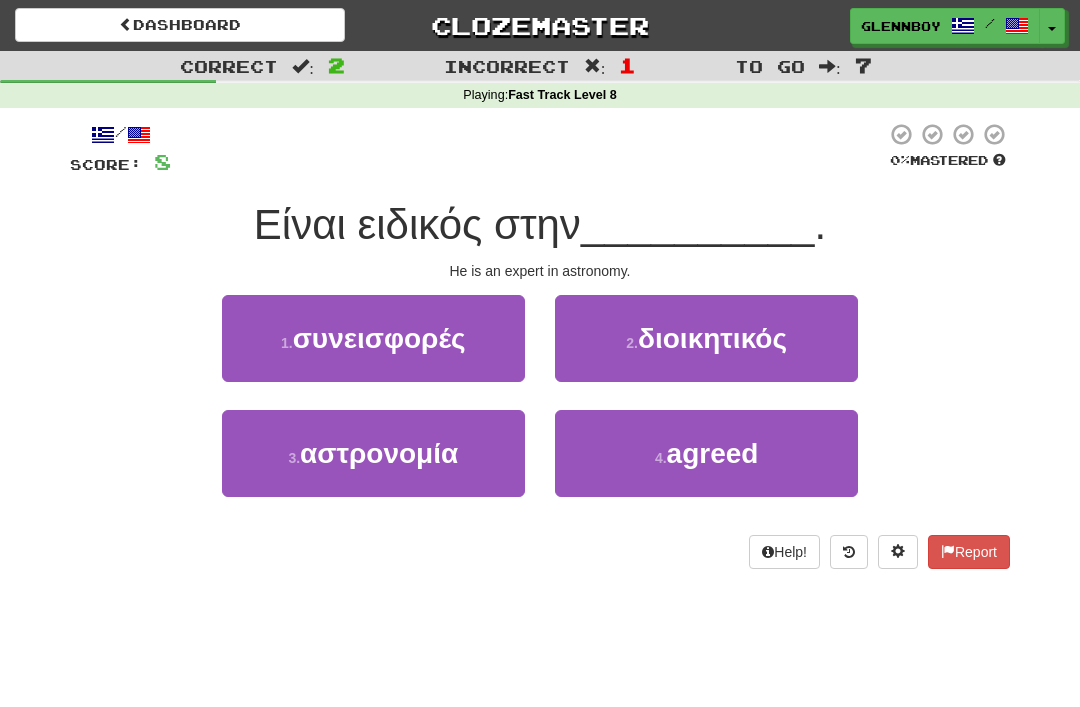 click on "αστρονομία" at bounding box center [379, 453] 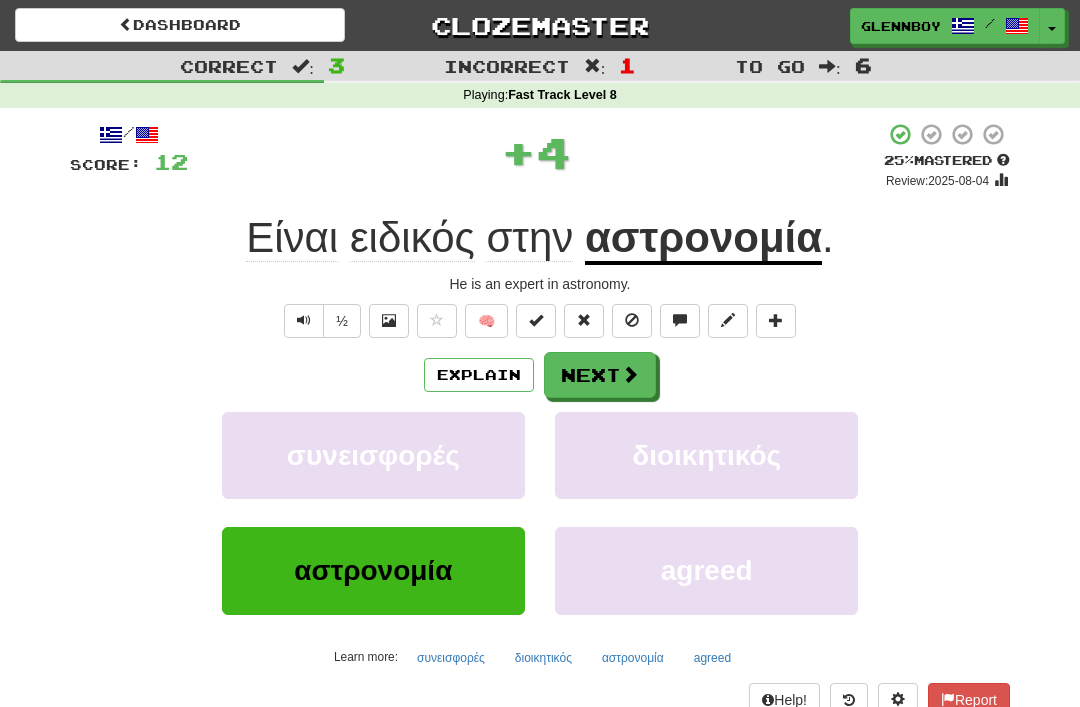 click at bounding box center [632, 320] 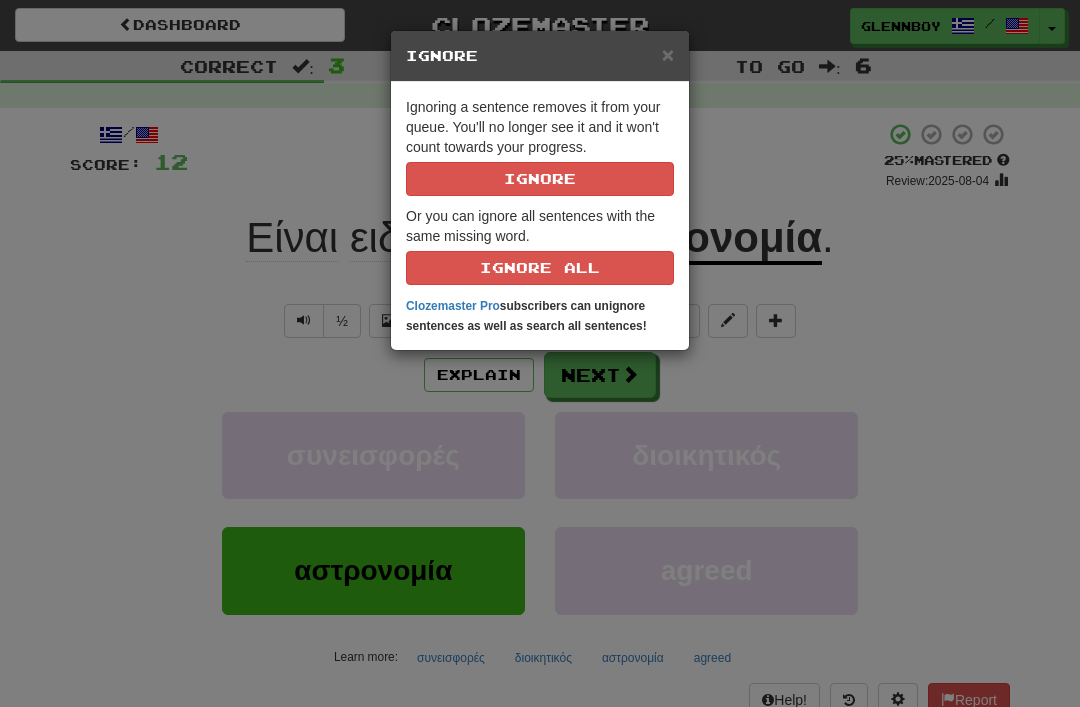 click on "Ignore" at bounding box center [540, 179] 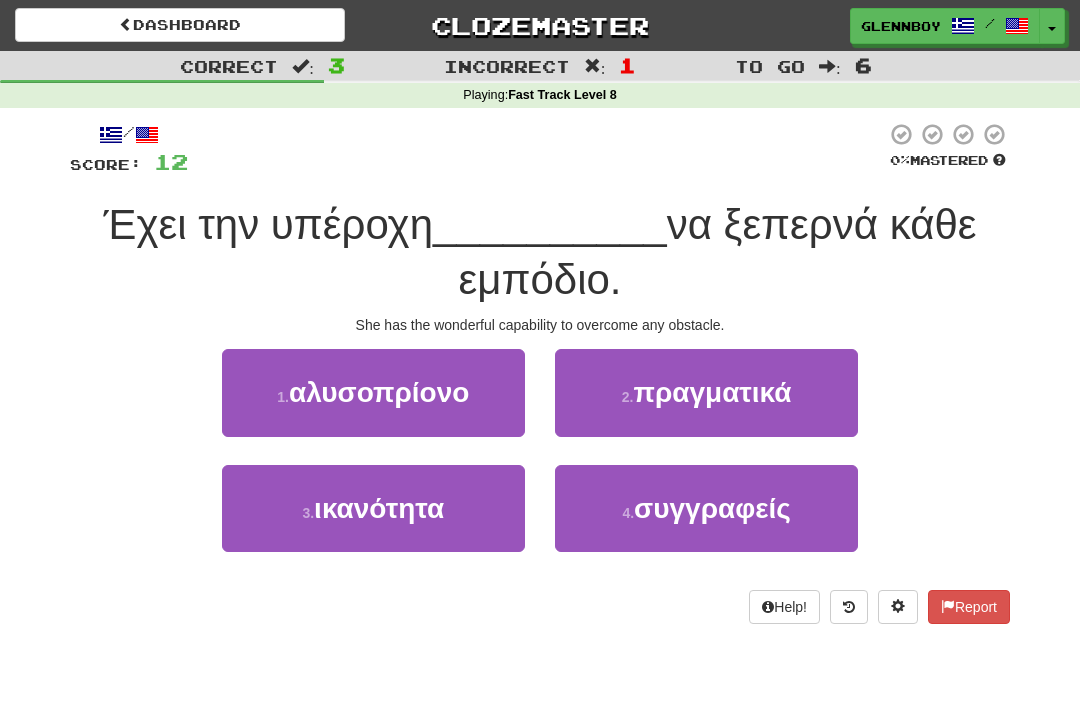 click on "ικανότητα" at bounding box center (379, 508) 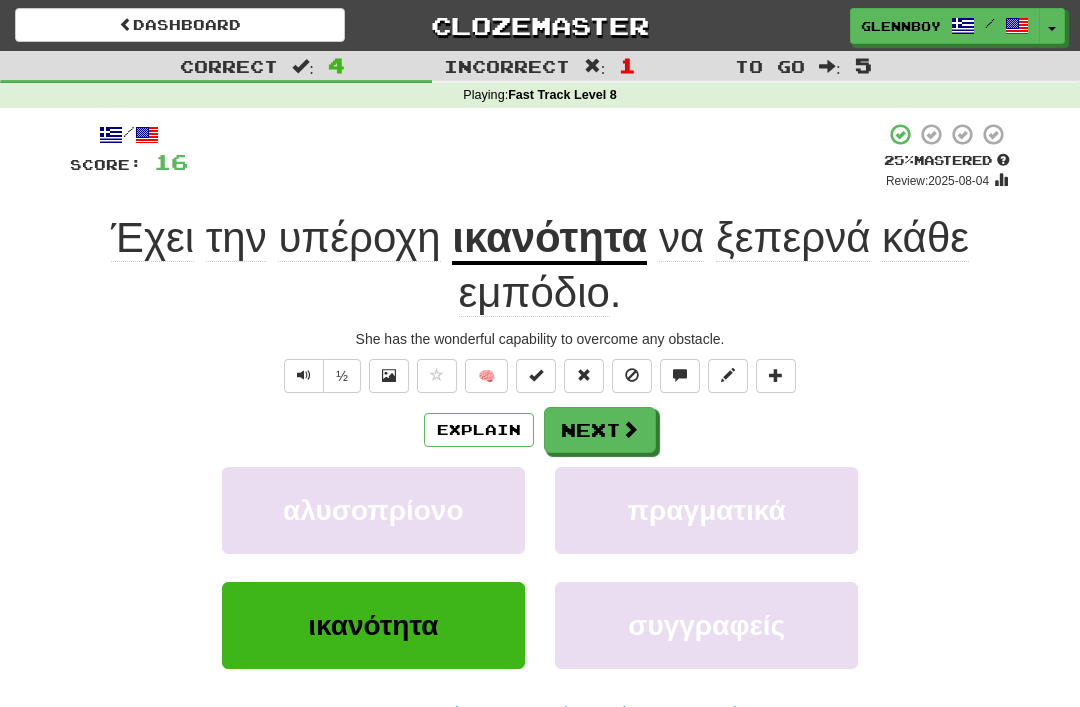 click on "Explain" at bounding box center [479, 430] 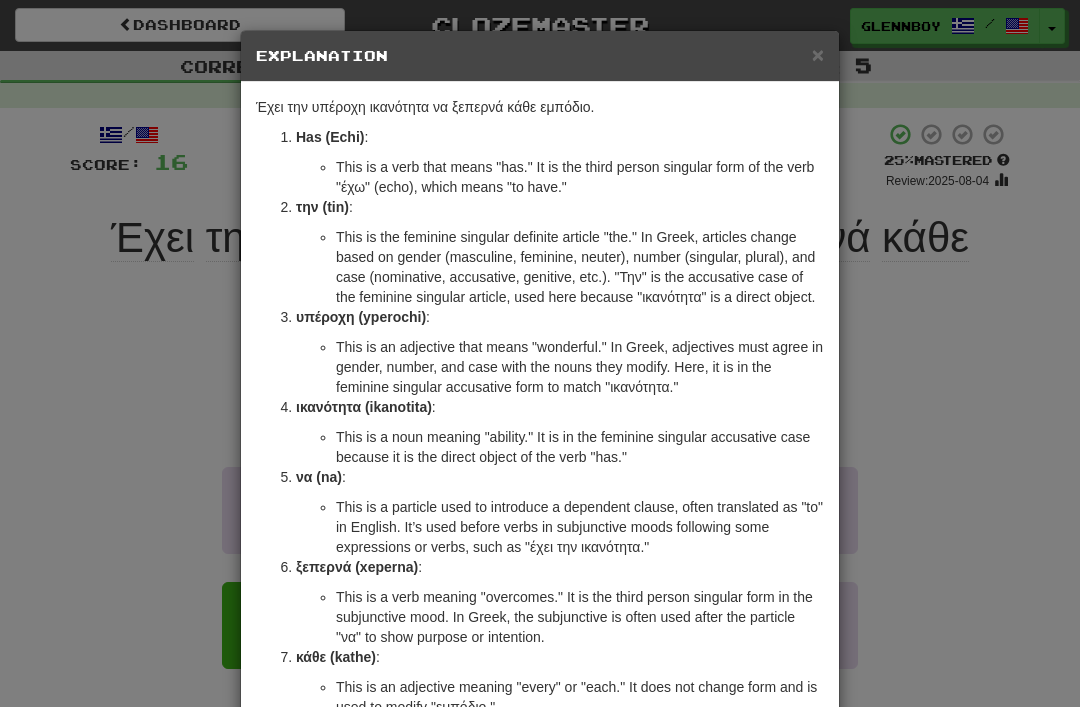 scroll, scrollTop: 0, scrollLeft: 0, axis: both 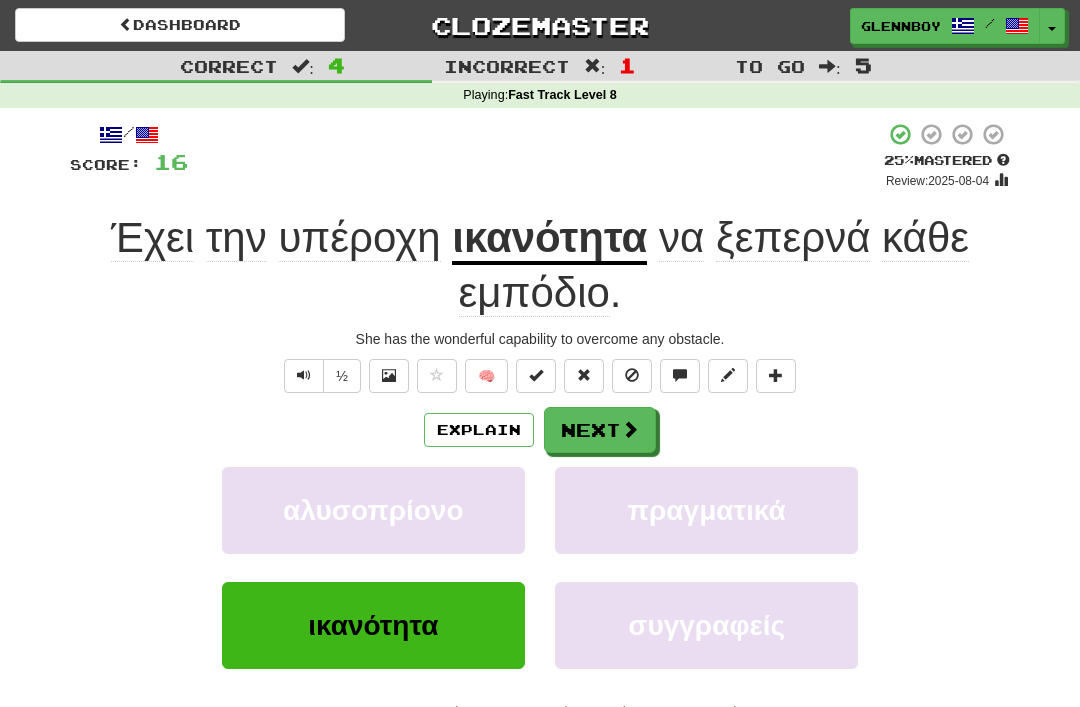 click at bounding box center [632, 375] 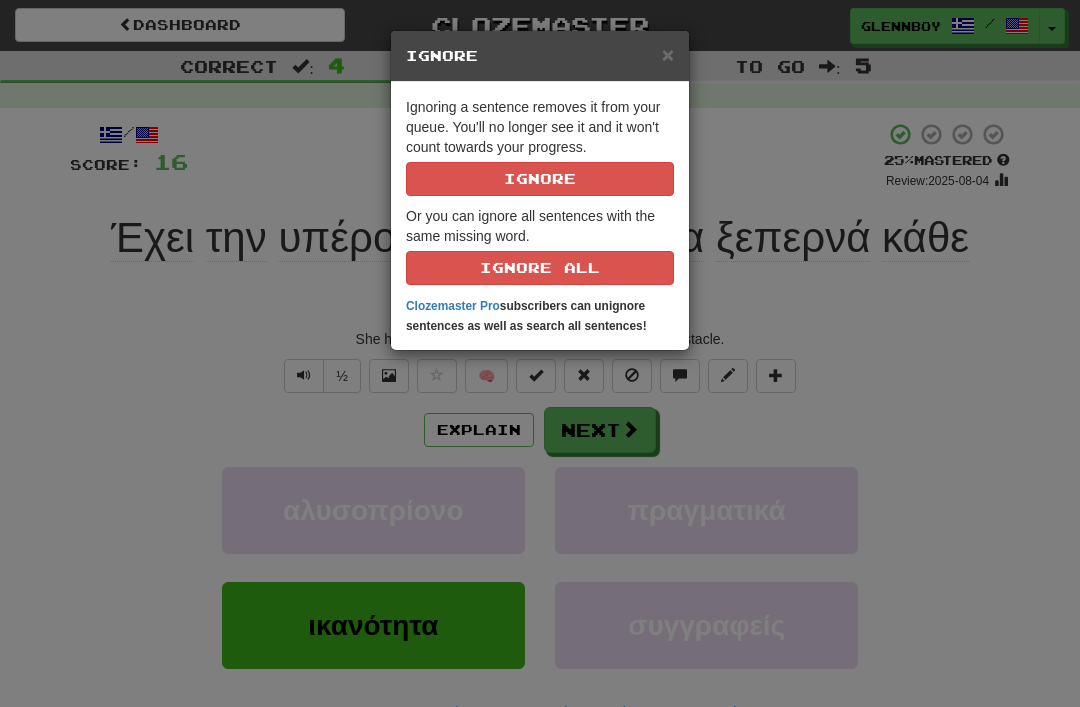 click on "Ignore" at bounding box center (540, 179) 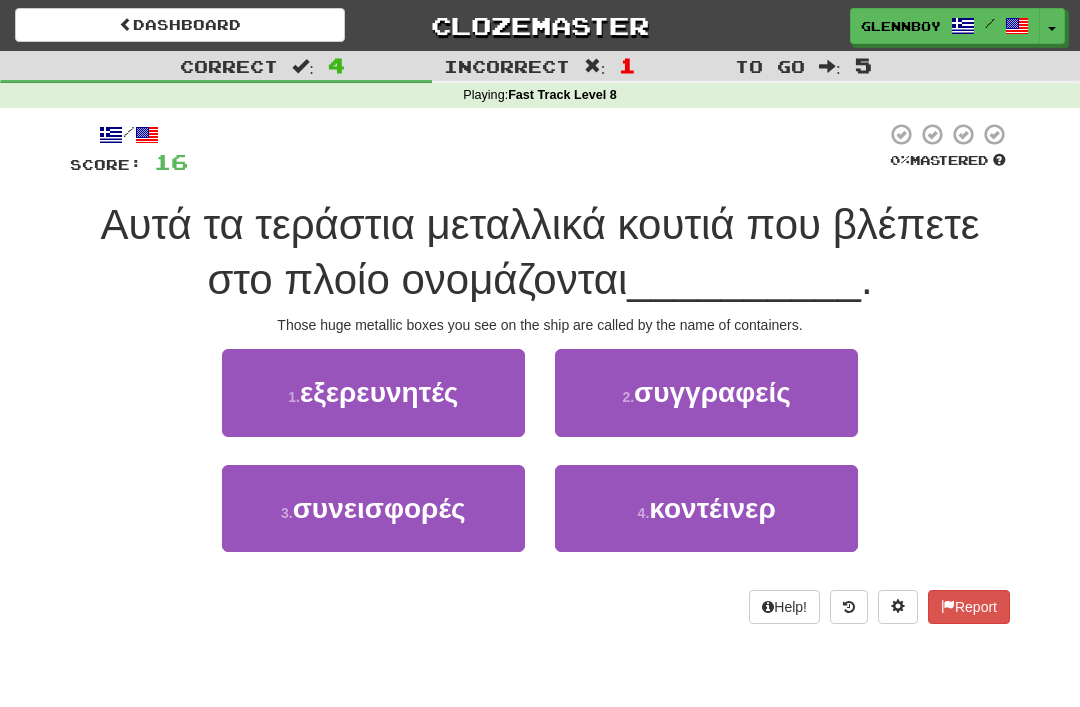 click on "κοντέινερ" at bounding box center [712, 508] 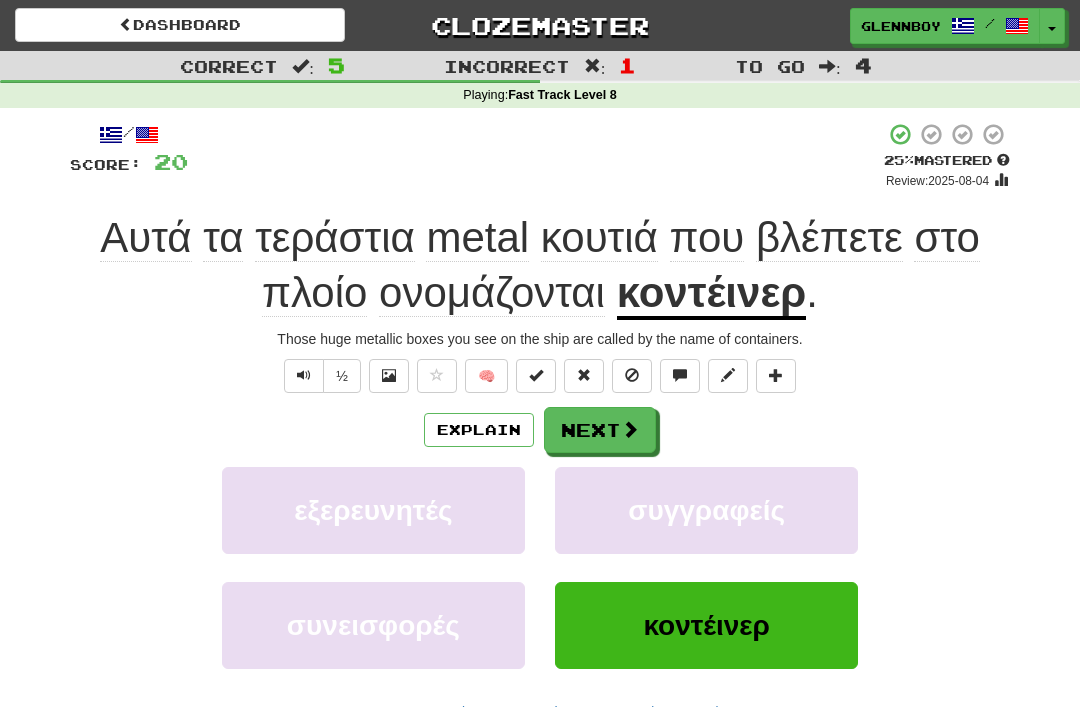 click at bounding box center [632, 376] 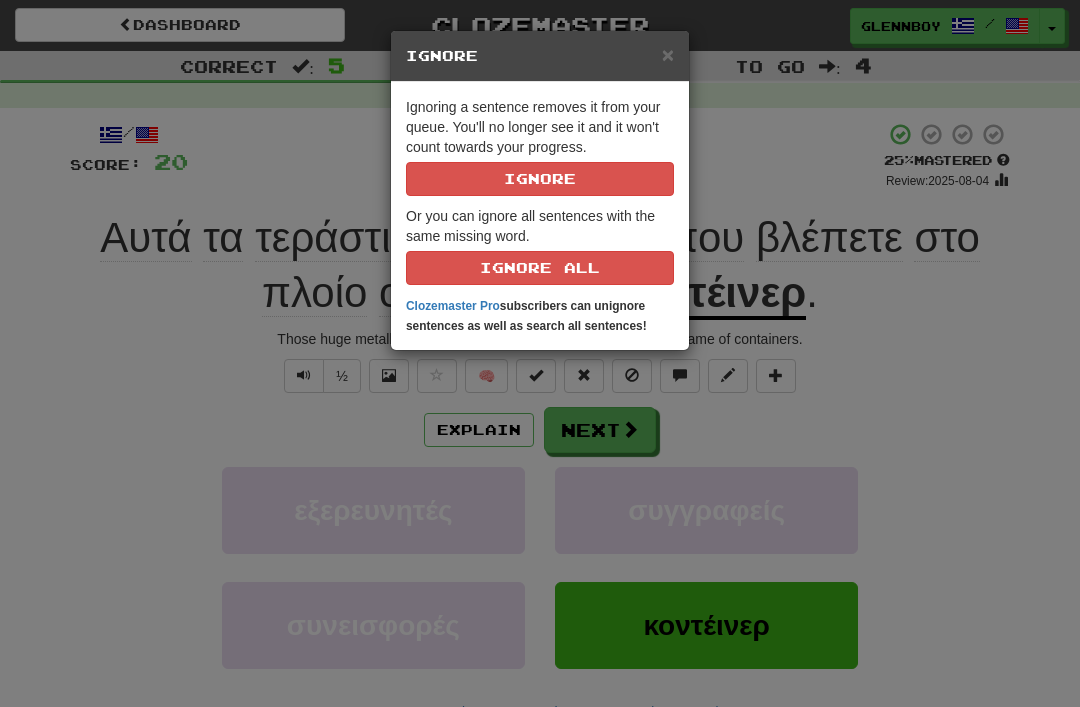 click on "Ignore" at bounding box center [540, 179] 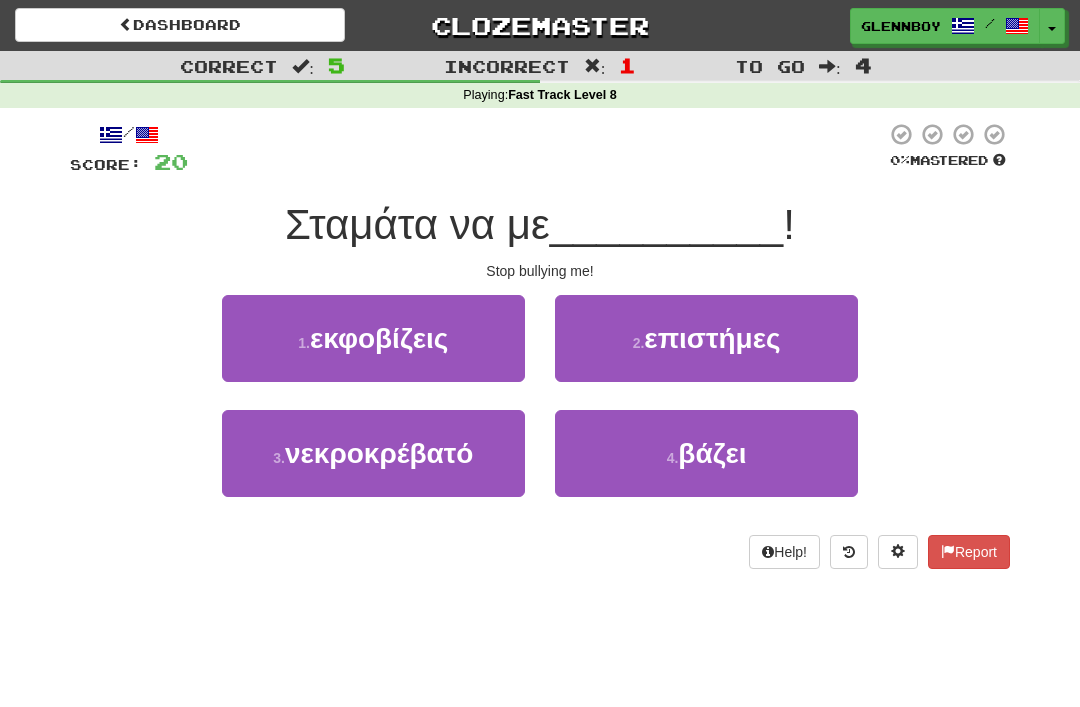 click on "1 .  εκφοβίζεις" at bounding box center (373, 338) 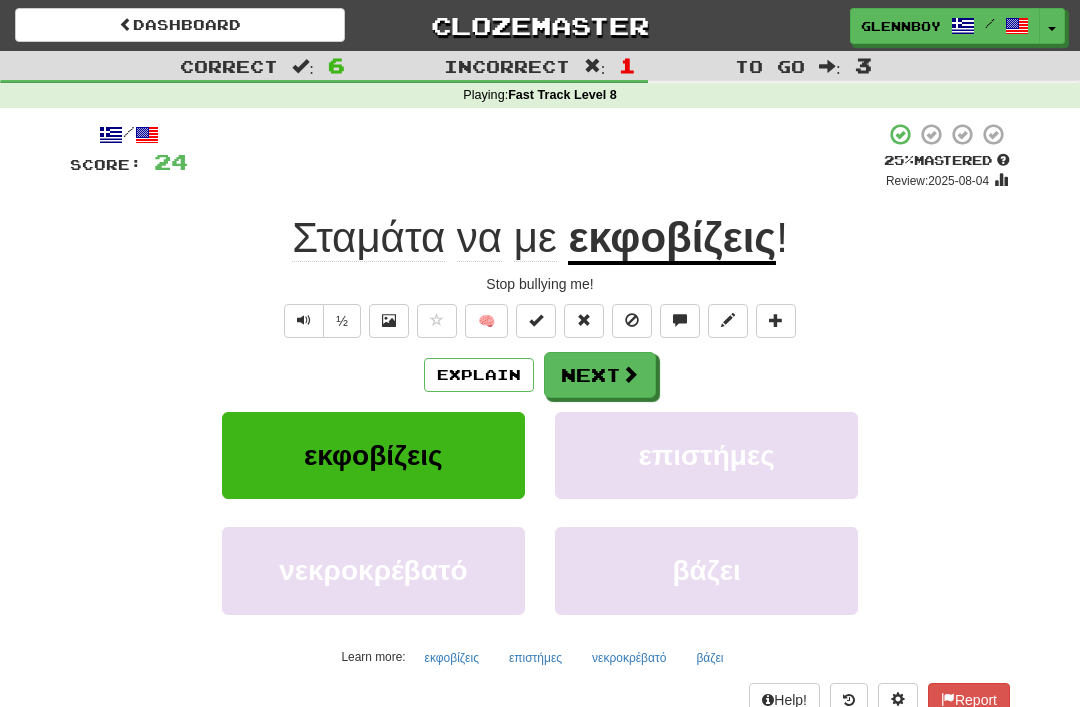 click on "Explain" at bounding box center (479, 375) 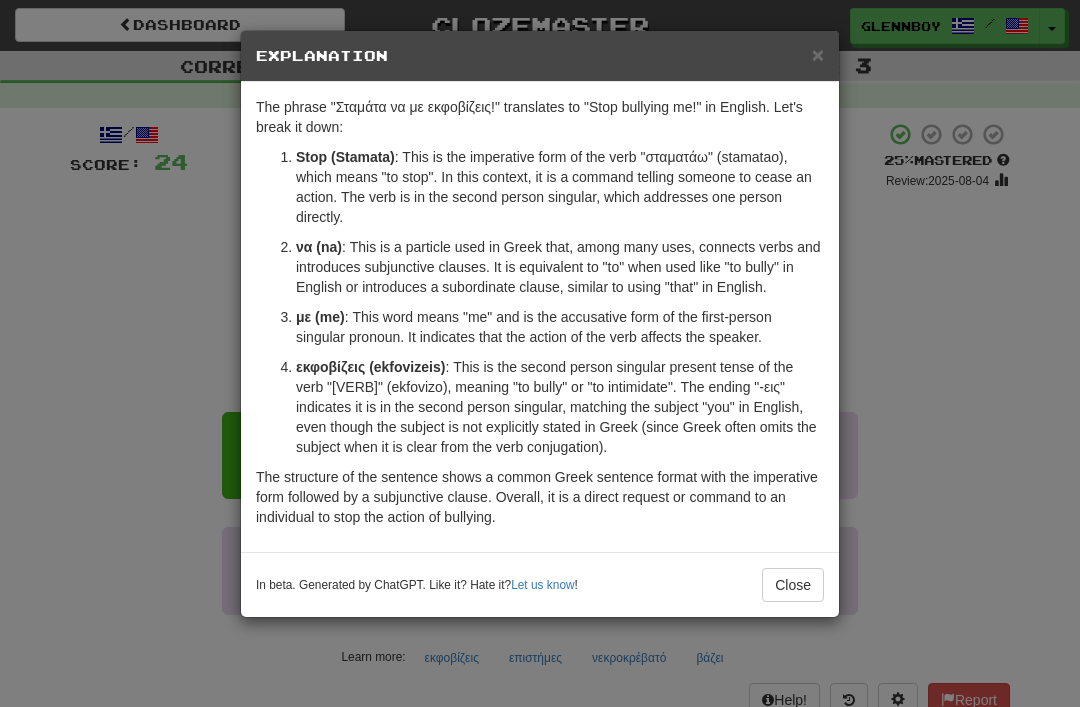 click on "Close" at bounding box center (793, 585) 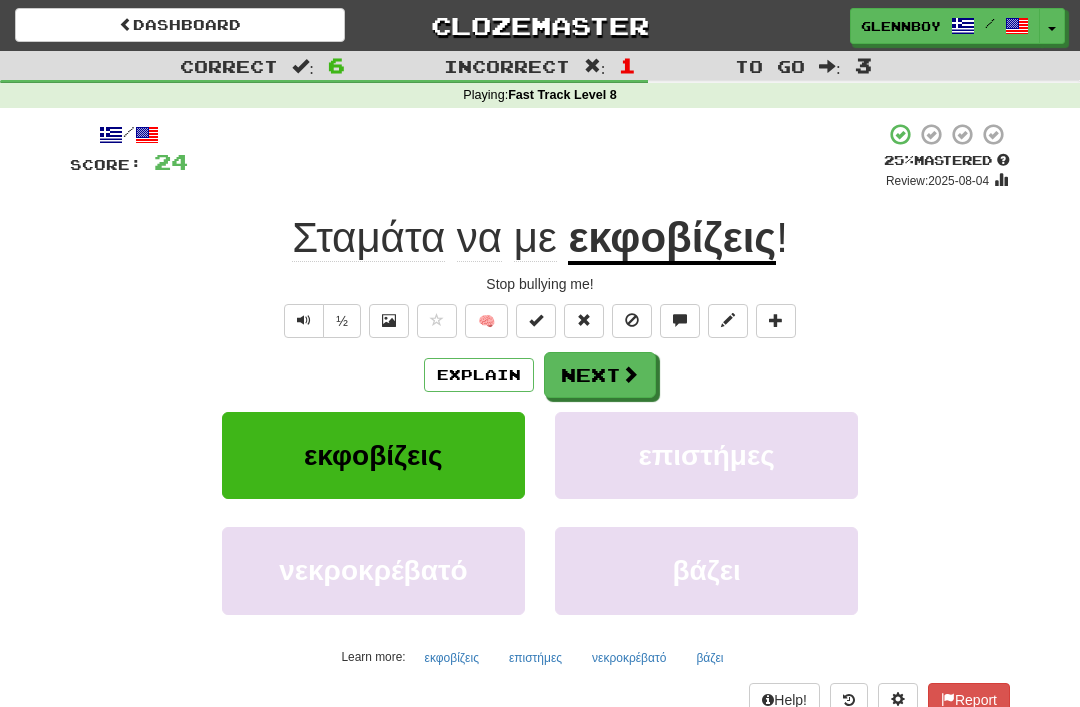 click at bounding box center (632, 320) 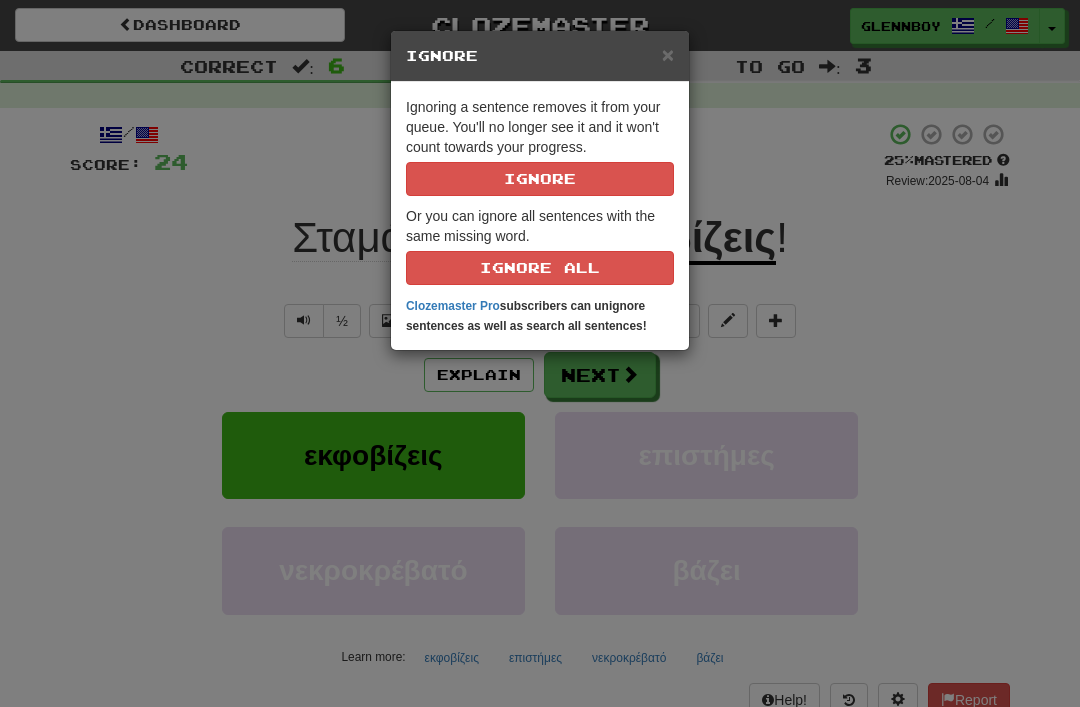 click on "Ignore" at bounding box center (540, 179) 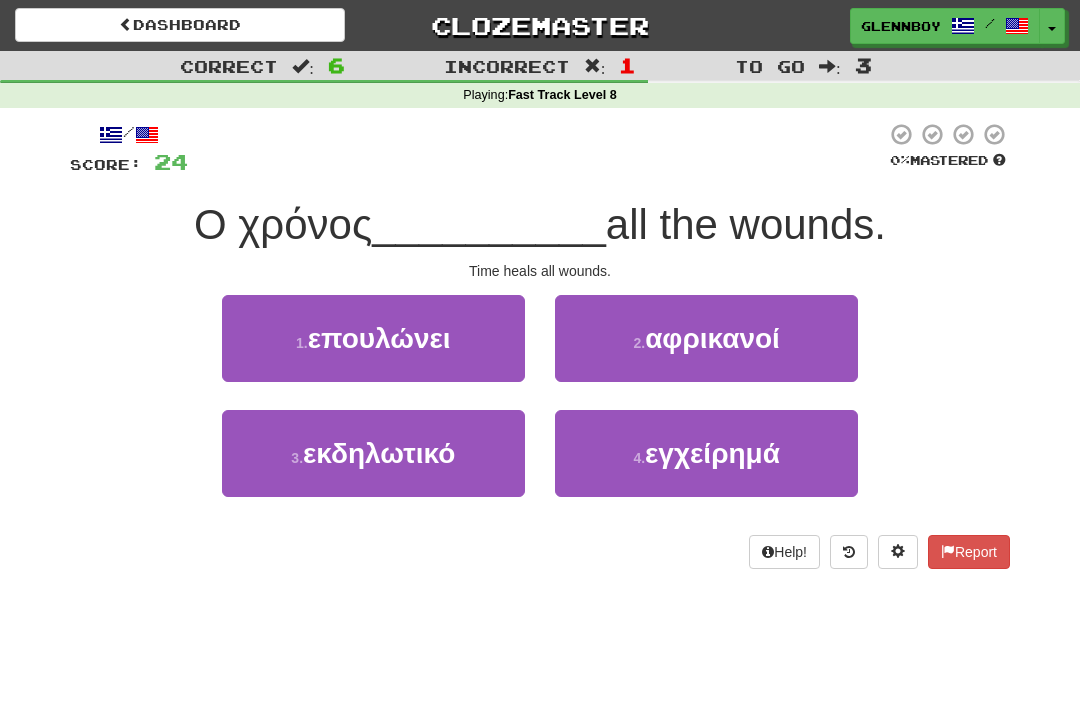 click on "επουλώνει" at bounding box center [379, 338] 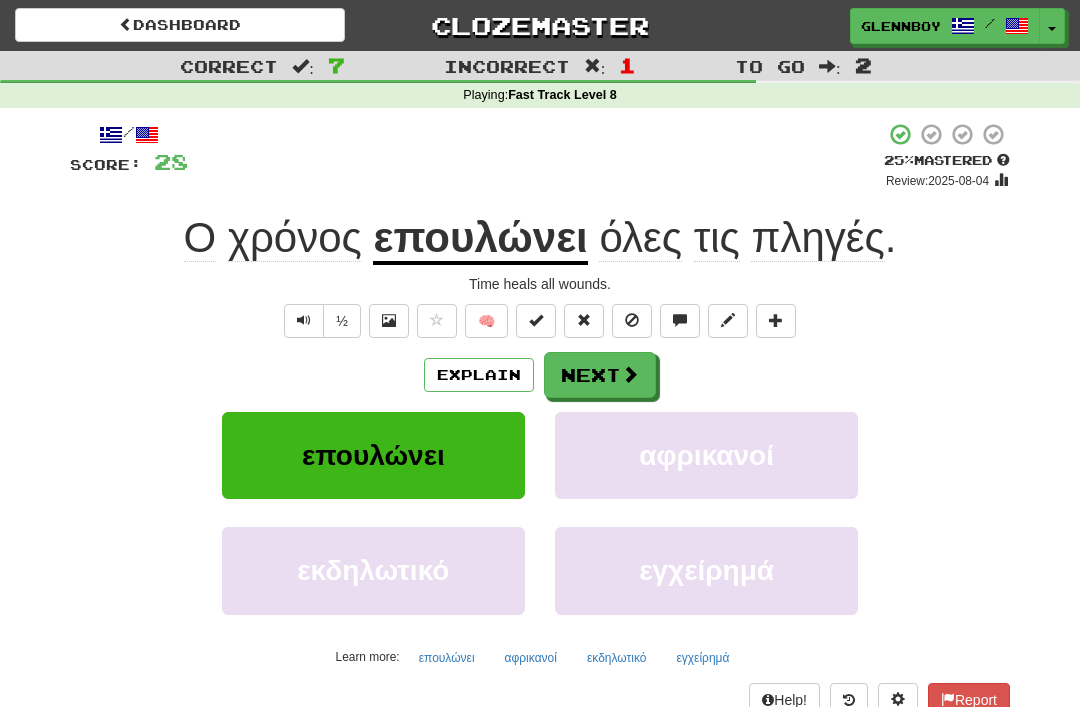 click at bounding box center (632, 321) 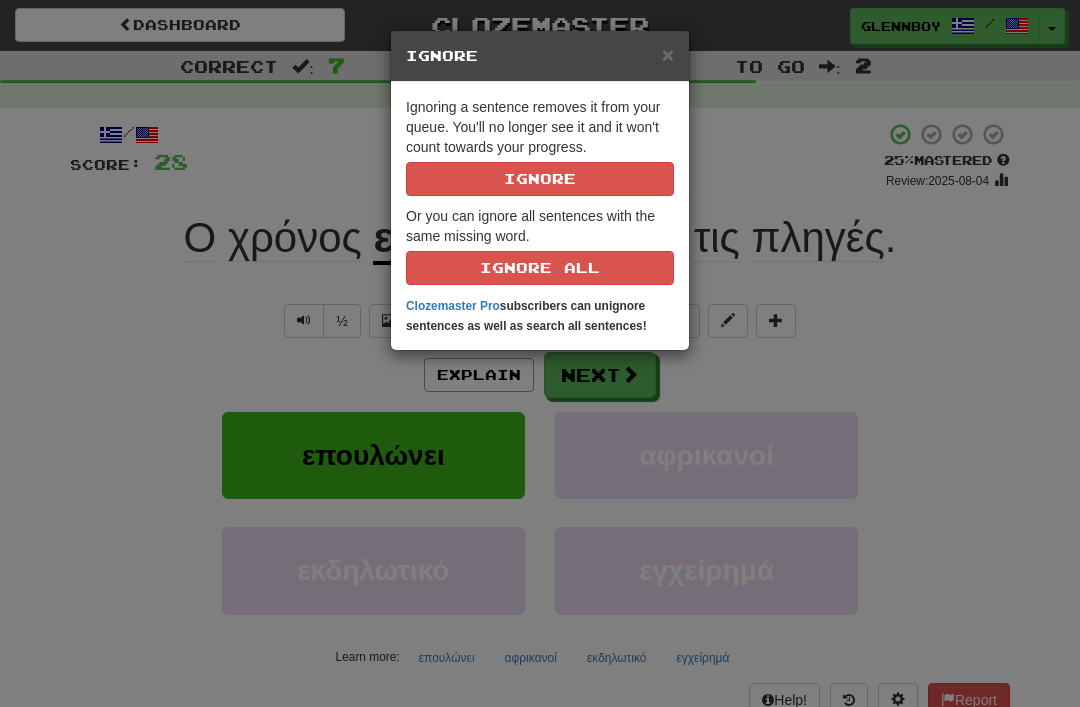 click on "Ignore" at bounding box center [540, 179] 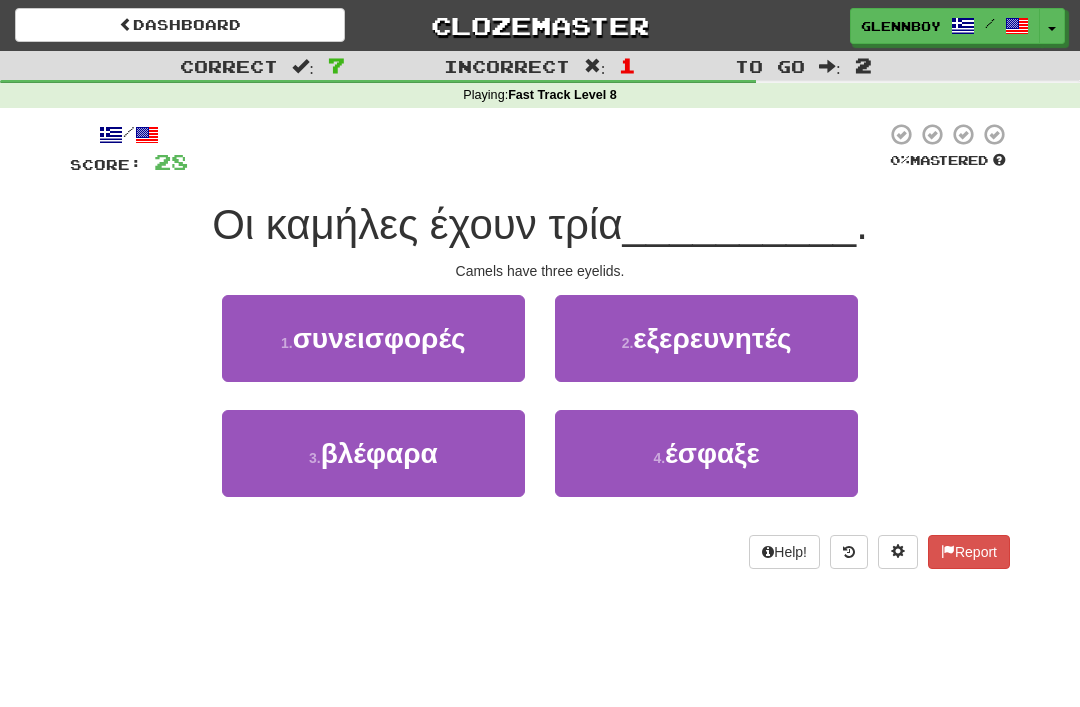 click on "3 .  βλέφαρα" at bounding box center (373, 453) 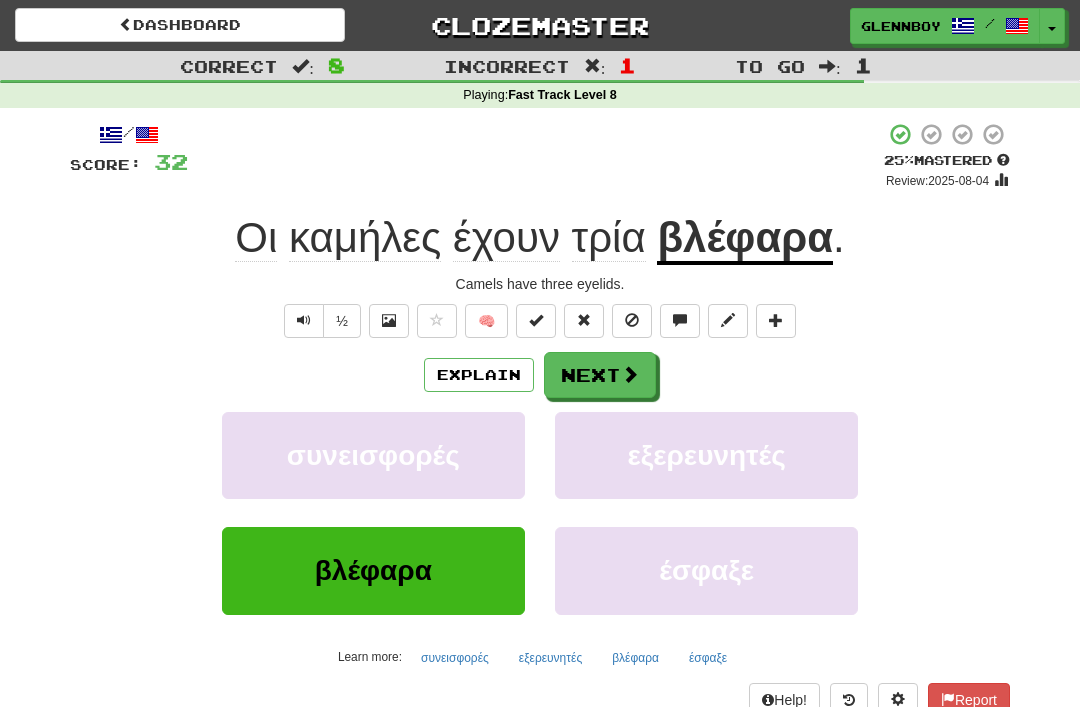 click at bounding box center (632, 320) 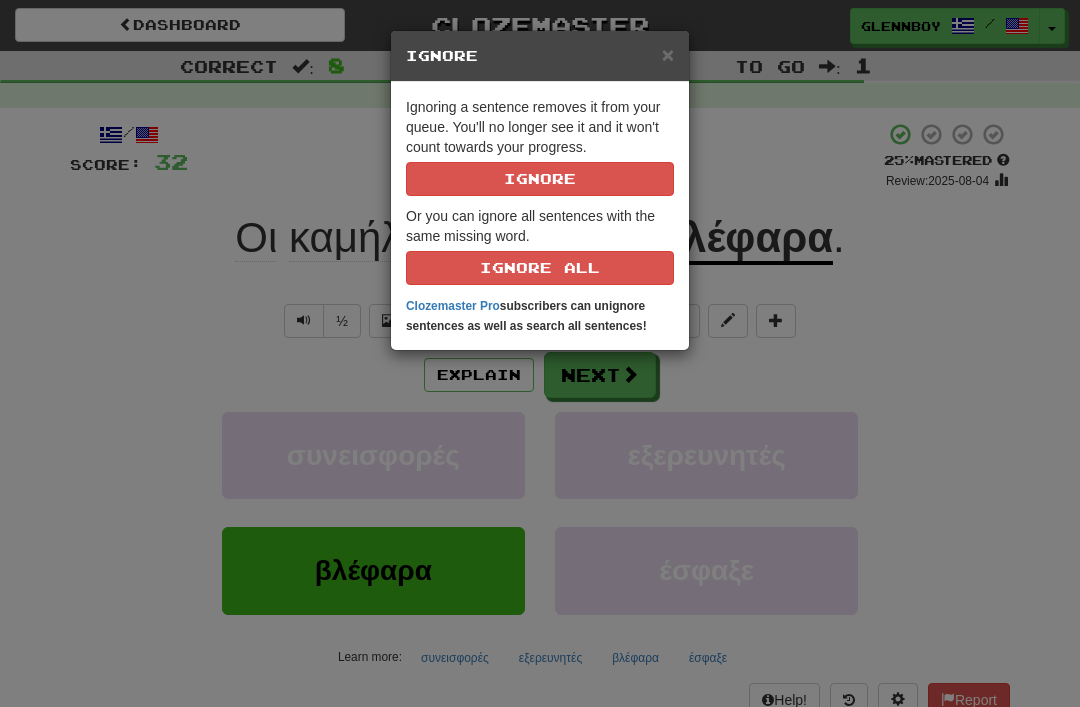 click on "Ignore" at bounding box center (540, 179) 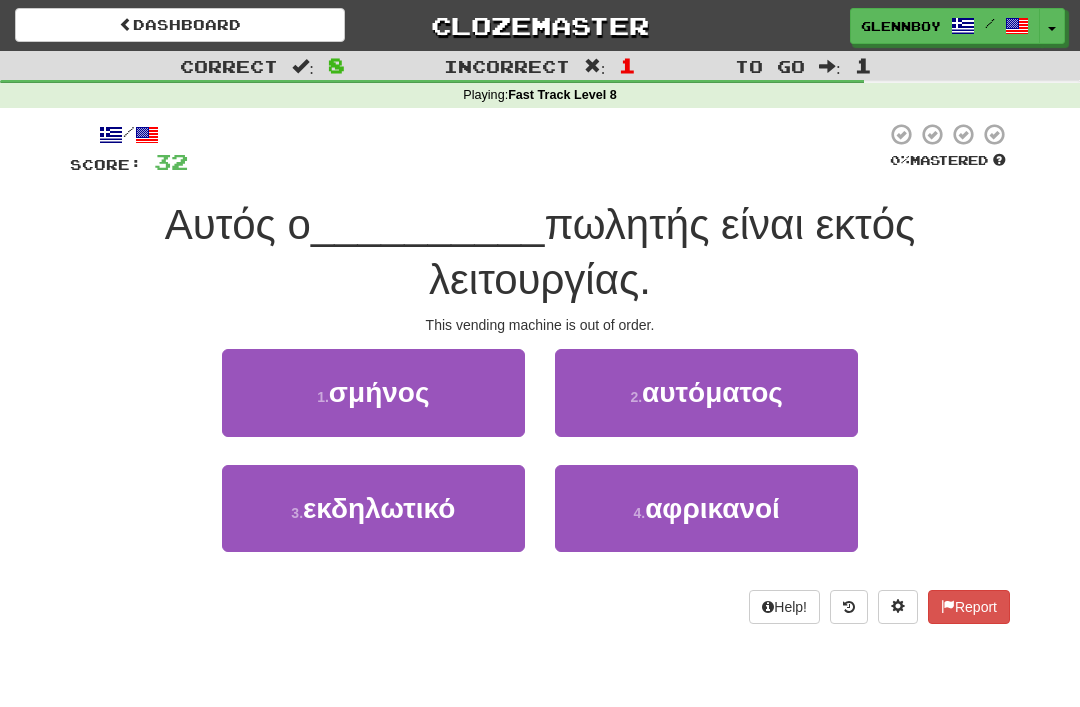 click on "2 .  αυτόματος" at bounding box center [706, 392] 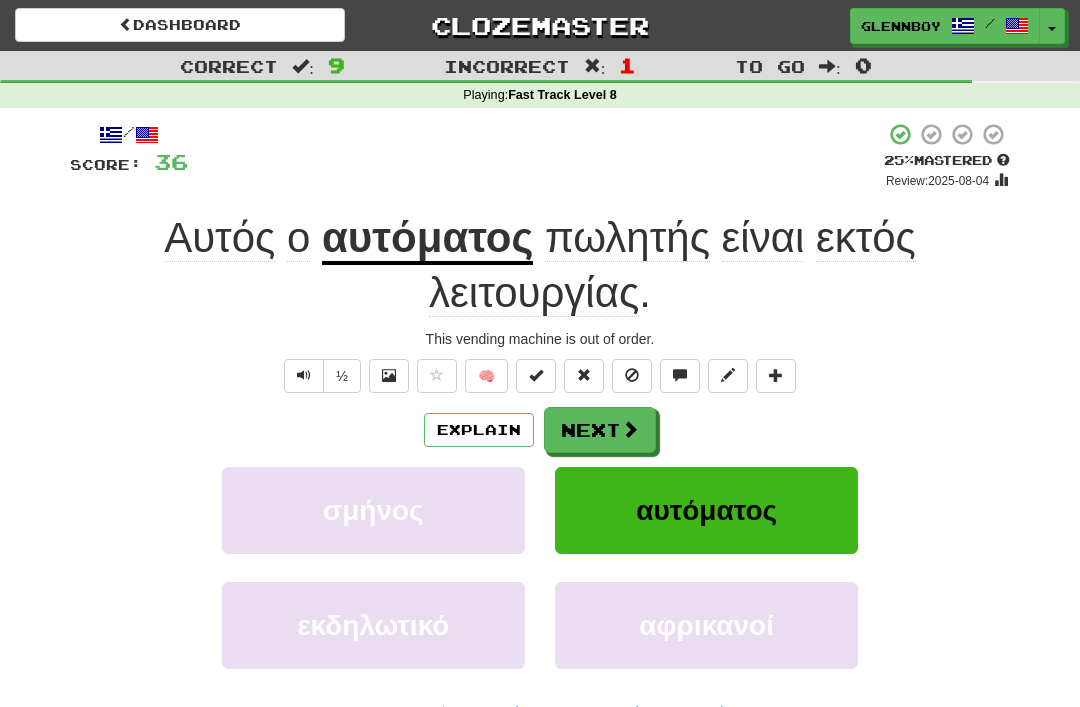 click at bounding box center [632, 375] 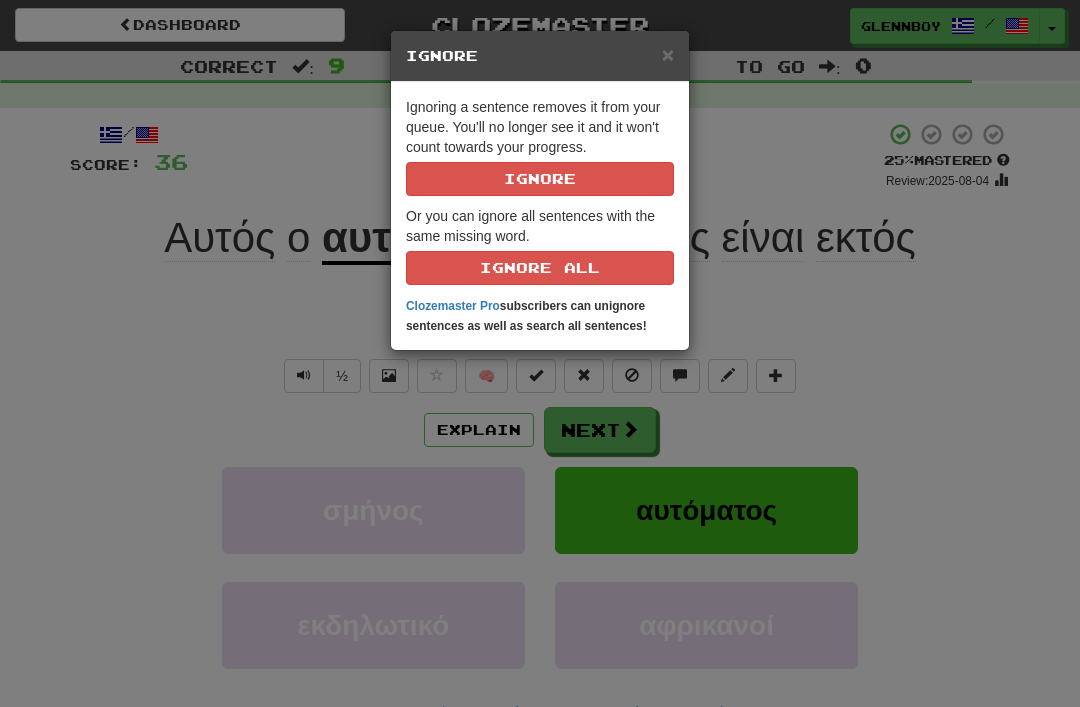 click on "Ignore" at bounding box center (540, 179) 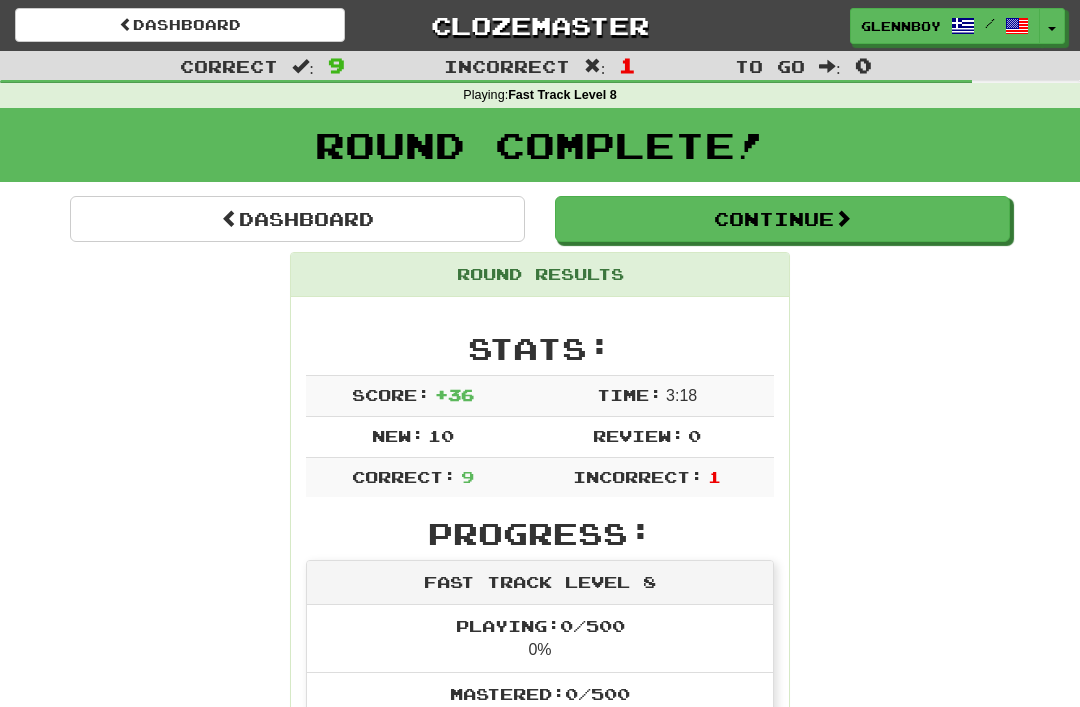 click on "Continue" at bounding box center (782, 219) 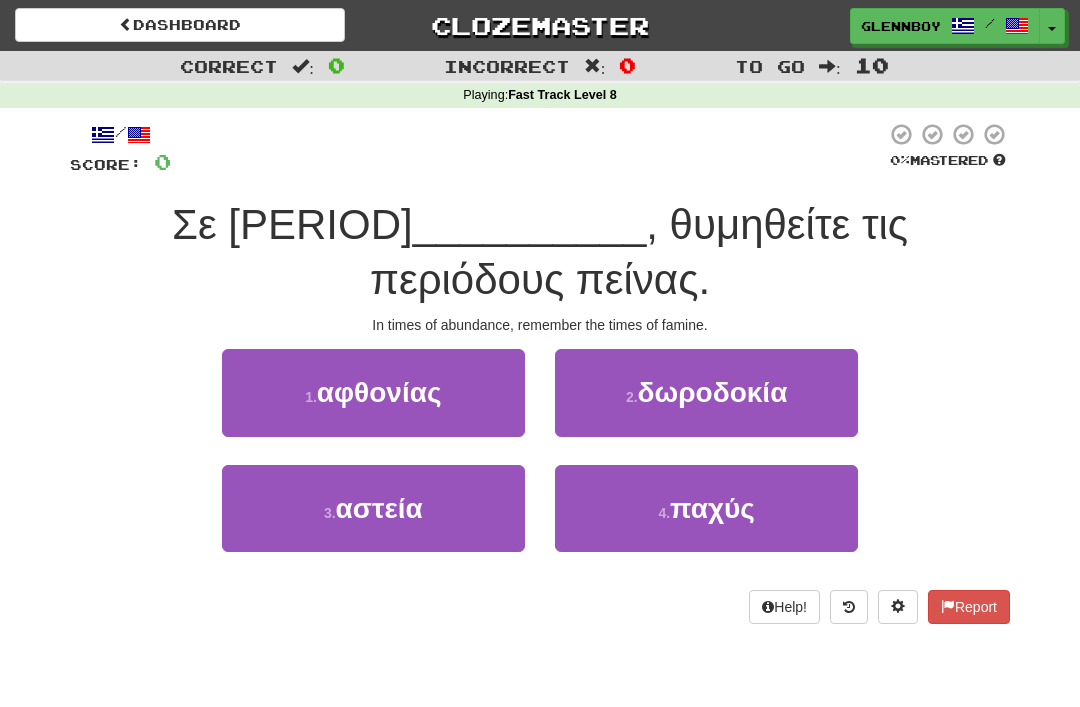 click on "αφθονίας" at bounding box center (379, 392) 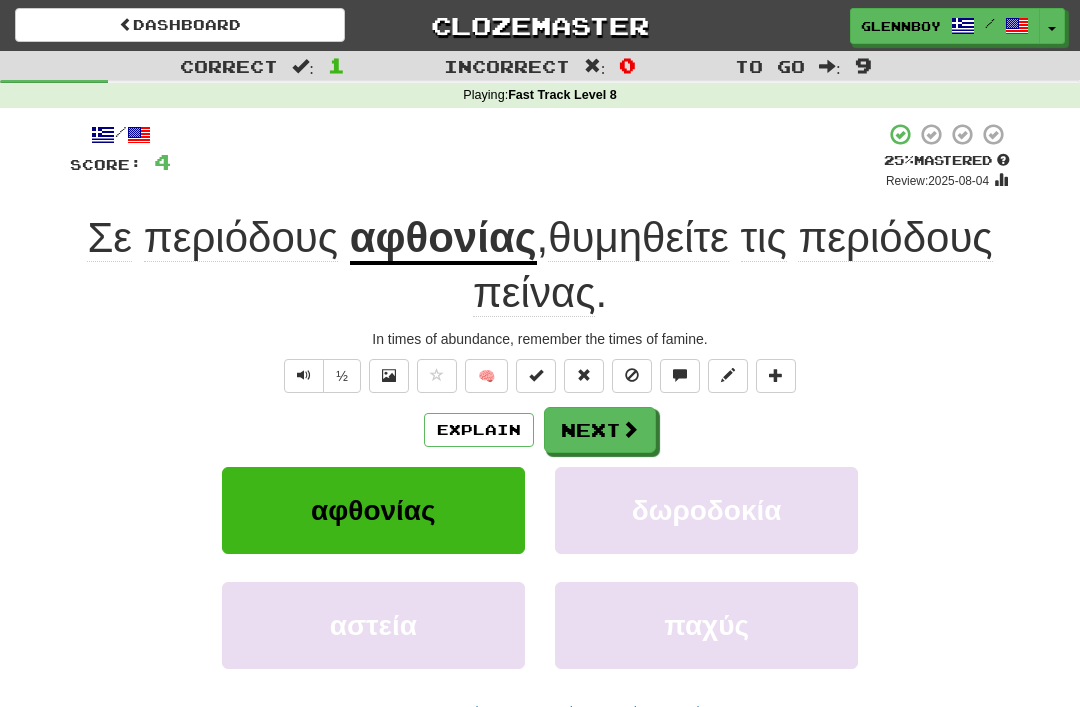 click on "Explain" at bounding box center [479, 430] 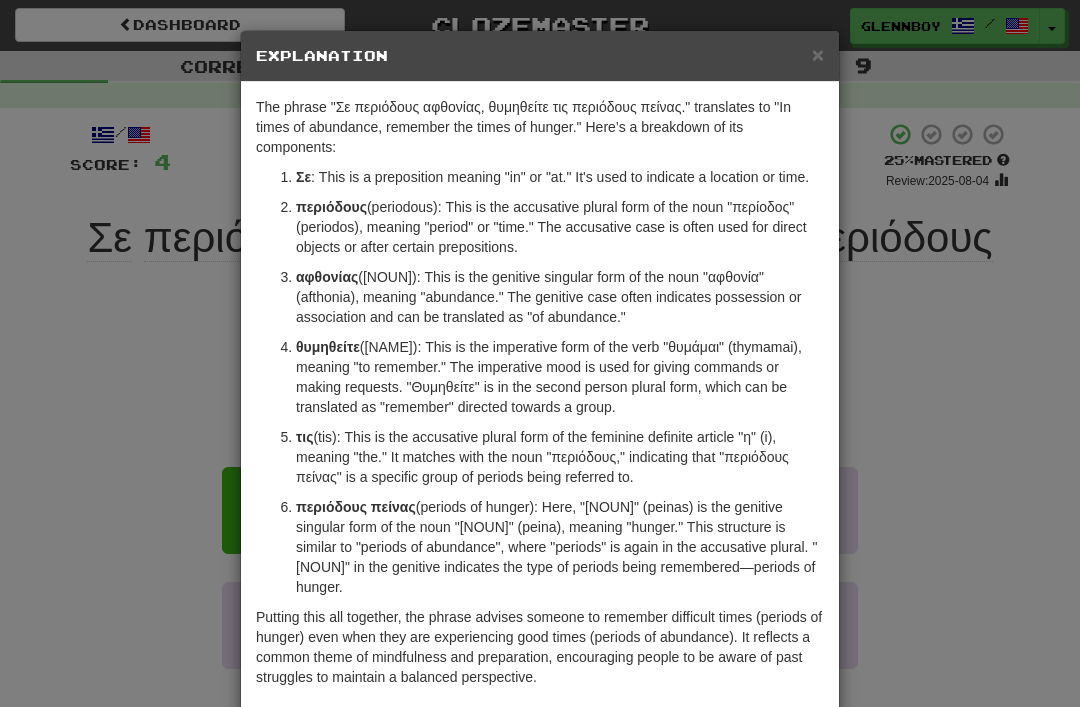 click on "× Explanation" at bounding box center [540, 56] 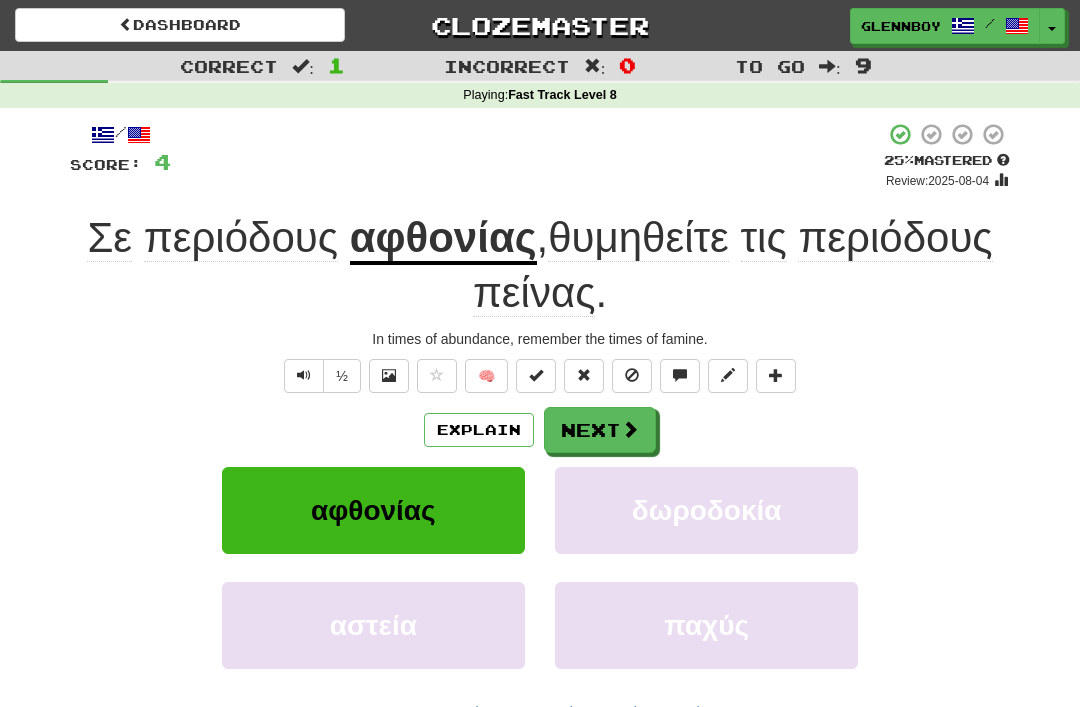 click at bounding box center (632, 376) 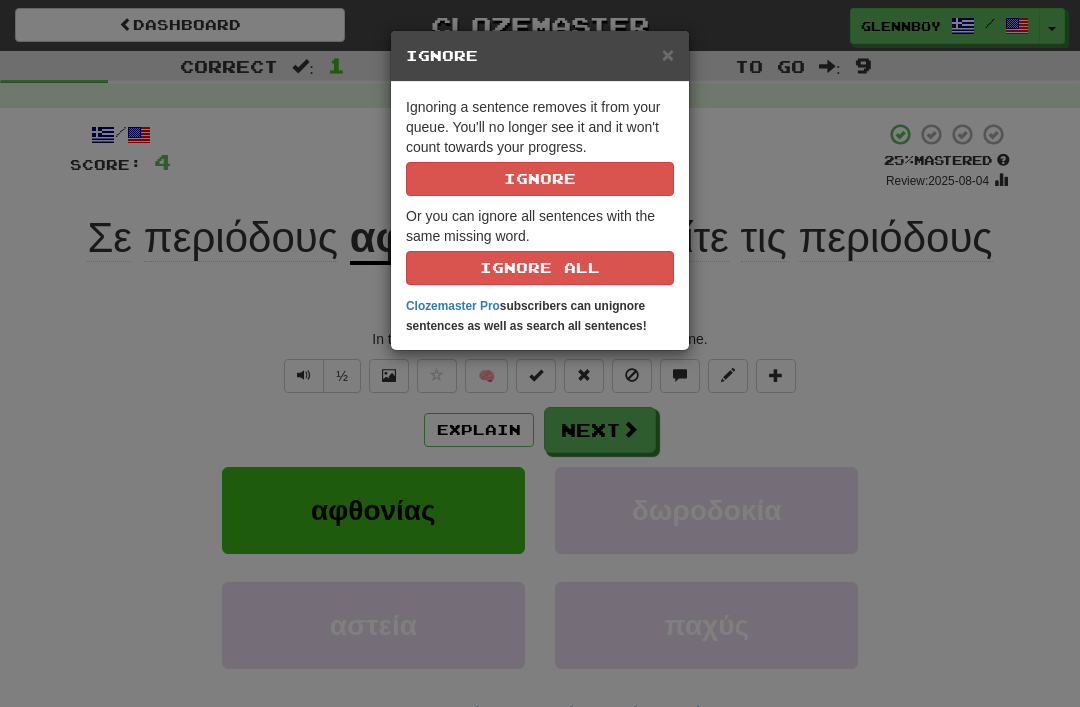 click on "Ignore" at bounding box center [540, 179] 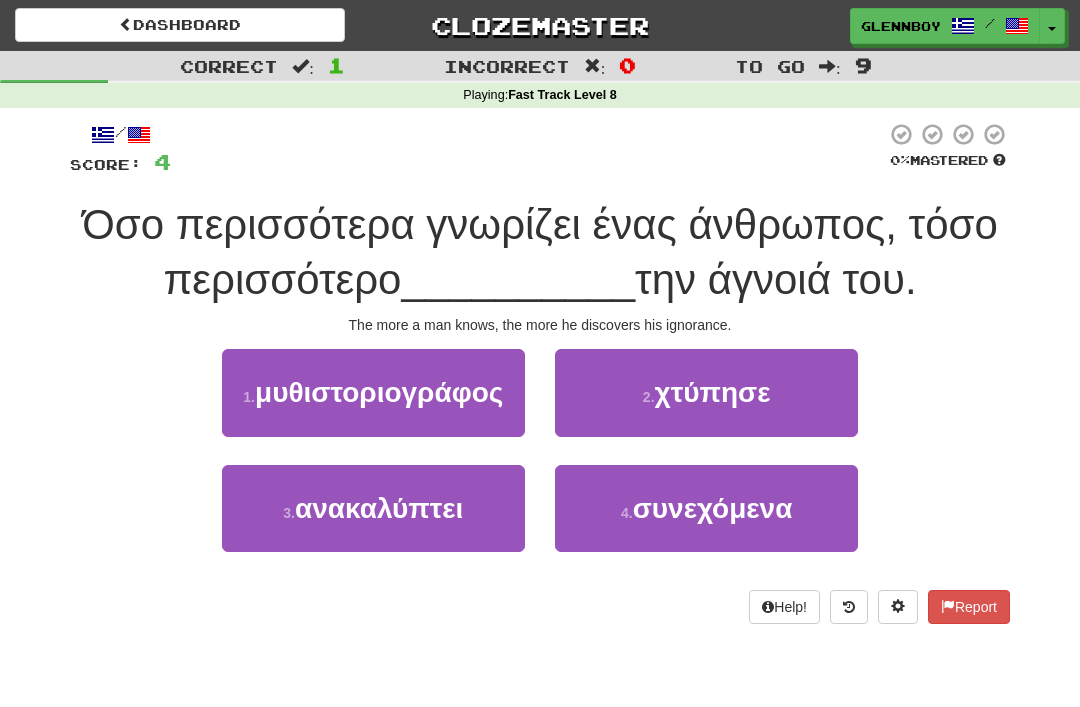 click on "ανακαλύπτει" at bounding box center (379, 508) 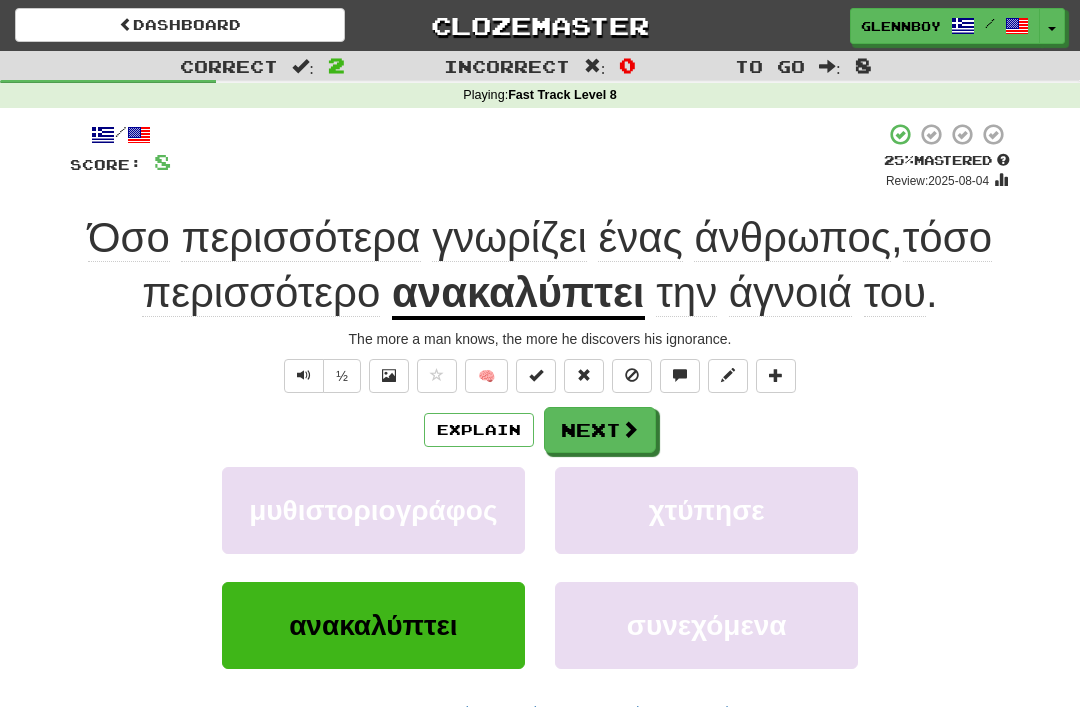 click at bounding box center [632, 376] 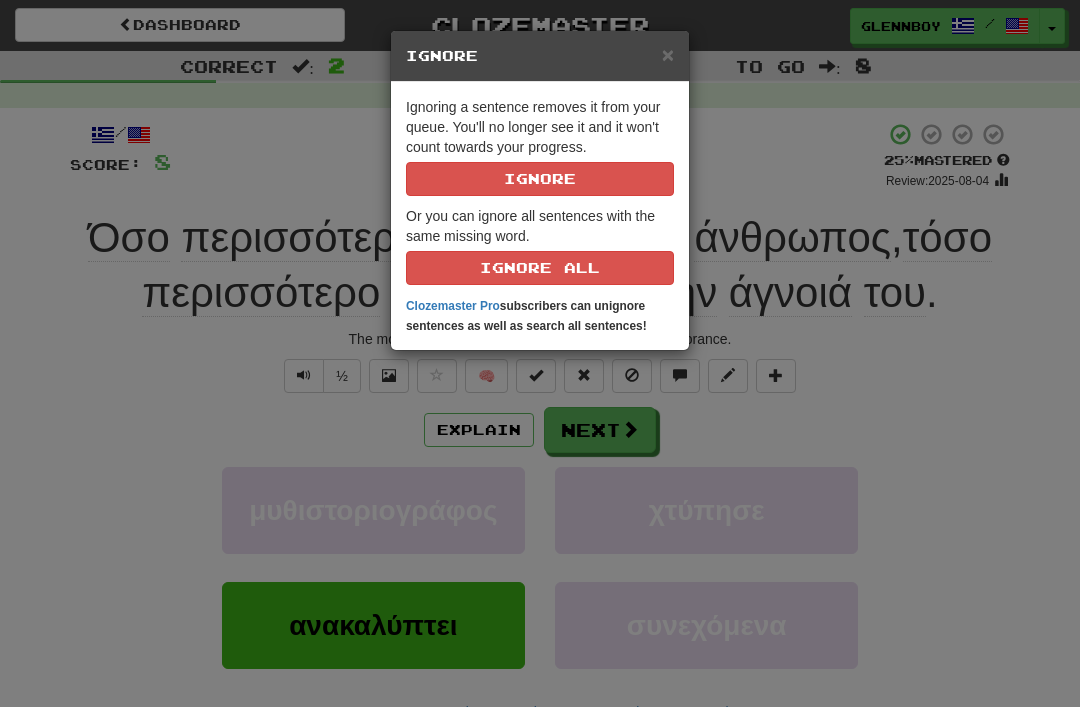 click on "Ignore" at bounding box center (540, 179) 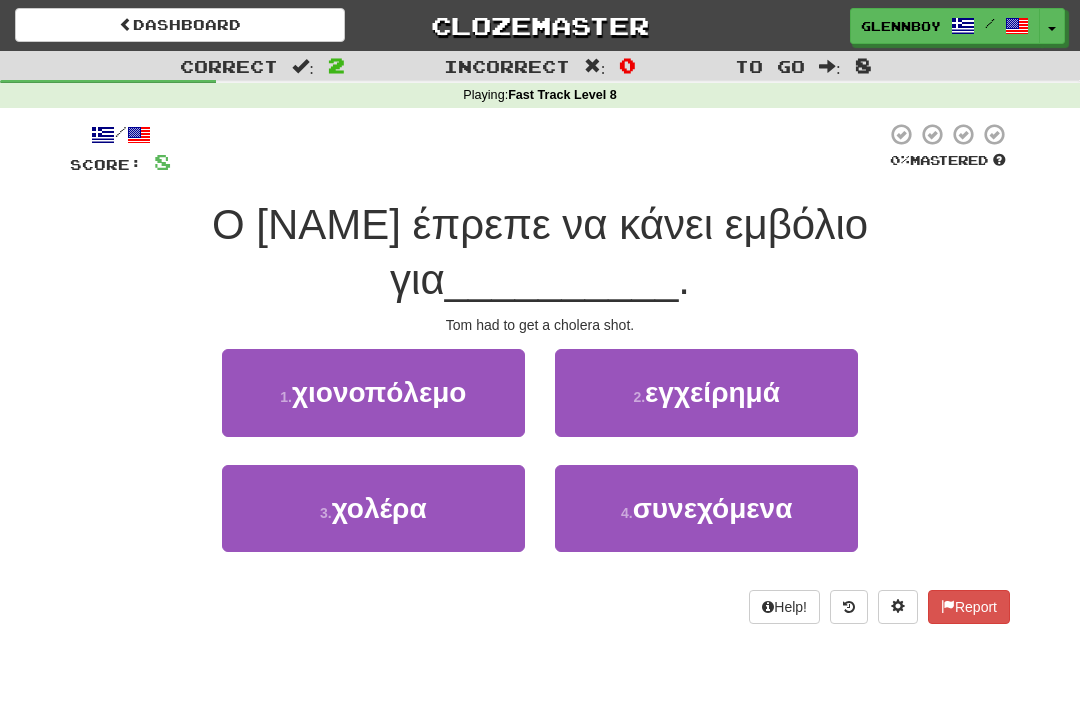 click on "χολέρα" at bounding box center [379, 508] 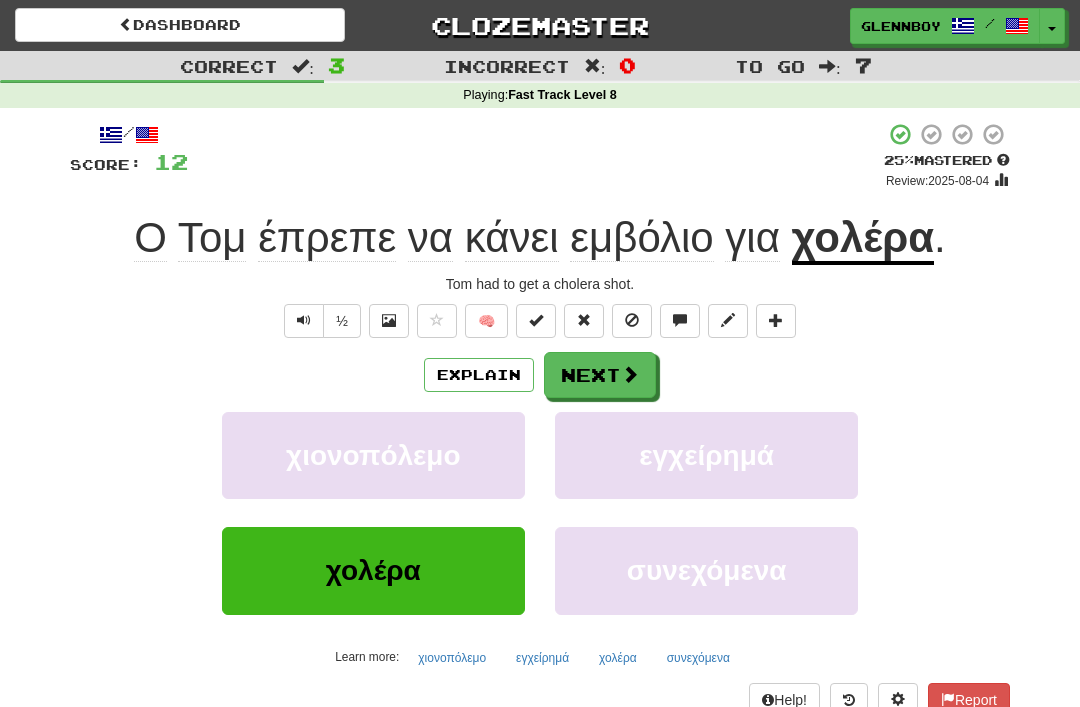 click on "Explain" at bounding box center (479, 375) 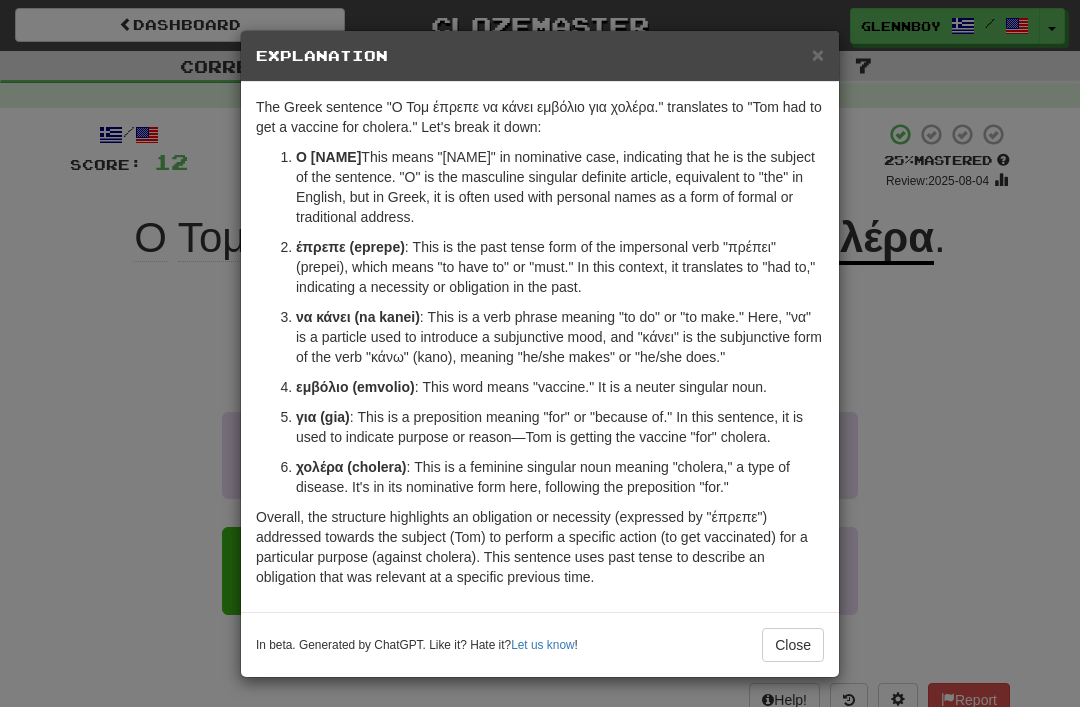 click on "Close" at bounding box center [793, 645] 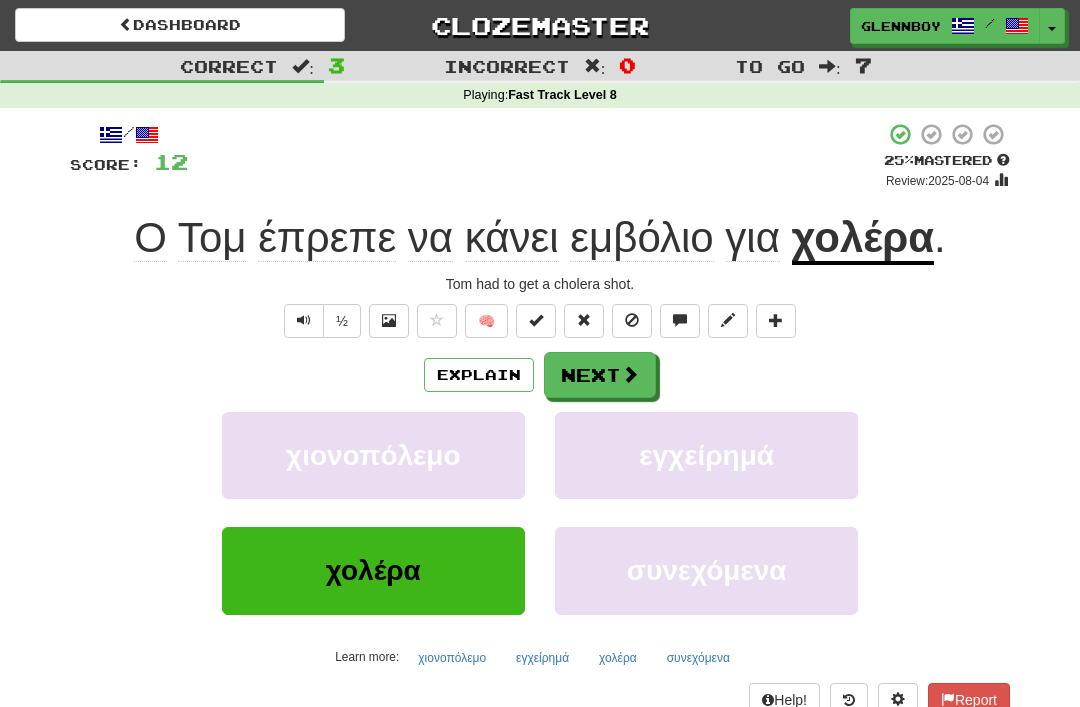 click at bounding box center (632, 321) 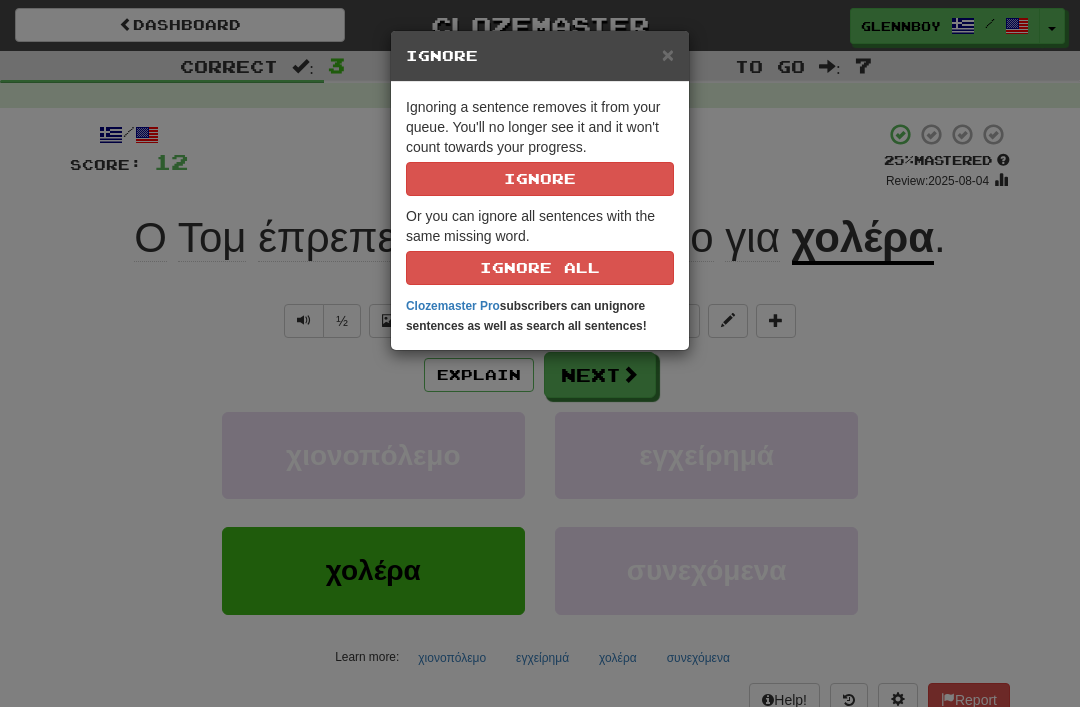 click on "Ignore" at bounding box center (540, 179) 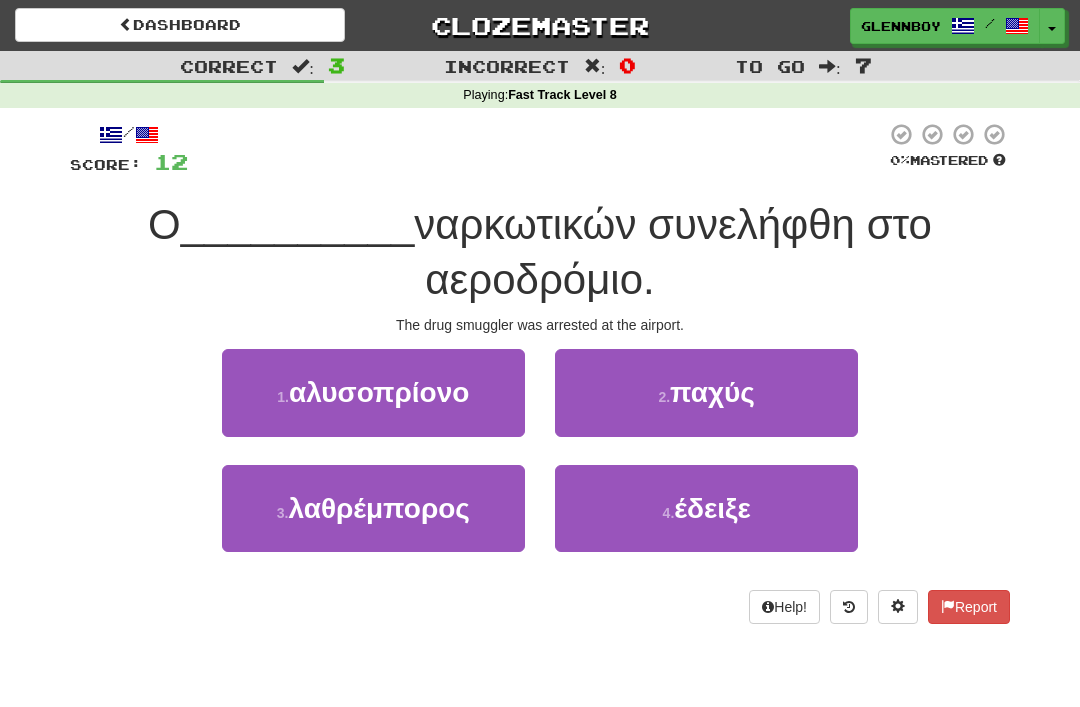 click on "λαθρέμπορος" at bounding box center (378, 508) 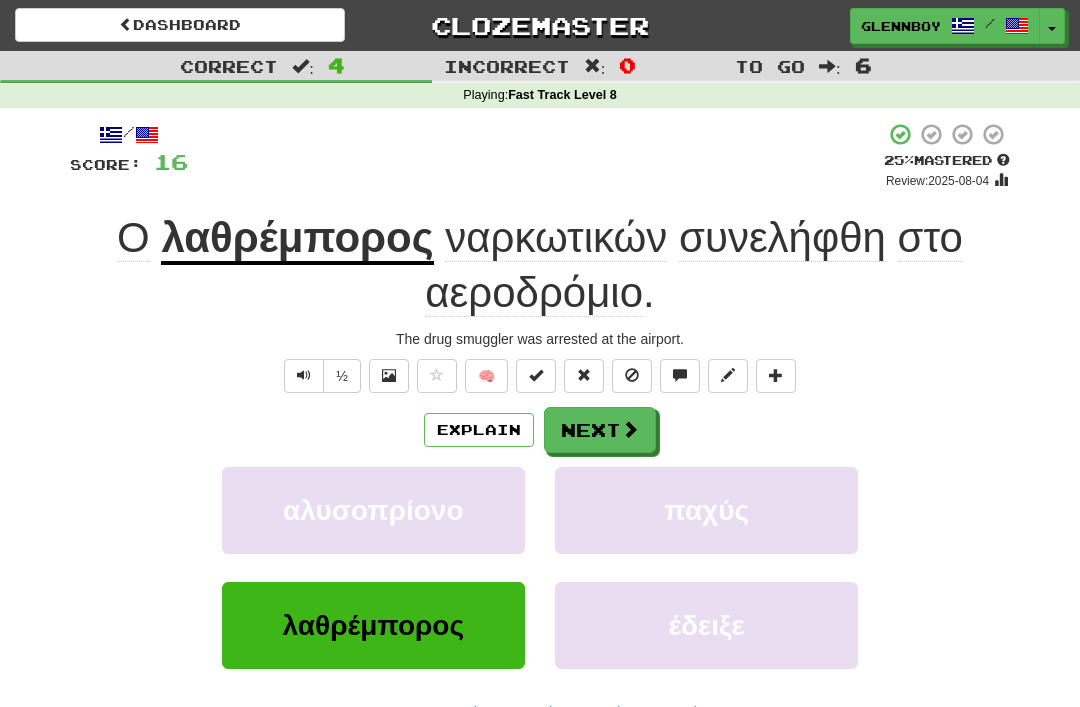 click on "Explain" at bounding box center (479, 430) 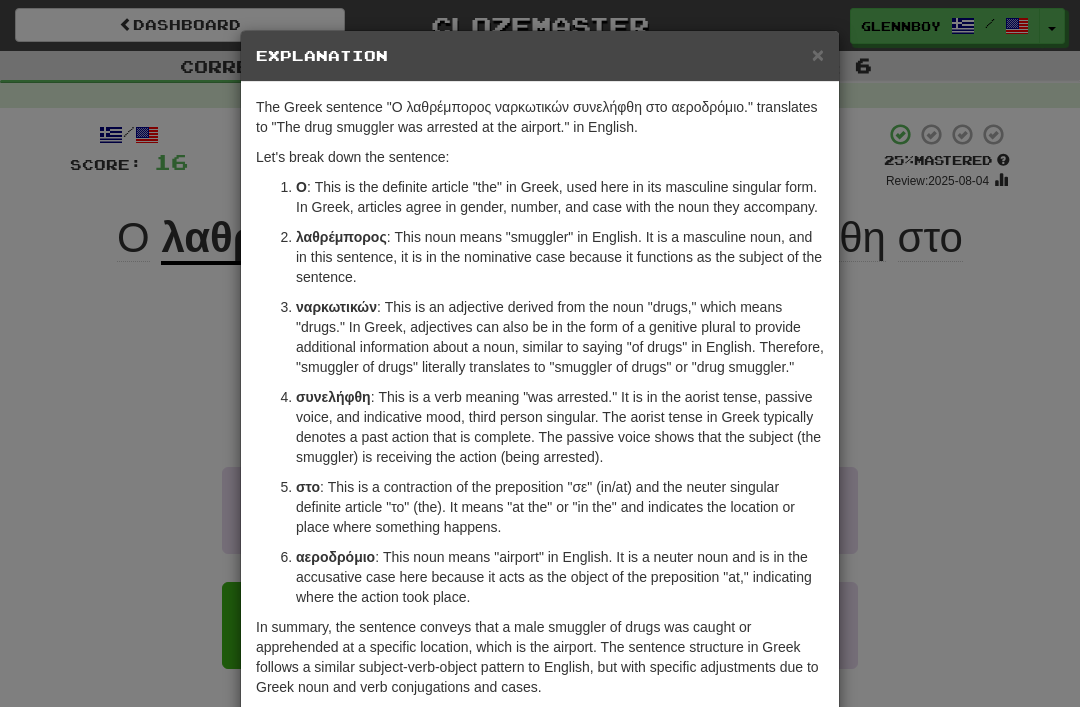 click on "Explanation" at bounding box center (540, 56) 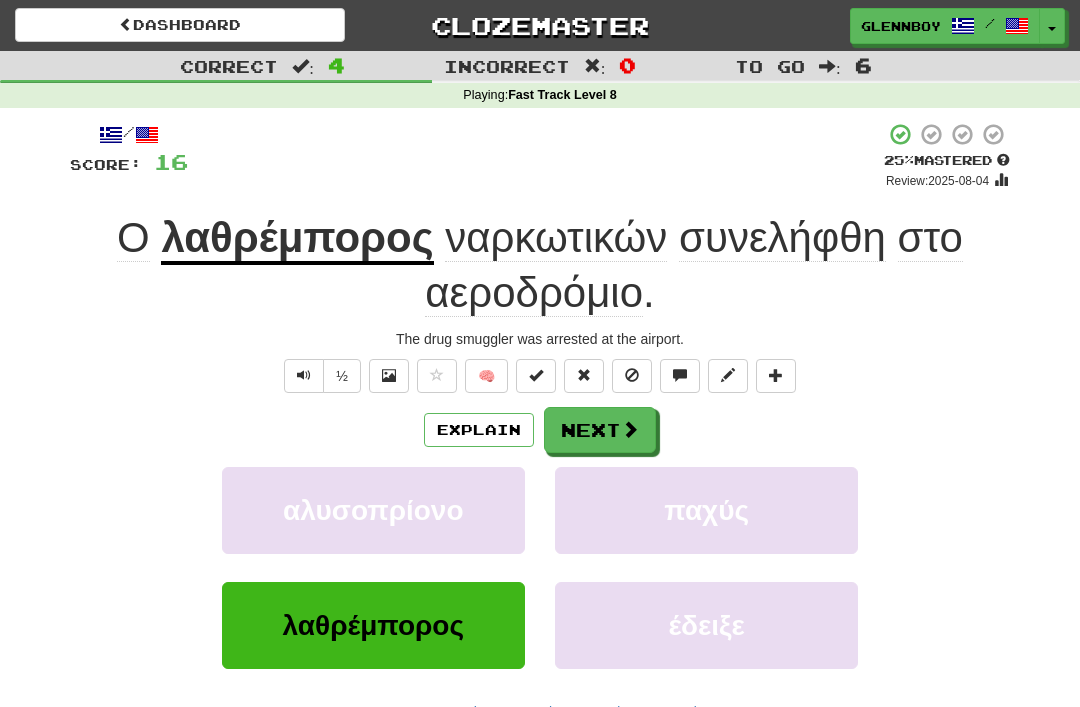 click at bounding box center [632, 375] 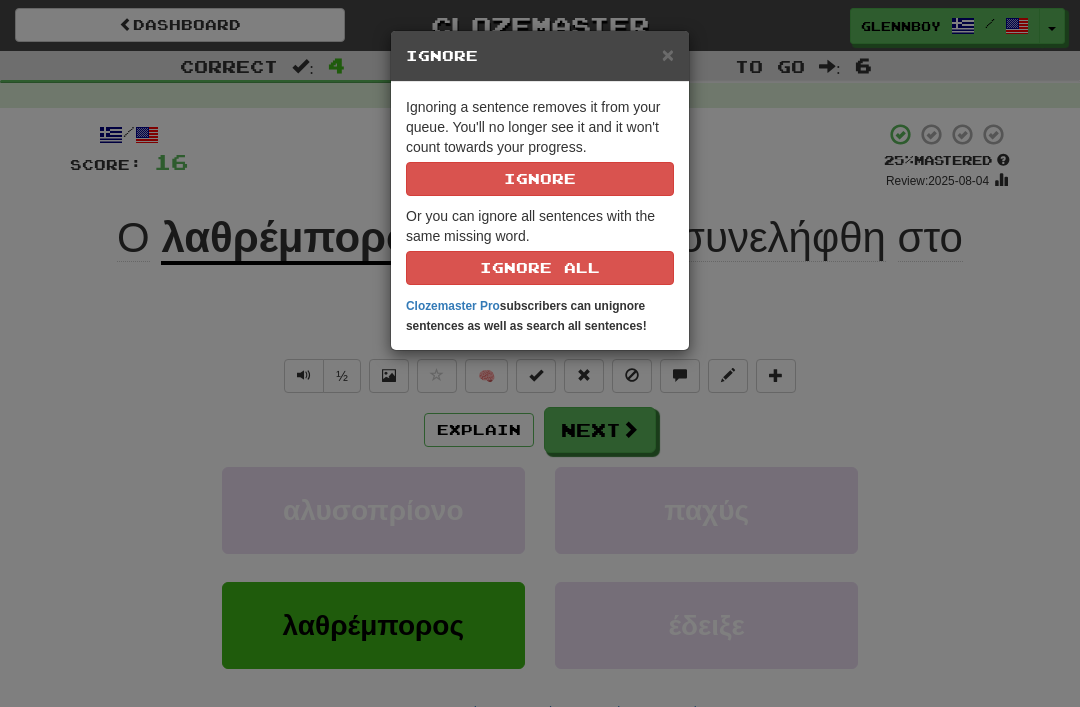 click on "Ignore" at bounding box center (540, 179) 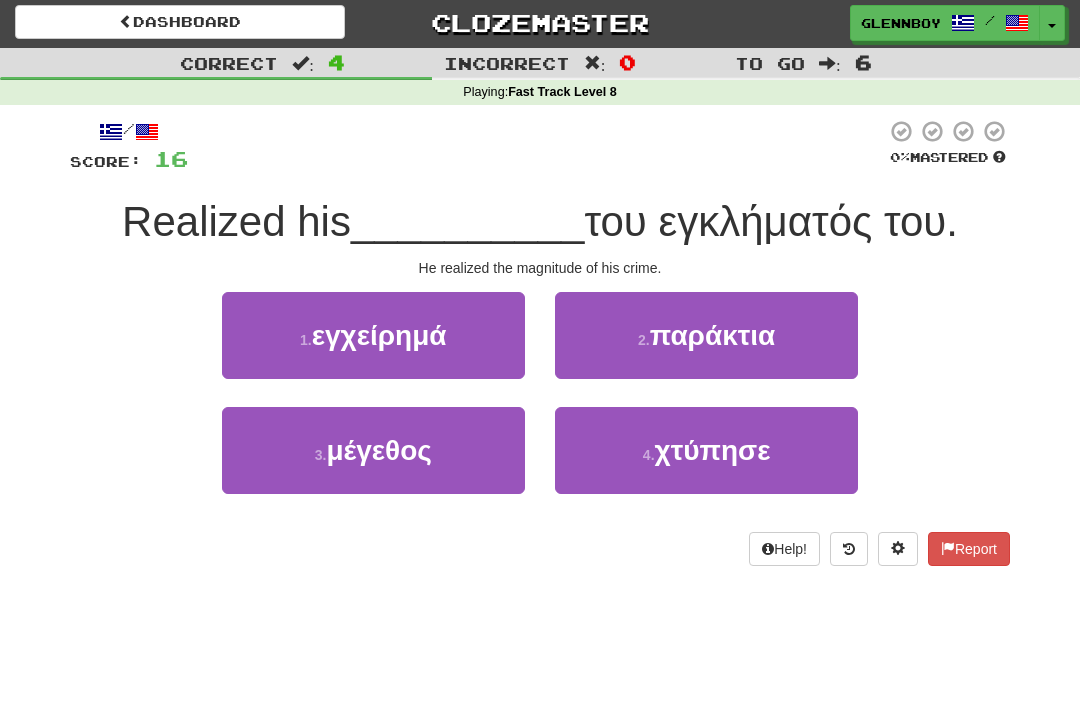 scroll, scrollTop: 3, scrollLeft: 0, axis: vertical 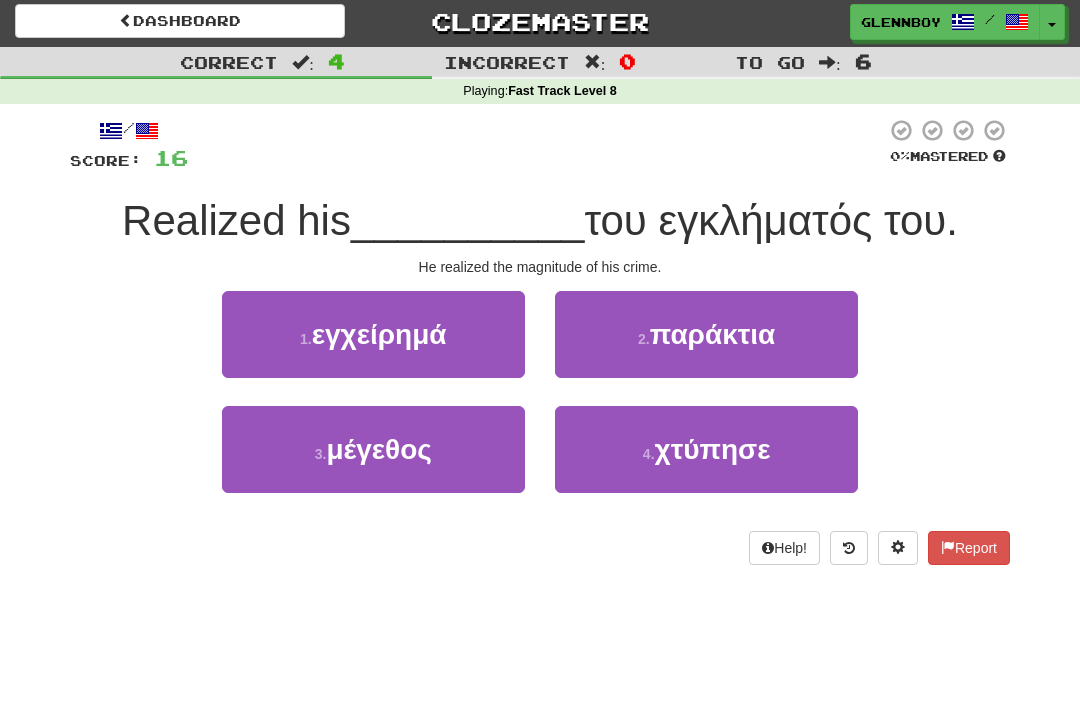 click on "3 .  μέγεθος" at bounding box center (373, 450) 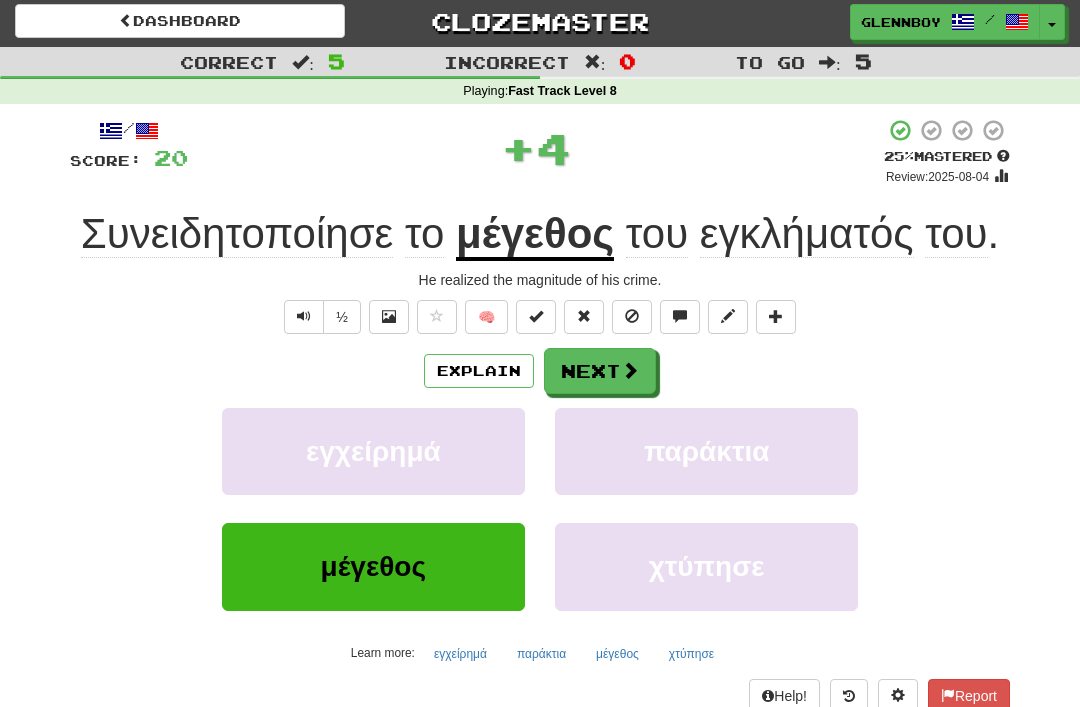 scroll, scrollTop: 4, scrollLeft: 0, axis: vertical 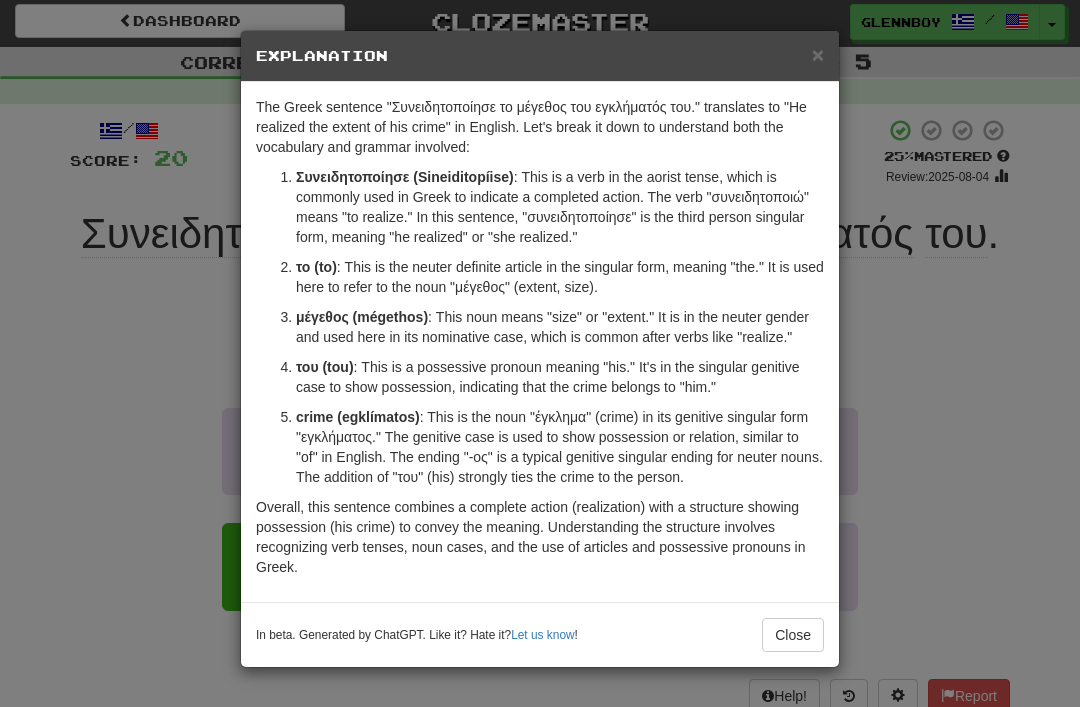 click on "Close" at bounding box center (793, 635) 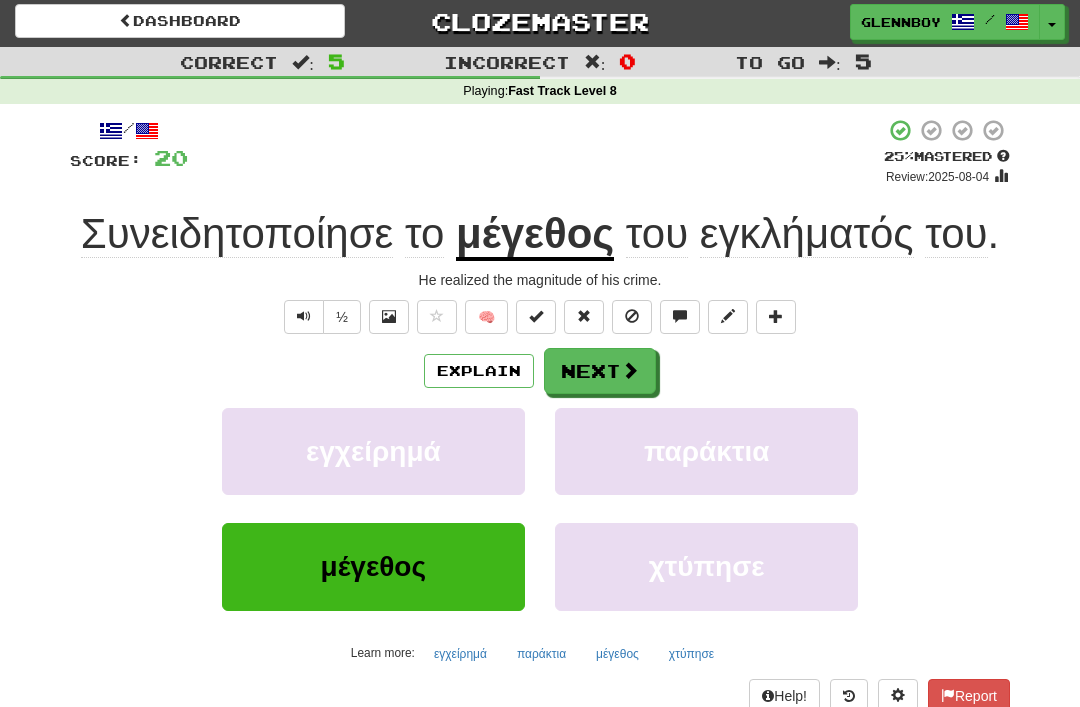 click at bounding box center [632, 317] 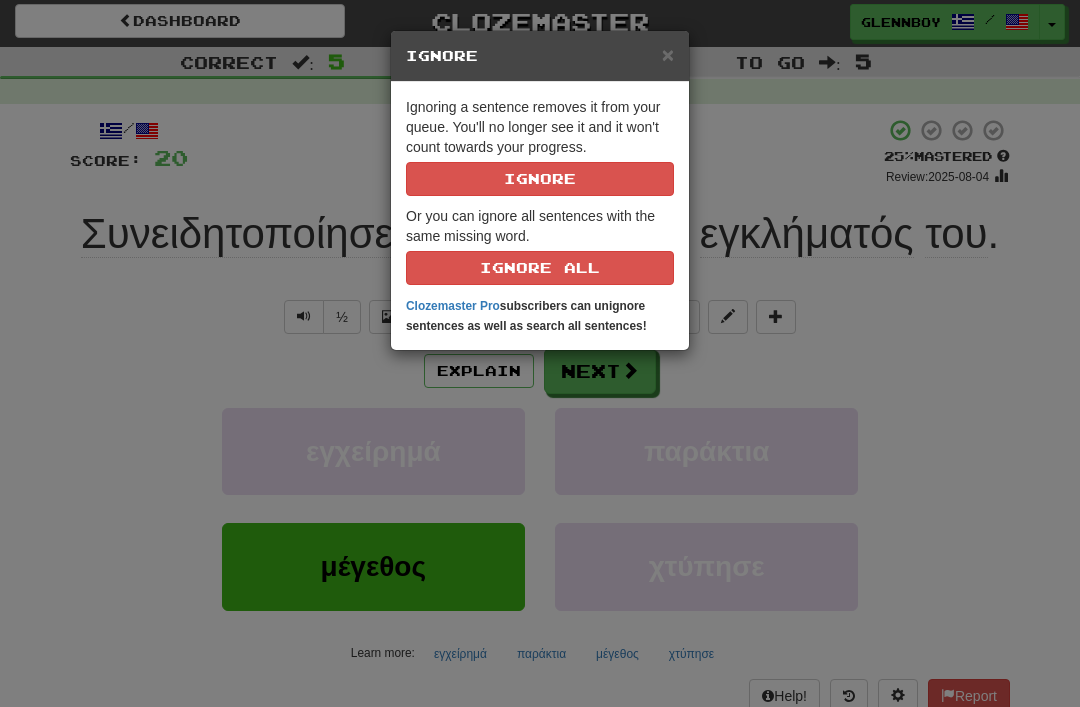 click on "Ignore" at bounding box center [540, 179] 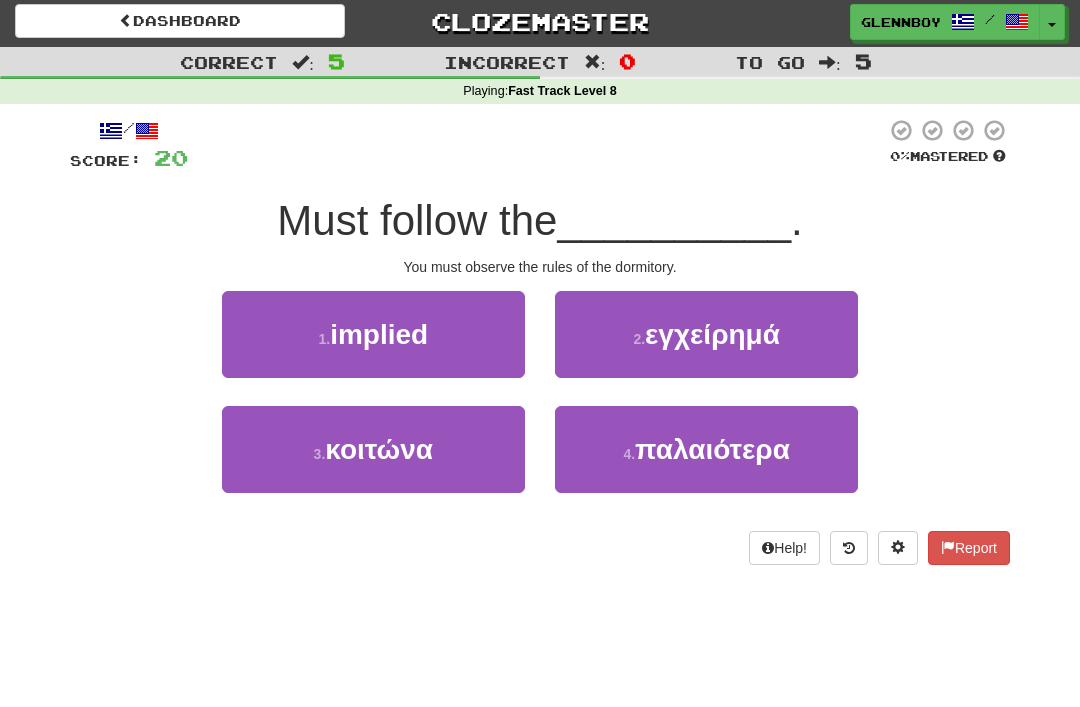 click on "3 .  κοιτώνα" at bounding box center [373, 449] 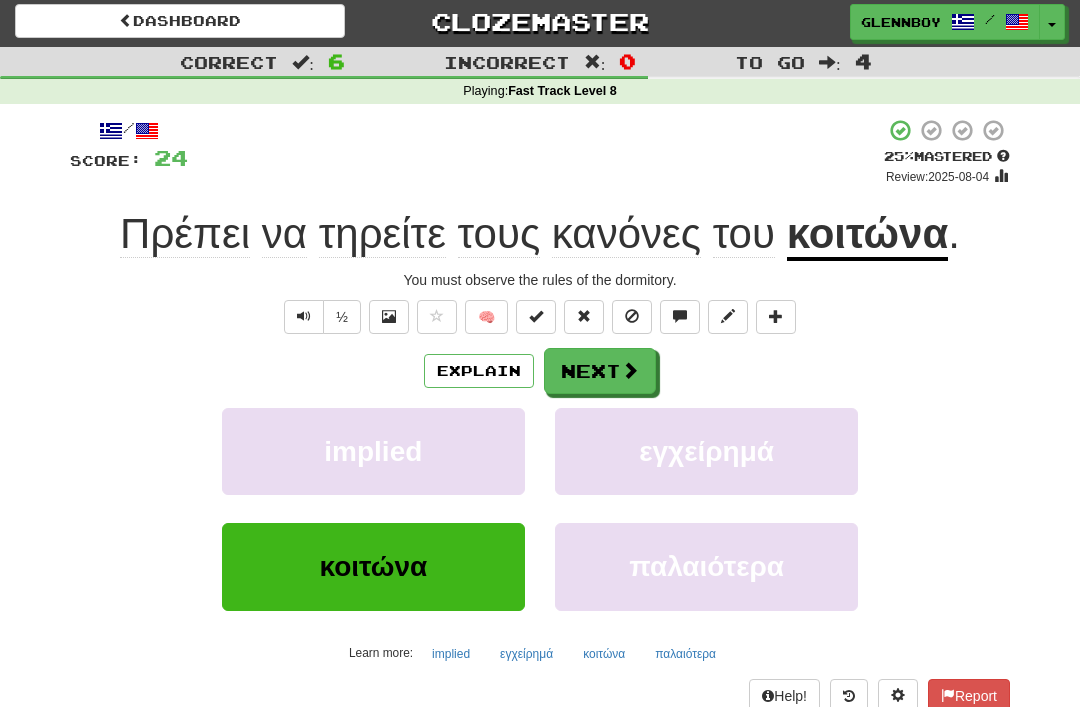 click on "Explain" at bounding box center (479, 371) 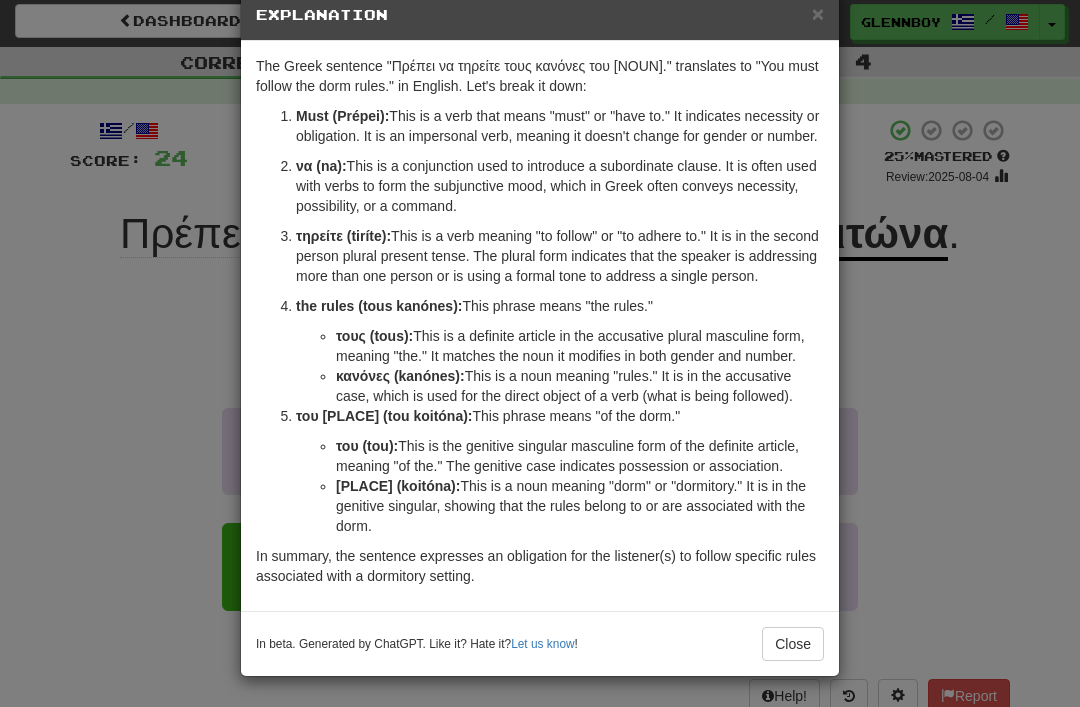 scroll, scrollTop: 81, scrollLeft: 0, axis: vertical 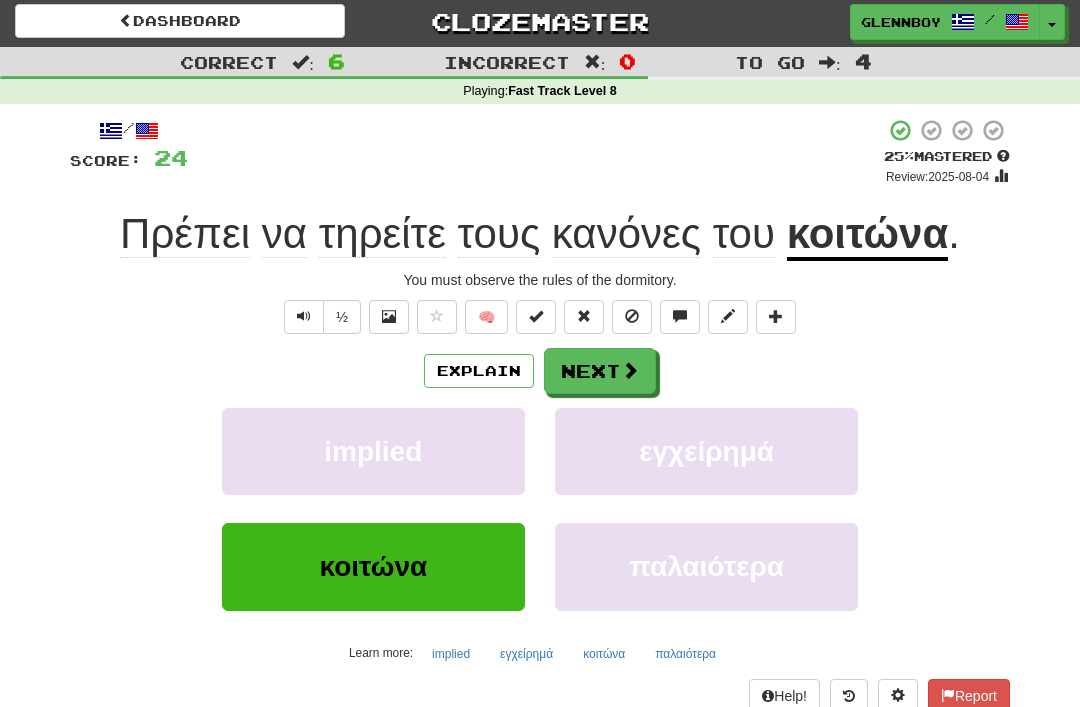 click at bounding box center (632, 317) 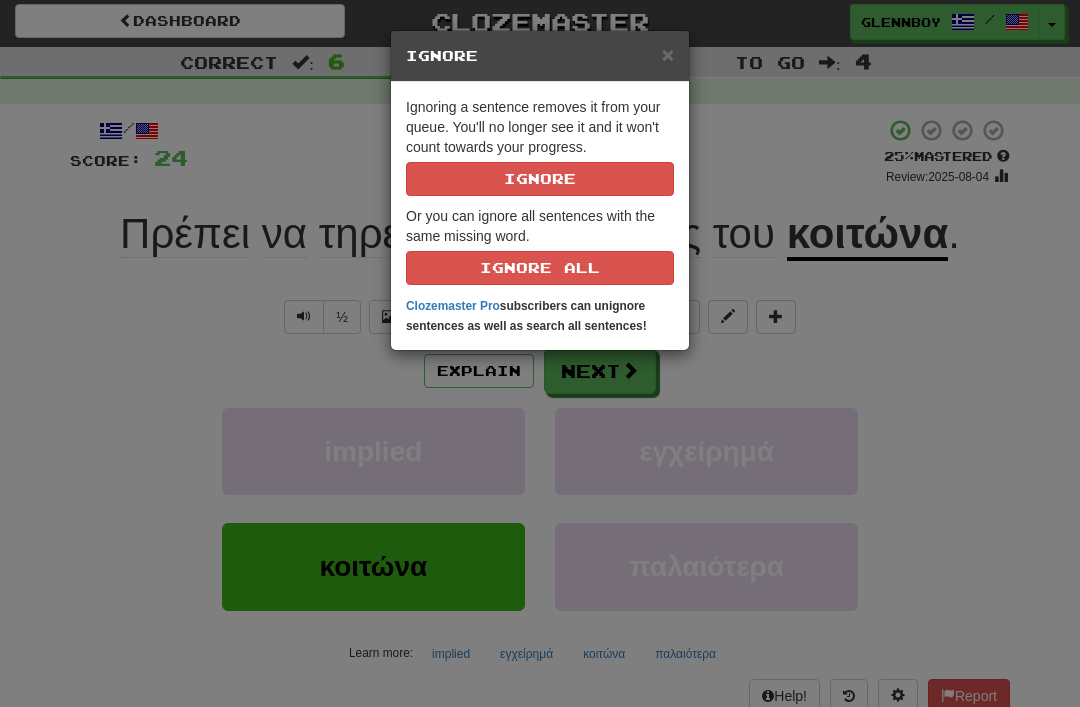 click on "Ignore" at bounding box center [540, 179] 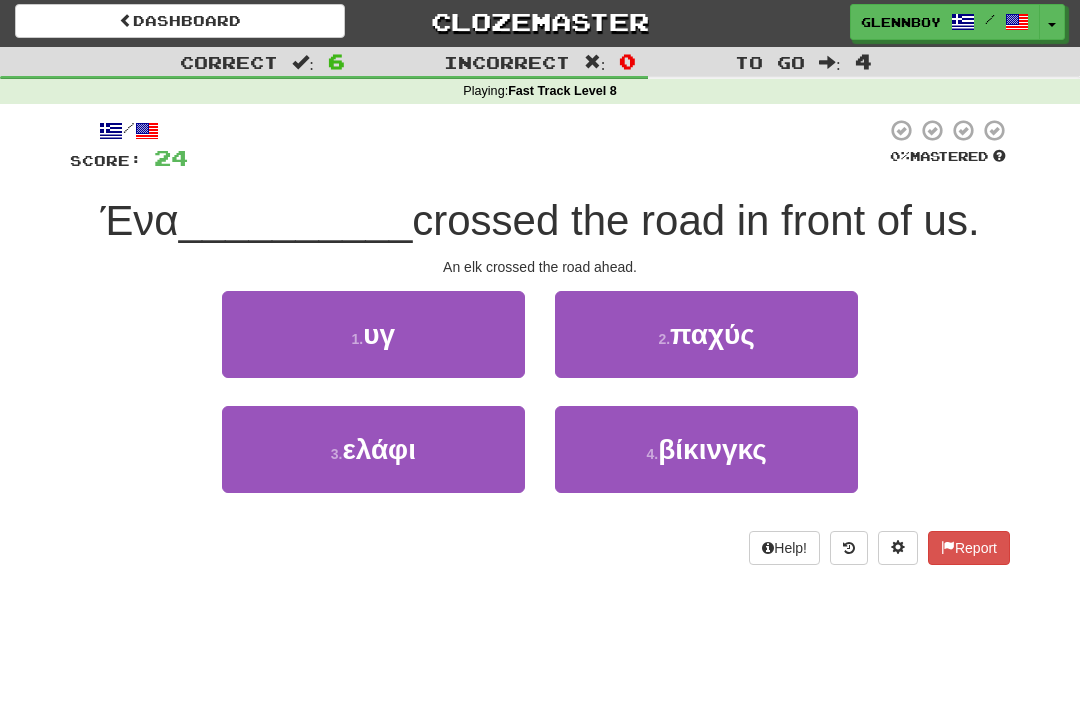 click on "ελάφι" at bounding box center [379, 449] 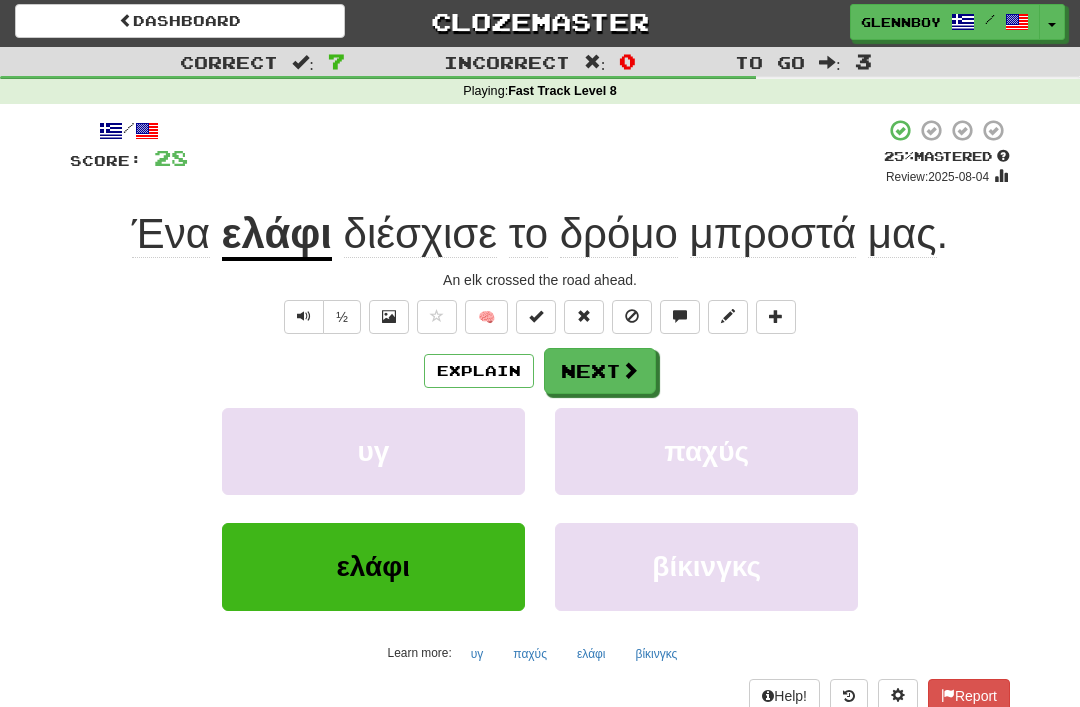 click on "Explain" at bounding box center [479, 371] 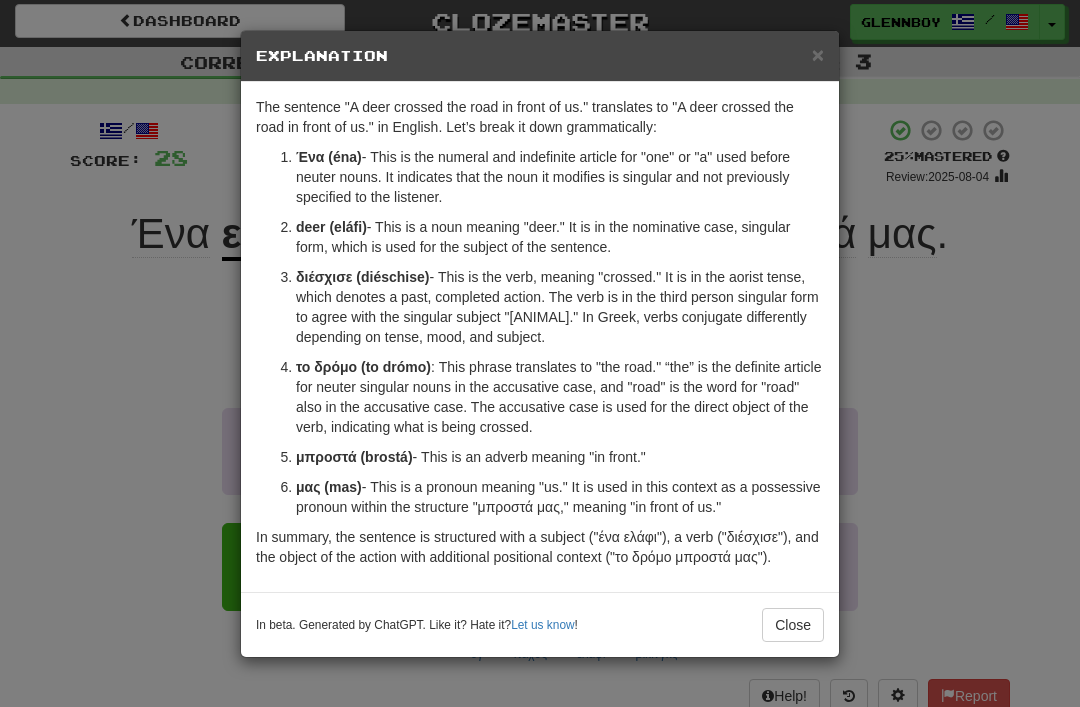 click on "Close" at bounding box center (793, 625) 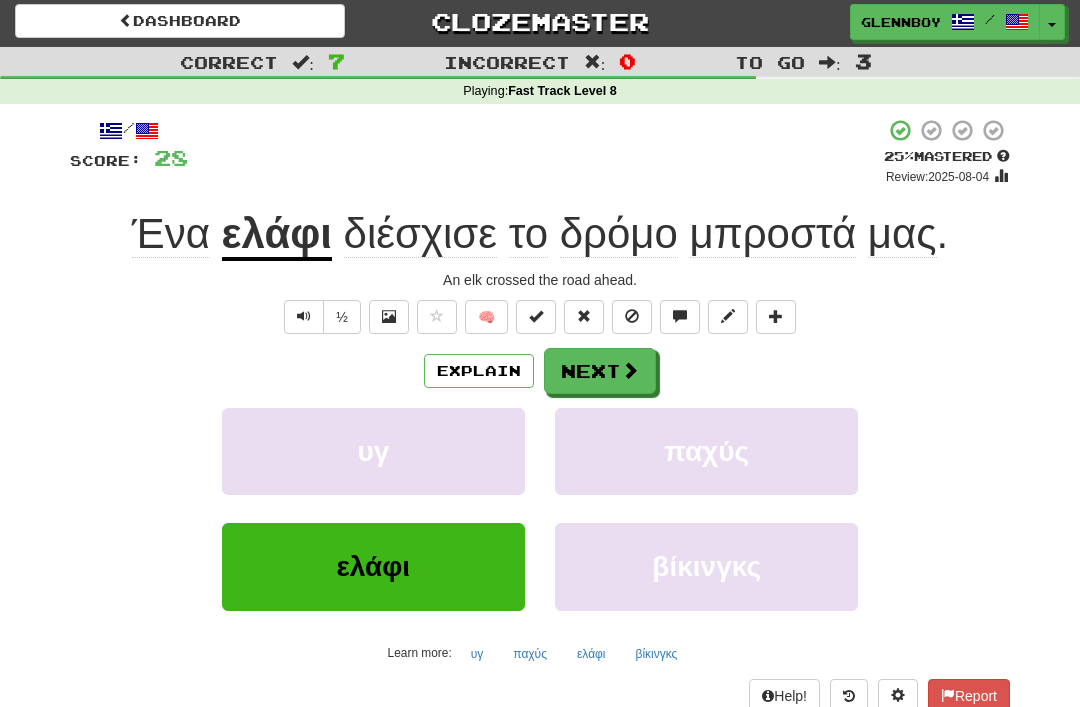 click at bounding box center [632, 317] 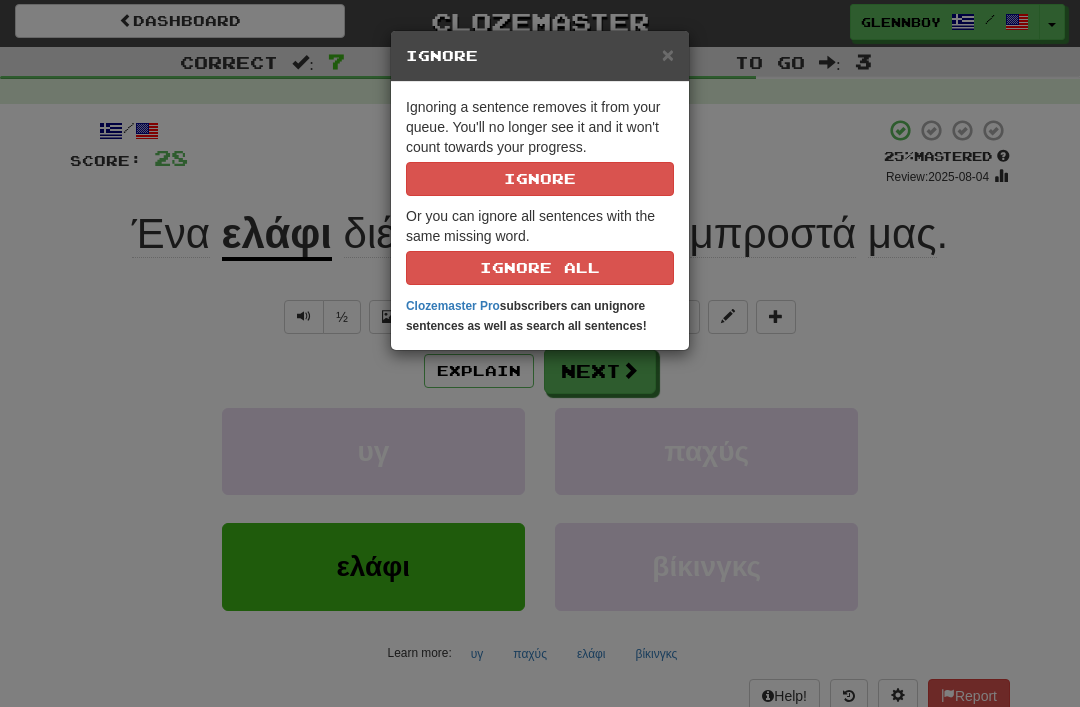 click on "Ignore" at bounding box center [540, 179] 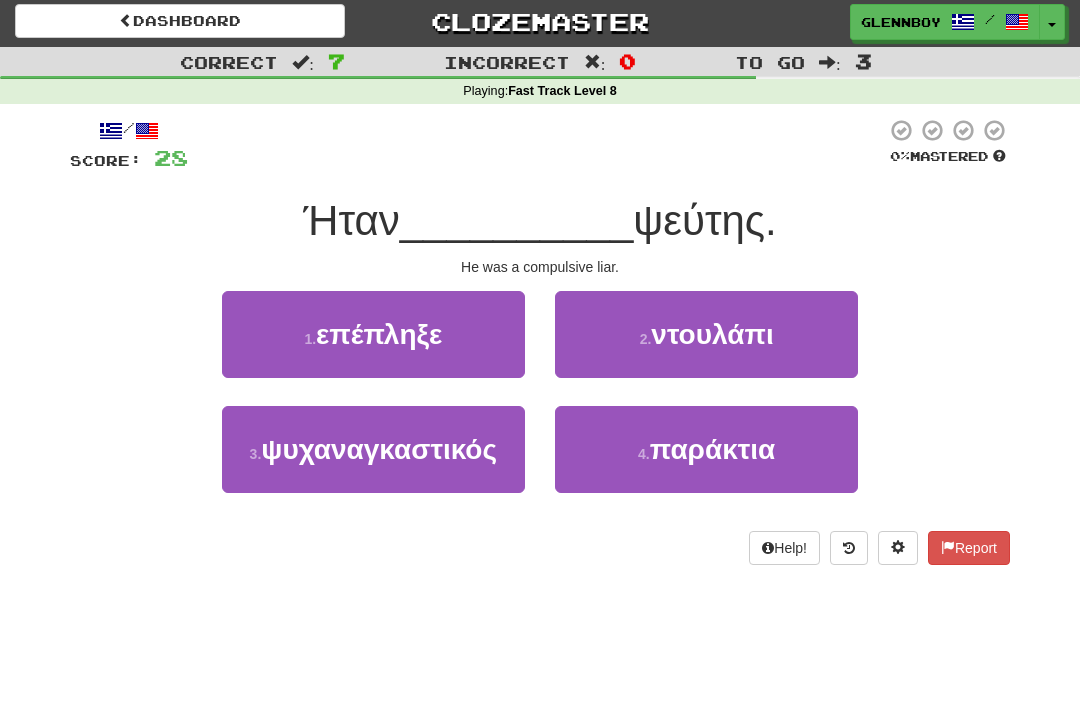click on "ψυχαναγκαστικός" at bounding box center (379, 449) 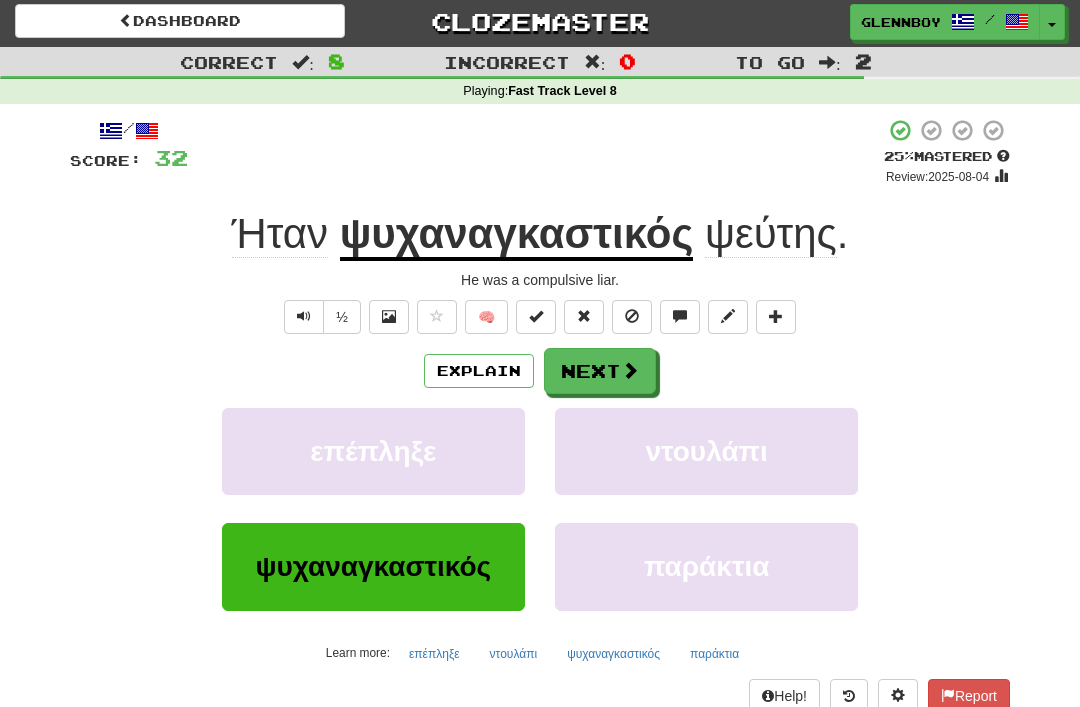 click on "½" at bounding box center [342, 317] 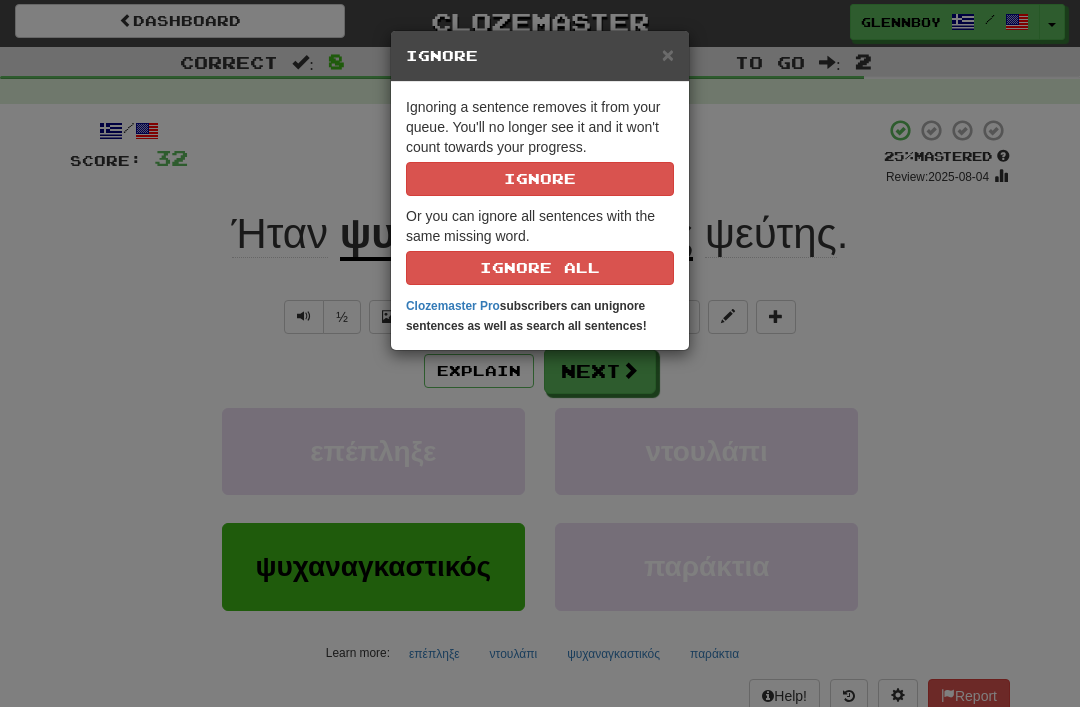 click on "Ignore" at bounding box center (540, 179) 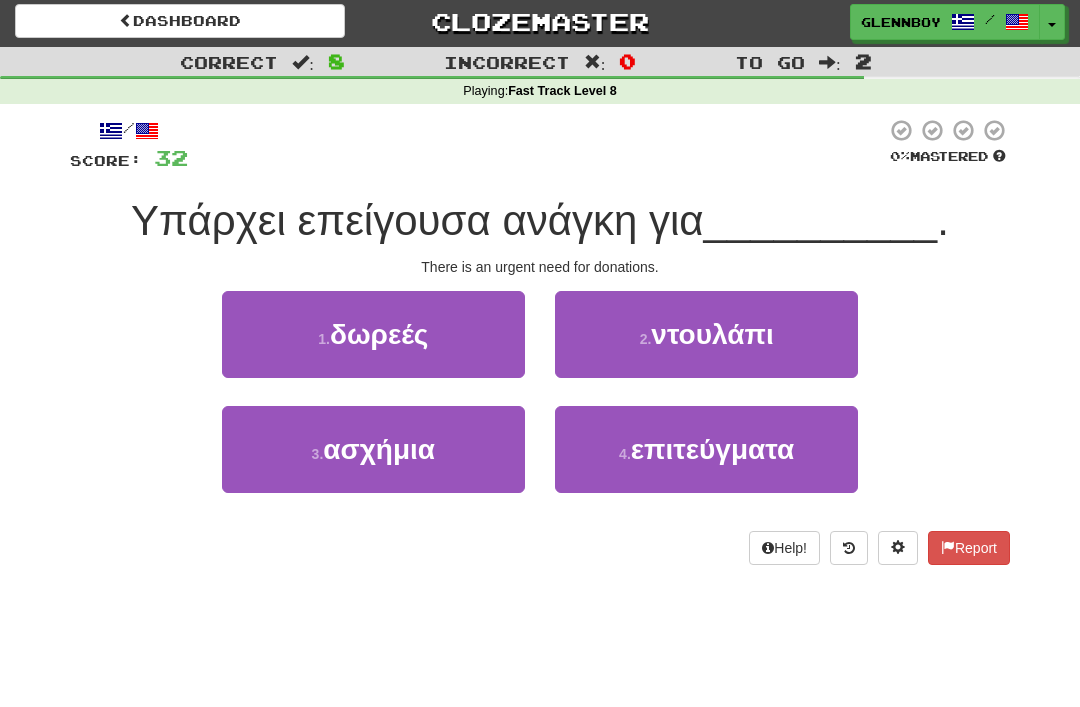 click on "δωρεές" at bounding box center (379, 334) 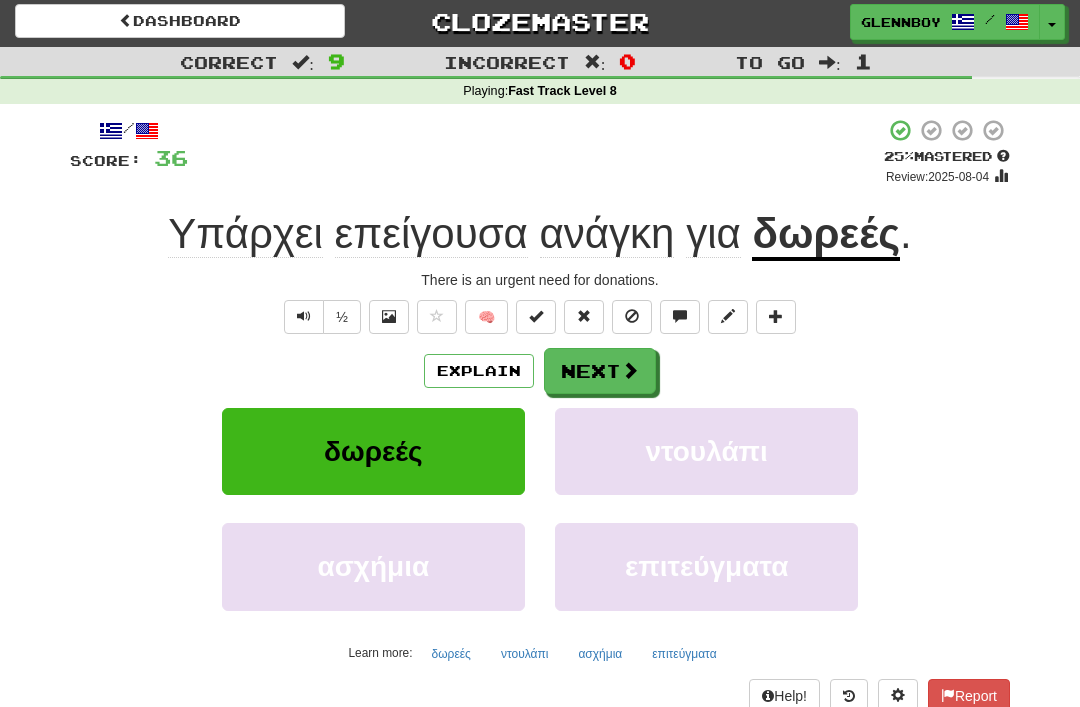 click on "Explain" at bounding box center (479, 371) 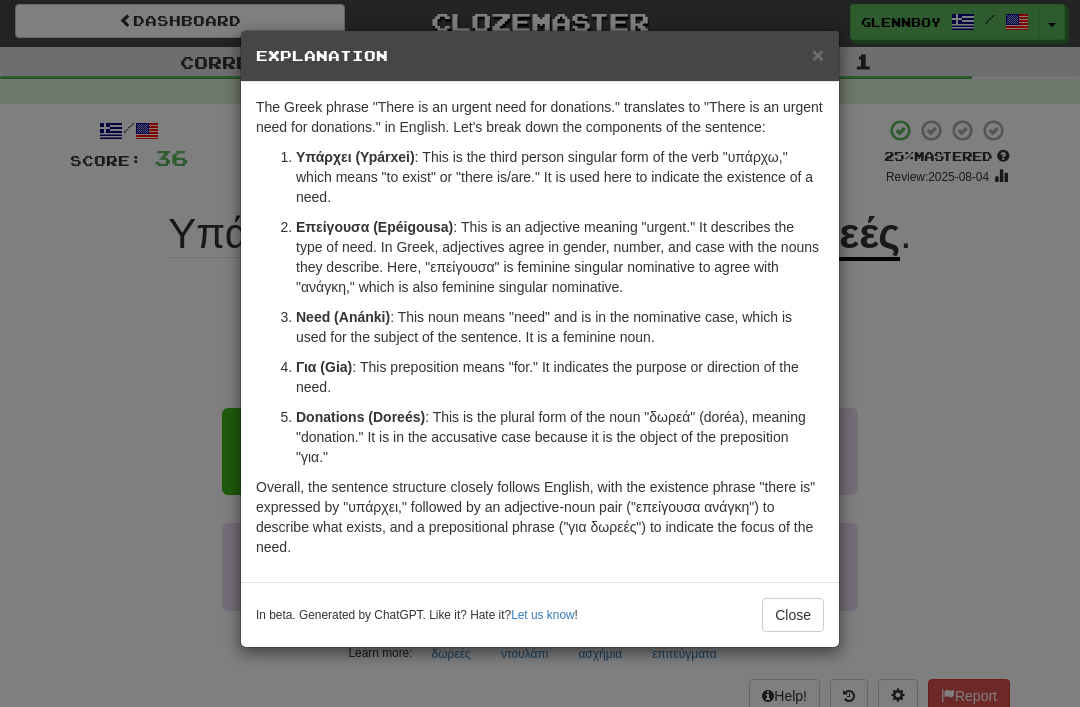 click on "Close" at bounding box center (793, 615) 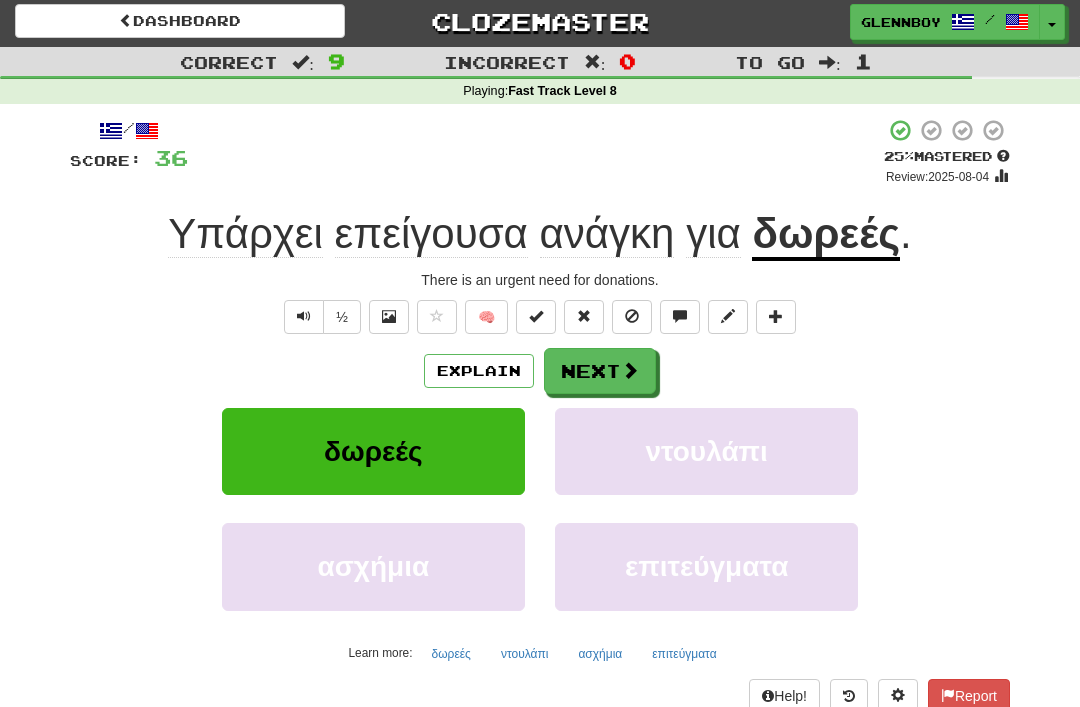 click at bounding box center (632, 317) 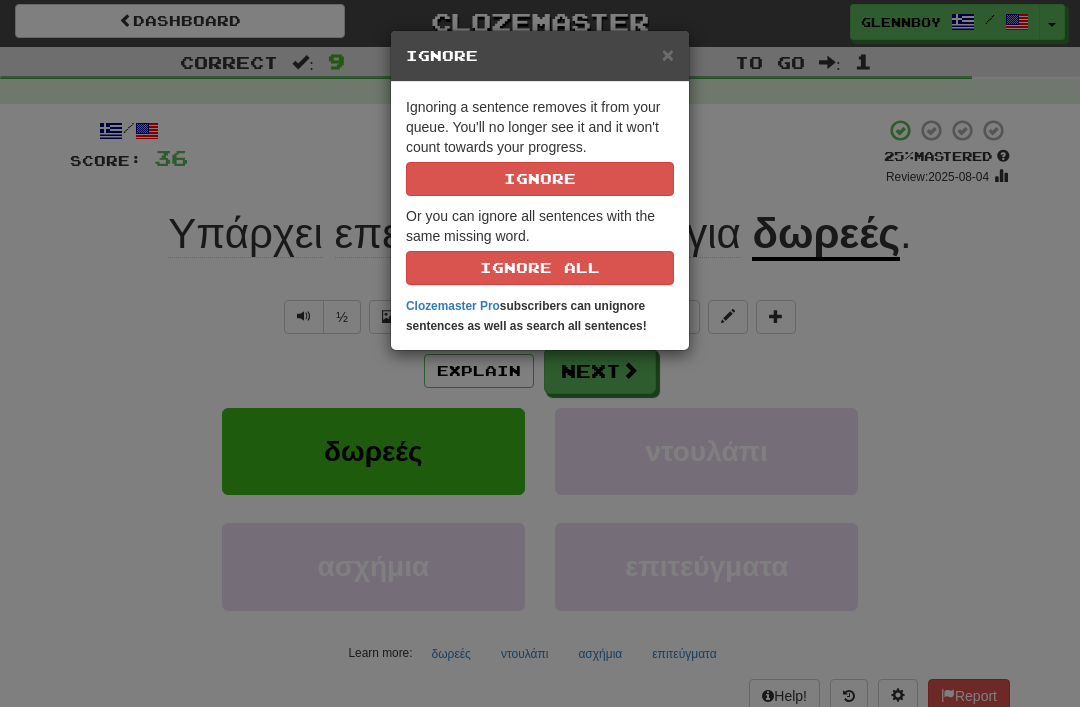 click on "Ignore" at bounding box center (540, 179) 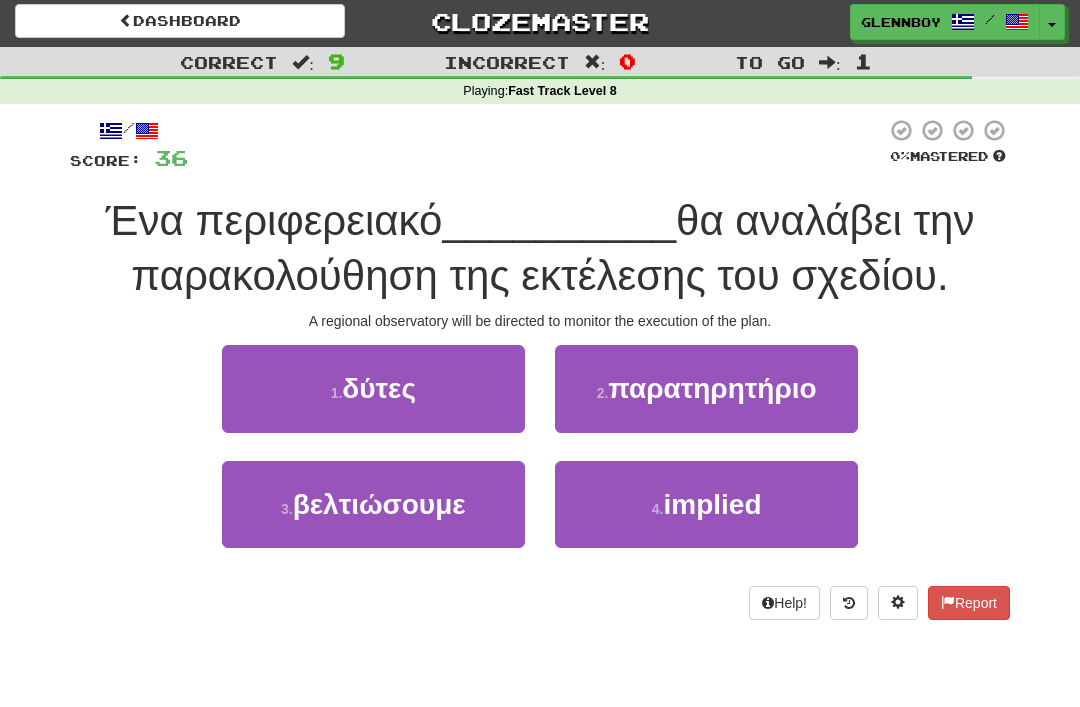 click on "παρατηρητήριο" at bounding box center [712, 388] 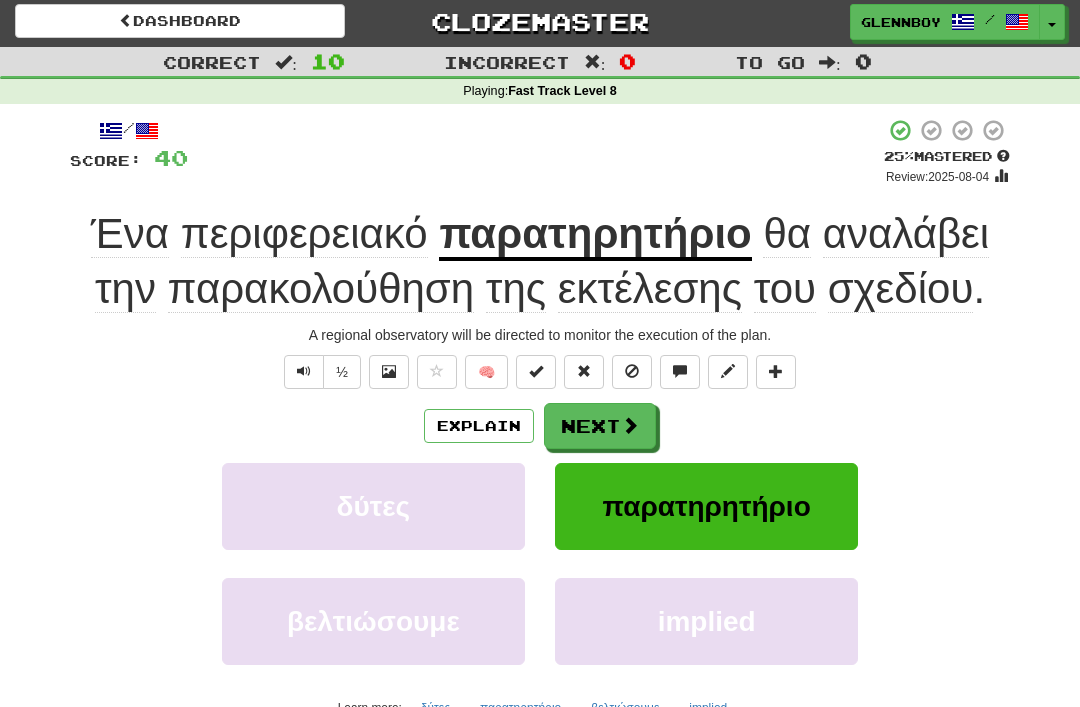 click at bounding box center [632, 371] 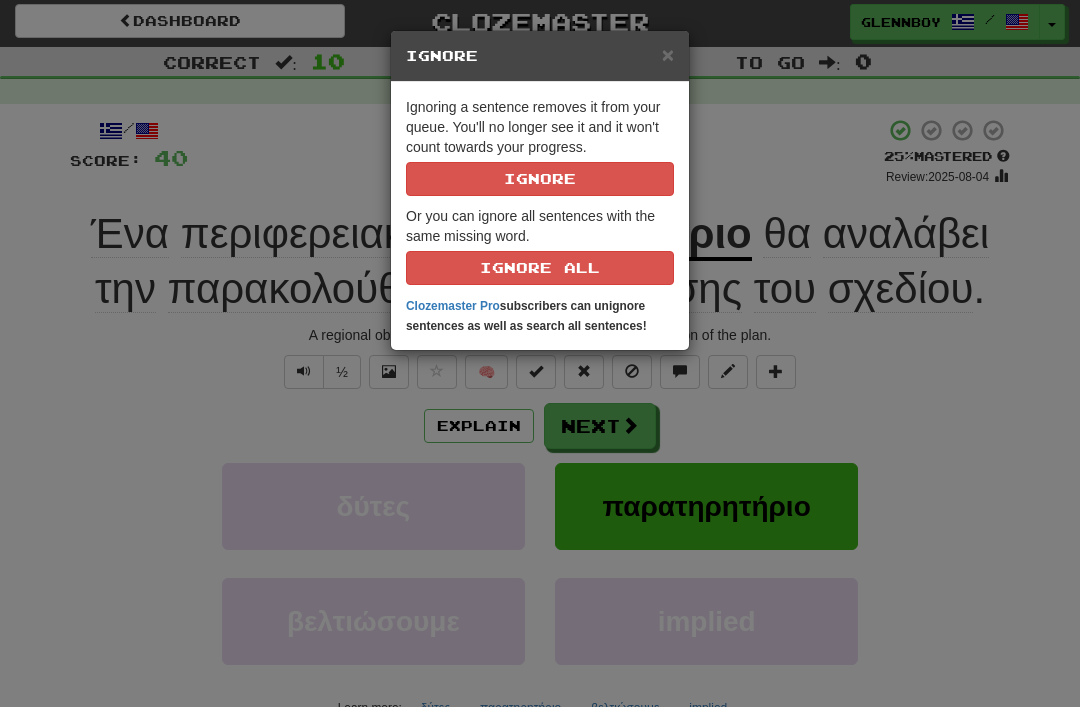 click on "Ignore" at bounding box center [540, 179] 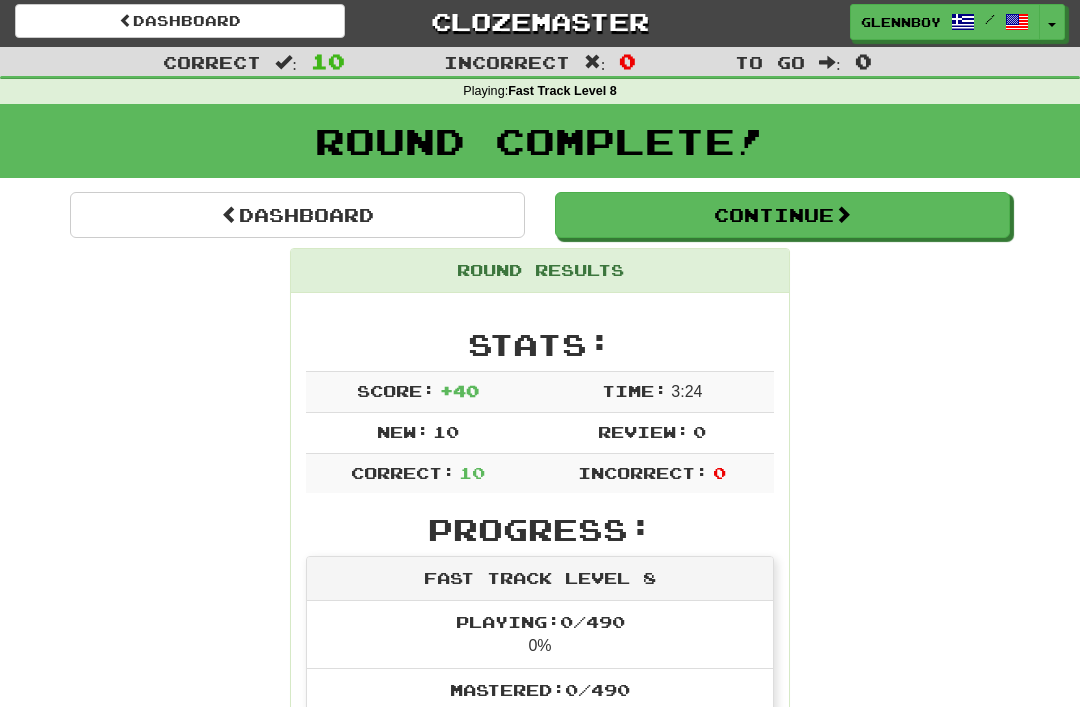 click on "Dashboard" at bounding box center [180, 21] 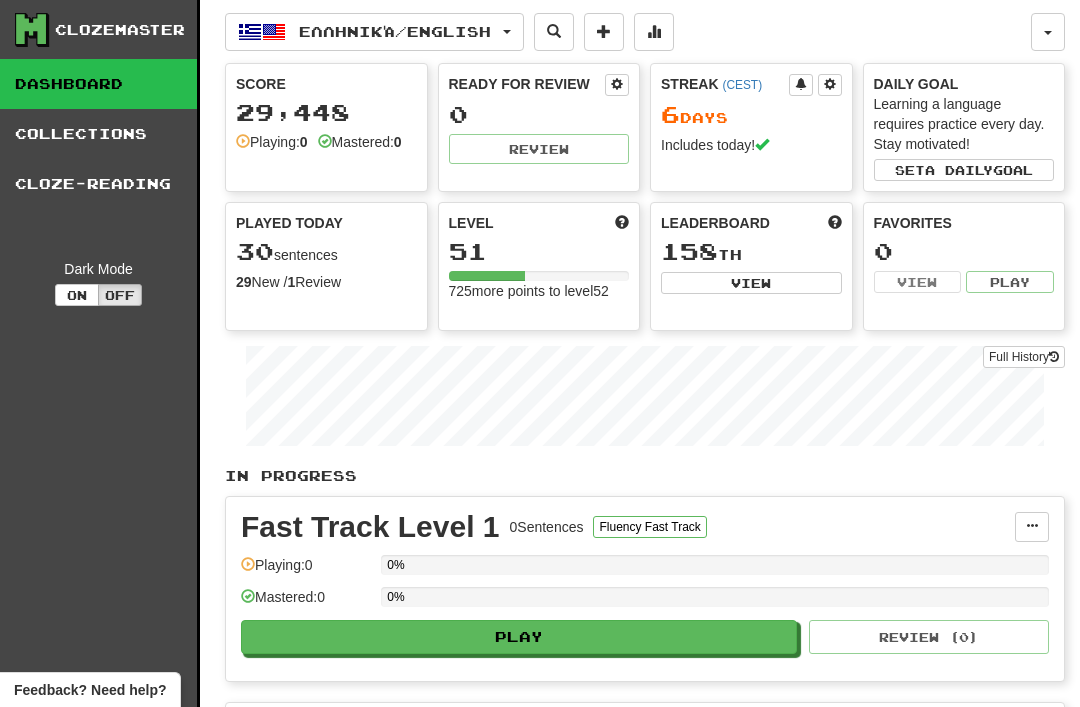 scroll, scrollTop: 0, scrollLeft: 0, axis: both 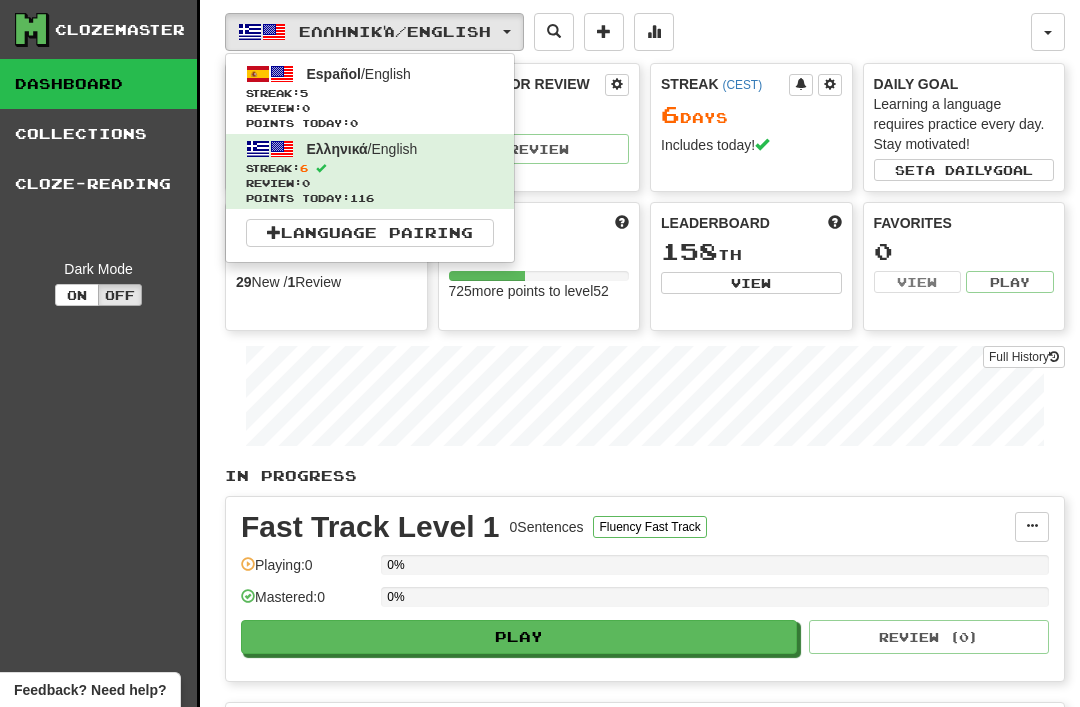 click on "Streak:  5" at bounding box center [370, 93] 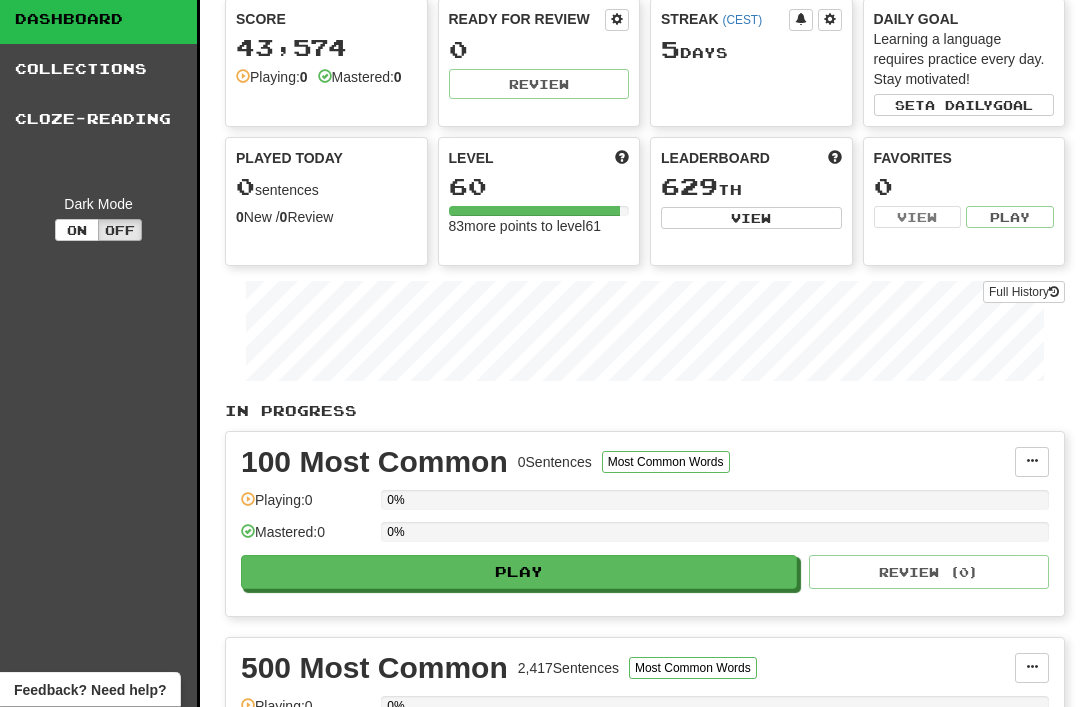 scroll, scrollTop: 0, scrollLeft: 0, axis: both 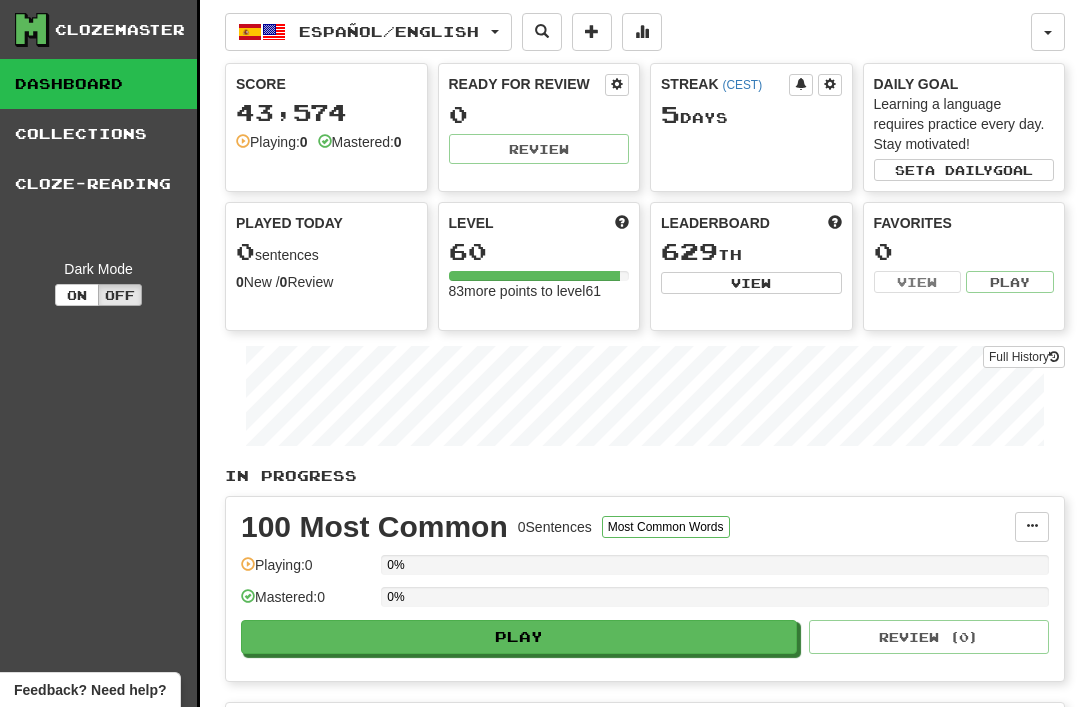 click on "Cloze-Reading" at bounding box center [98, 184] 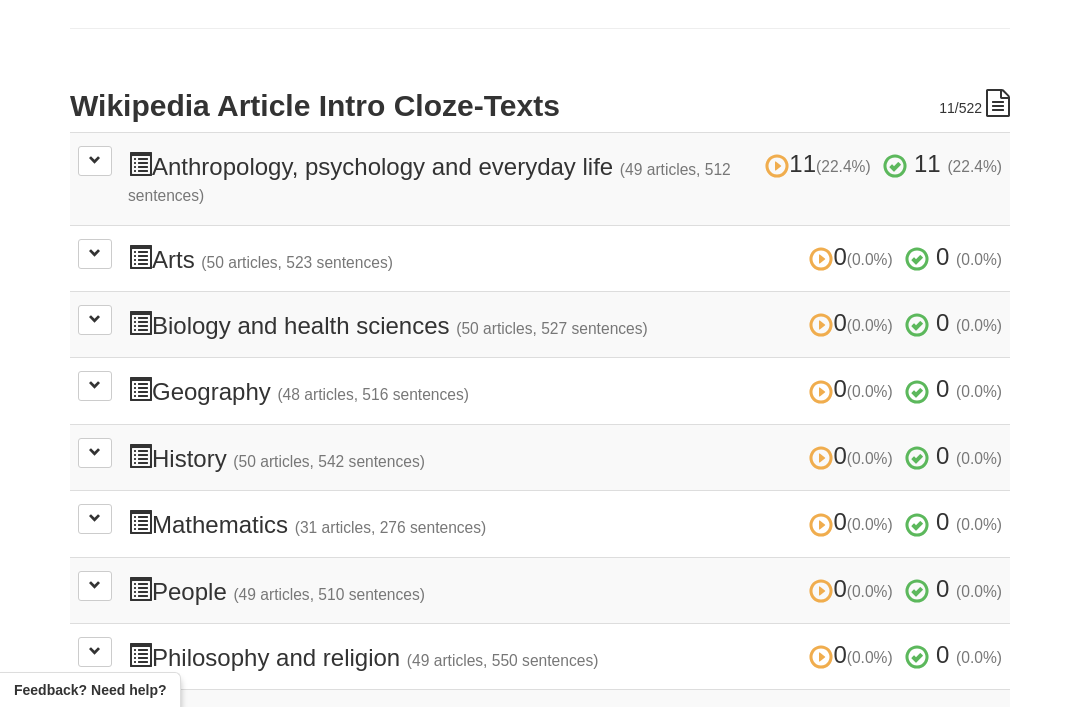 scroll, scrollTop: 363, scrollLeft: 0, axis: vertical 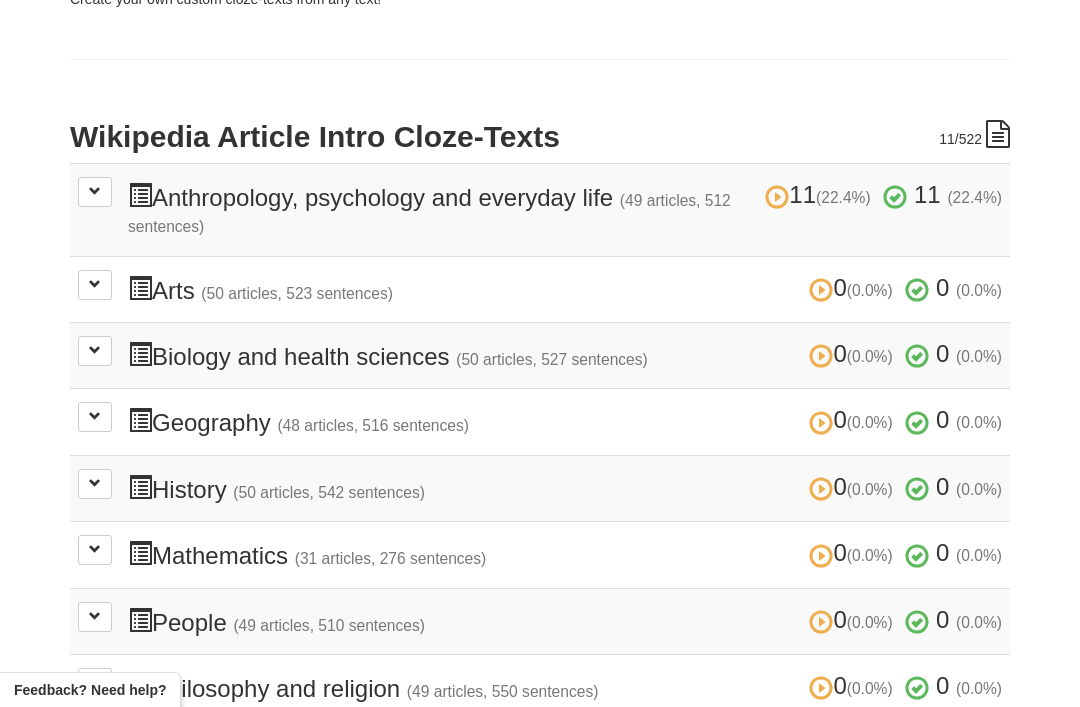 click at bounding box center (95, 191) 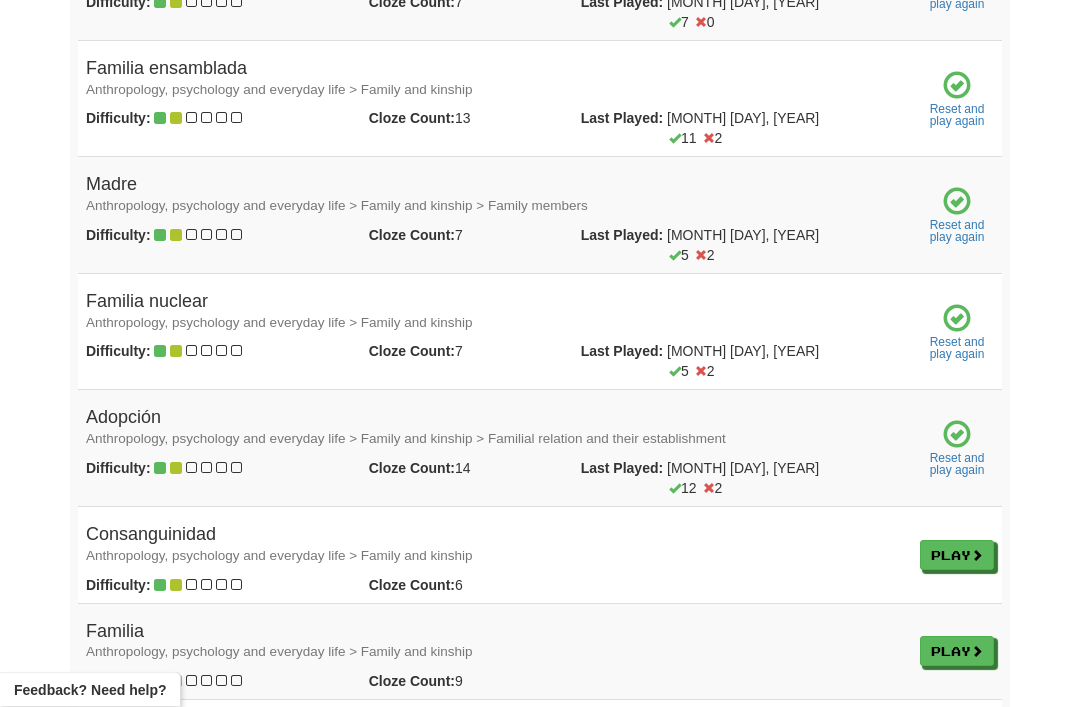 scroll, scrollTop: 1387, scrollLeft: 0, axis: vertical 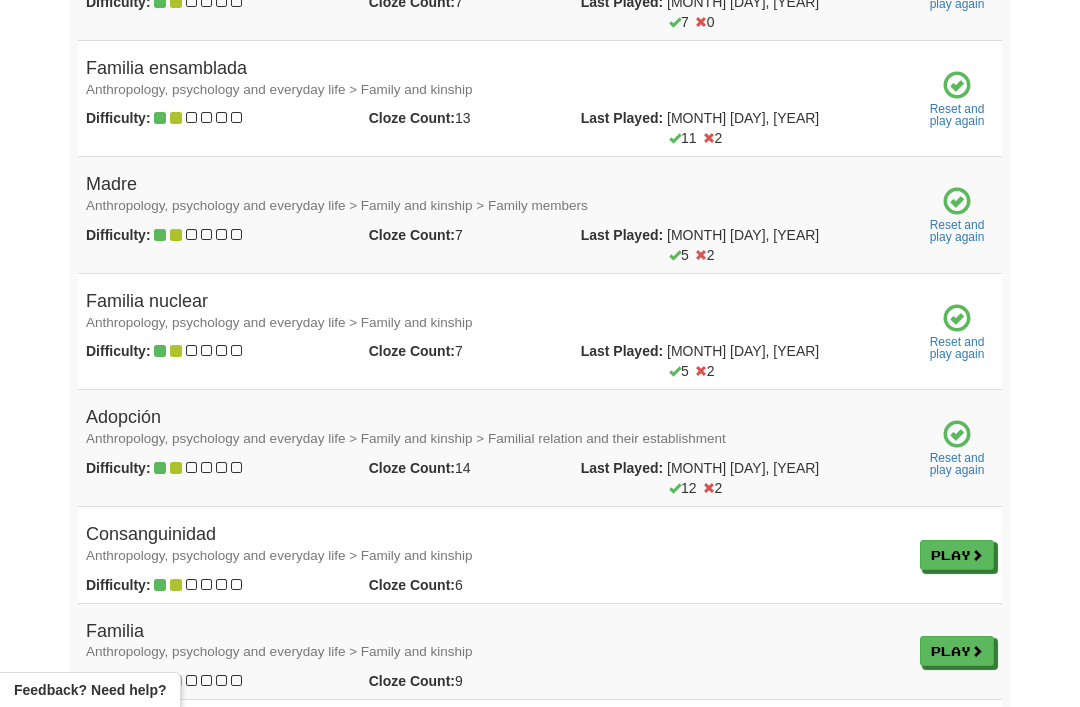 click on "Play" at bounding box center [957, 555] 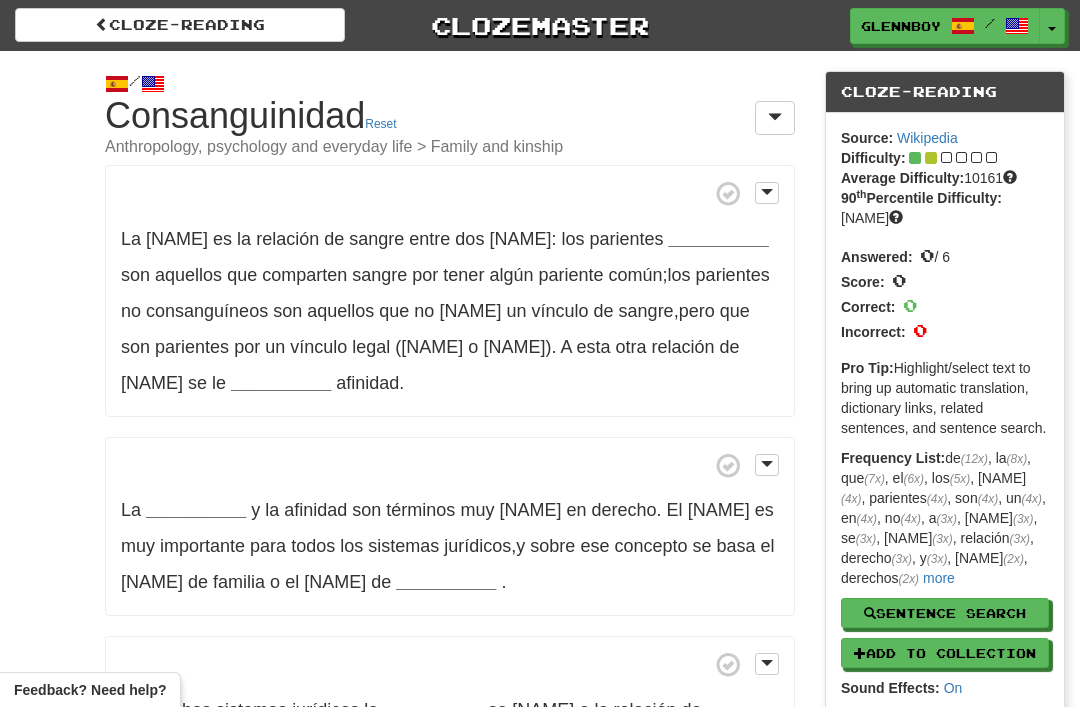 scroll, scrollTop: 0, scrollLeft: 0, axis: both 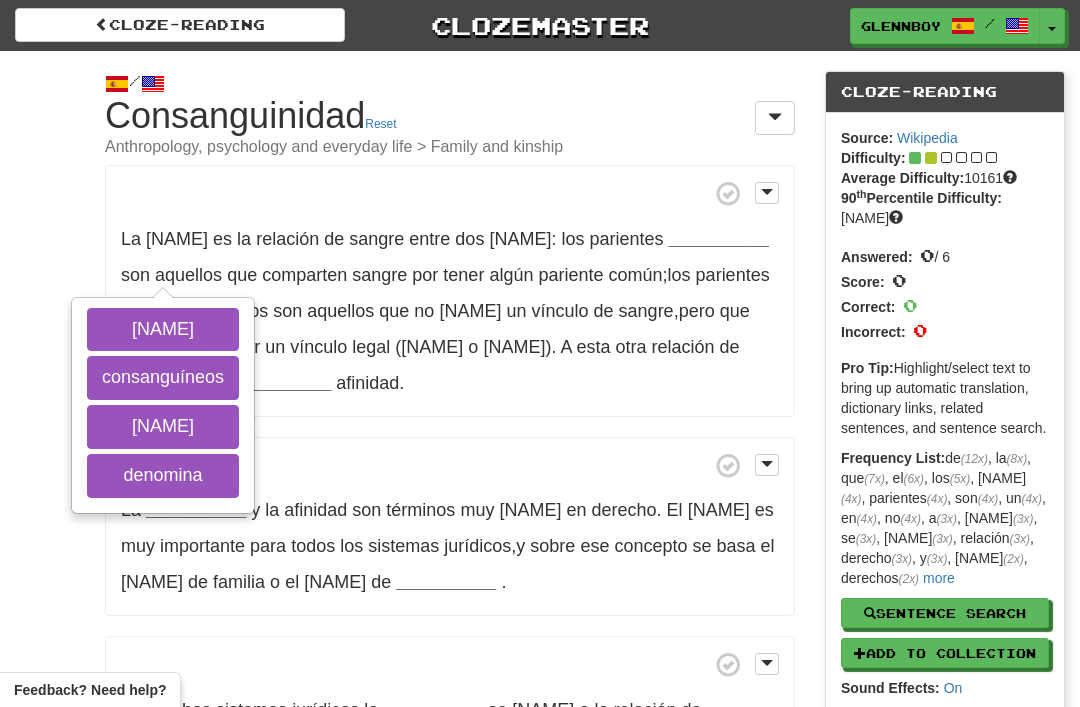 click on "consanguíneos" at bounding box center (163, 378) 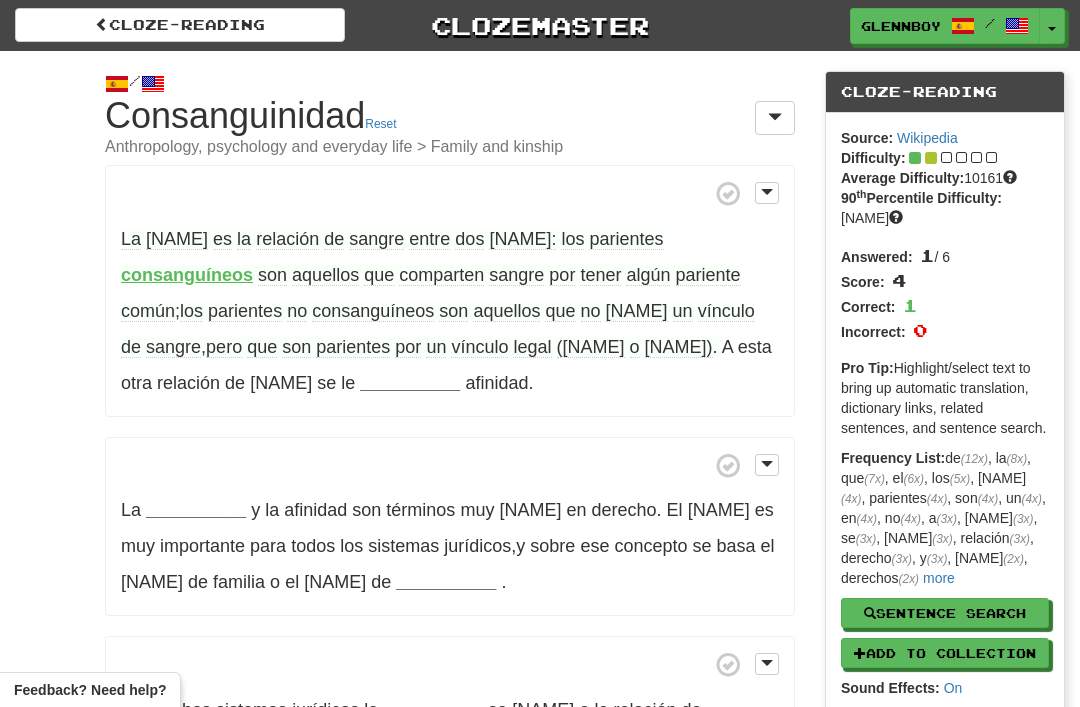 click on "parientes" at bounding box center [353, 347] 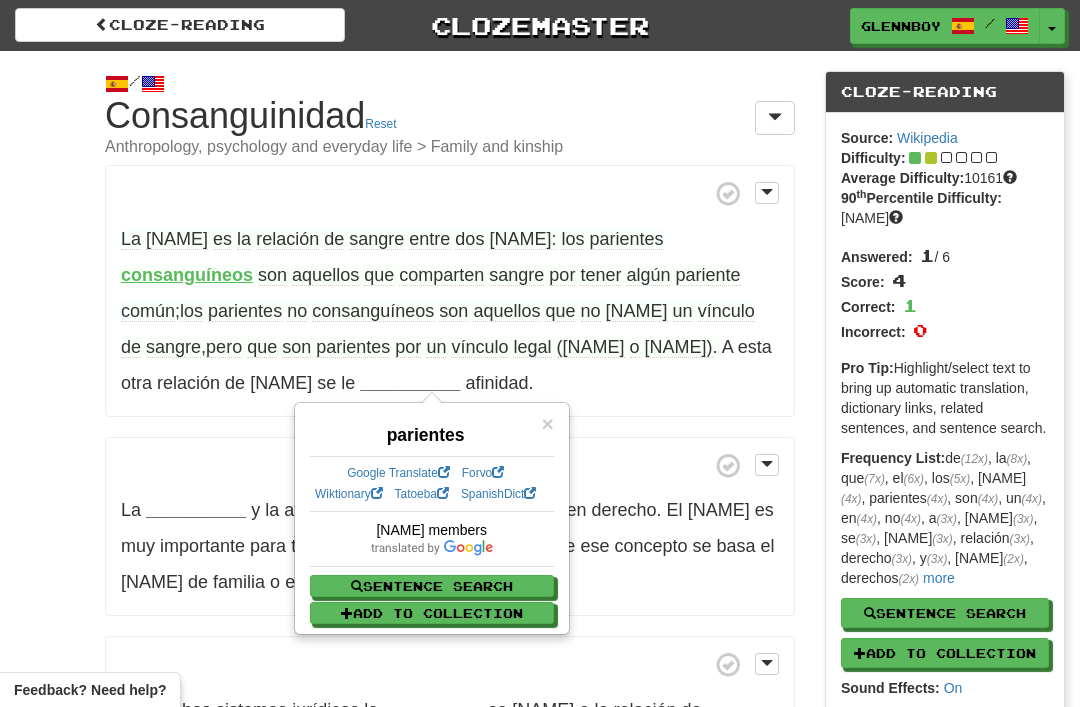 click on "La   consanguinidad   es   la   relación   de   sangre   entre   dos   personas:   los   parientes
consanguíneos
son   aquellos   que   comparten   sangre   por   tener   algún   pariente   común ;  los   parientes   no   consanguíneos   son   aquellos   que   no   presentan   un   vínculo   de   sangre ,  pero   que   son   parientes   por   un   vínculo   legal   (matrimonio   o   adopción) .
A   esta   otra   relación   de   parentesco   se   le
__________
afinidad .
La
__________
y   la   afinidad   son   términos   muy   utilizados   en   derecho .
El   parentesco   es   muy   importante   para   todos   los   sistemas   jurídicos ,  y   sobre   ese   concepto   se   basa   el   Derecho   de   familia   o   el   Derecho   de
__________
.
En   muchos   sistemas   ,  la" at bounding box center [450, 562] 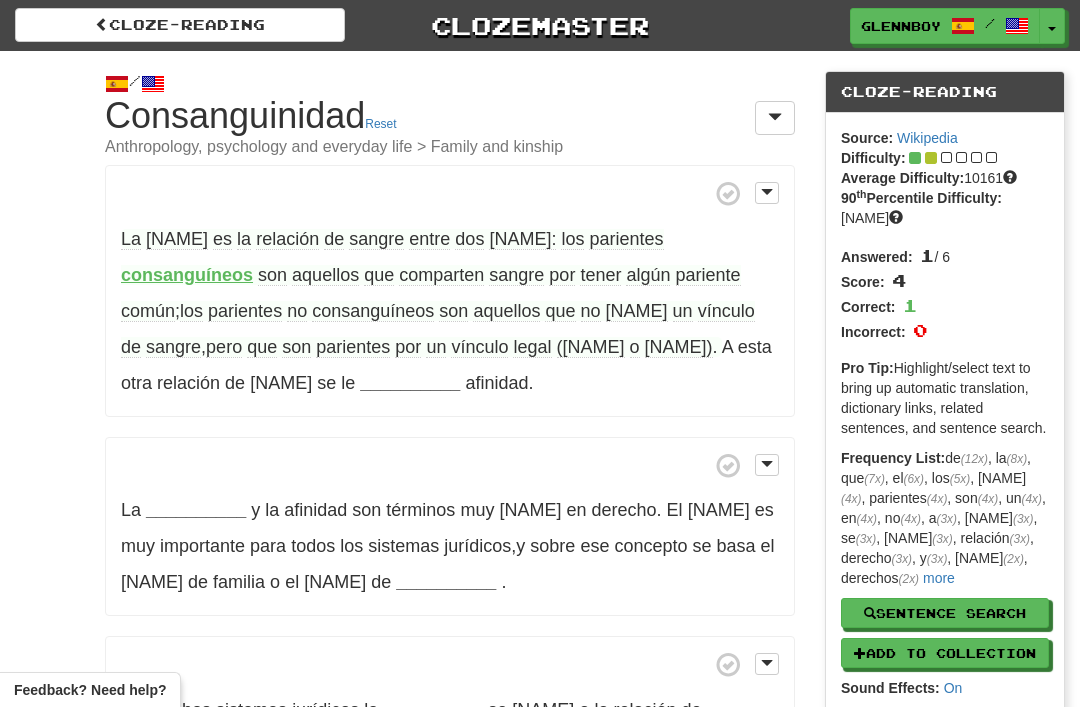 click on "La   consanguinidad   es   la   relación   de   sangre   entre   dos   personas:   los   parientes
consanguíneos
son   aquellos   que   comparten   sangre   por   tener   algún   pariente   común ;  los   parientes   no   consanguíneos   son   aquellos   que   no   presentan   un   vínculo   de   sangre ,  pero   que   son   parientes   por   un   vínculo   legal   (matrimonio   o   adopción) .
A   esta   otra   relación   de   parentesco   se   le
__________
afinidad ." at bounding box center [450, 291] 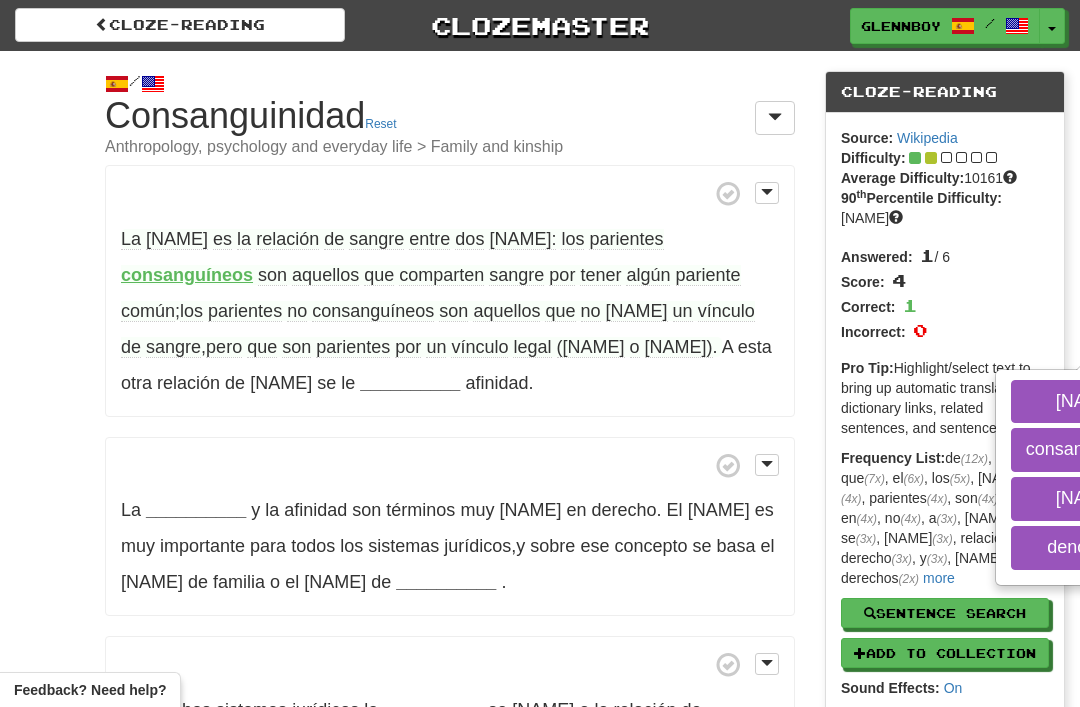 click on "denomina" at bounding box center [1087, 548] 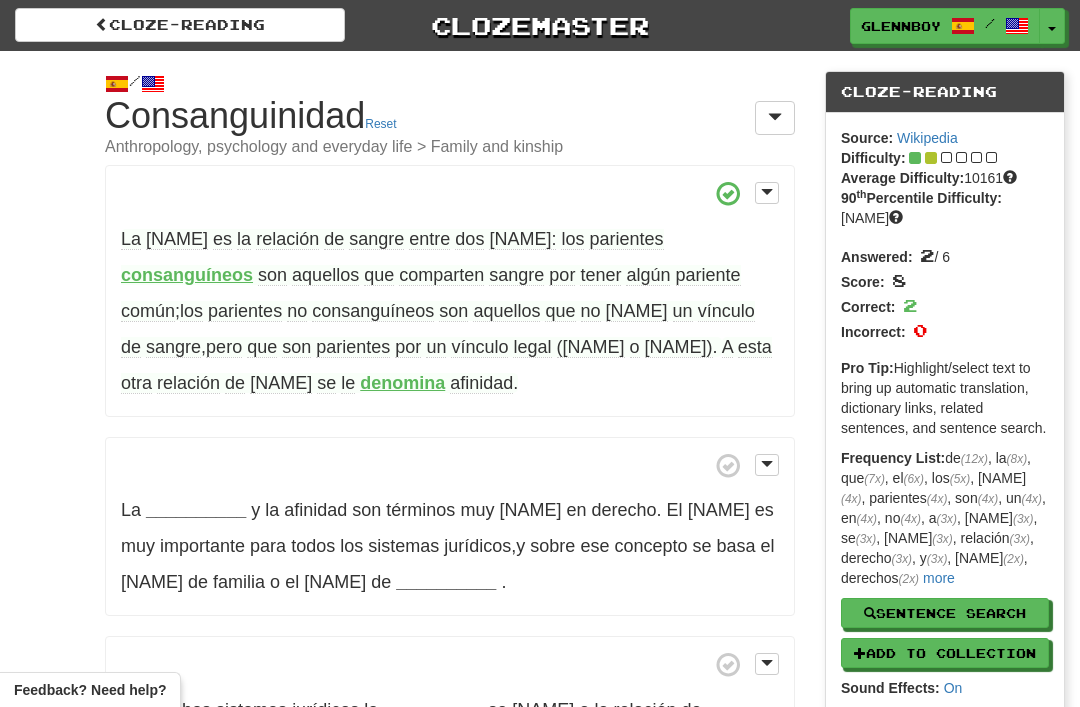 click on "afinidad" at bounding box center [481, 383] 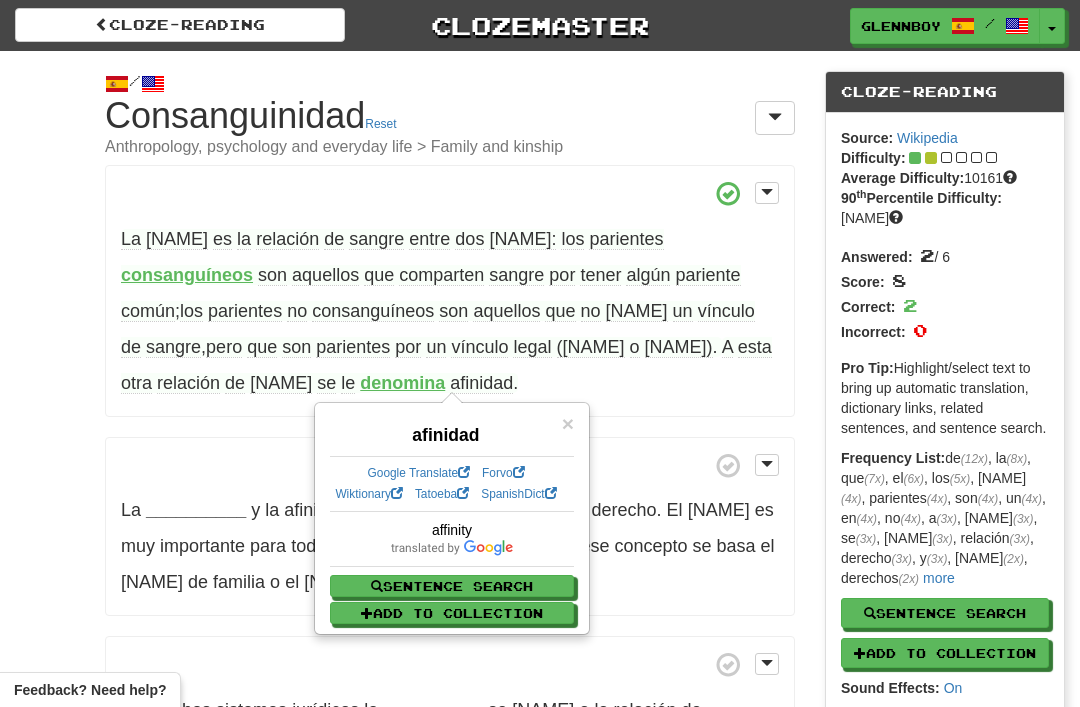 click on "/
Cloze-Reading
Consanguinidad
Reset
Anthropology, psychology and everyday life > Family and kinship
La   consanguinidad   es   la   relación   de   sangre   entre   dos   personas:   los   parientes
consanguíneos
son   aquellos   que   comparten   sangre   por   tener   algún   pariente   común ;  los   parientes   no   consanguíneos   son   aquellos   que   no   presentan   un   vínculo   de   sangre ,  pero   que   son   parientes   por   un   vínculo   legal   (matrimonio   o   adopción) .
A   esta   otra   relación   de   parentesco   se   le
denomina
afinidad .
La
__________
y   la   afinidad   son   términos   muy   utilizados   en   derecho .
El   parentesco   es   muy   importante   para   todos   los   sistemas   jurídicos ,  y   sobre   ese   concepto   se   basa   el   Derecho   de" at bounding box center (540, 530) 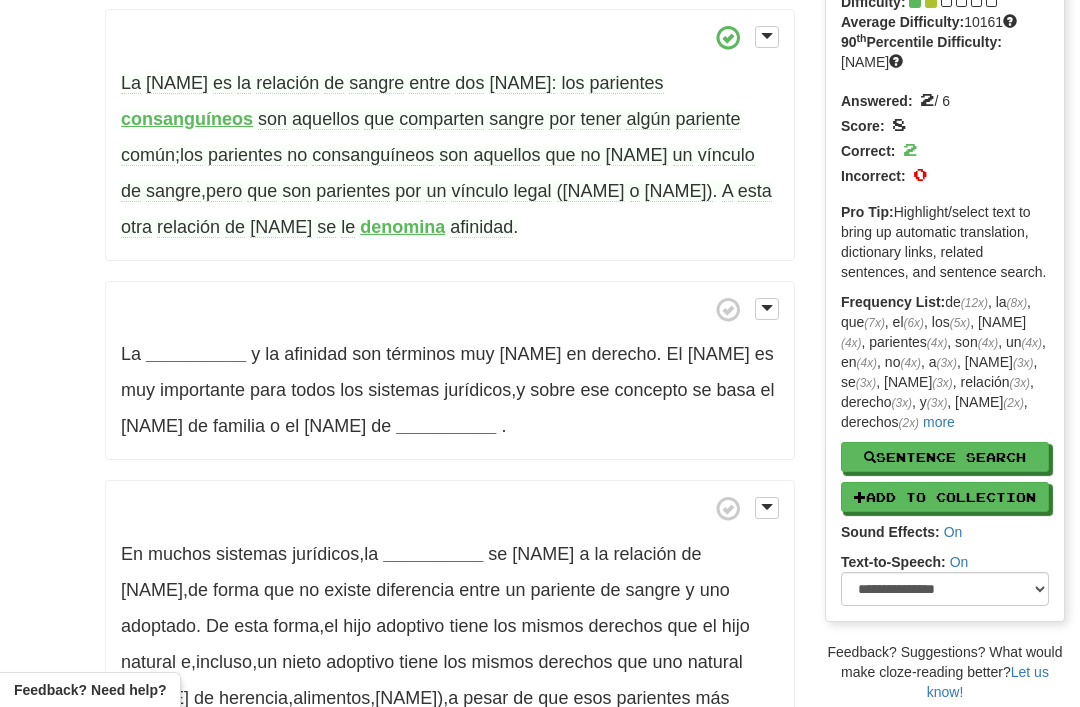 scroll, scrollTop: 158, scrollLeft: 0, axis: vertical 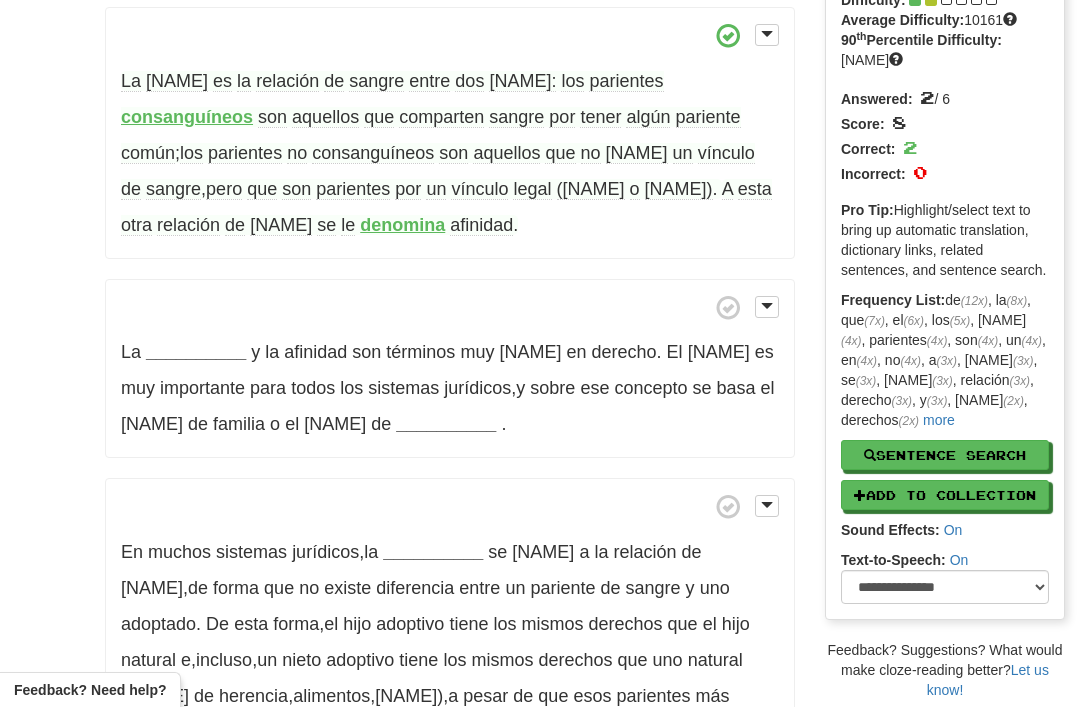 click on "__________" at bounding box center [196, 352] 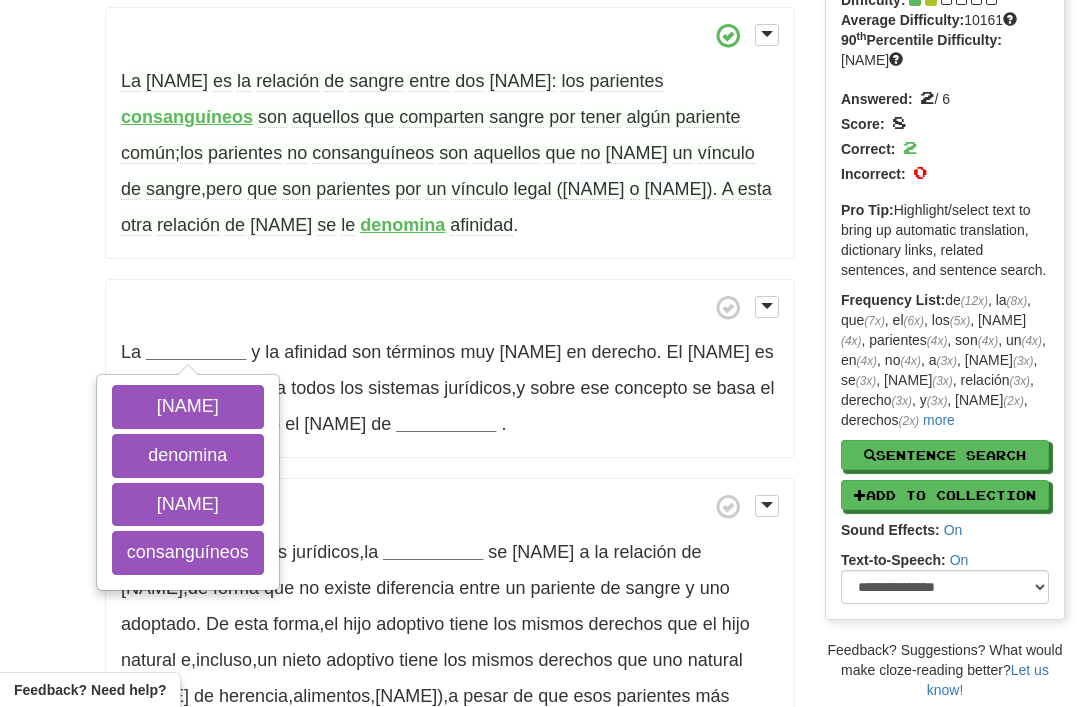 click on "consanguinidad" at bounding box center [188, 505] 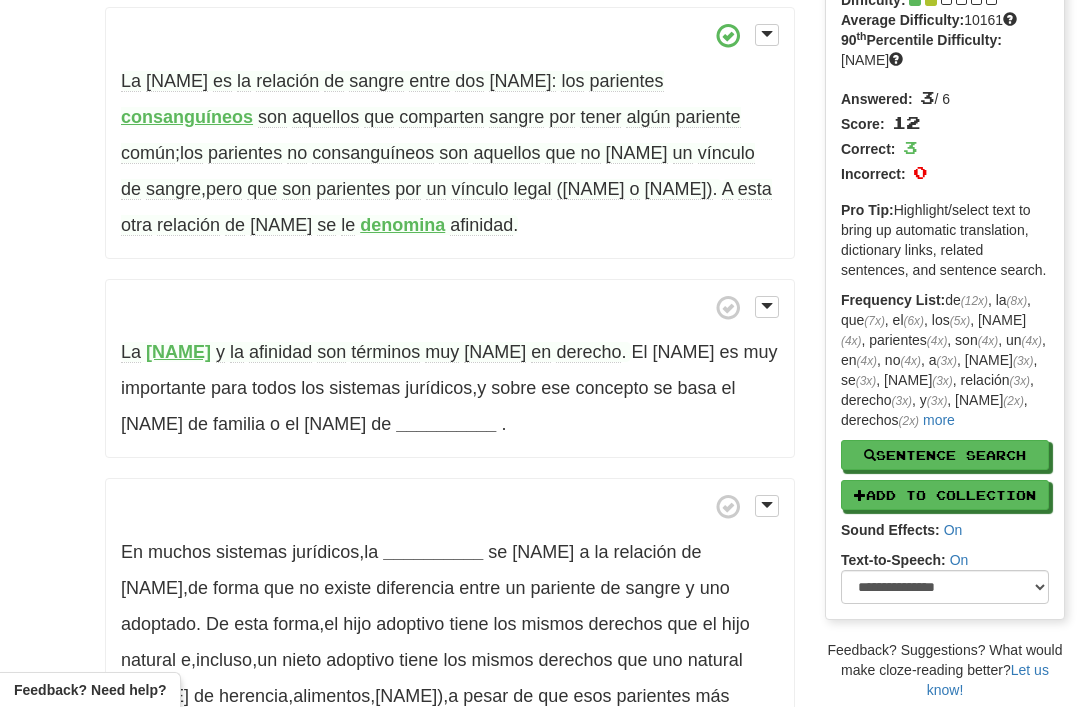 click on "términos" at bounding box center (385, 352) 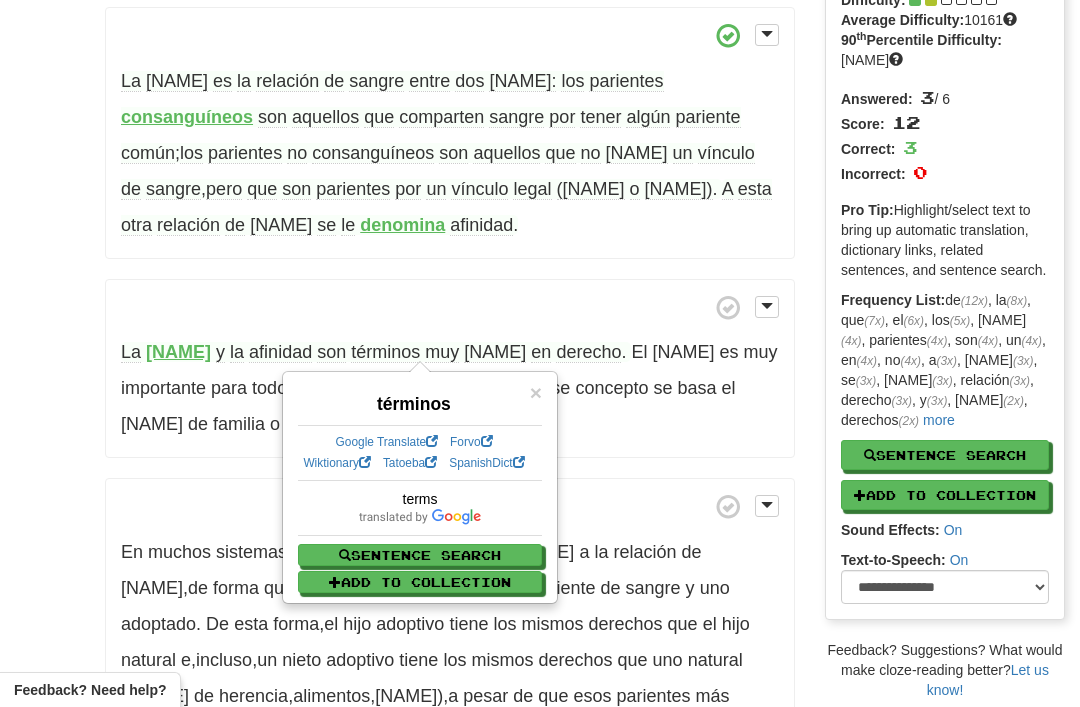 click on "/
Cloze-Reading
Consanguinidad
Reset
Anthropology, psychology and everyday life > Family and kinship
La   consanguinidad   es   la   relación   de   sangre   entre   dos   personas:   los   parientes
consanguíneos
son   aquellos   que   comparten   sangre   por   tener   algún   pariente   común ;  los   parientes   no   consanguíneos   son   aquellos   que   no   presentan   un   vínculo   de   sangre ,  pero   que   son   parientes   por   un   vínculo   legal   (matrimonio   o   adopción) .
A   esta   otra   relación   de   parentesco   se   le
denomina
afinidad .
La
consanguinidad
y   la   afinidad   son   términos   muy   utilizados   en   derecho .
El   parentesco   es   muy   importante   para   todos   los   sistemas   jurídicos ,  y   sobre   ese   concepto   se   basa   el   Derecho" at bounding box center (540, 372) 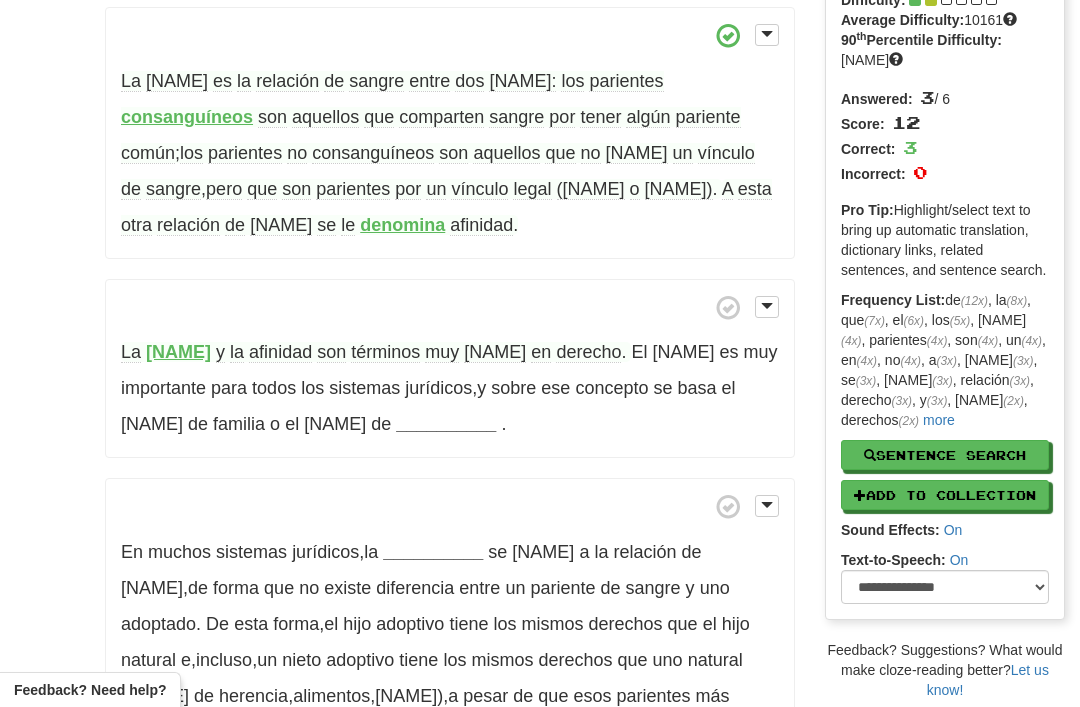 click on "parentesco" at bounding box center [684, 352] 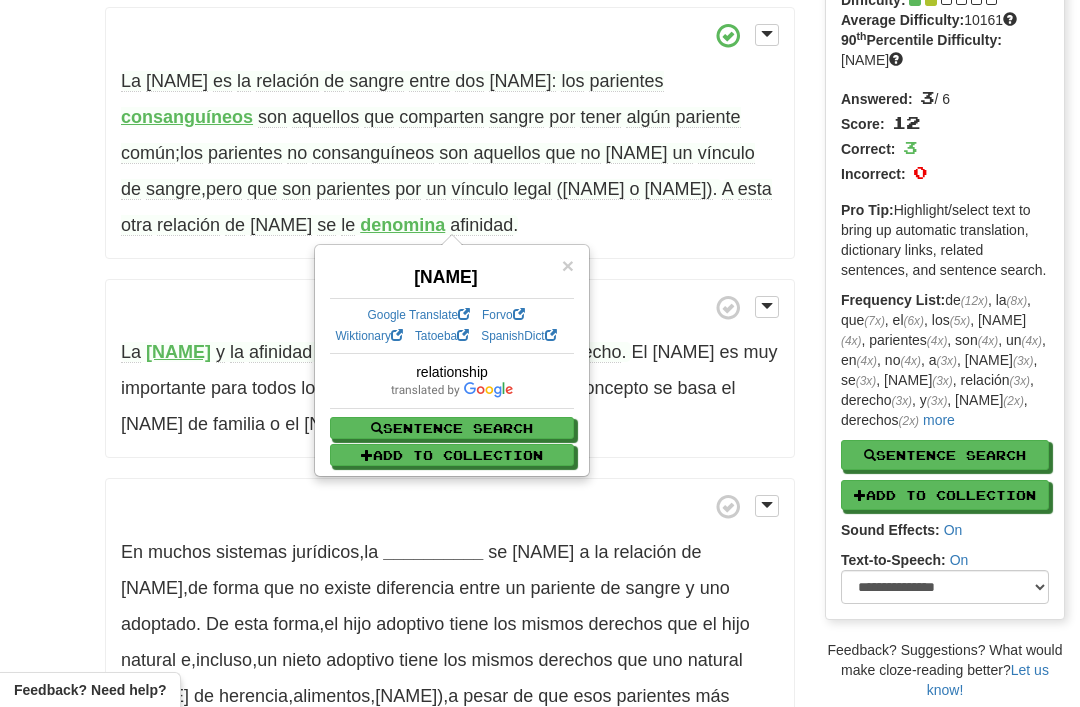 click on "/
Cloze-Reading
Consanguinidad
Reset
Anthropology, psychology and everyday life > Family and kinship
La   consanguinidad   es   la   relación   de   sangre   entre   dos   personas:   los   parientes
consanguíneos
son   aquellos   que   comparten   sangre   por   tener   algún   pariente   común ;  los   parientes   no   consanguíneos   son   aquellos   que   no   presentan   un   vínculo   de   sangre ,  pero   que   son   parientes   por   un   vínculo   legal   (matrimonio   o   adopción) .
A   esta   otra   relación   de   parentesco   se   le
denomina
afinidad .
La
consanguinidad
y   la   afinidad   son   términos   muy   utilizados   en   derecho .
El   parentesco   es   muy   importante   para   todos   los   sistemas   jurídicos ,  y   sobre   ese   concepto   se   basa   el   Derecho" at bounding box center [540, 372] 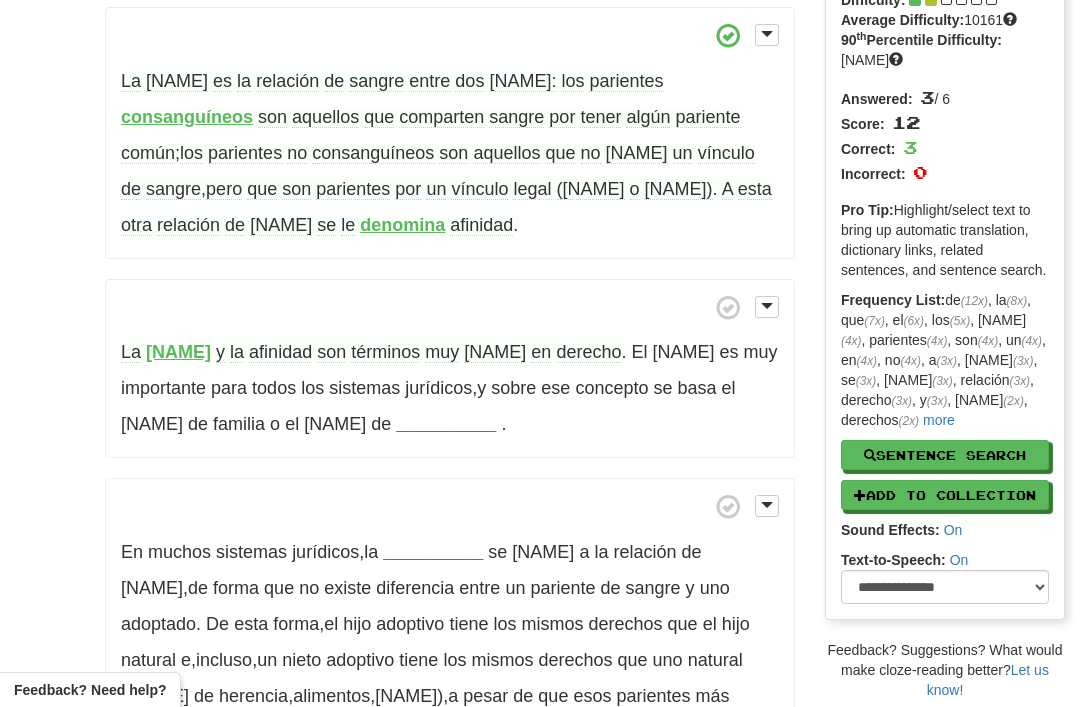 click on "__________" at bounding box center (446, 424) 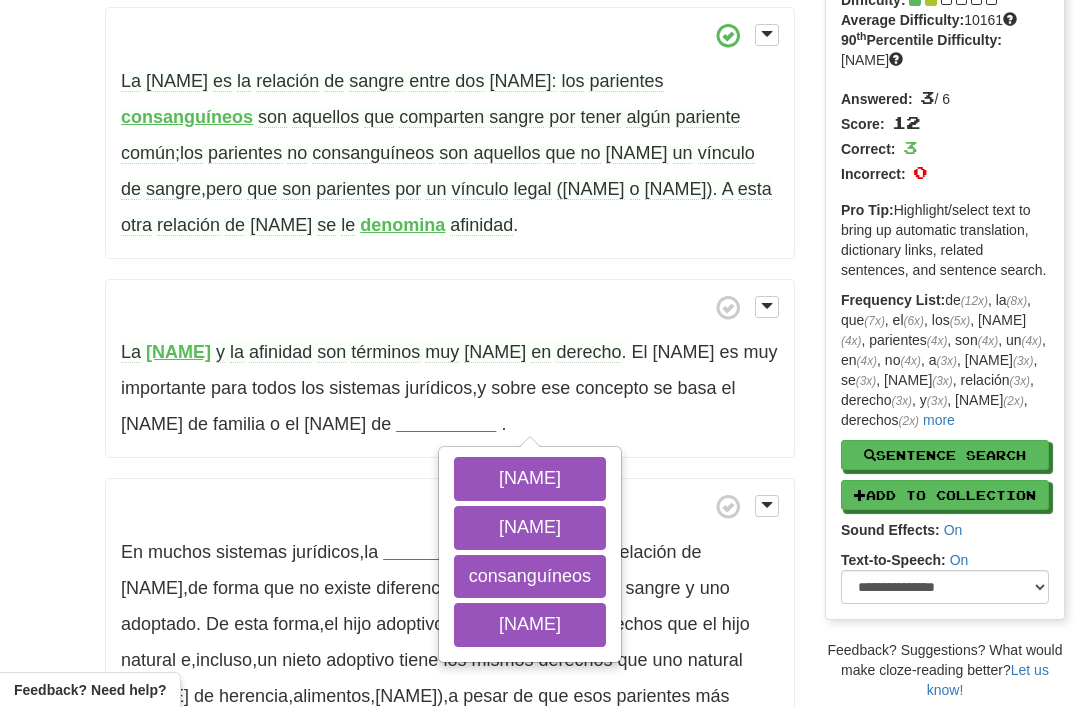 click on "La
consanguinidad
y   la   afinidad   son   términos   muy   utilizados   en   derecho .
El   parentesco   es   muy   importante   para   todos   los   sistemas   jurídicos ,  y   sobre   ese   concepto   se   basa   el   Derecho   de   familia   o   el   Derecho   de
__________ consanguinidad sucesiones consanguíneos sucesoria
." at bounding box center [450, 369] 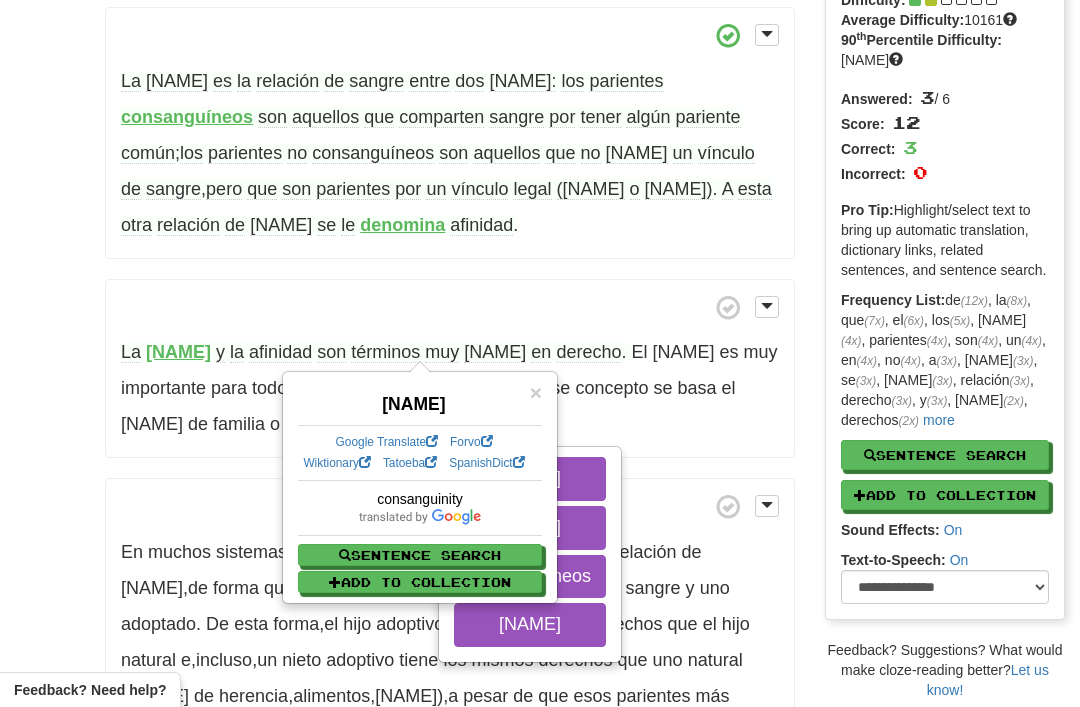click on "/
Cloze-Reading
Consanguinidad
Reset
Anthropology, psychology and everyday life > Family and kinship
La   consanguinidad   es   la   relación   de   sangre   entre   dos   personas:   los   parientes
consanguíneos
son   aquellos   que   comparten   sangre   por   tener   algún   pariente   común ;  los   parientes   no   consanguíneos   son   aquellos   que   no   presentan   un   vínculo   de   sangre ,  pero   que   son   parientes   por   un   vínculo   legal   (matrimonio   o   adopción) .
A   esta   otra   relación   de   parentesco   se   le
denomina
afinidad .
La
consanguinidad
y   la   afinidad   son   términos   muy   utilizados   en   derecho .
El   parentesco   es   muy   importante   para   todos   los   sistemas   jurídicos ,  y   sobre   ese   concepto   se   basa   el   Derecho" at bounding box center [540, 372] 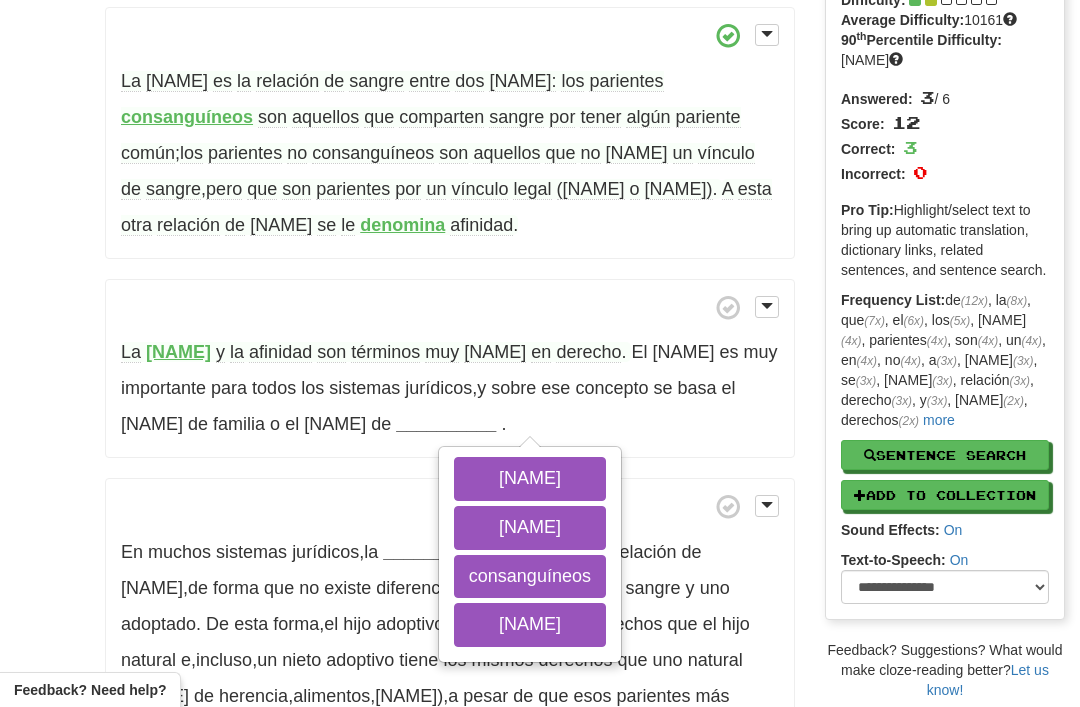 click on "derecho" at bounding box center [588, 352] 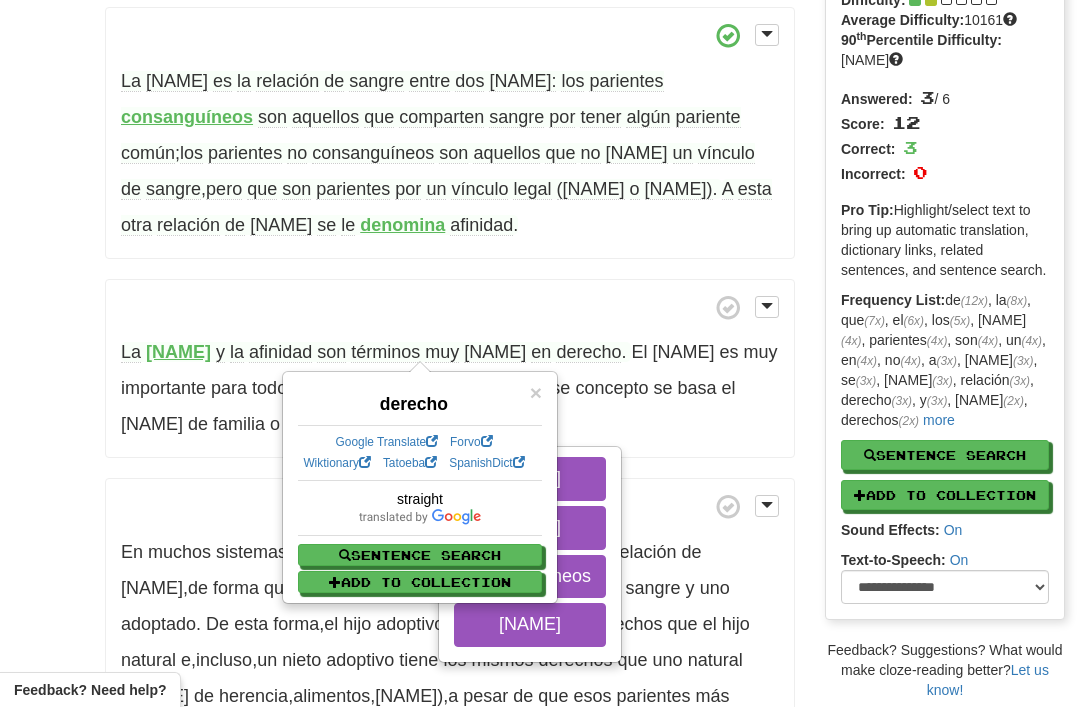 click on "/
Cloze-Reading
Consanguinidad
Reset
Anthropology, psychology and everyday life > Family and kinship
La   consanguinidad   es   la   relación   de   sangre   entre   dos   personas:   los   parientes
consanguíneos
son   aquellos   que   comparten   sangre   por   tener   algún   pariente   común ;  los   parientes   no   consanguíneos   son   aquellos   que   no   presentan   un   vínculo   de   sangre ,  pero   que   son   parientes   por   un   vínculo   legal   (matrimonio   o   adopción) .
A   esta   otra   relación   de   parentesco   se   le
denomina
afinidad .
La
consanguinidad
y   la   afinidad   son   términos   muy   utilizados   en   derecho .
El   parentesco   es   muy   importante   para   todos   los   sistemas   jurídicos ,  y   sobre   ese   concepto   se   basa   el   Derecho" at bounding box center (540, 372) 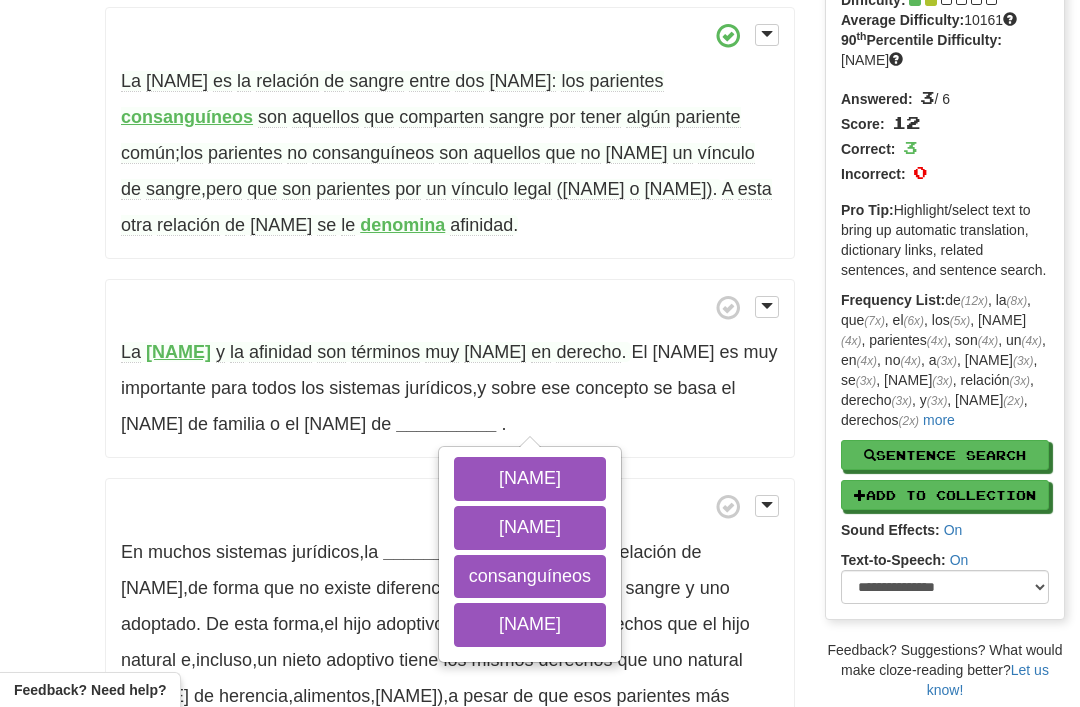 click on "sucesiones" at bounding box center [530, 528] 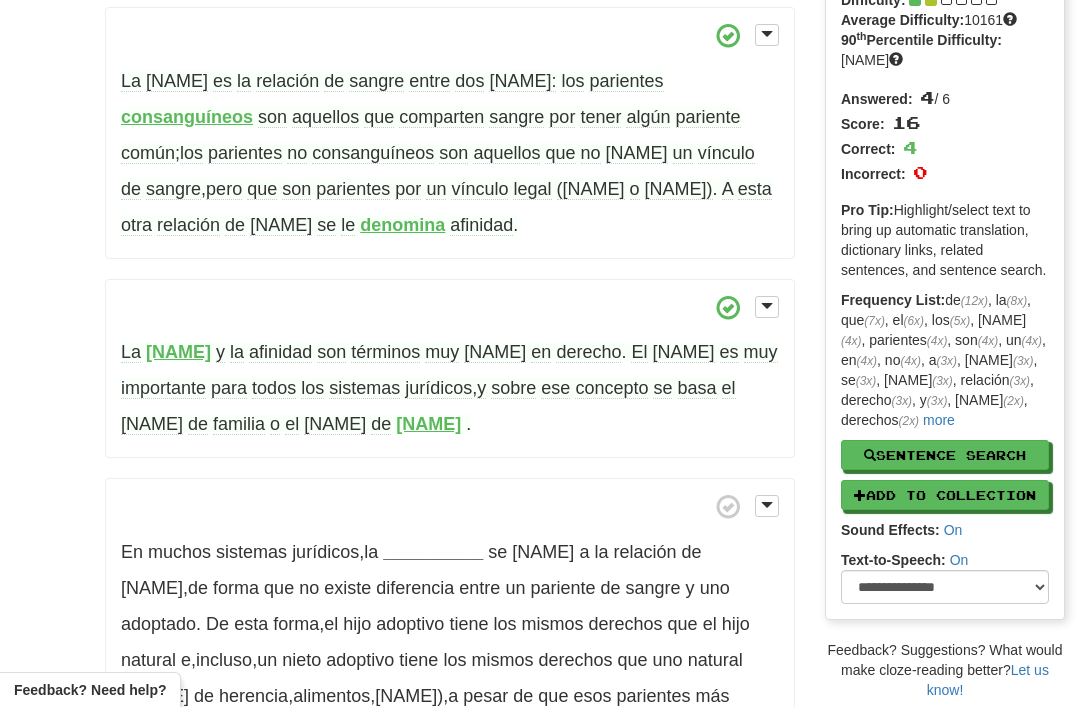 click on "sucesiones" at bounding box center [428, 424] 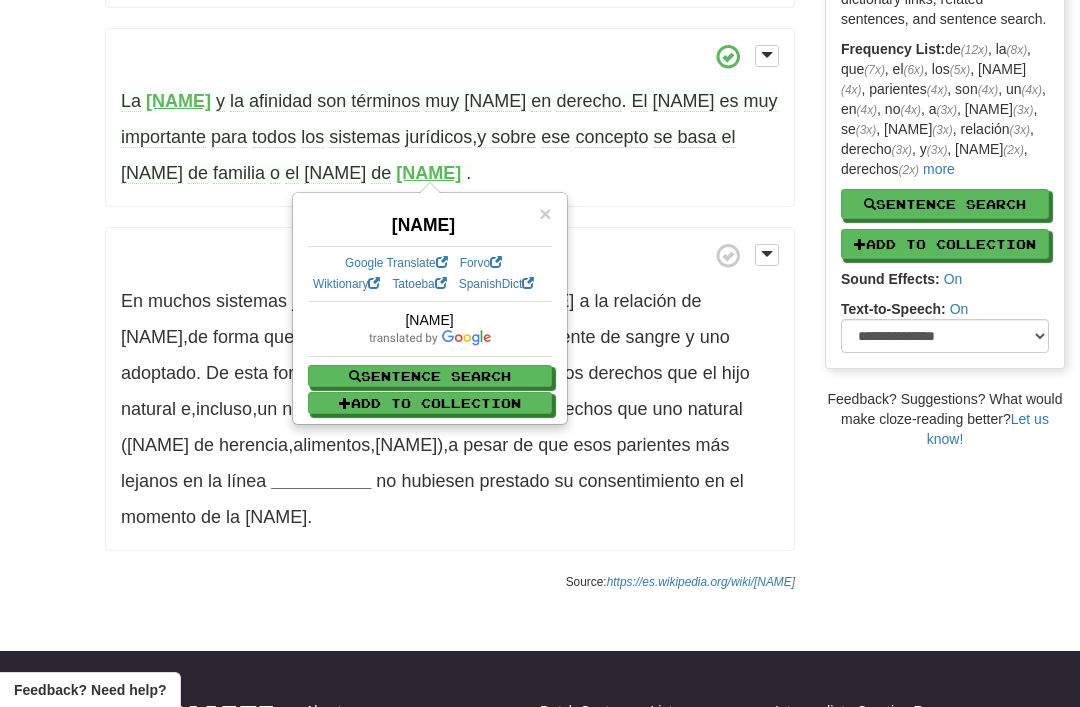 scroll, scrollTop: 389, scrollLeft: 0, axis: vertical 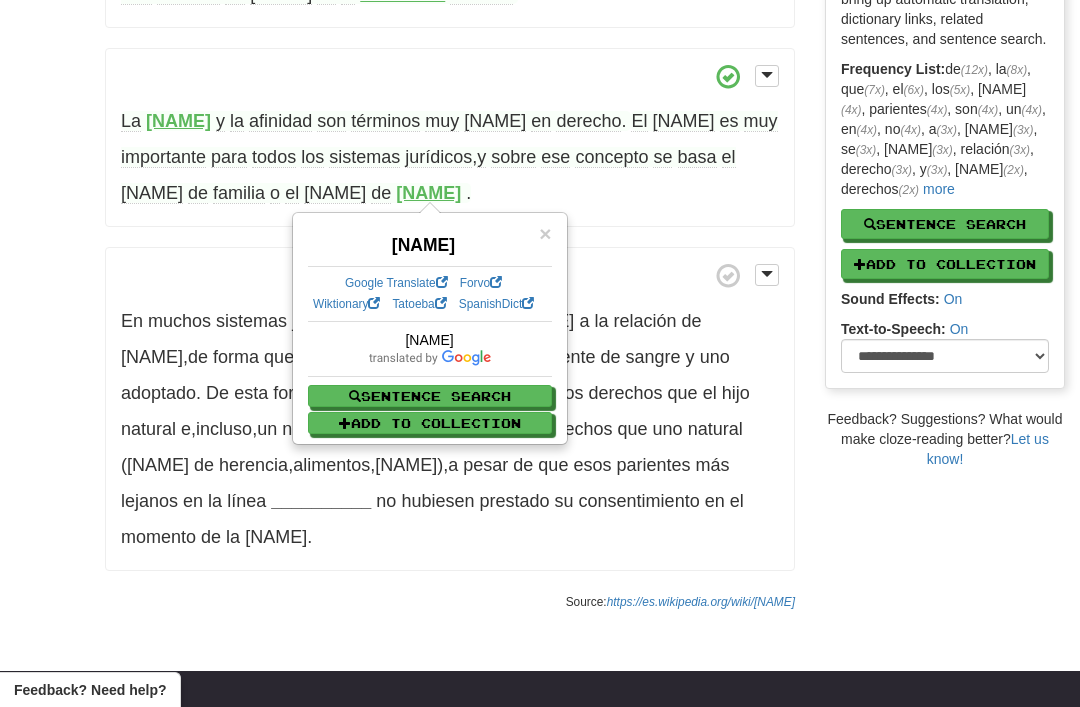 click on "/
Cloze-Reading
Consanguinidad
Reset
Anthropology, psychology and everyday life > Family and kinship
La   consanguinidad   es   la   relación   de   sangre   entre   dos   personas:   los   parientes
consanguíneos
son   aquellos   que   comparten   sangre   por   tener   algún   pariente   común ;  los   parientes   no   consanguíneos   son   aquellos   que   no   presentan   un   vínculo   de   sangre ,  pero   que   son   parientes   por   un   vínculo   legal   (matrimonio   o   adopción) .
A   esta   otra   relación   de   parentesco   se   le
denomina
afinidad .
La
consanguinidad
y   la   afinidad   son   términos   muy   utilizados   en   derecho .
El   parentesco   es   muy   importante   para   todos   los   sistemas   jurídicos ,  y   sobre   ese   concepto   se   basa   el   Derecho" at bounding box center (540, 141) 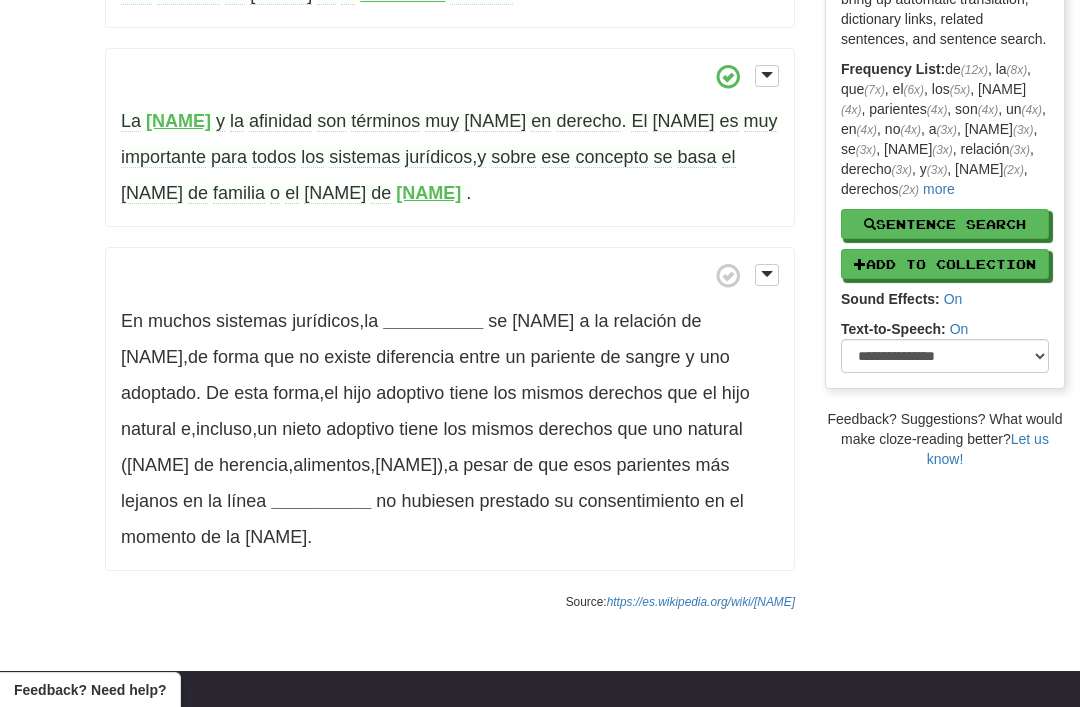 click on "sucesiones" at bounding box center (428, 193) 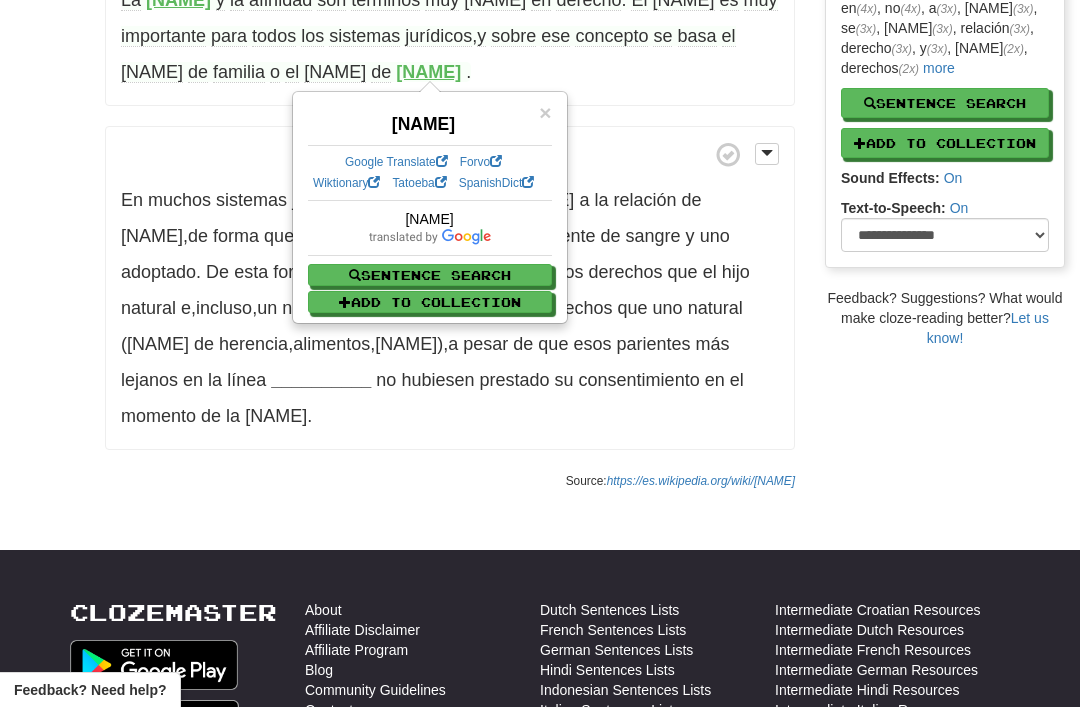 scroll, scrollTop: 517, scrollLeft: 0, axis: vertical 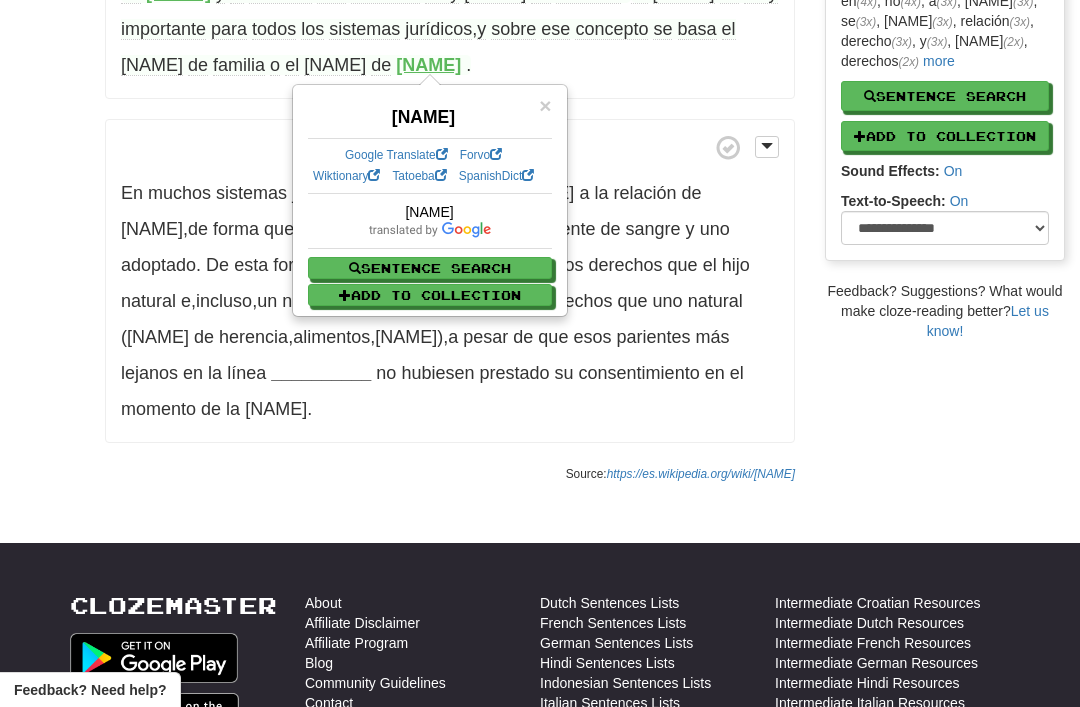 click on "/
Cloze-Reading
Consanguinidad
Reset
Anthropology, psychology and everyday life > Family and kinship
La   consanguinidad   es   la   relación   de   sangre   entre   dos   personas:   los   parientes
consanguíneos
son   aquellos   que   comparten   sangre   por   tener   algún   pariente   común ;  los   parientes   no   consanguíneos   son   aquellos   que   no   presentan   un   vínculo   de   sangre ,  pero   que   son   parientes   por   un   vínculo   legal   (matrimonio   o   adopción) .
A   esta   otra   relación   de   parentesco   se   le
denomina
afinidad .
La
consanguinidad
y   la   afinidad   son   términos   muy   utilizados   en   derecho .
El   parentesco   es   muy   importante   para   todos   los   sistemas   jurídicos ,  y   sobre   ese   concepto   se   basa   el   Derecho" at bounding box center [540, 13] 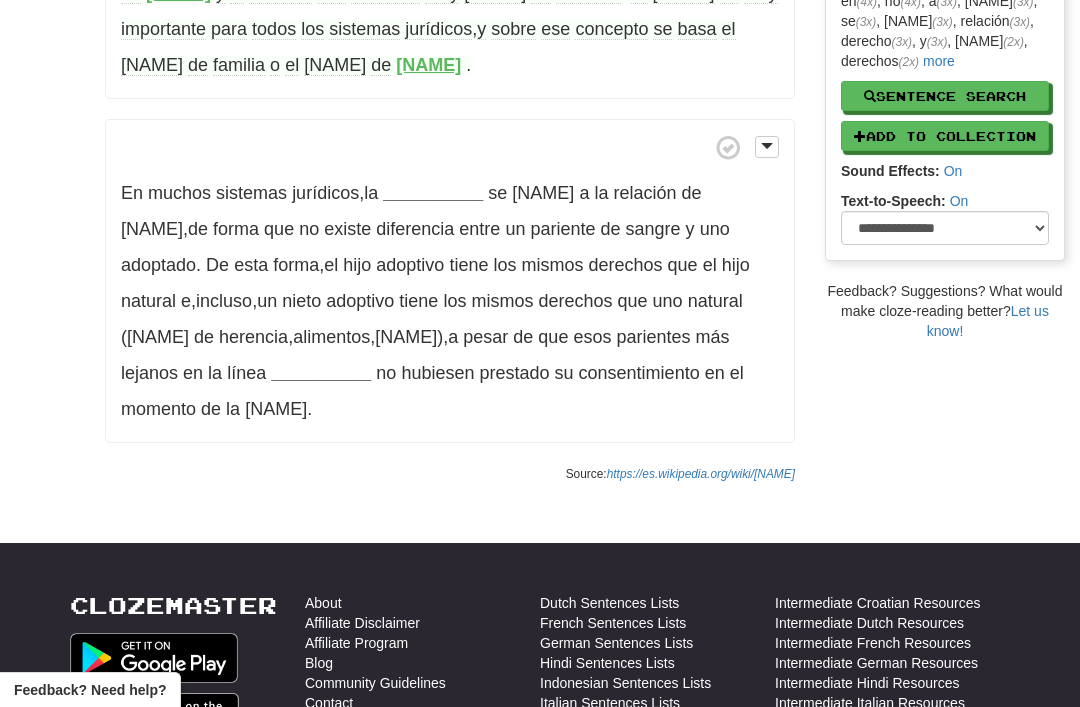 click on "La   consanguinidad   es   la   relación   de   sangre   entre   dos   personas:   los   parientes
consanguíneos
son   aquellos   que   comparten   sangre   por   tener   algún   pariente   común ;  los   parientes   no   consanguíneos   son   aquellos   que   no   presentan   un   vínculo   de   sangre ,  pero   que   son   parientes   por   un   vínculo   legal   (matrimonio   o   adopción) .
A   esta   otra   relación   de   parentesco   se   le
denomina
afinidad .
La
consanguinidad
y   la   afinidad   son   términos   muy   utilizados   en   derecho .
El   parentesco   es   muy   importante   para   todos   los   sistemas   jurídicos ,  y   sobre   ese   concepto   se   basa   el   Derecho   de   familia   o   el   Derecho   de
sucesiones
.
En   muchos   sistemas   ," at bounding box center (450, 45) 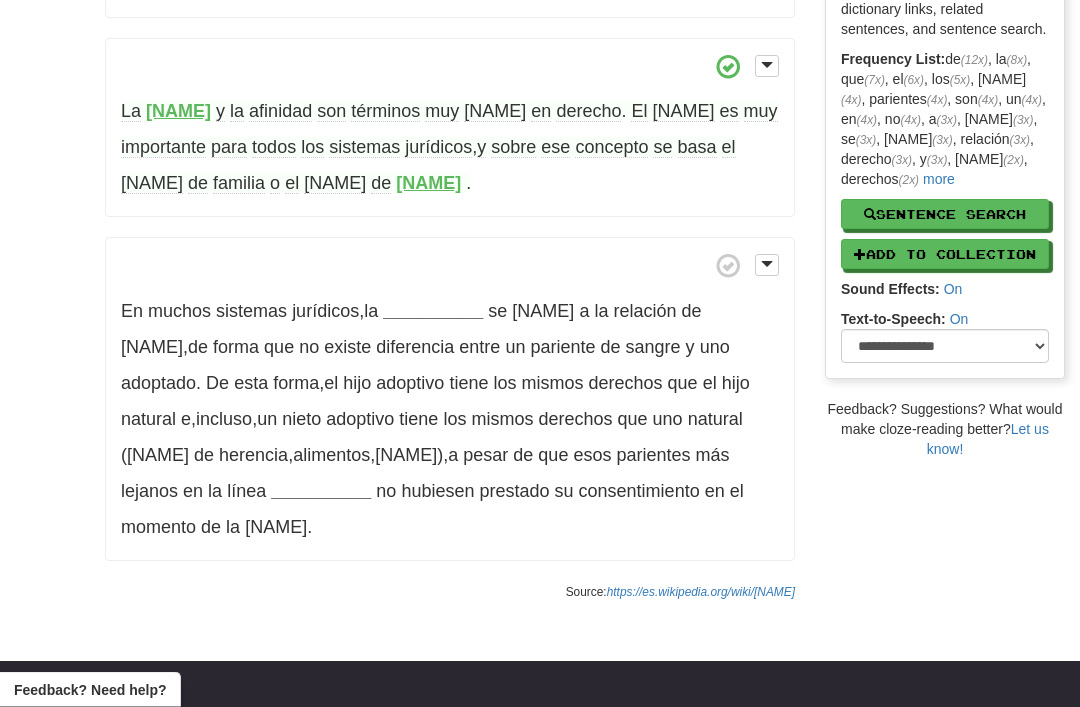 scroll, scrollTop: 395, scrollLeft: 0, axis: vertical 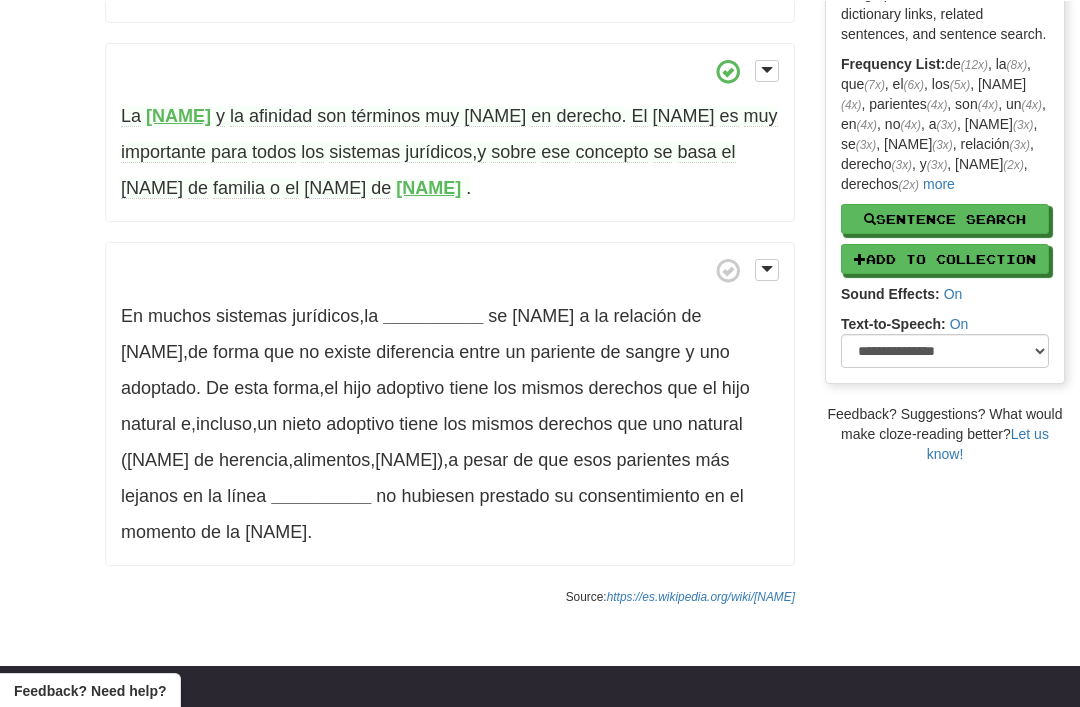 click on "sucesiones" at bounding box center [428, 187] 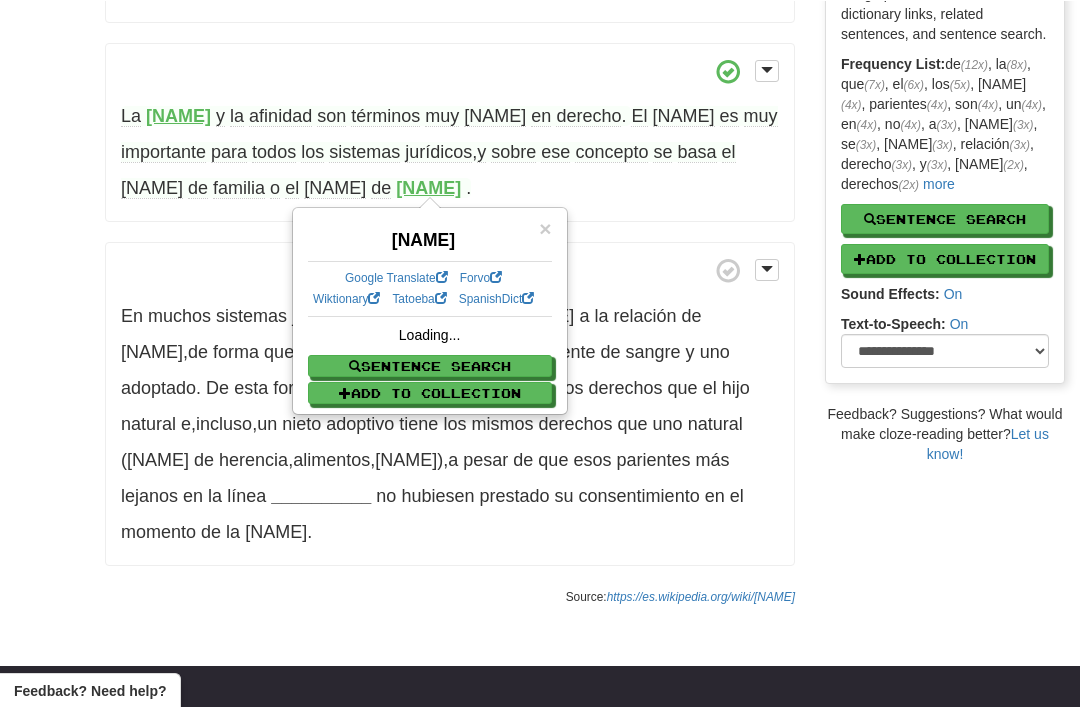 scroll, scrollTop: 394, scrollLeft: 0, axis: vertical 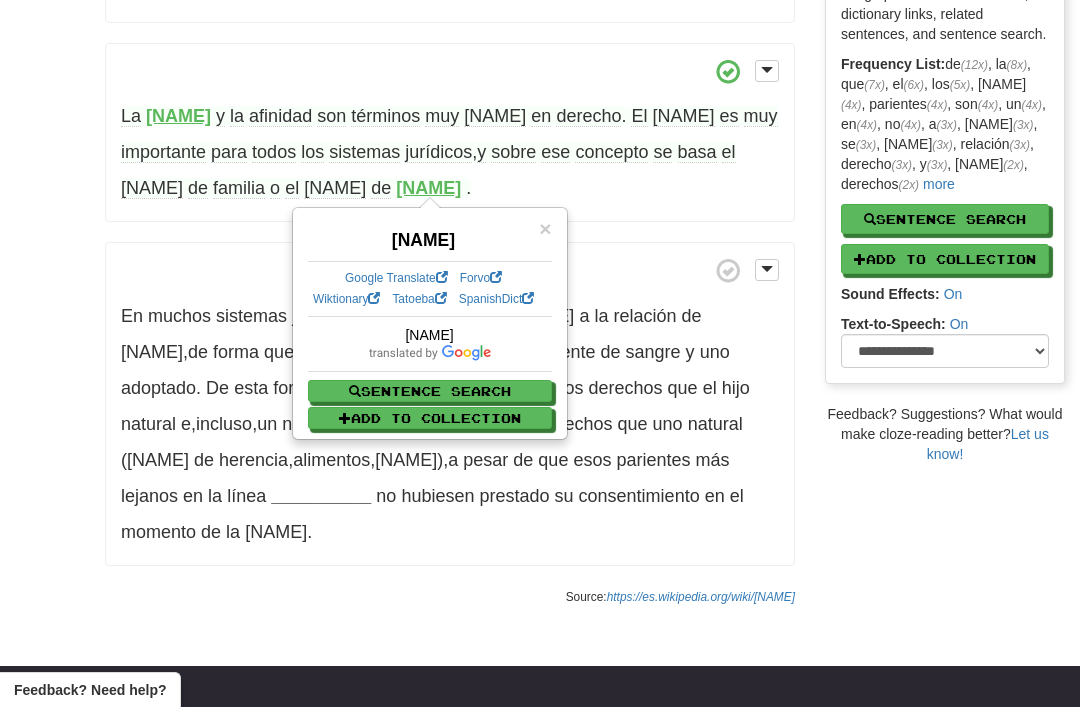 click on "/
Cloze-Reading
Consanguinidad
Reset
Anthropology, psychology and everyday life > Family and kinship
La   consanguinidad   es   la   relación   de   sangre   entre   dos   personas:   los   parientes
consanguíneos
son   aquellos   que   comparten   sangre   por   tener   algún   pariente   común ;  los   parientes   no   consanguíneos   son   aquellos   que   no   presentan   un   vínculo   de   sangre ,  pero   que   son   parientes   por   un   vínculo   legal   (matrimonio   o   adopción) .
A   esta   otra   relación   de   parentesco   se   le
denomina
afinidad .
La
consanguinidad
y   la   afinidad   son   términos   muy   utilizados   en   derecho .
El   parentesco   es   muy   importante   para   todos   los   sistemas   jurídicos ,  y   sobre   ese   concepto   se   basa   el   Derecho" at bounding box center [540, 136] 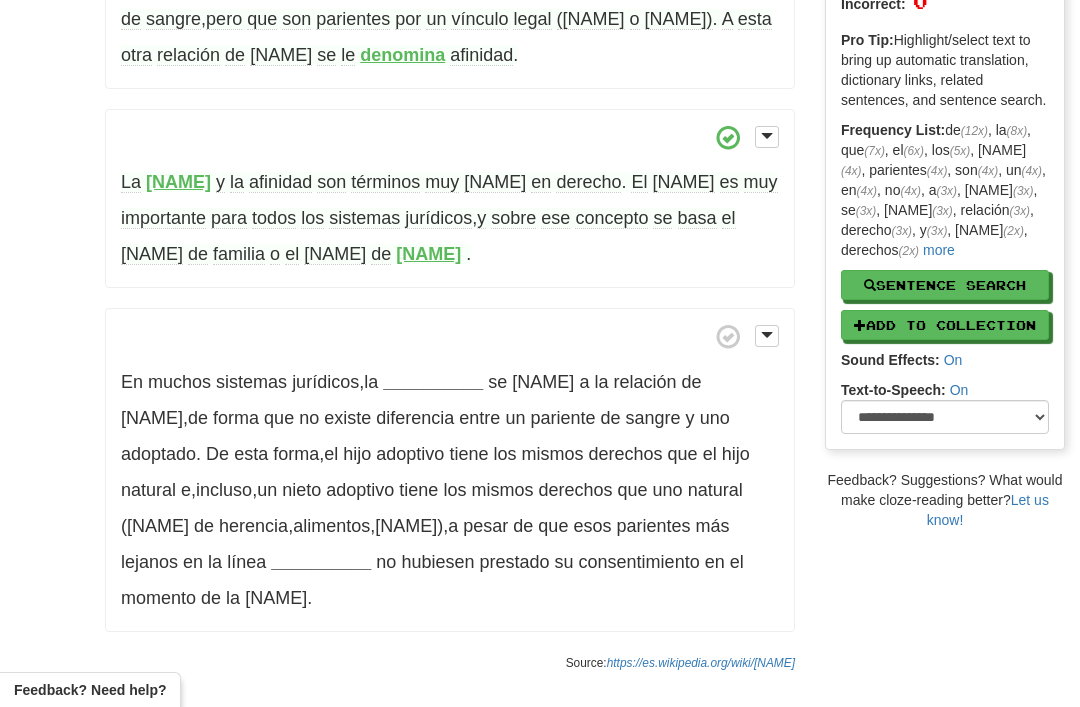 scroll, scrollTop: 480, scrollLeft: 0, axis: vertical 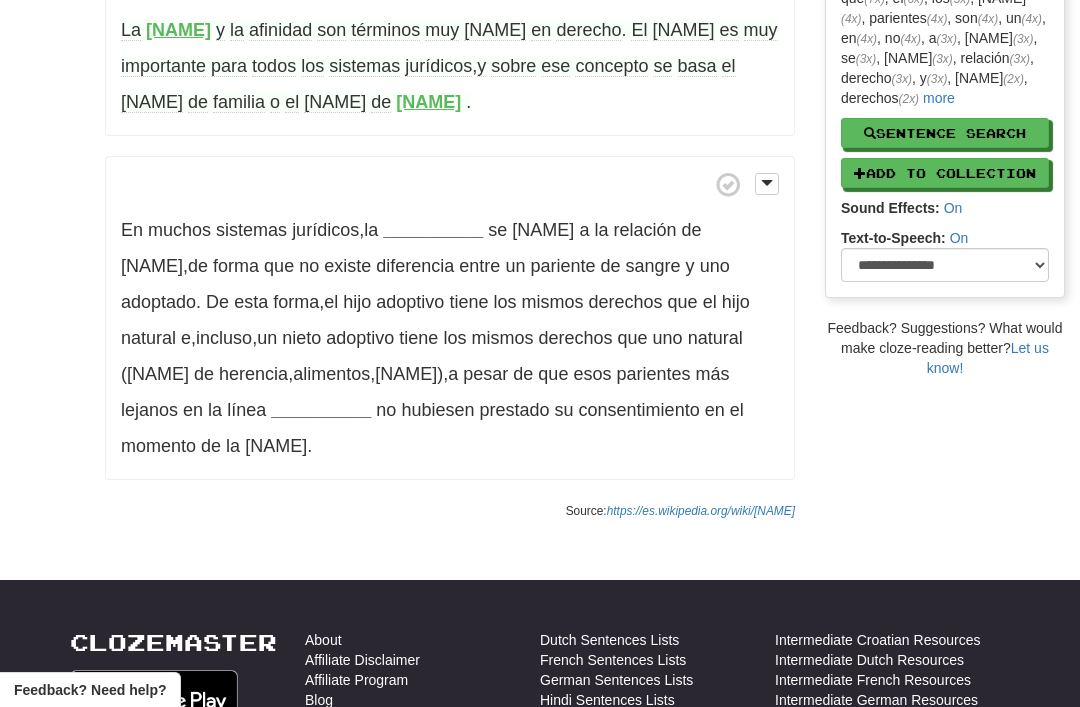 click on "En   muchos   sistemas   jurídicos ,  la
__________
se   equipara   a   la   relación   de   adopción ,  de   forma   que   no   existe   diferencia   entre   un   pariente   de   sangre   y   uno   adoptado .
De   esta   forma ,  el   hijo   adoptivo   tiene   los   mismos   derechos   que   el   hijo   natural   e ,  incluso ,  un   nieto   adoptivo   tiene   los   mismos   derechos   que   uno   natural   (casos   de   herencia ,  alimentos ,  etcétera) ,  a   pesar   de   que   esos   parientes   más   lejanos   en   la   línea
__________
no   hubiesen   prestado   su   consentimiento   en   el   momento   de   la   adopción ." at bounding box center [450, 318] 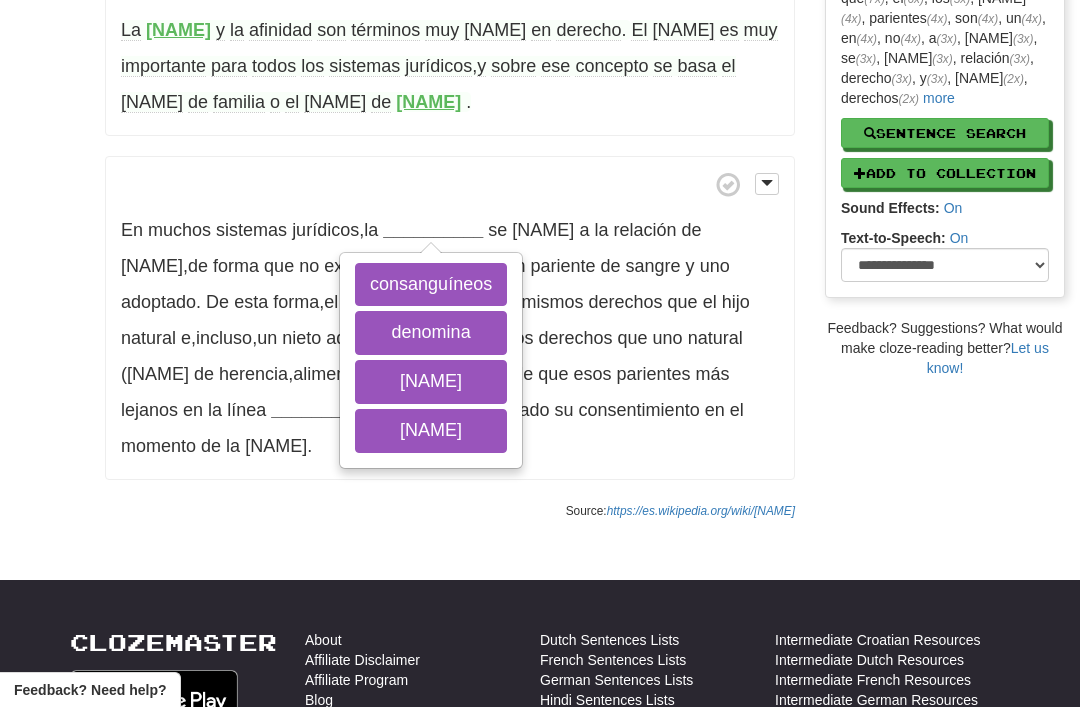 click on "consanguinidad" at bounding box center [431, 431] 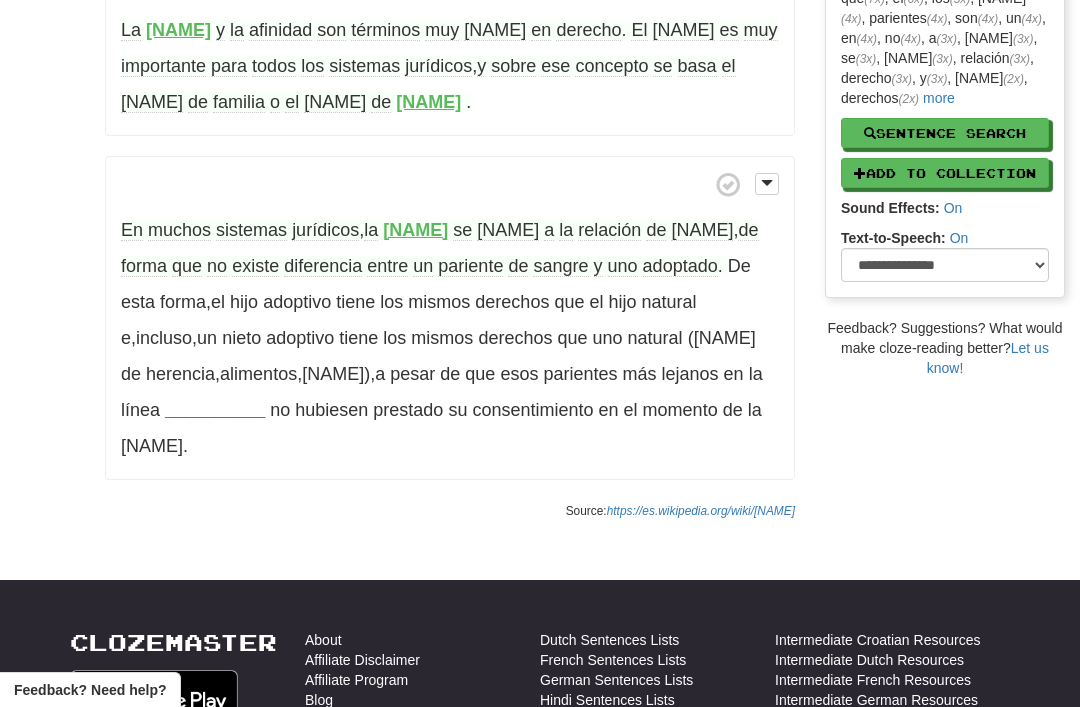 click on "__________" at bounding box center (215, 410) 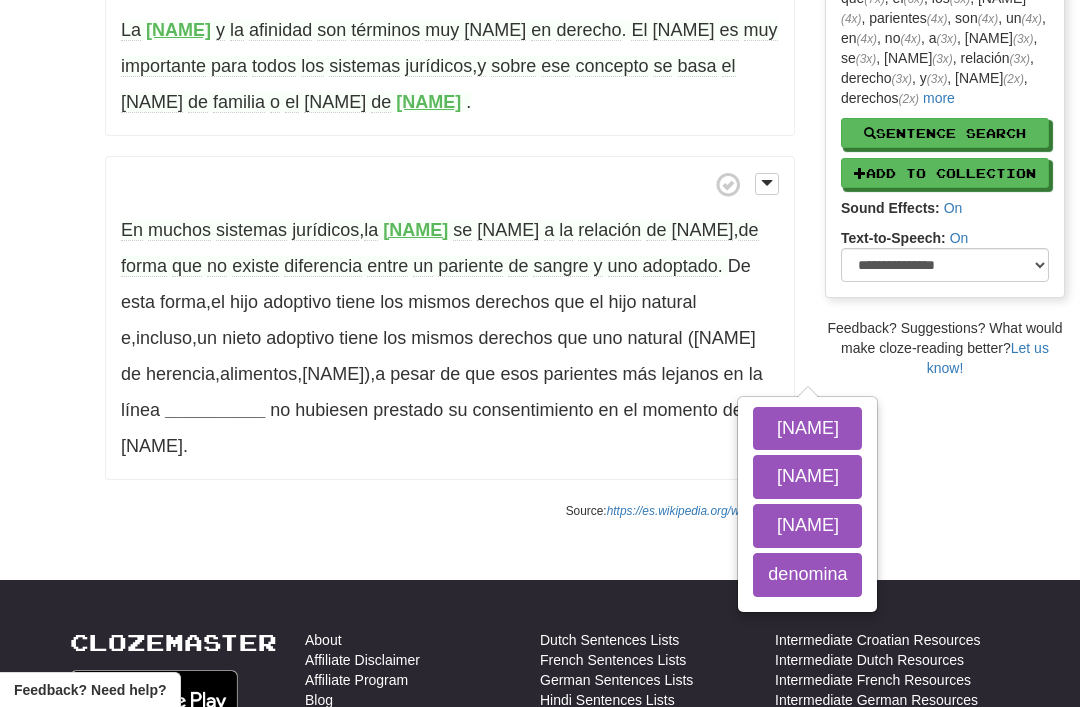 click on "sucesoria" at bounding box center [807, 477] 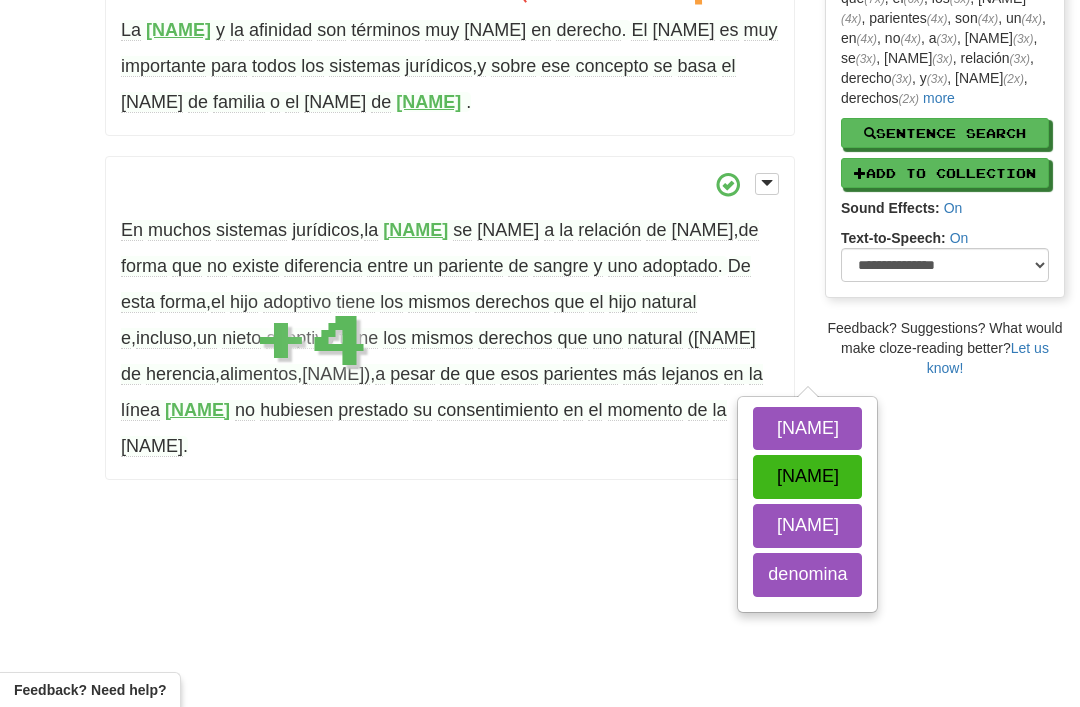 scroll, scrollTop: 488, scrollLeft: 0, axis: vertical 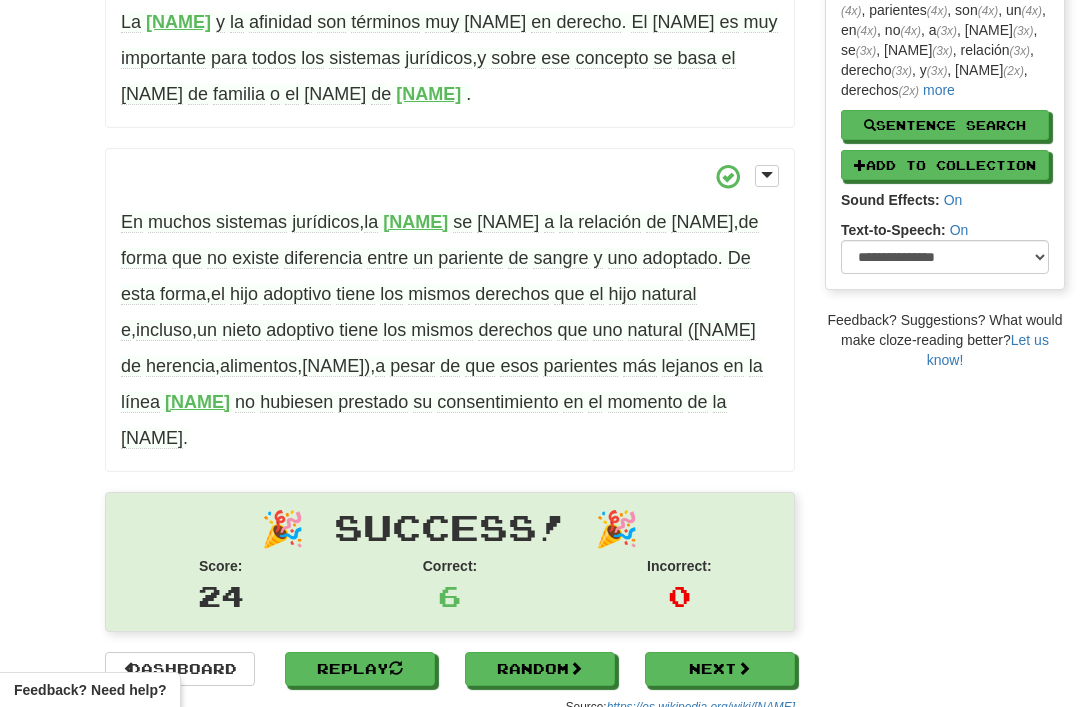 click on "En   muchos   sistemas   jurídicos ,  la
consanguinidad
se   equipara   a   la   relación   de   adopción ,  de   forma   que   no   existe   diferencia   entre   un   pariente   de   sangre   y   uno   adoptado .
De   esta   forma ,  el   hijo   adoptivo   tiene   los   mismos   derechos   que   el   hijo   natural   e ,  incluso ,  un   nieto   adoptivo   tiene   los   mismos   derechos   que   uno   natural   (casos   de   herencia ,  alimentos ,  etcétera) ,  a   pesar   de   que   esos   parientes   más   lejanos   en   la   línea
sucesoria
no   hubiesen   prestado   su   consentimiento   en   el   momento   de   la   adopción ." at bounding box center (450, 310) 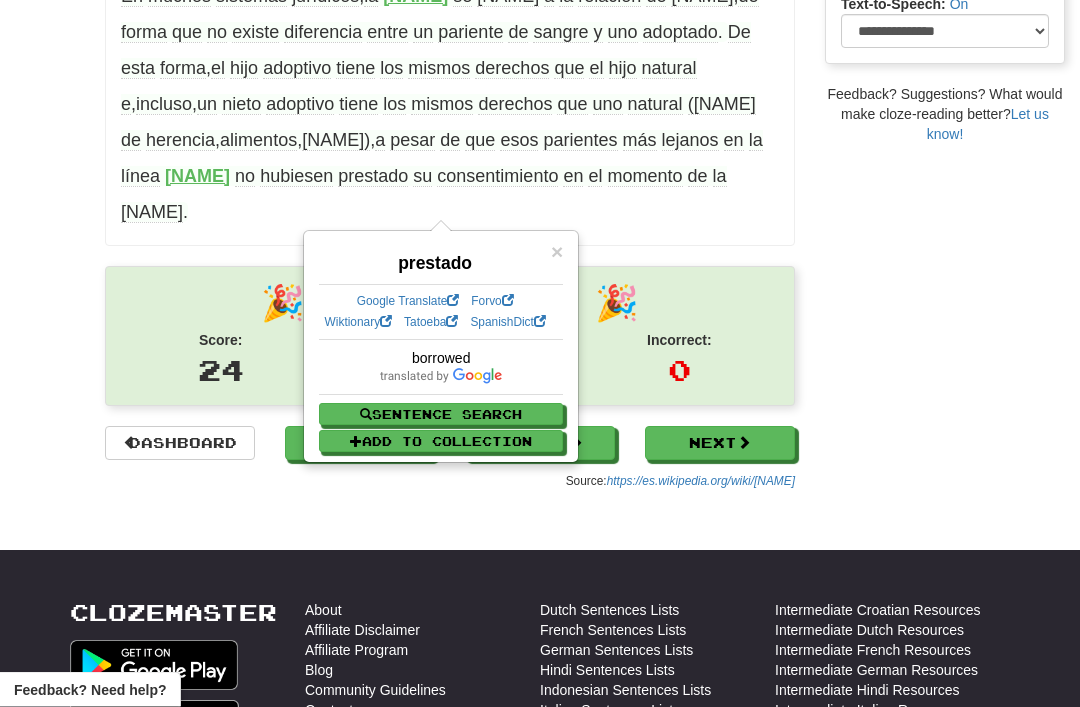 scroll, scrollTop: 669, scrollLeft: 0, axis: vertical 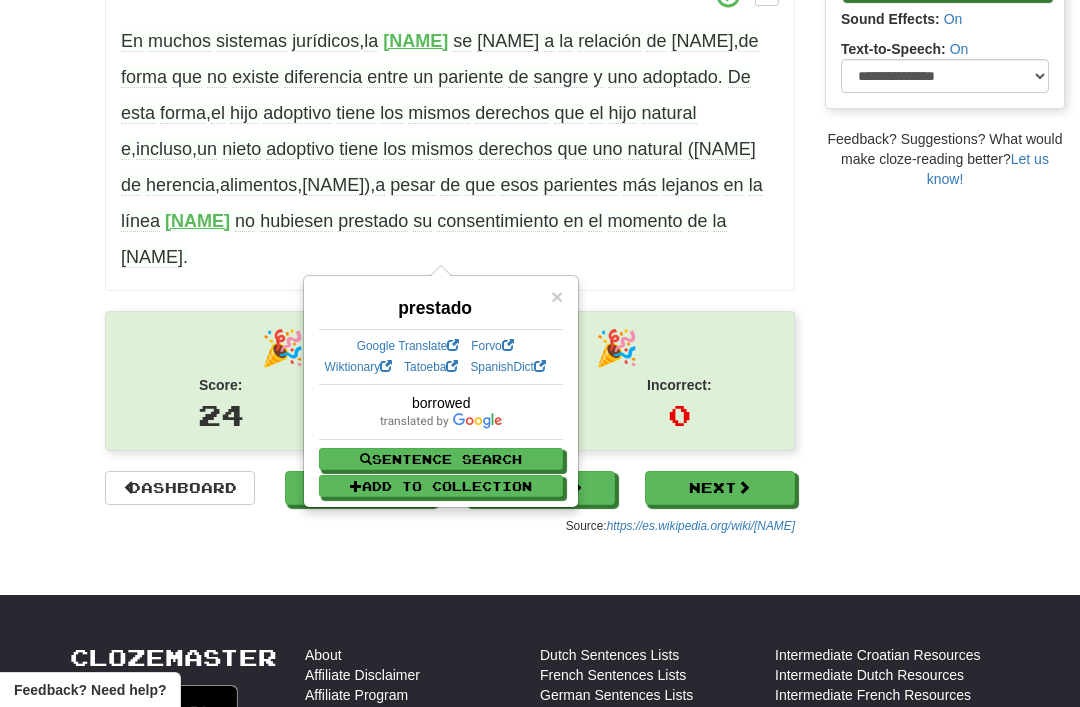 click on "/
Cloze-Reading
Consanguinidad
Reset
Anthropology, psychology and everyday life > Family and kinship
La   consanguinidad   es   la   relación   de   sangre   entre   dos   personas:   los   parientes
consanguíneos
son   aquellos   que   comparten   sangre   por   tener   algún   pariente   común ;  los   parientes   no   consanguíneos   son   aquellos   que   no   presentan   un   vínculo   de   sangre ,  pero   que   son   parientes   por   un   vínculo   legal   (matrimonio   o   adopción) .
A   esta   otra   relación   de   parentesco   se   le
denomina
afinidad .
La
consanguinidad
y   la   afinidad   son   términos   muy   utilizados   en   derecho .
El   parentesco   es   muy   importante   para   todos   los   sistemas   jurídicos ,  y   sobre   ese   concepto   se   basa   el   Derecho" at bounding box center (540, -37) 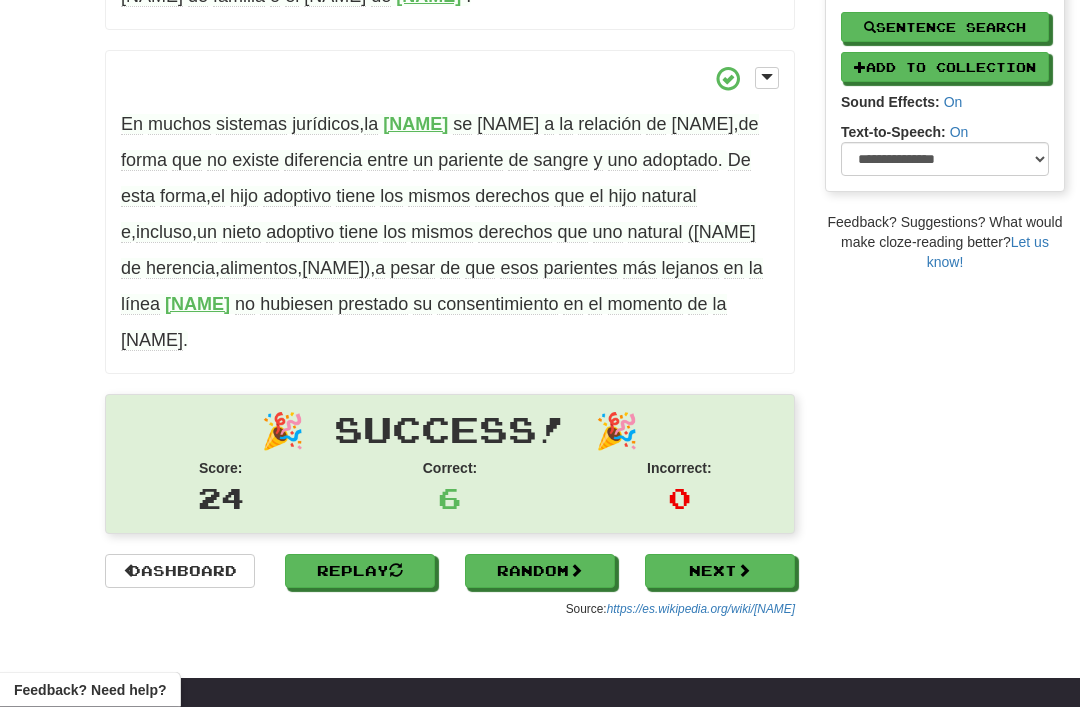 scroll, scrollTop: 583, scrollLeft: 0, axis: vertical 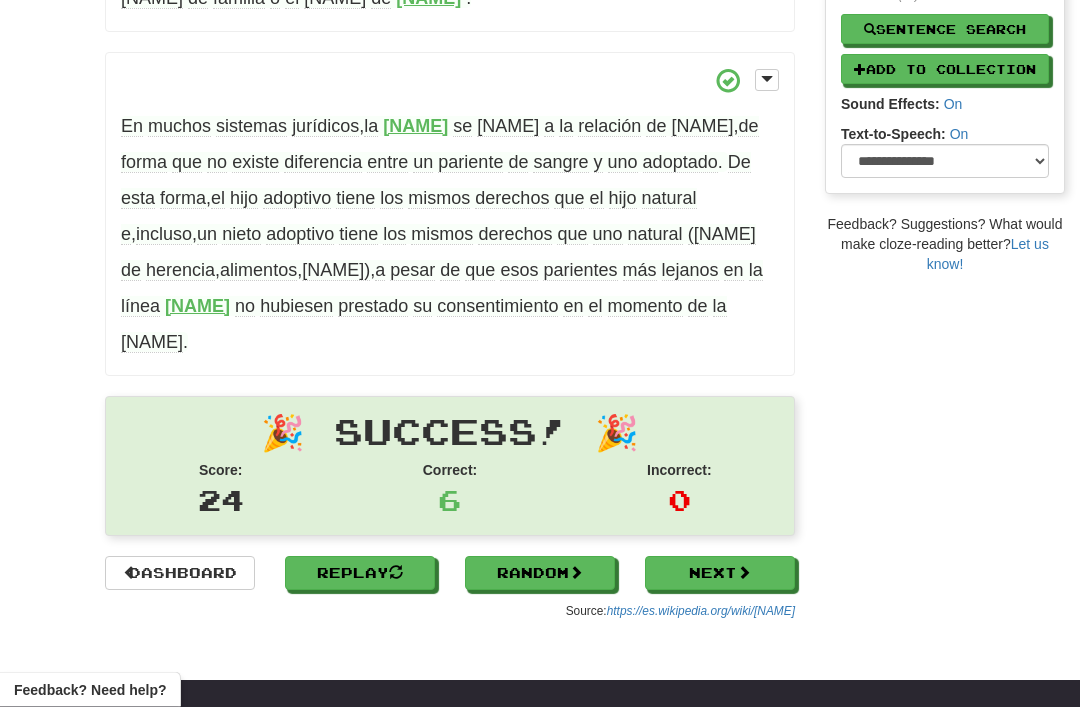 click on "pariente" at bounding box center [470, 163] 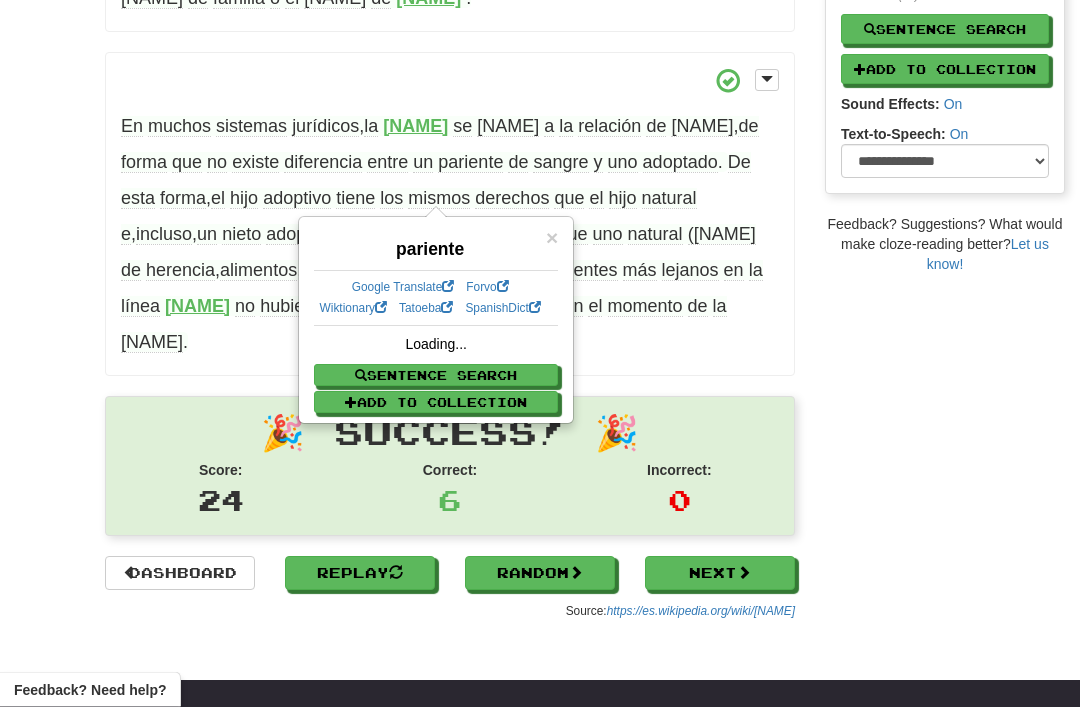 scroll, scrollTop: 584, scrollLeft: 0, axis: vertical 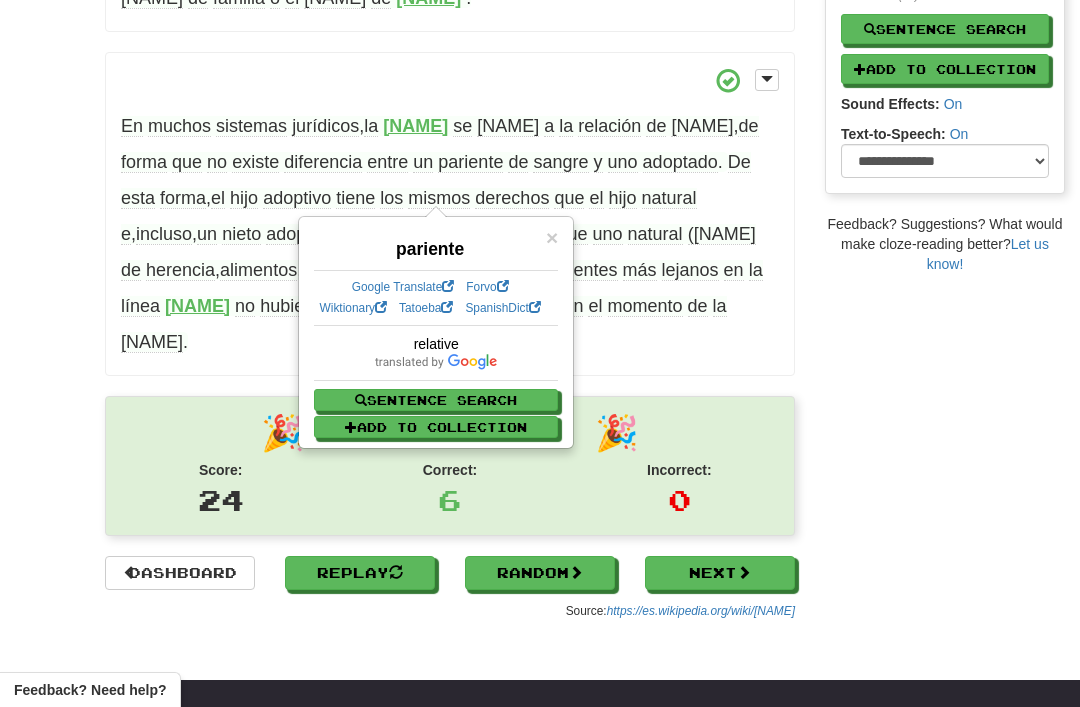 click on "/
Cloze-Reading
Consanguinidad
Reset
Anthropology, psychology and everyday life > Family and kinship
La   consanguinidad   es   la   relación   de   sangre   entre   dos   personas:   los   parientes
consanguíneos
son   aquellos   que   comparten   sangre   por   tener   algún   pariente   común ;  los   parientes   no   consanguíneos   son   aquellos   que   no   presentan   un   vínculo   de   sangre ,  pero   que   son   parientes   por   un   vínculo   legal   (matrimonio   o   adopción) .
A   esta   otra   relación   de   parentesco   se   le
denomina
afinidad .
La
consanguinidad
y   la   afinidad   son   términos   muy   utilizados   en   derecho .
El   parentesco   es   muy   importante   para   todos   los   sistemas   jurídicos ,  y   sobre   ese   concepto   se   basa   el   Derecho" at bounding box center [540, 48] 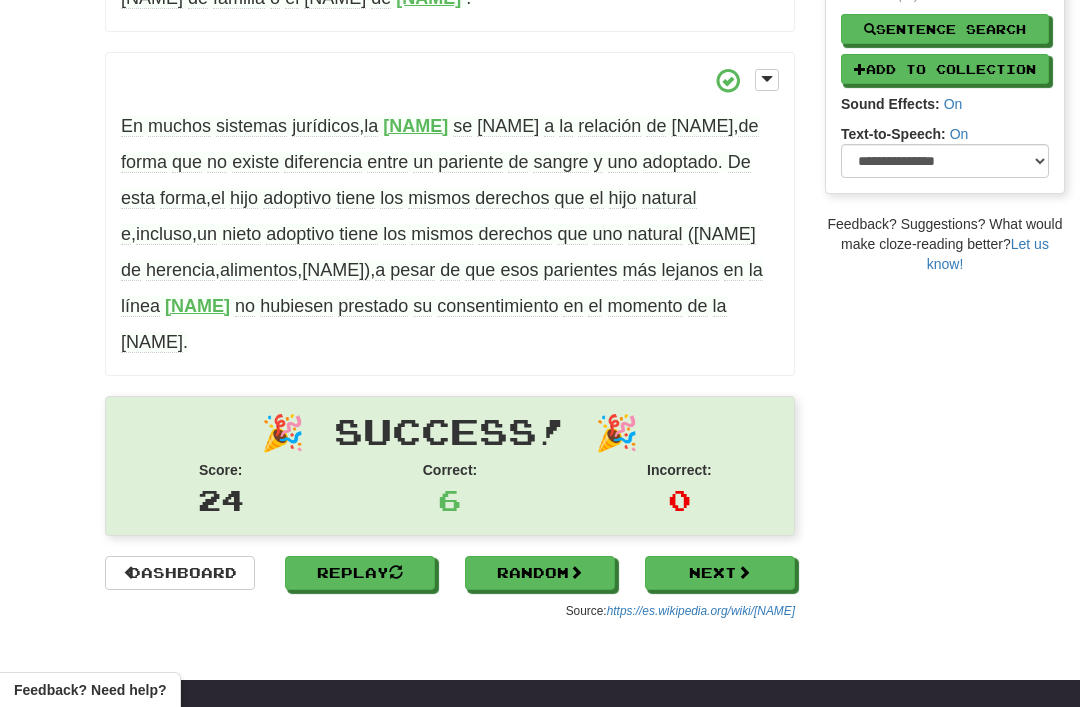 click on "nieto" at bounding box center (241, 234) 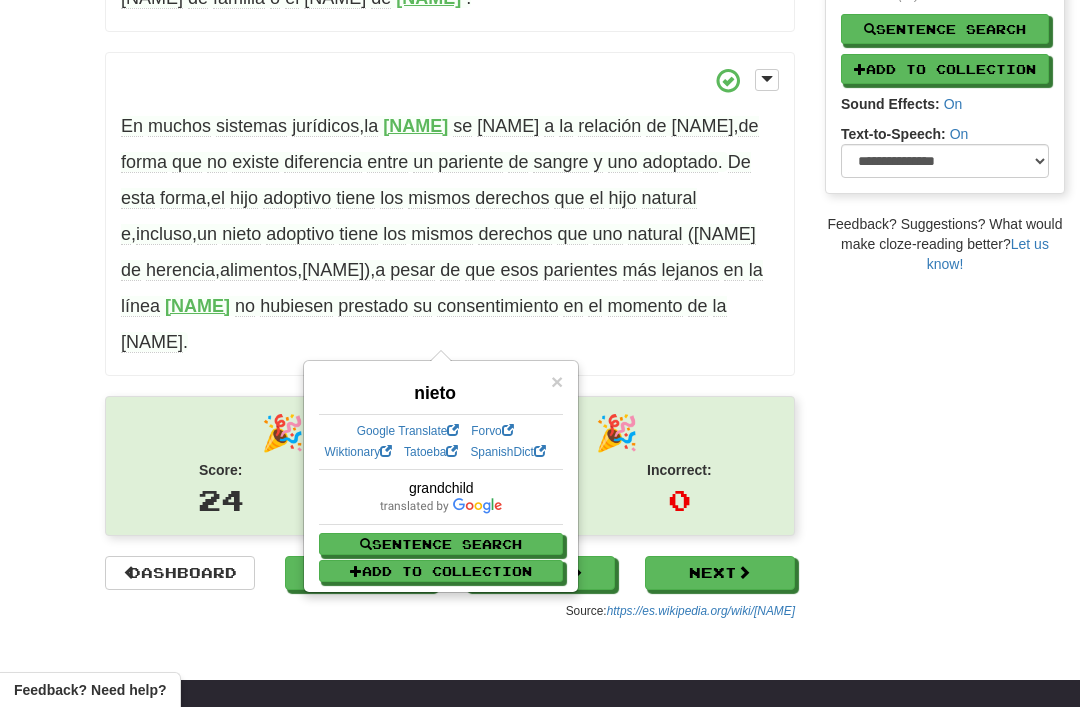 click on "En   muchos   sistemas   jurídicos ,  la
consanguinidad
se   equipara   a   la   relación   de   adopción ,  de   forma   que   no   existe   diferencia   entre   un   pariente   de   sangre   y   uno   adoptado .
De   esta   forma ,  el   hijo   adoptivo   tiene   los   mismos   derechos   que   el   hijo   natural   e ,  incluso ,  un   nieto   adoptivo   tiene   los   mismos   derechos   que   uno   natural   (casos   de   herencia ,  alimentos ,  etcétera) ,  a   pesar   de   que   esos   parientes   más   lejanos   en   la   línea
sucesoria
no   hubiesen   prestado   su   consentimiento   en   el   momento   de   la   adopción ." at bounding box center [450, 214] 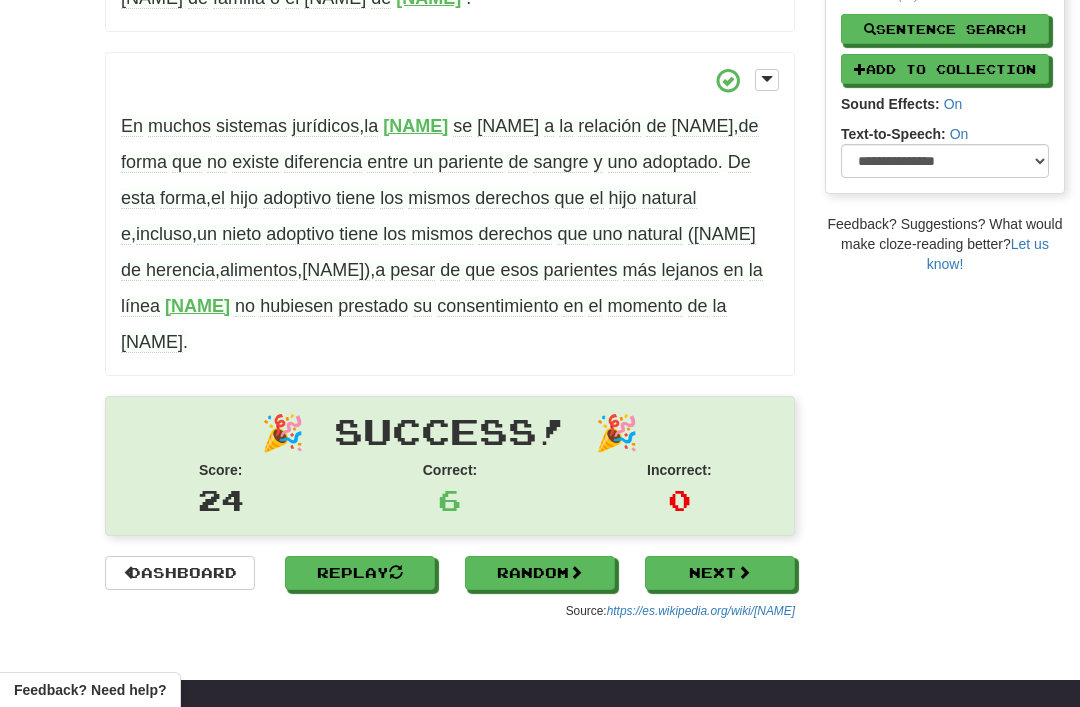 click on "herencia" at bounding box center [180, 270] 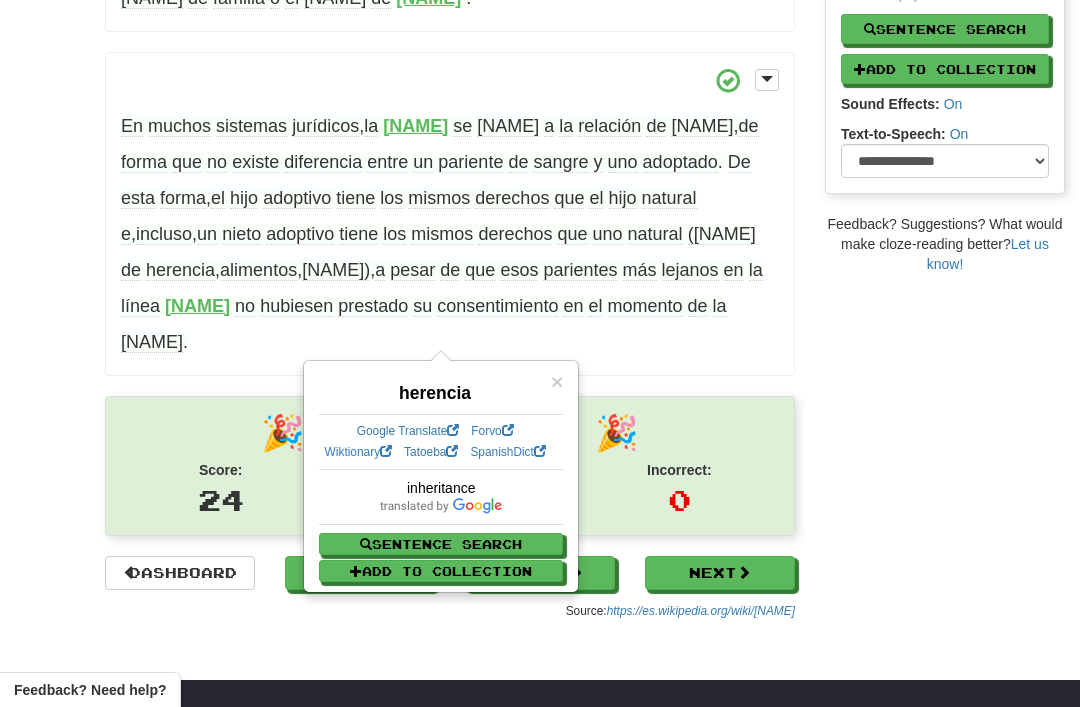 click on "alimentos" at bounding box center (258, 270) 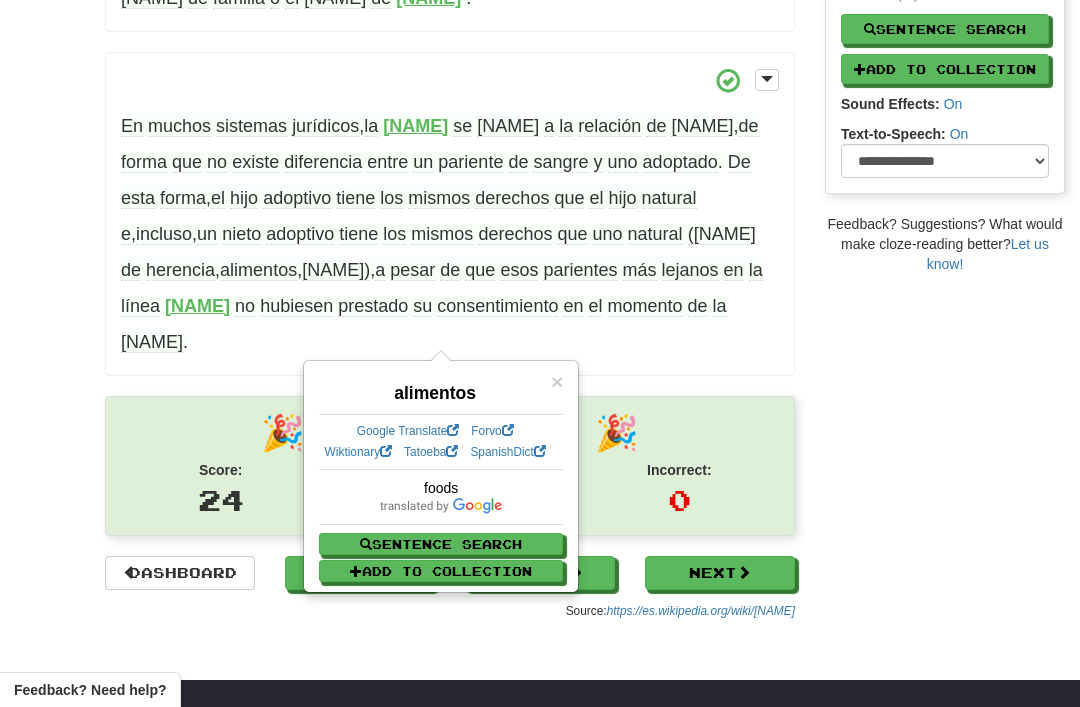 click on "etcétera)" at bounding box center [336, 270] 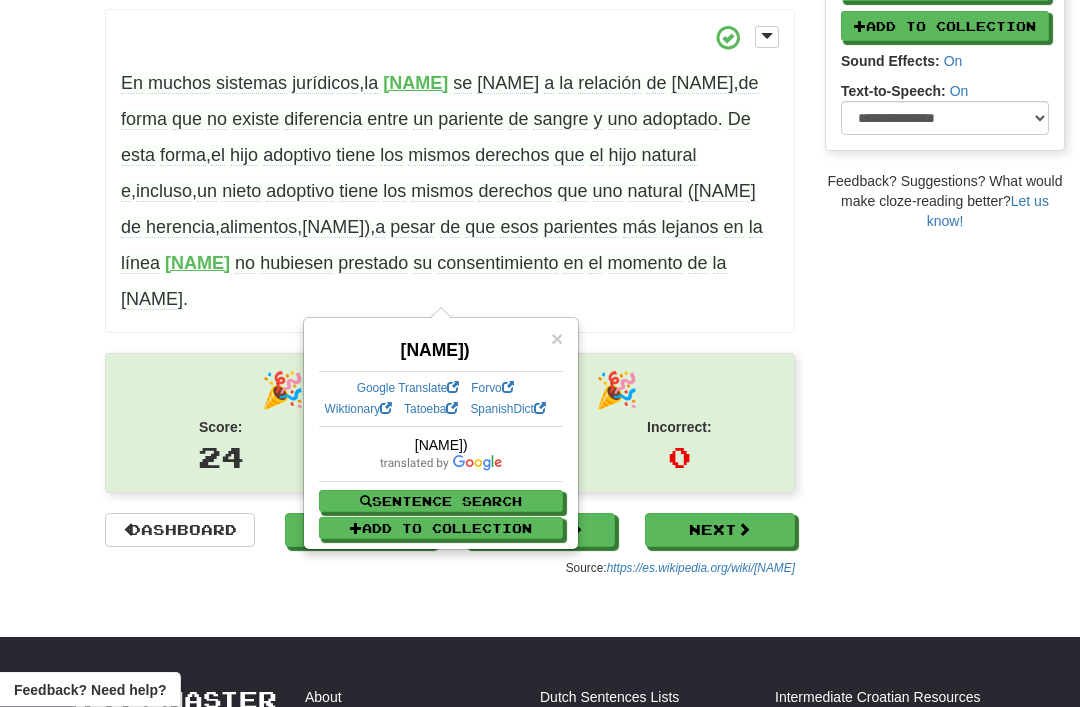 scroll, scrollTop: 626, scrollLeft: 0, axis: vertical 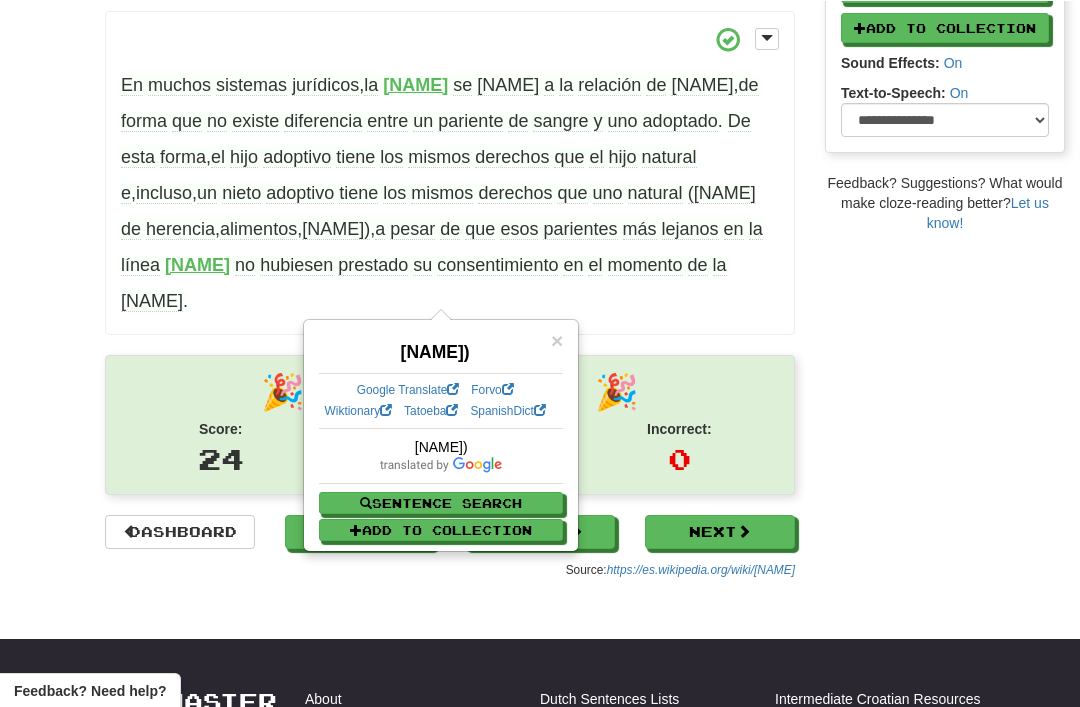 click on "sucesoria" at bounding box center (197, 264) 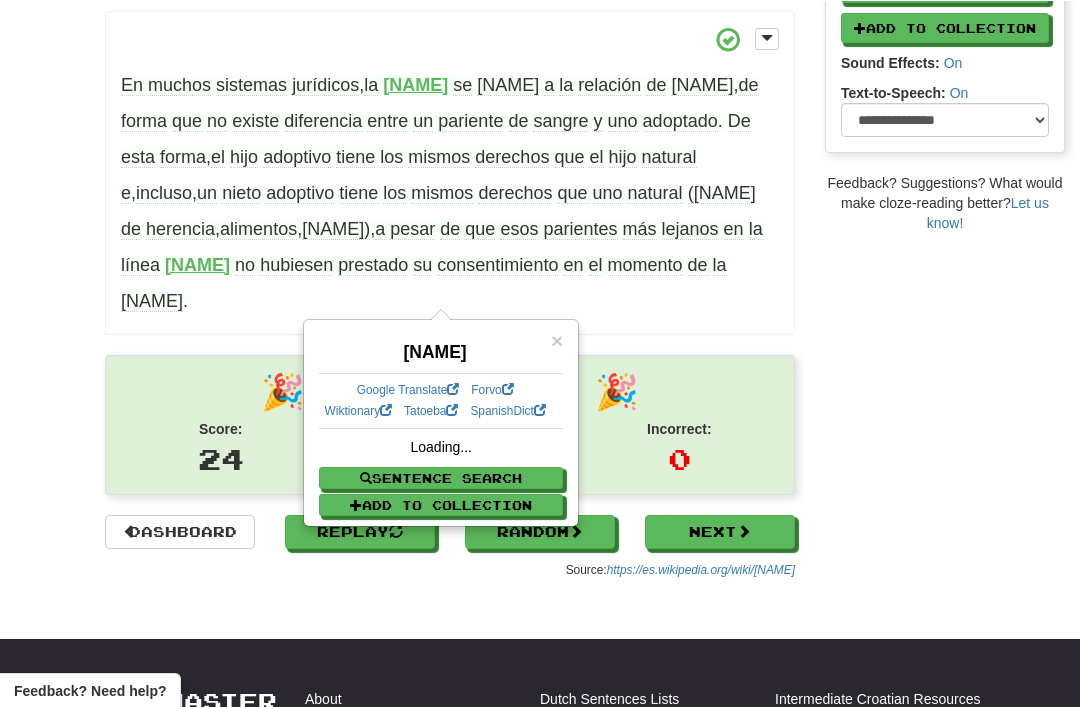 scroll, scrollTop: 625, scrollLeft: 0, axis: vertical 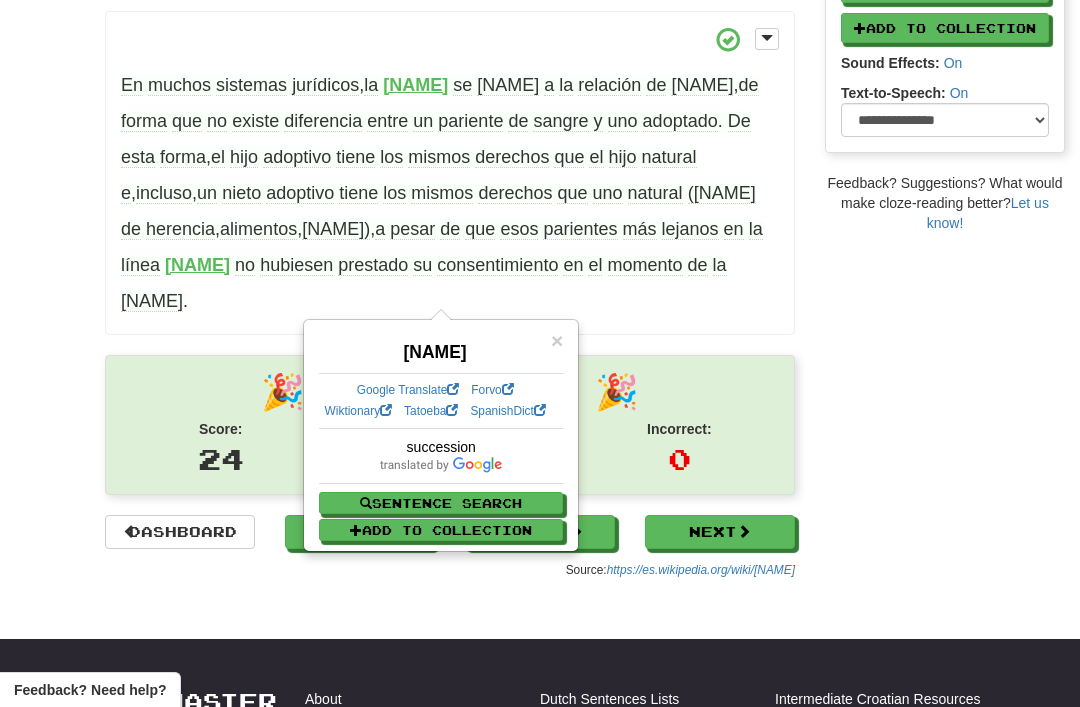 click on "parientes" at bounding box center (580, 229) 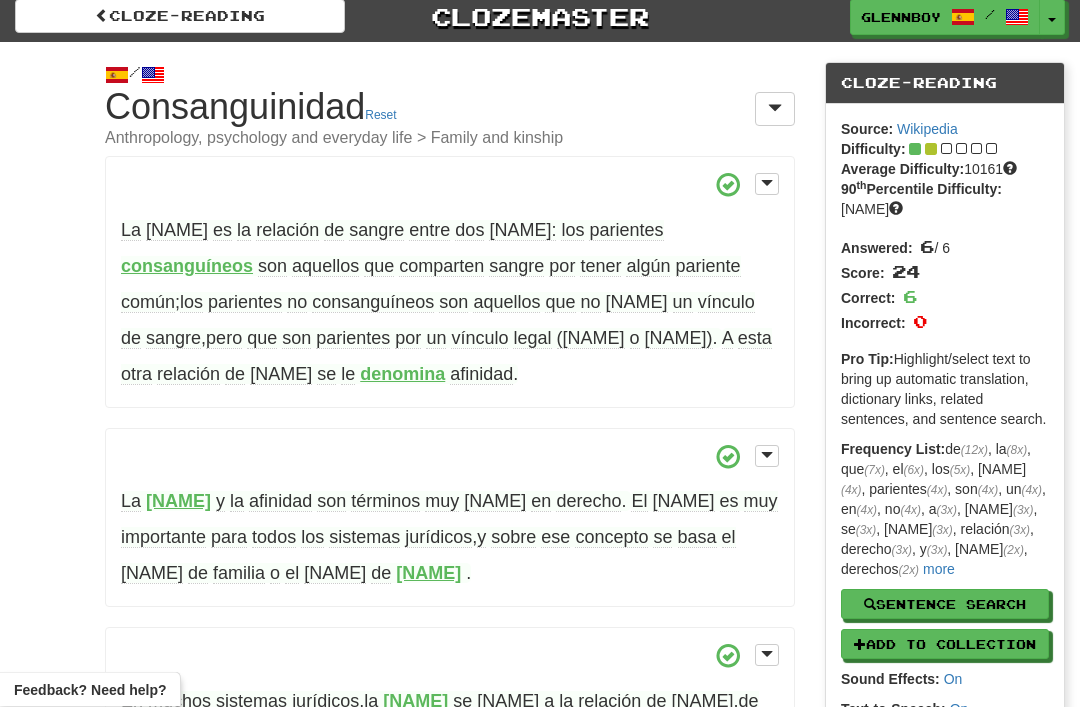 scroll, scrollTop: 0, scrollLeft: 0, axis: both 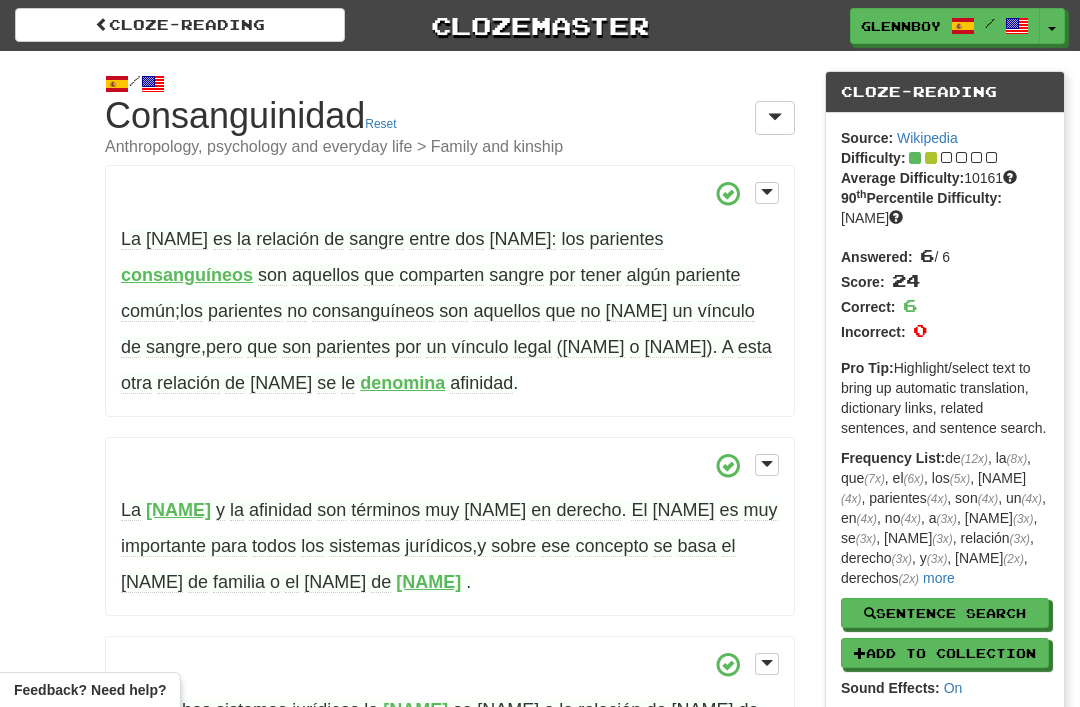 click on "Cloze-Reading" at bounding box center [180, 25] 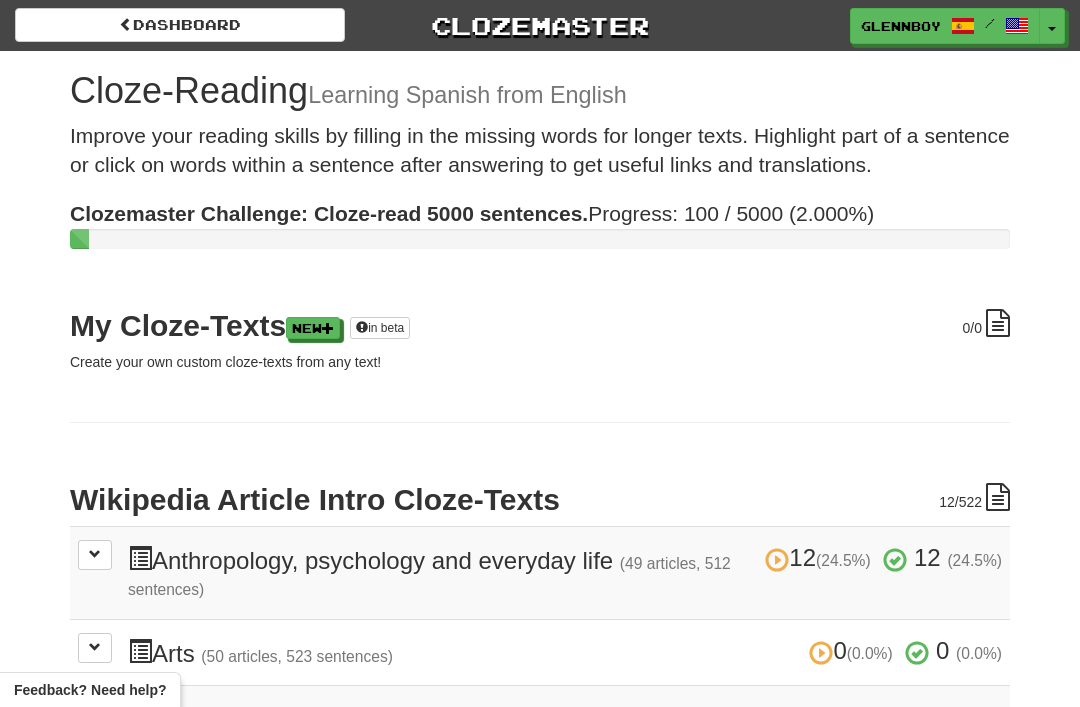 scroll, scrollTop: 0, scrollLeft: 0, axis: both 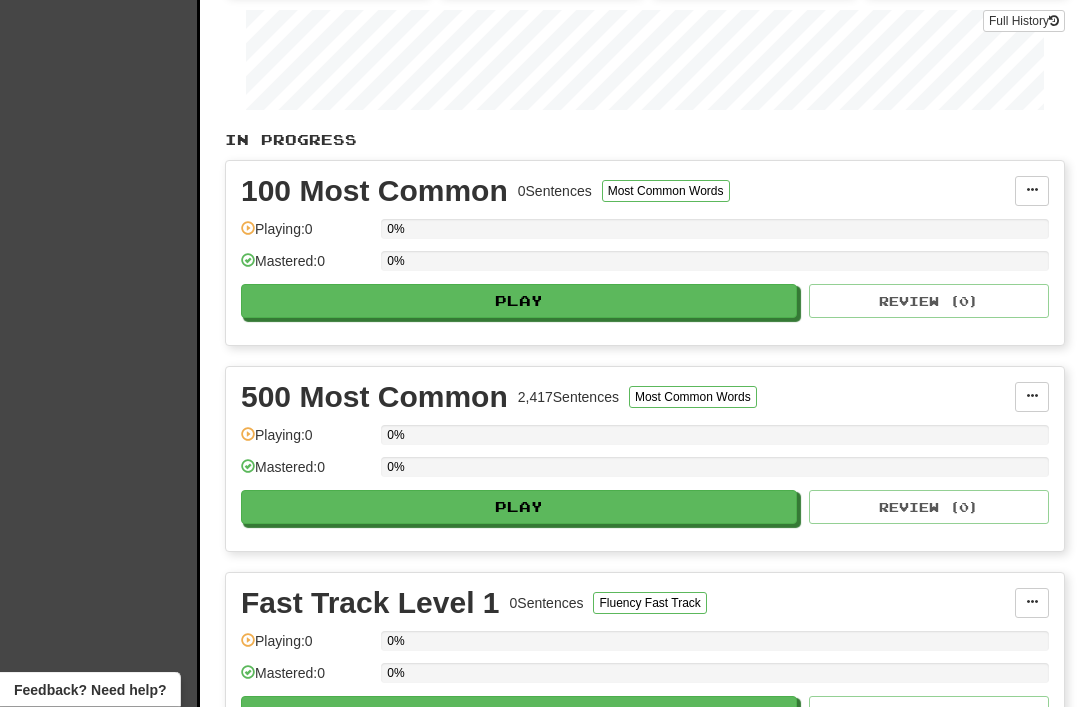 click on "Play" at bounding box center (519, 508) 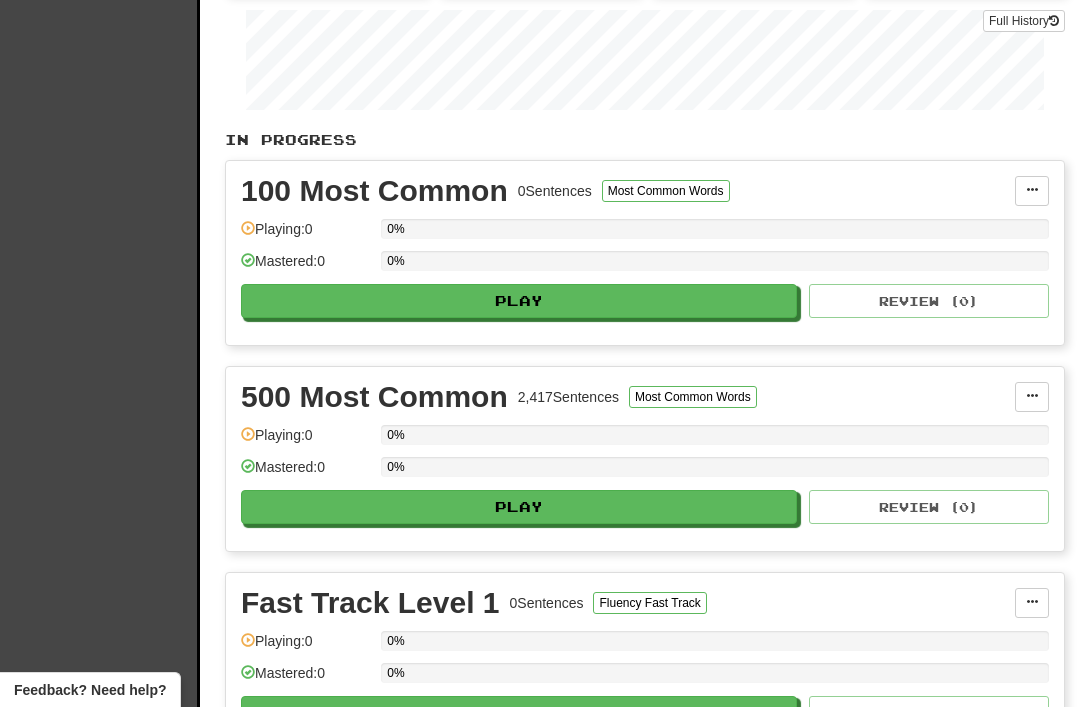 select on "**" 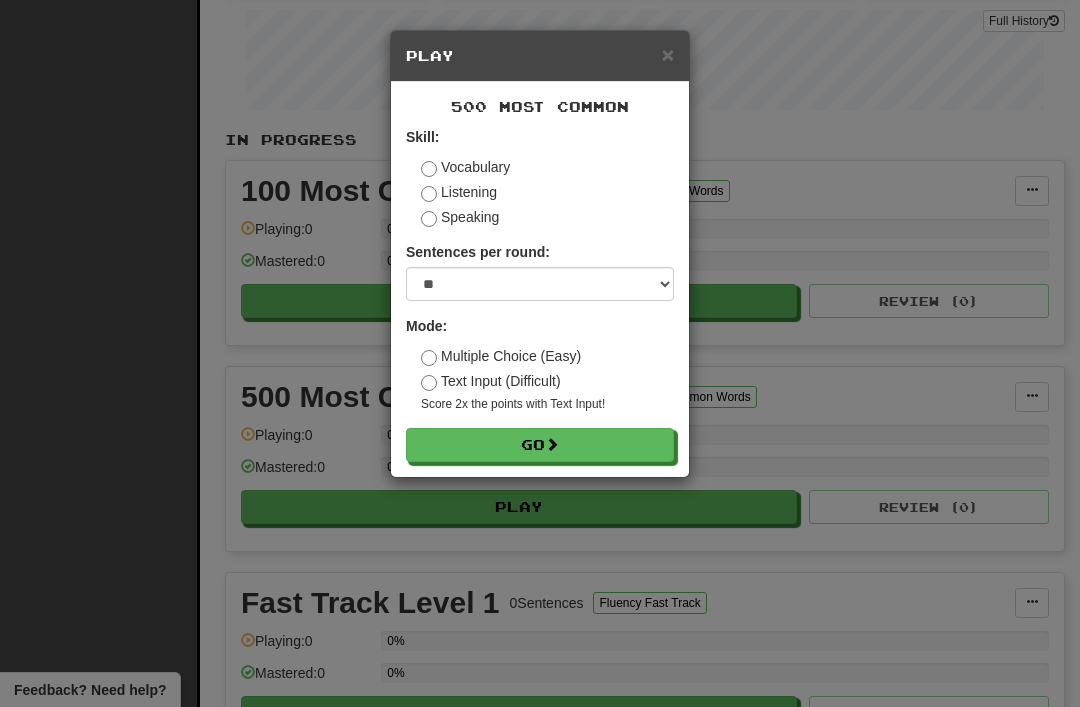 click on "Go" at bounding box center (540, 445) 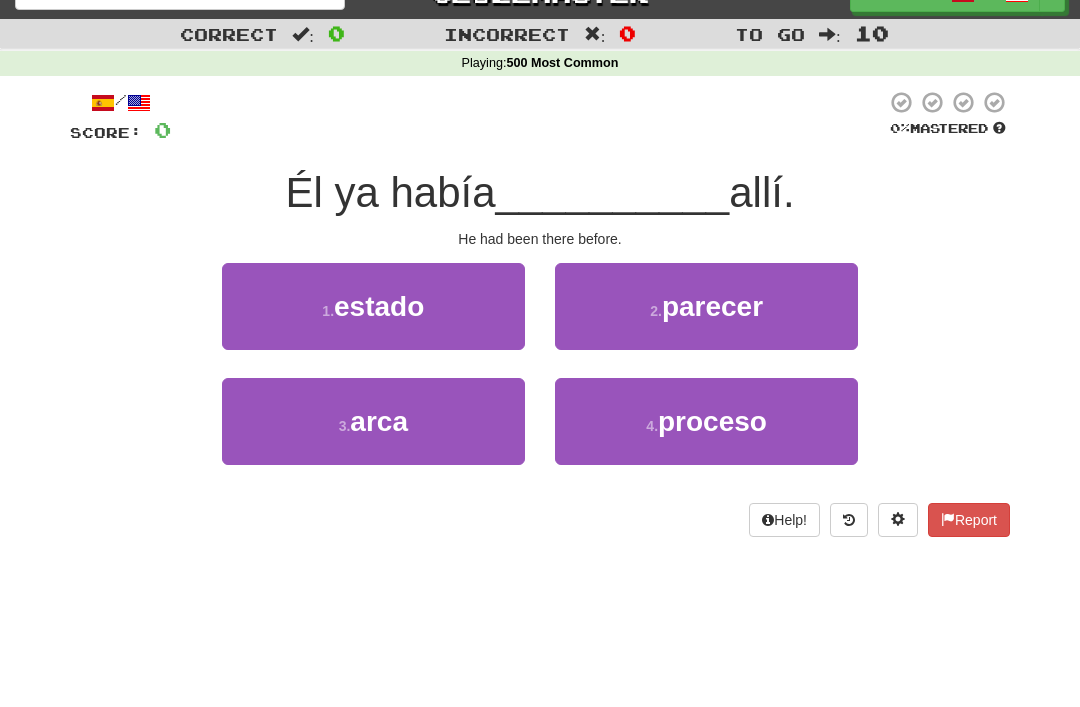 scroll, scrollTop: 32, scrollLeft: 0, axis: vertical 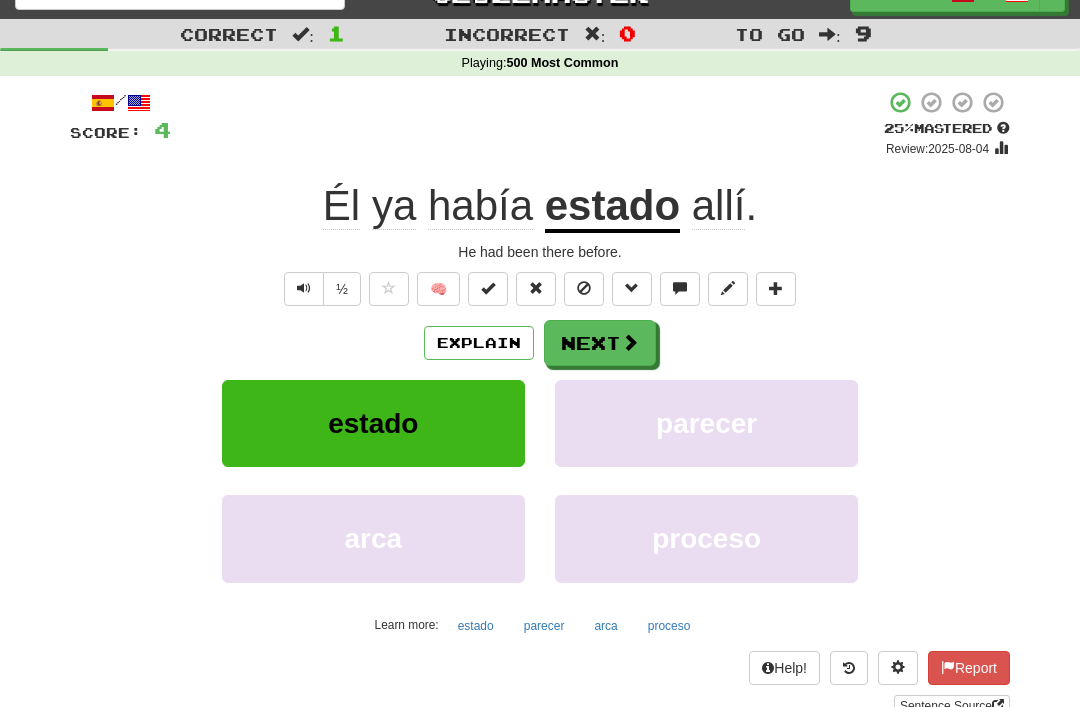 click on "½ 🧠" at bounding box center [540, 289] 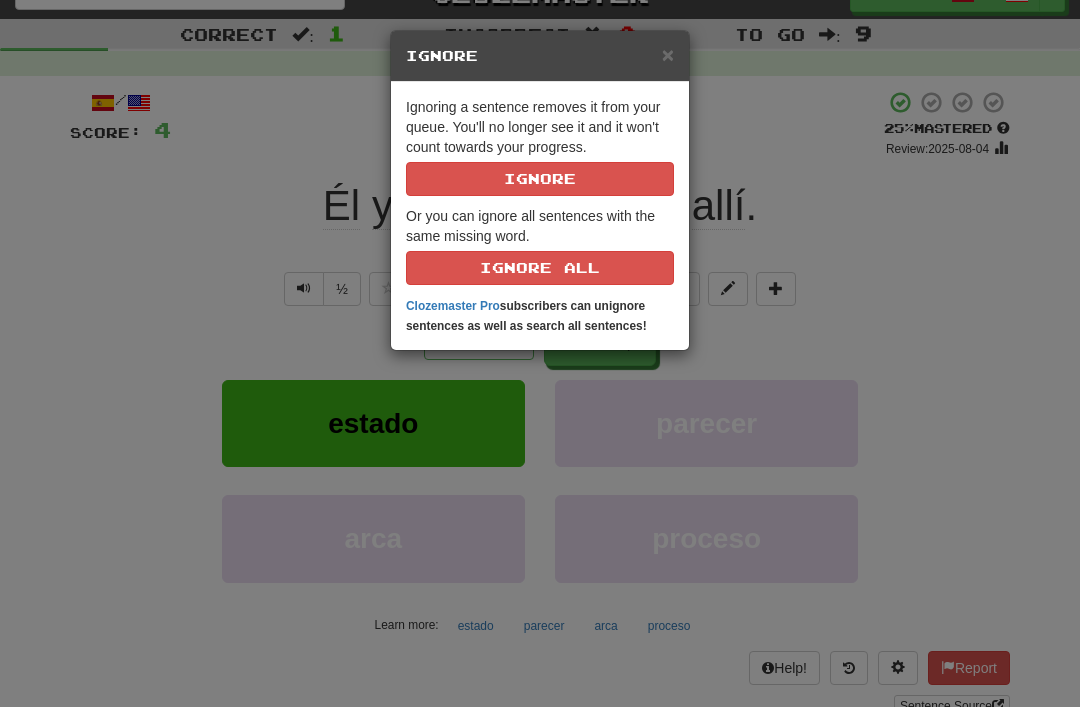click on "Ignoring a sentence removes it from your queue. You'll no longer see it and it won't count towards your progress. Ignore" at bounding box center [540, 146] 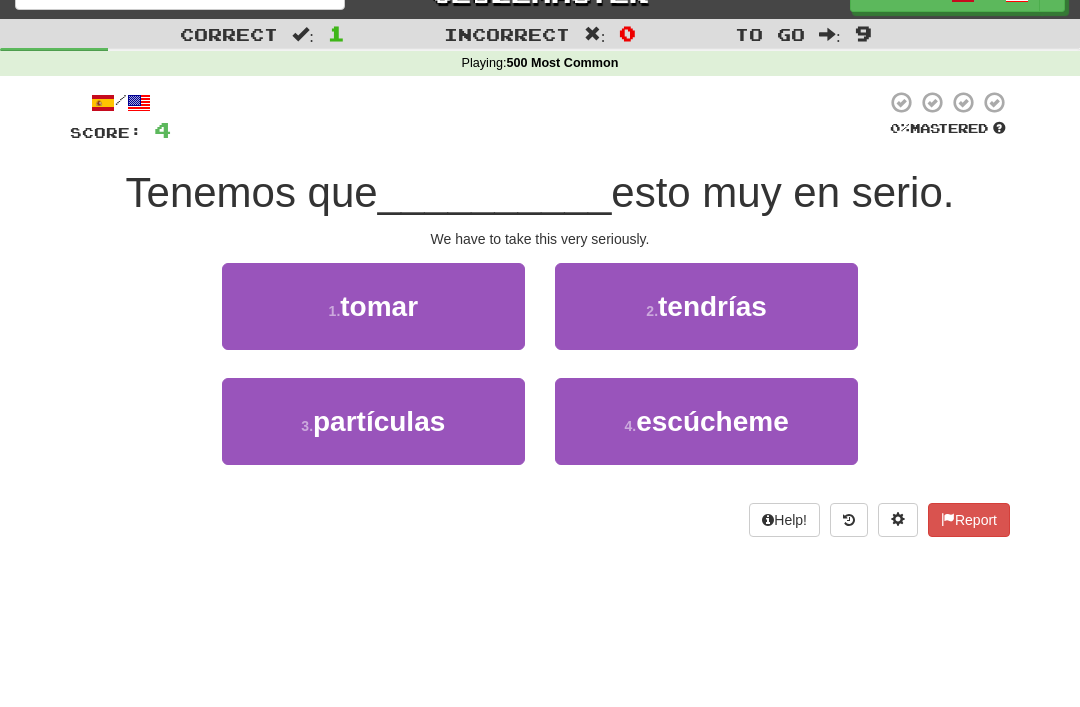 click on "tomar" at bounding box center (379, 306) 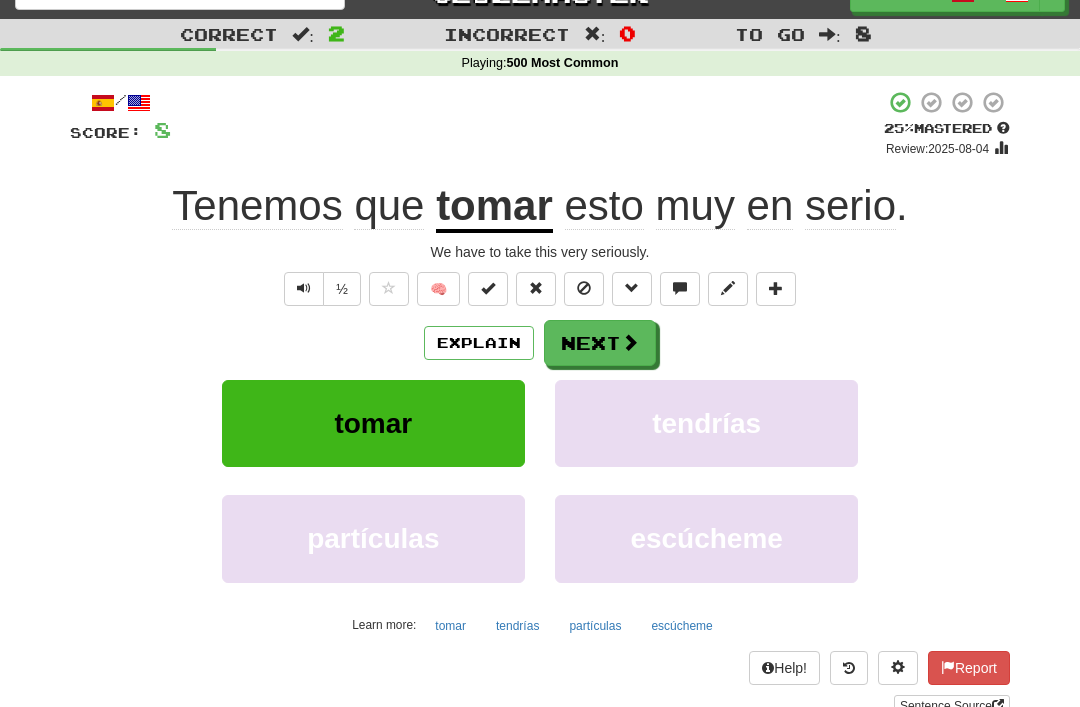 click at bounding box center [584, 289] 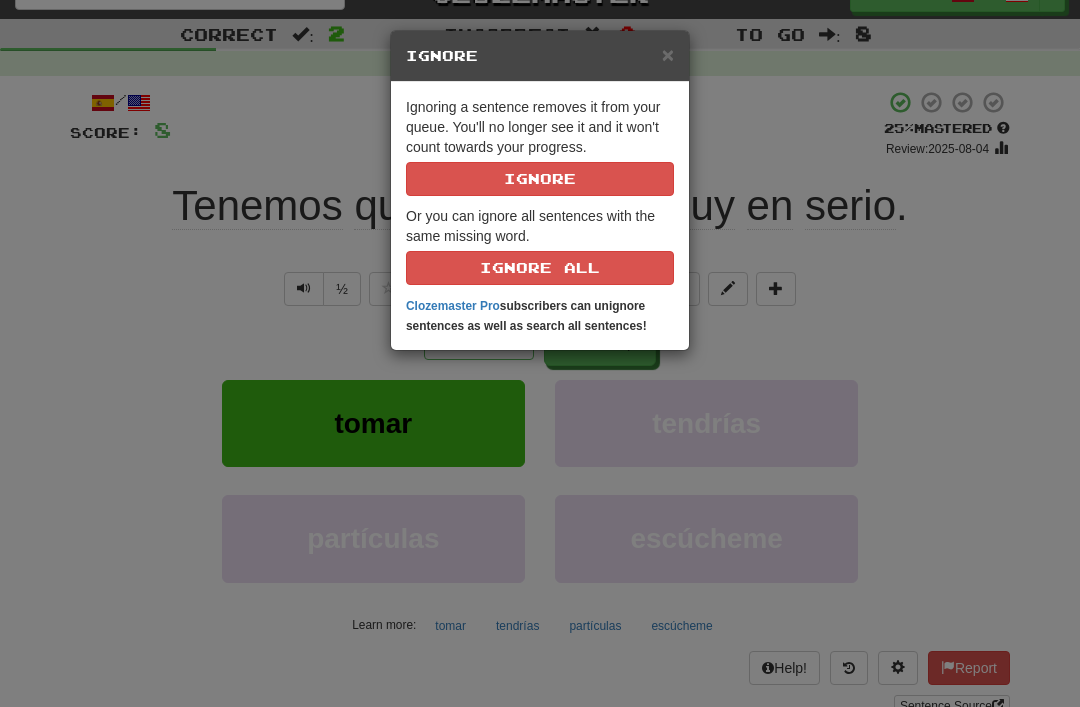 click on "Ignore" at bounding box center (540, 179) 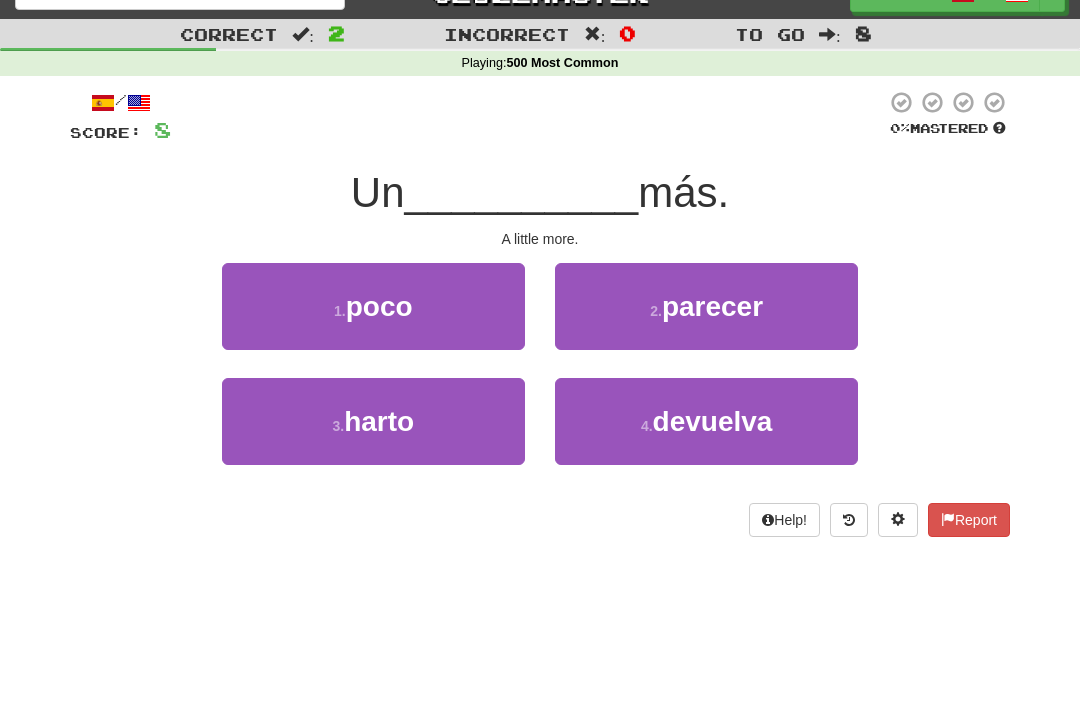 click on "poco" at bounding box center [379, 306] 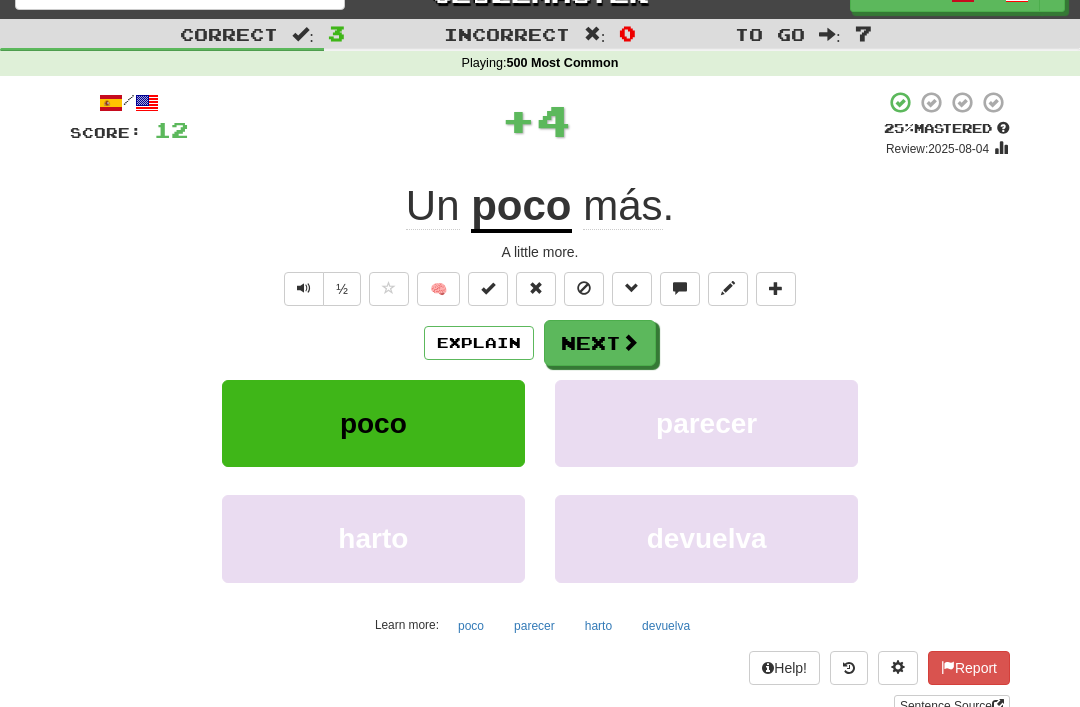 click at bounding box center (584, 289) 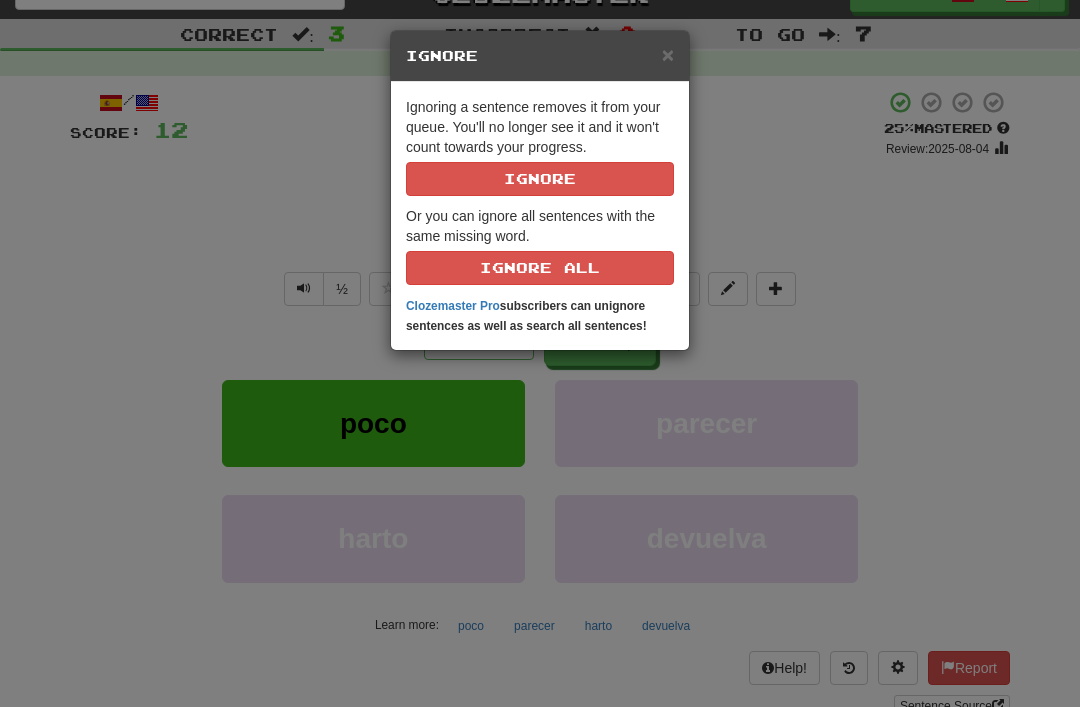 click on "Ignore" at bounding box center (540, 179) 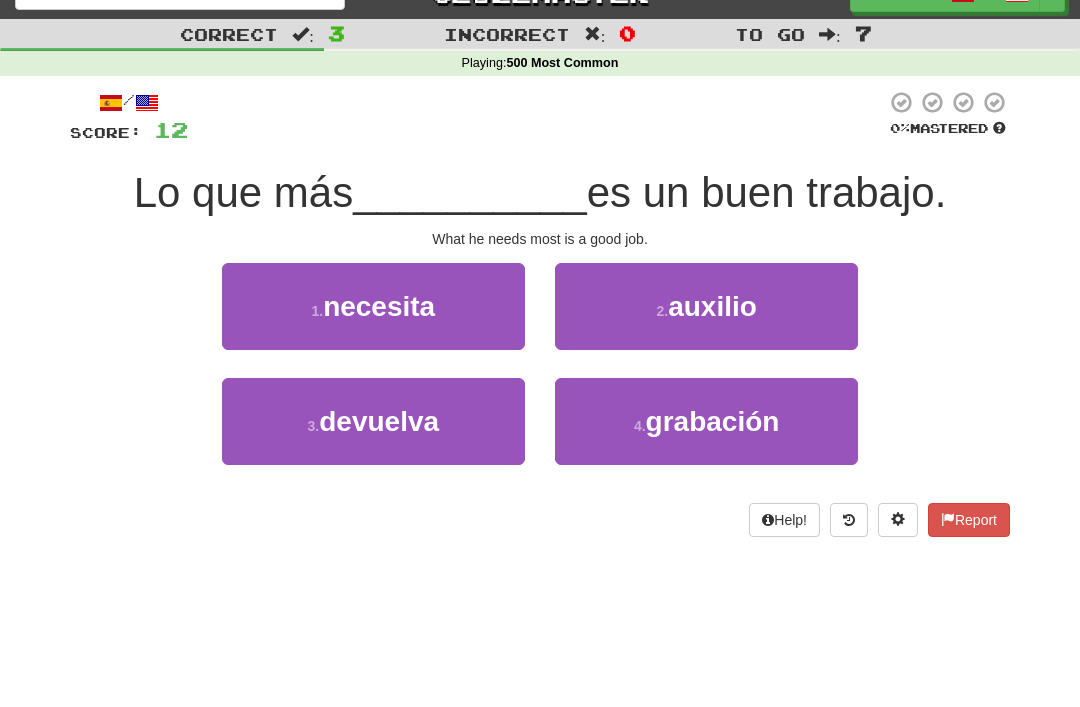 click on "necesita" at bounding box center (379, 306) 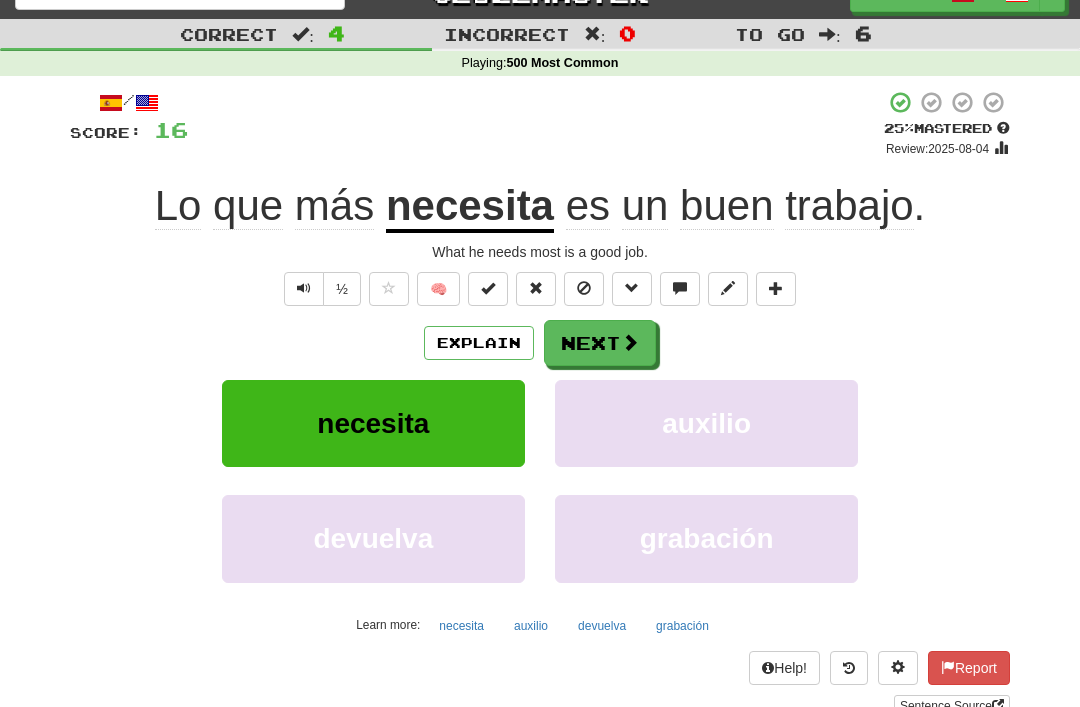 click at bounding box center (584, 289) 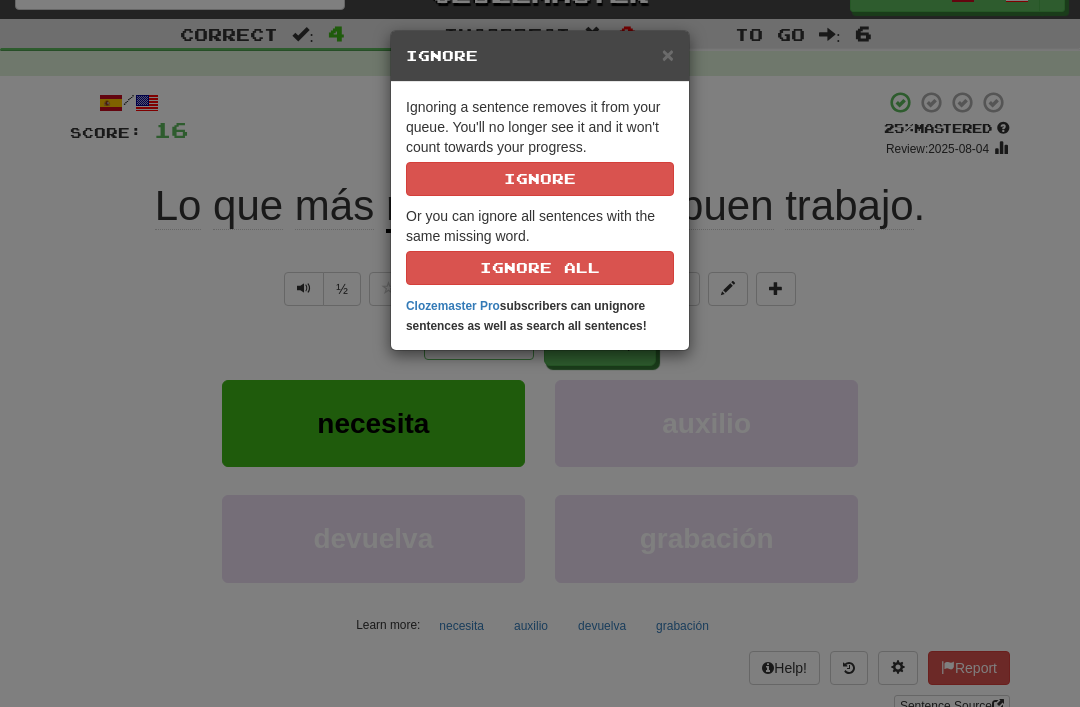 click on "Ignore" at bounding box center (540, 179) 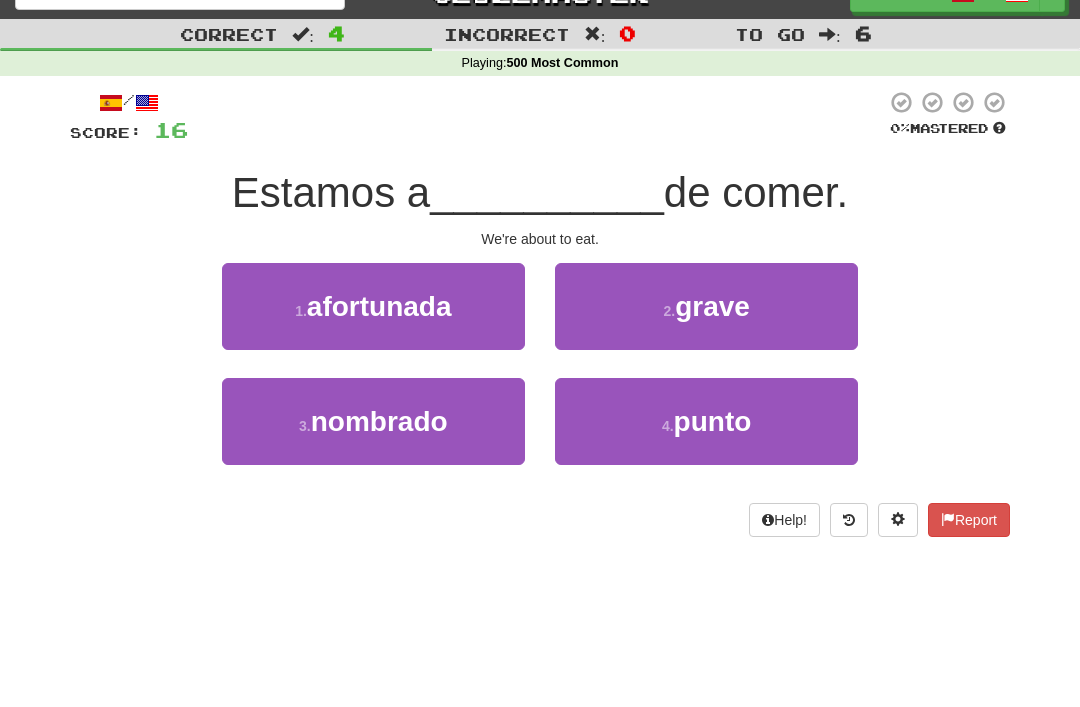 click on "punto" at bounding box center (713, 421) 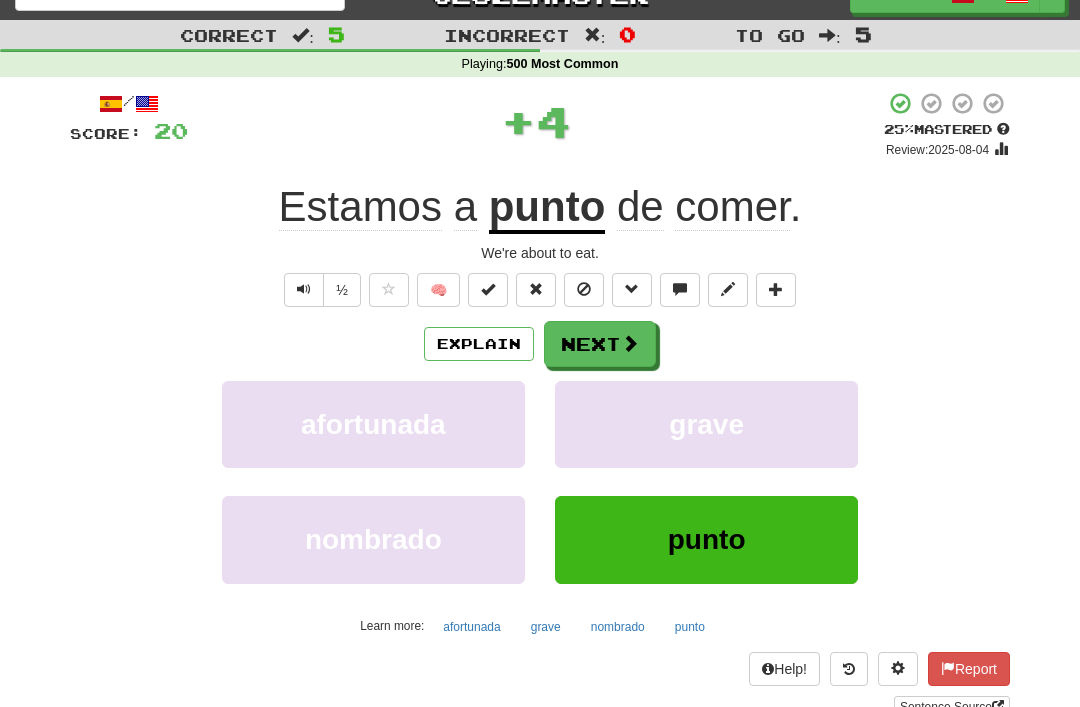 scroll, scrollTop: 31, scrollLeft: 0, axis: vertical 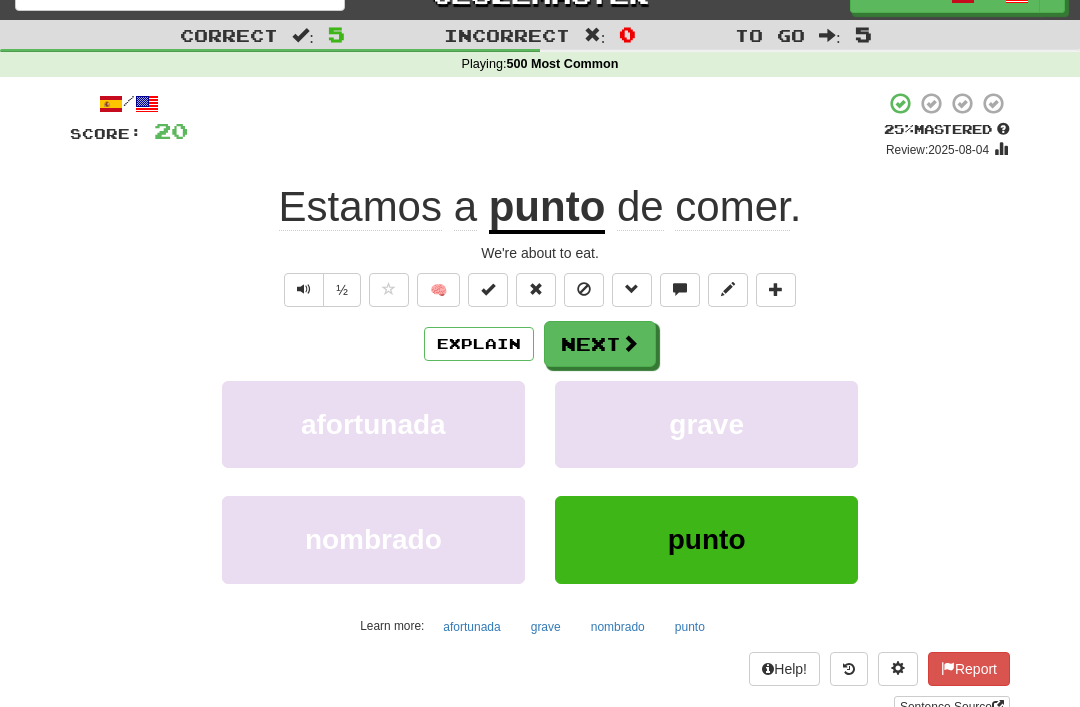 click at bounding box center [584, 290] 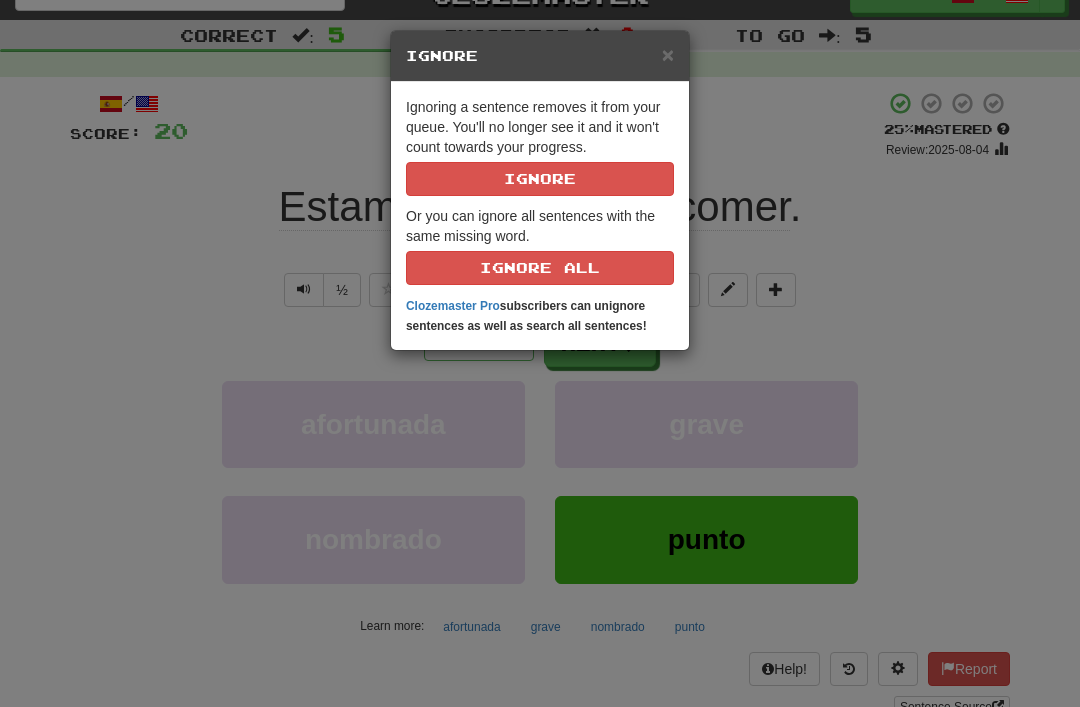 click on "Ignore" at bounding box center (540, 179) 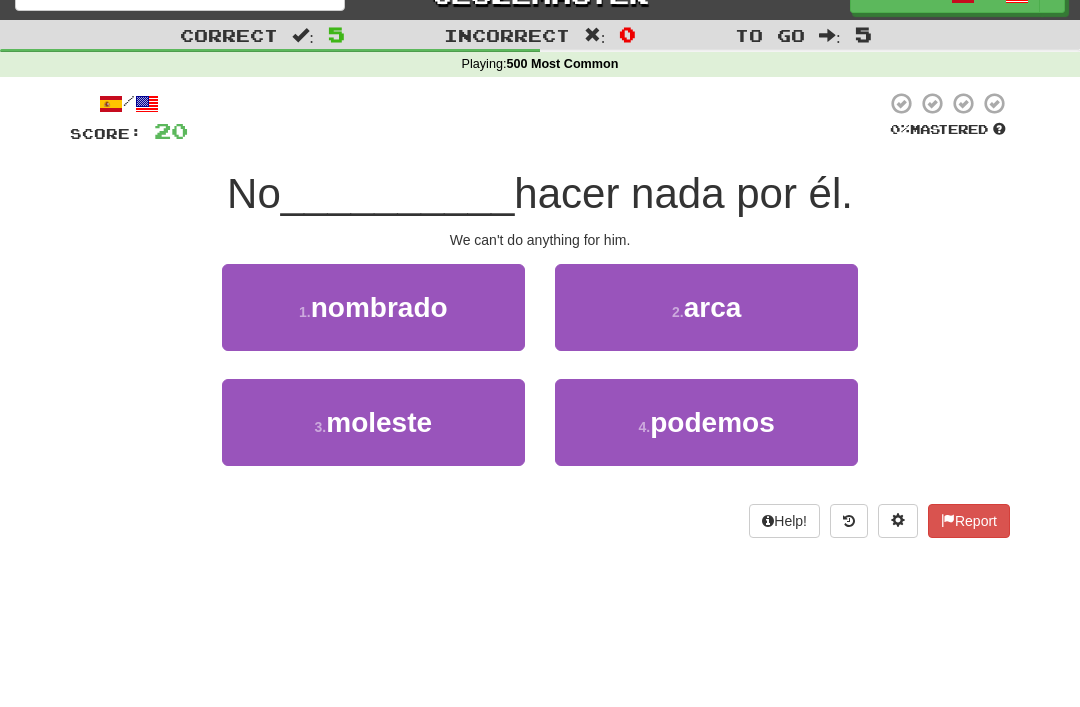 click on "podemos" at bounding box center (712, 422) 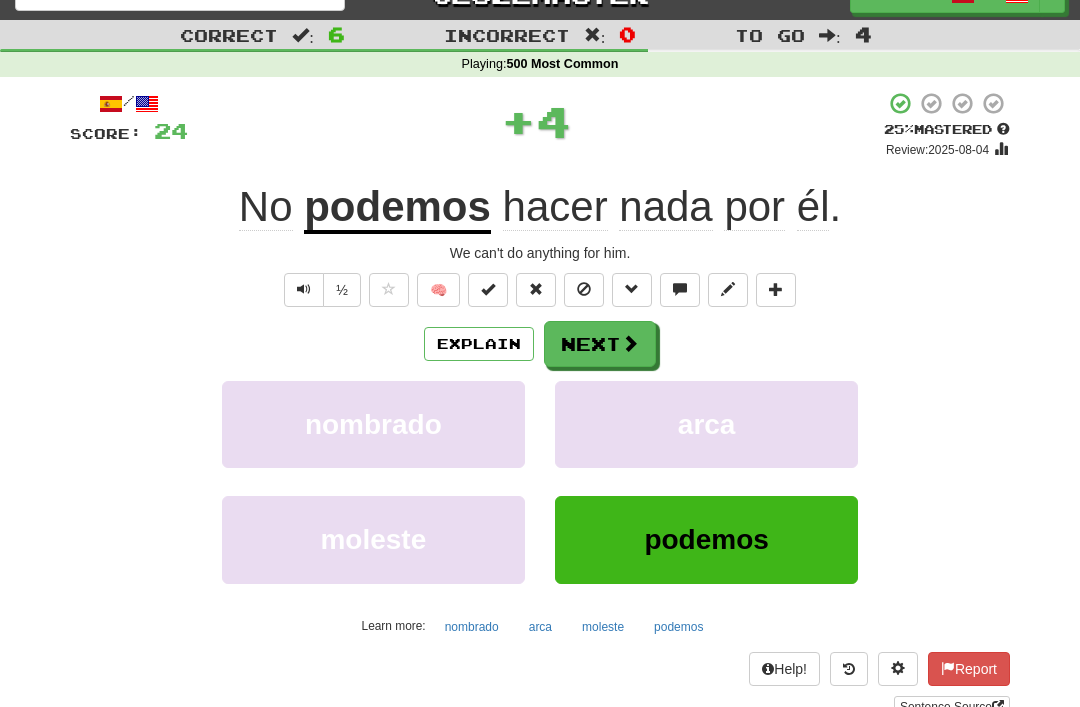 click at bounding box center [584, 290] 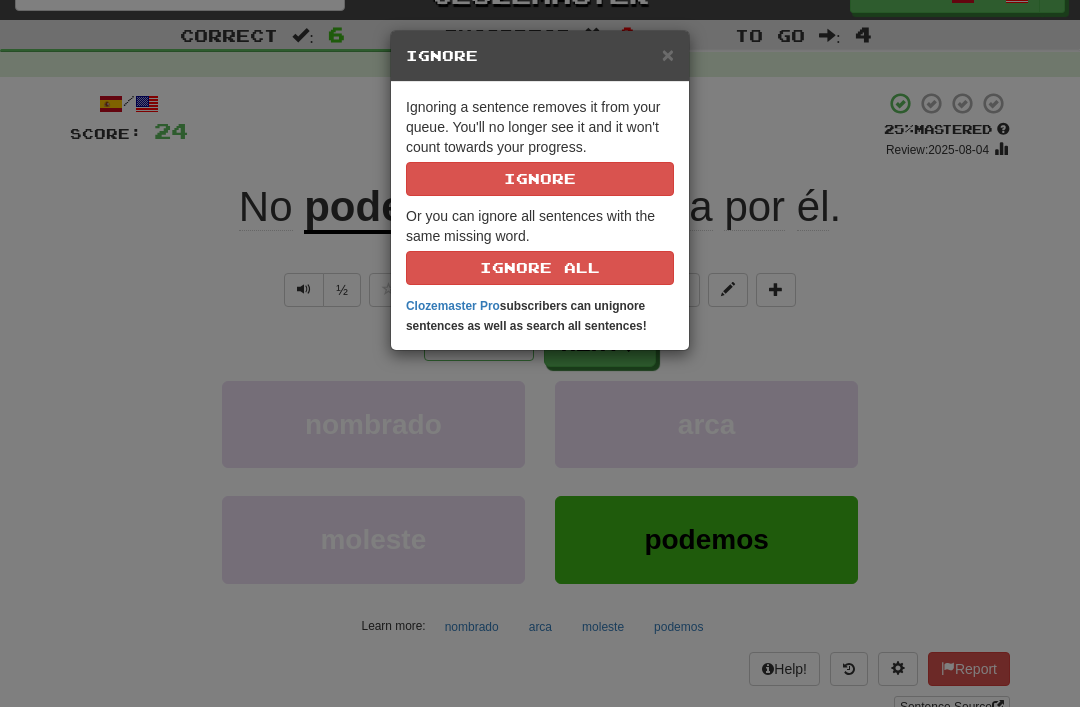 click on "Ignore" at bounding box center [540, 179] 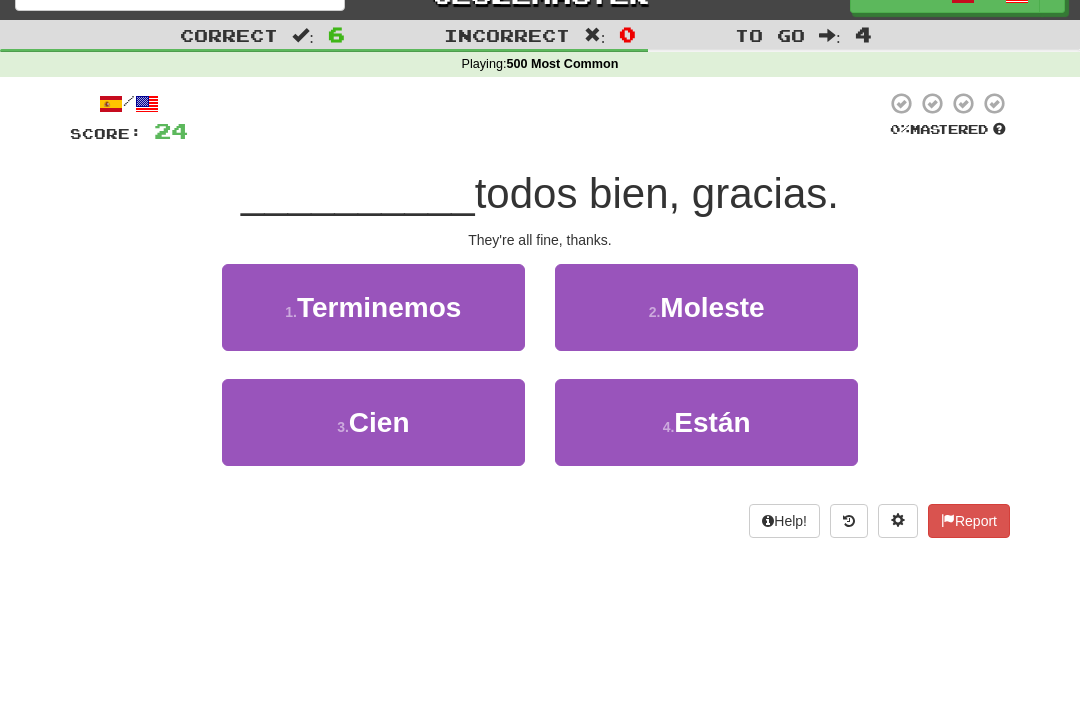click on "Están" at bounding box center [712, 422] 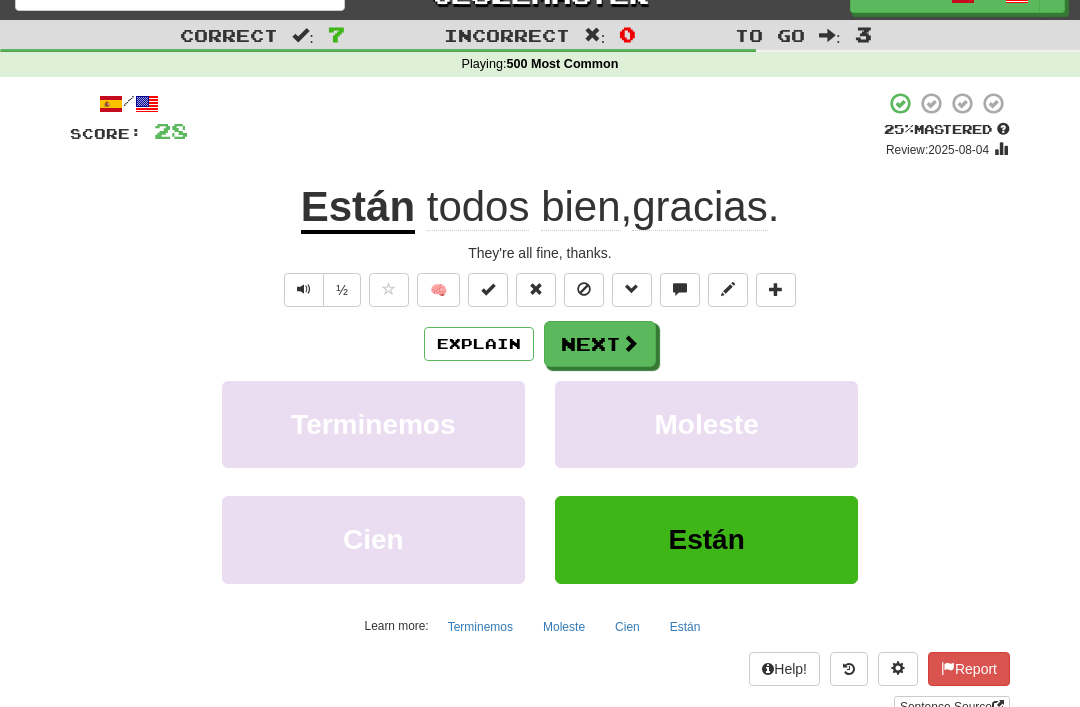 click at bounding box center (584, 289) 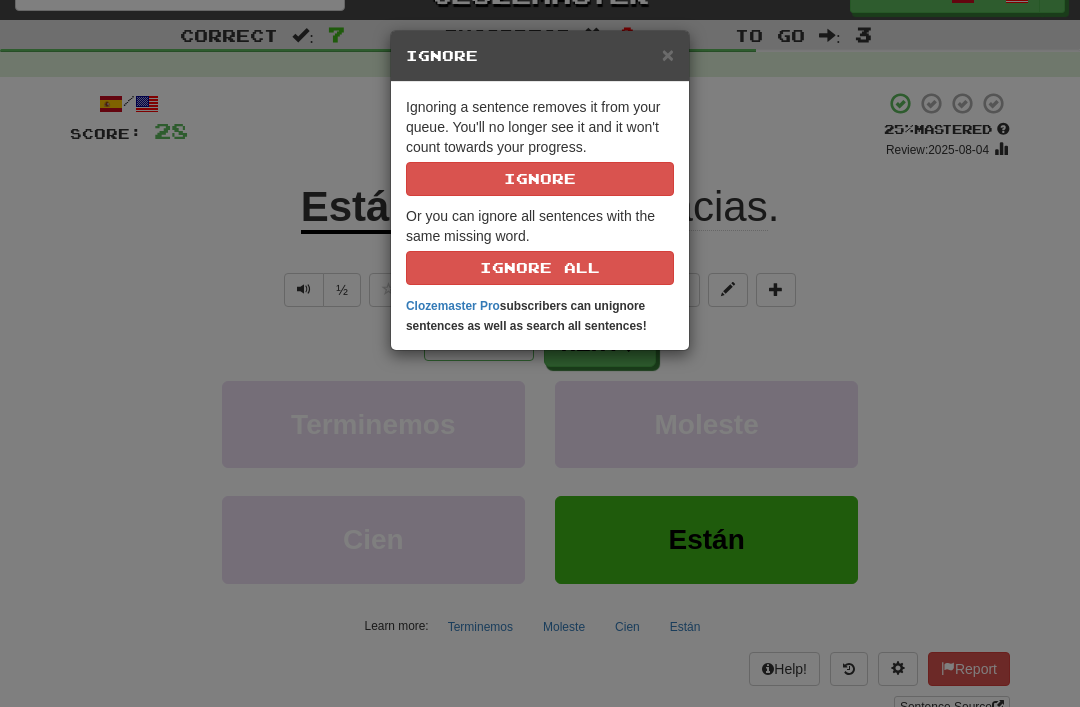 click on "Ignore" at bounding box center [540, 179] 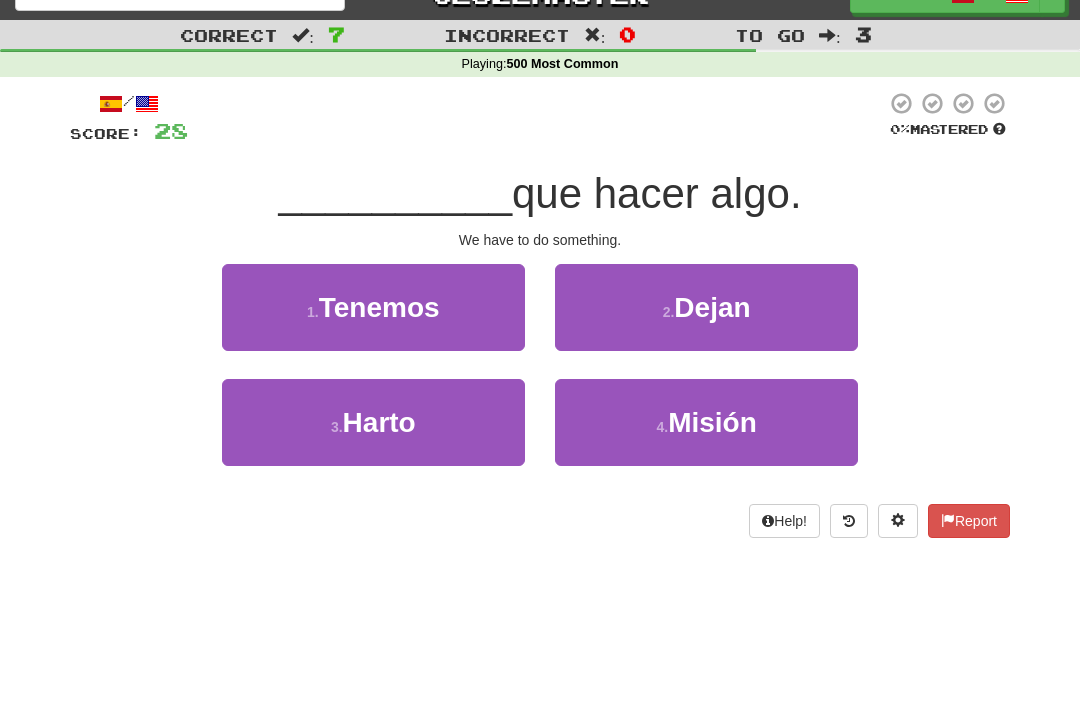 click on "Tenemos" at bounding box center (379, 307) 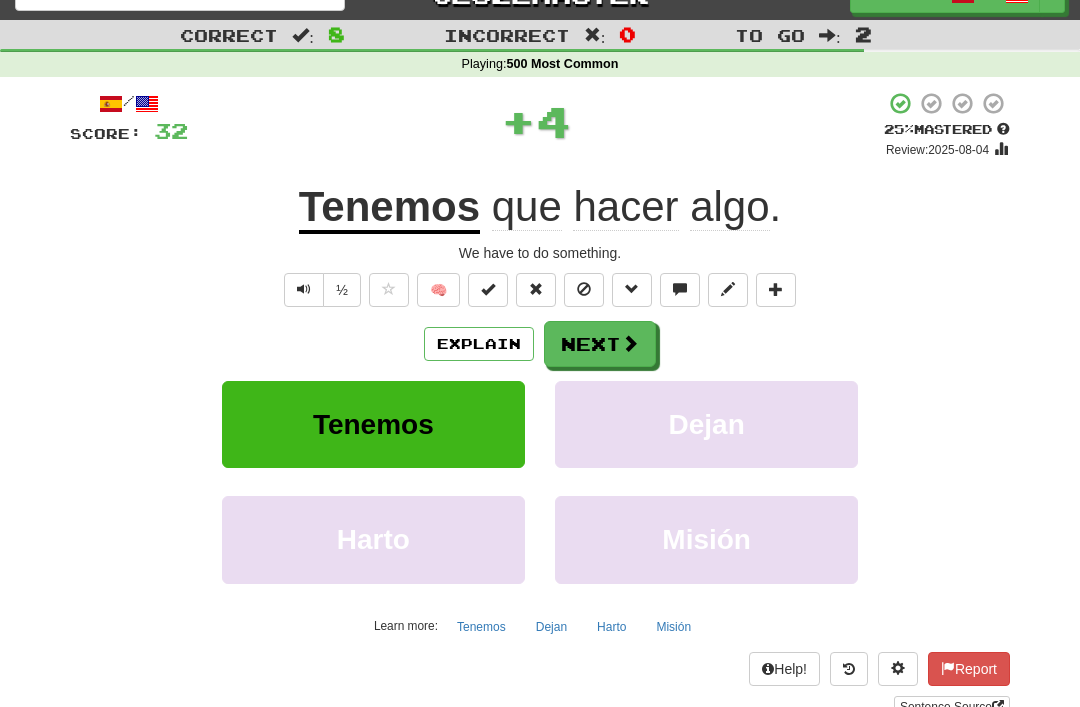 click at bounding box center [584, 290] 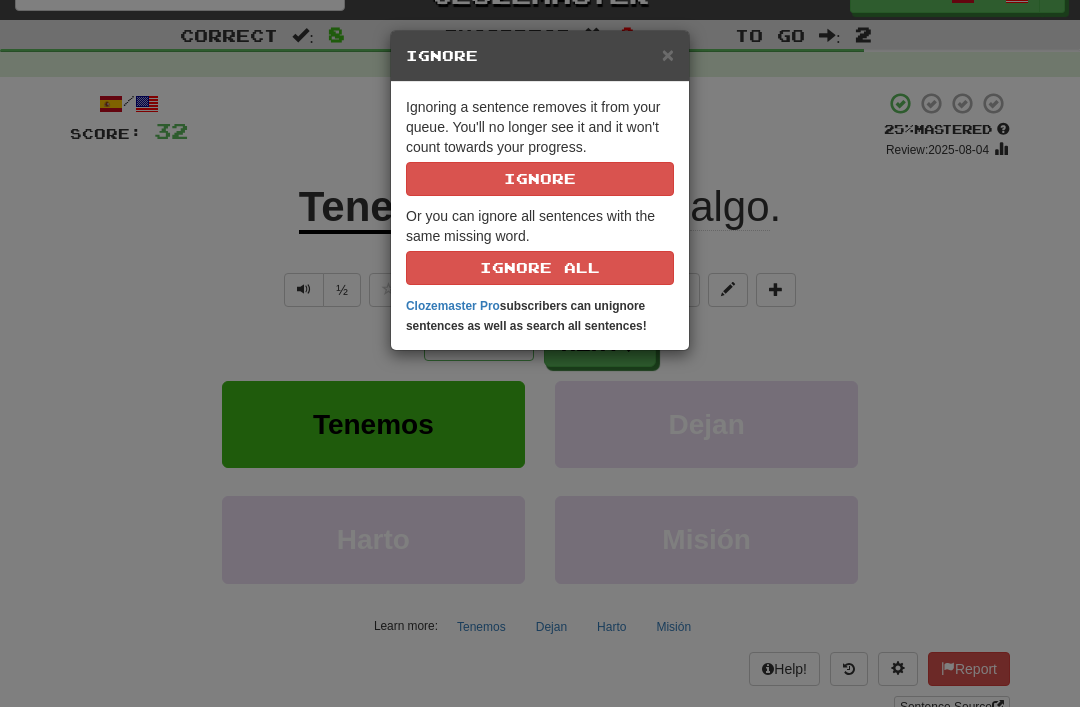 click on "Ignore" at bounding box center [540, 179] 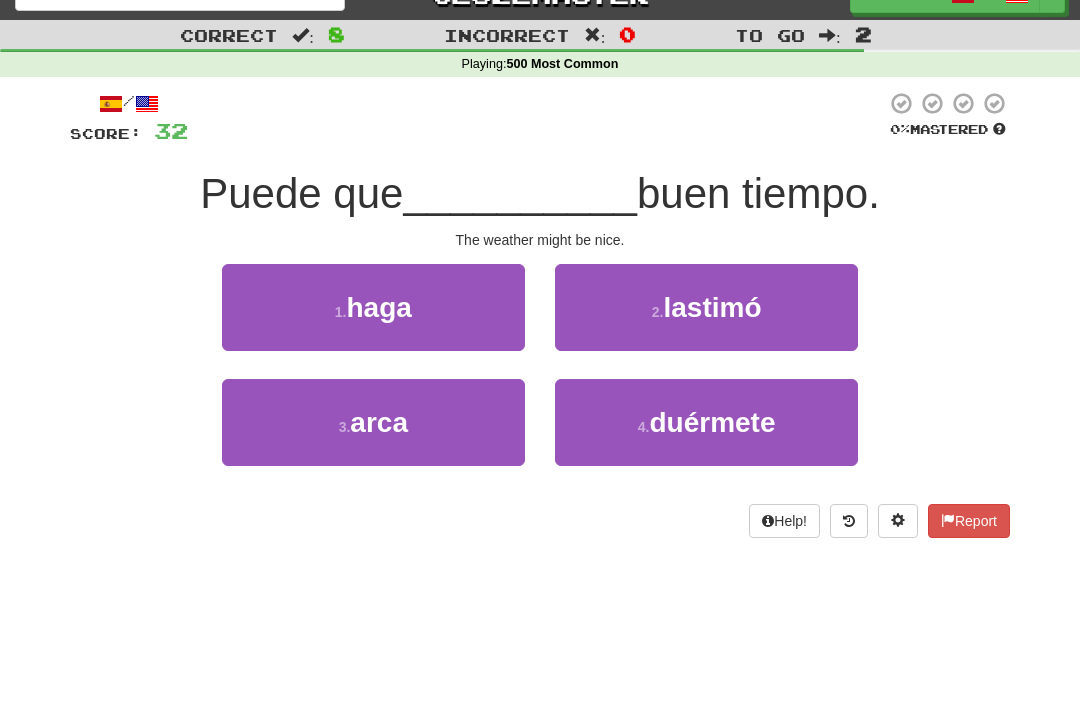 click on "1 .  haga" at bounding box center (373, 307) 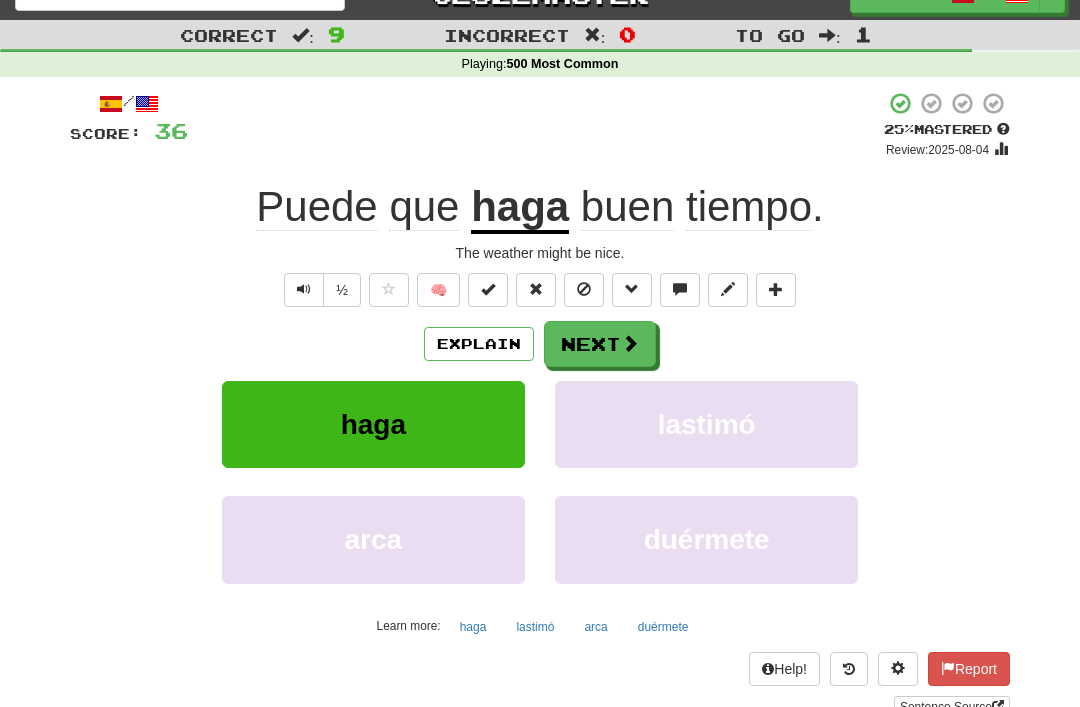 click at bounding box center (584, 289) 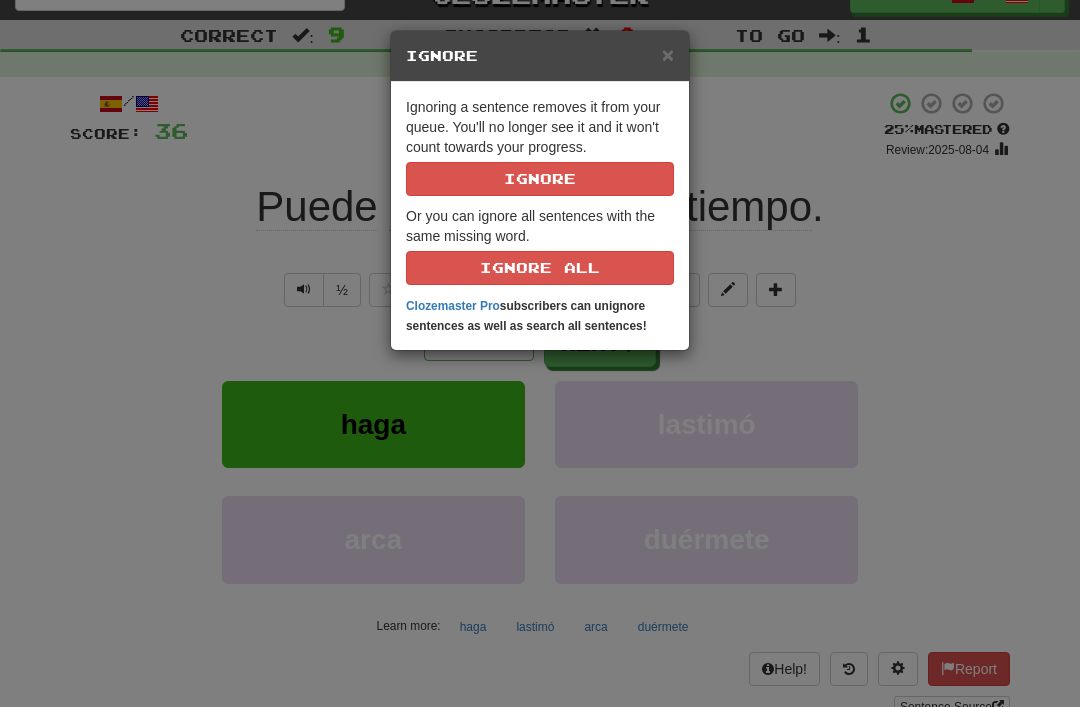 click on "Ignore" at bounding box center [540, 179] 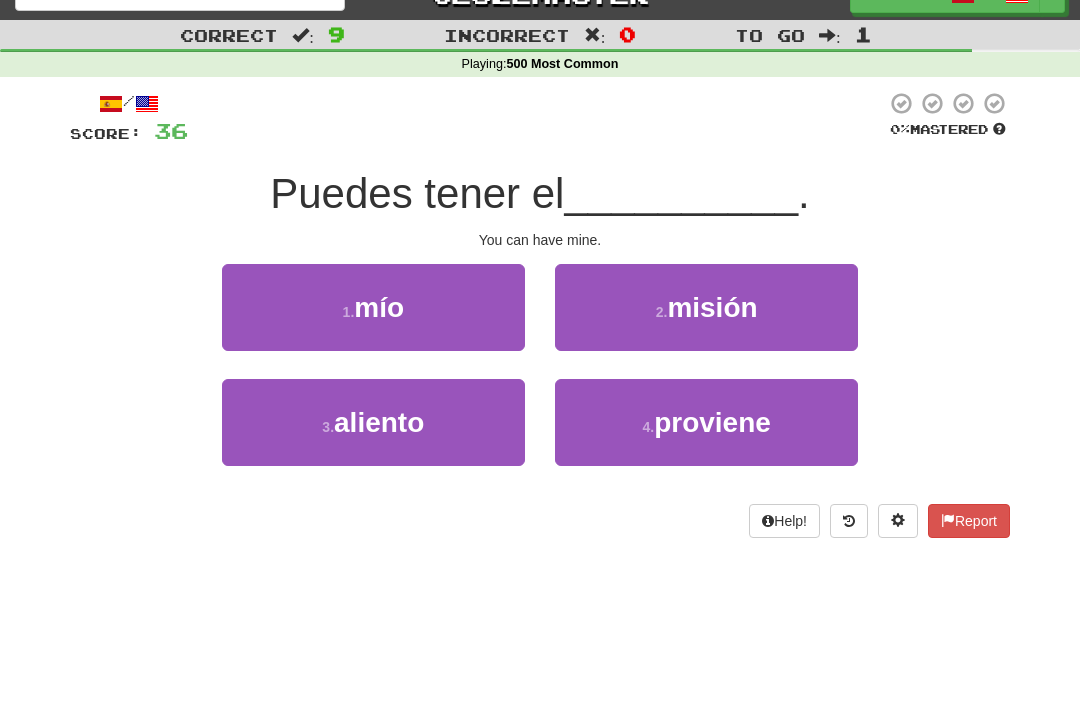 click on "1 .  mío" at bounding box center (373, 307) 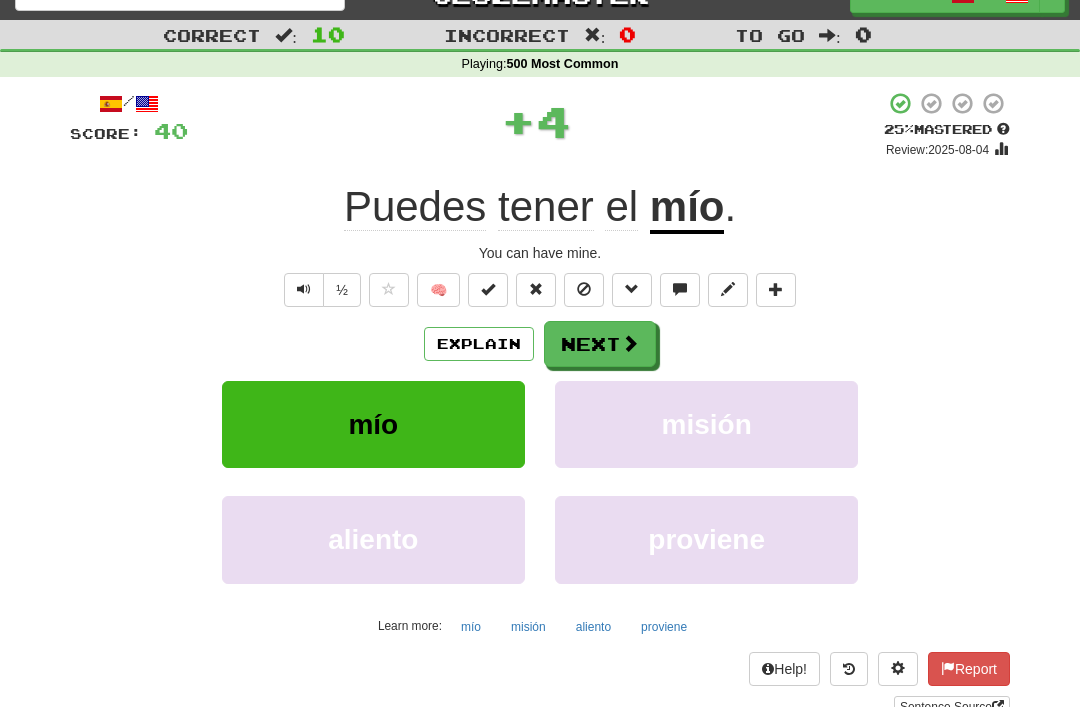 click at bounding box center [584, 290] 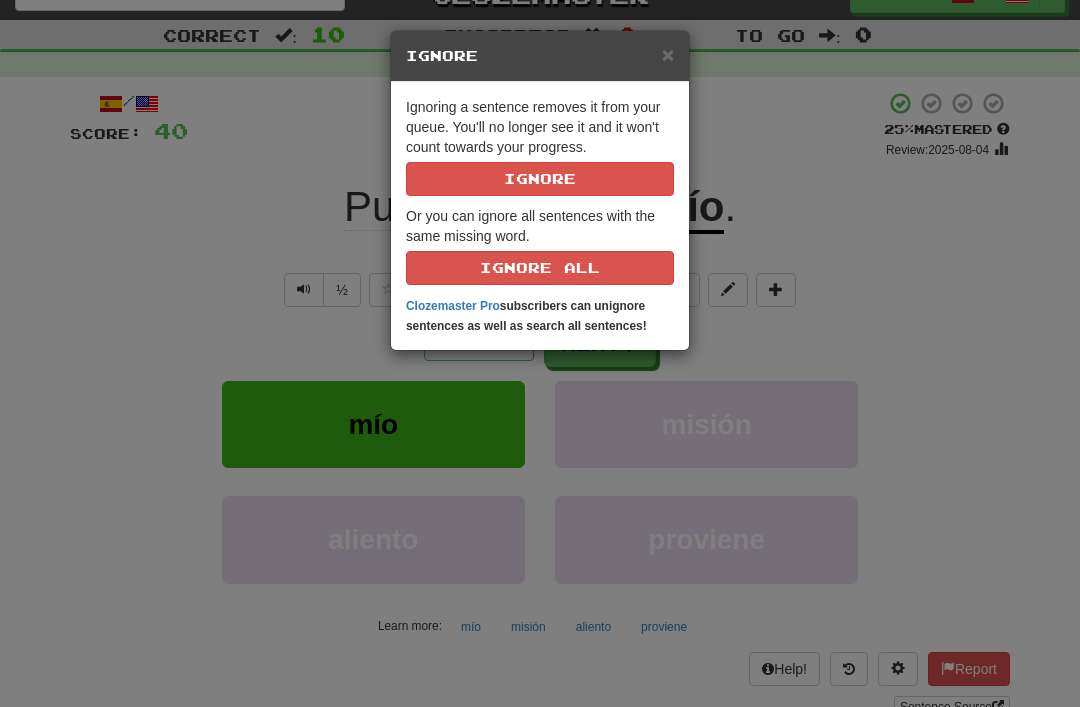 click on "Ignoring a sentence removes it from your queue. You'll no longer see it and it won't count towards your progress. Ignore" at bounding box center [540, 146] 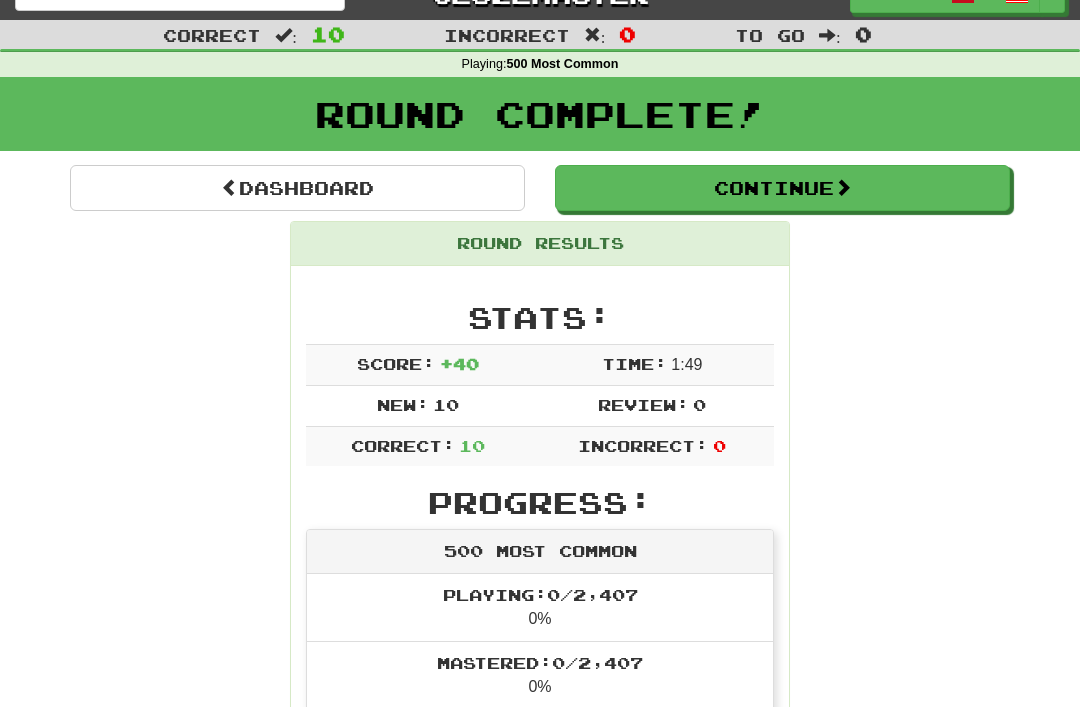 click on "Continue" at bounding box center (782, 188) 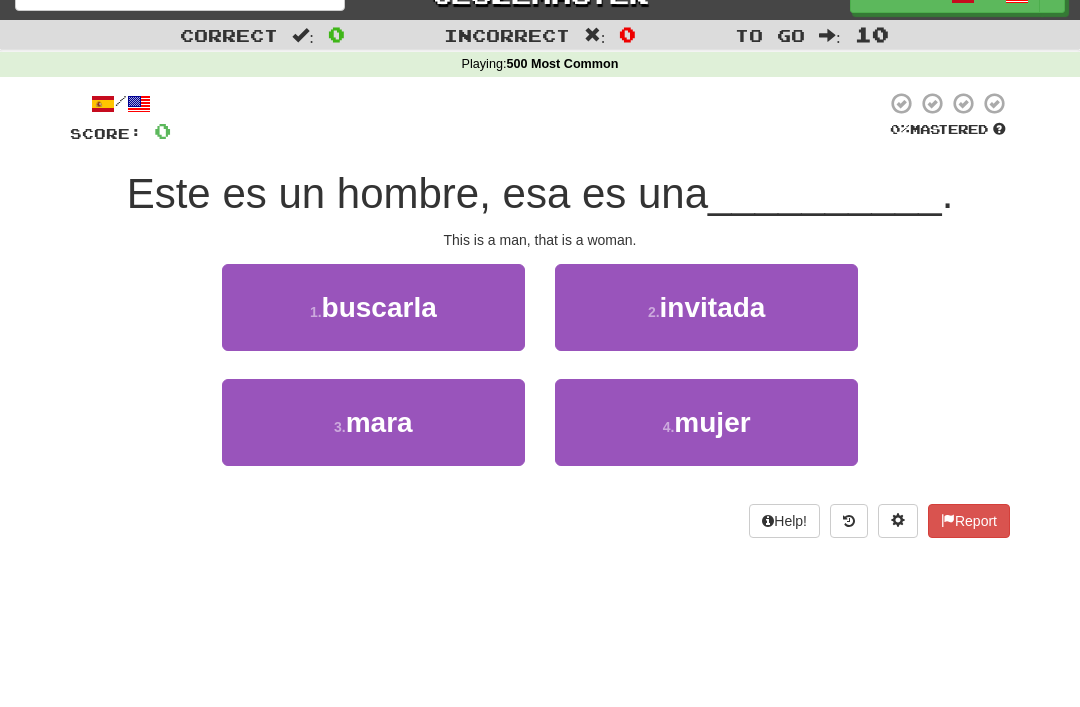 click on "mujer" at bounding box center (712, 422) 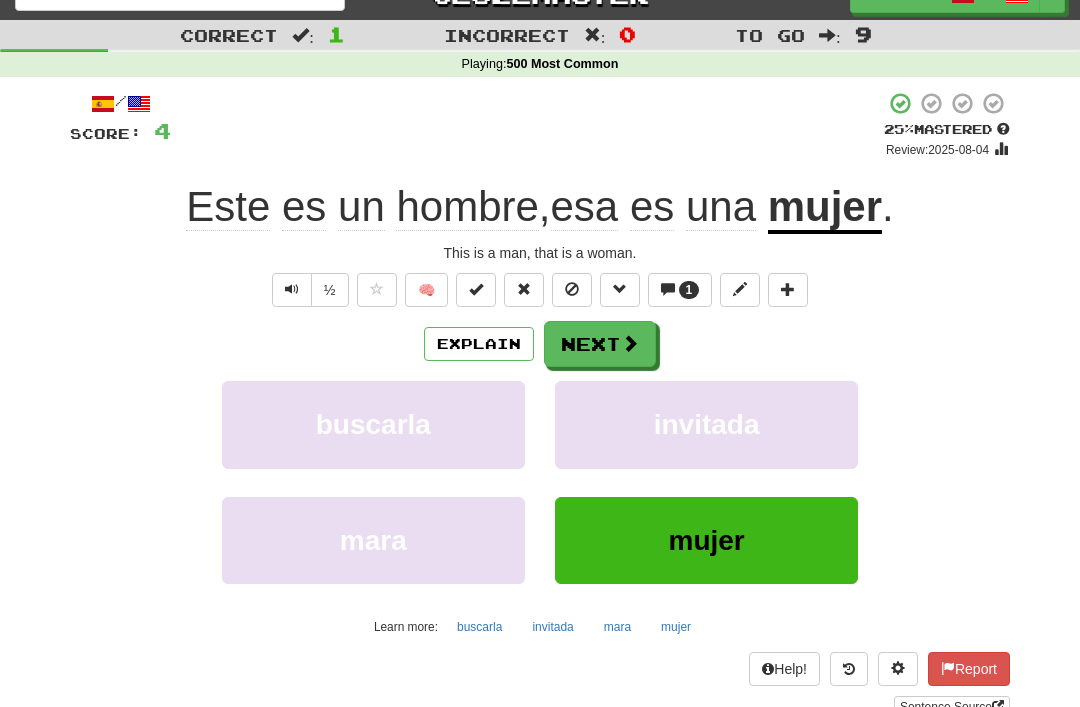 click on "1" at bounding box center [689, 290] 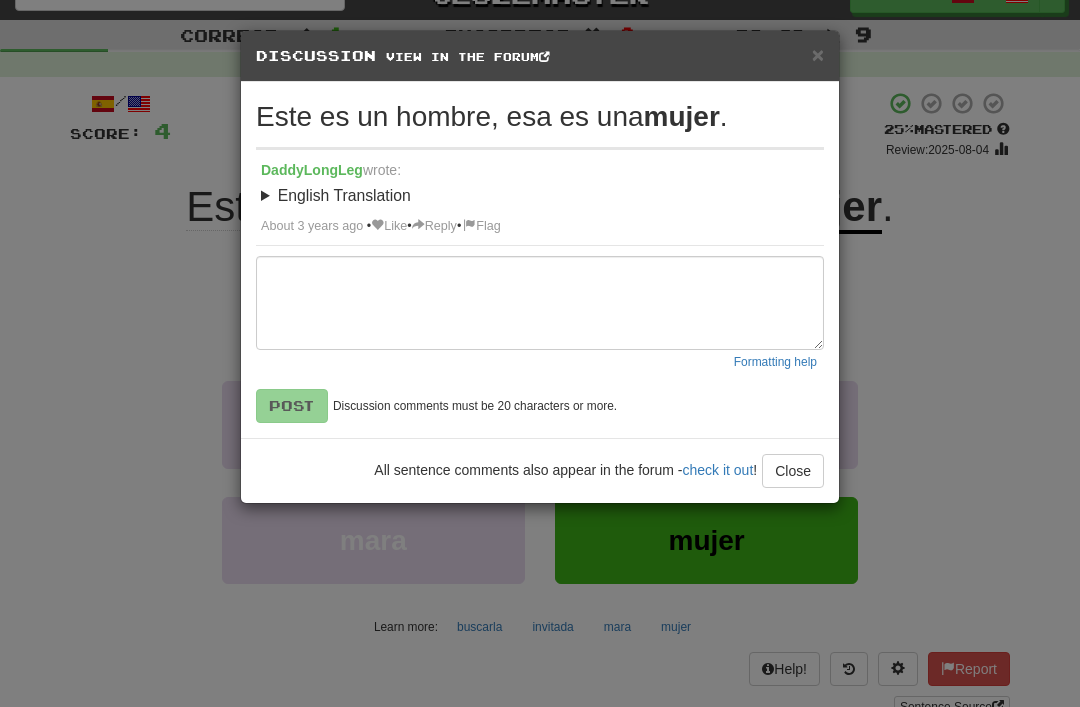 click on "×" at bounding box center [818, 54] 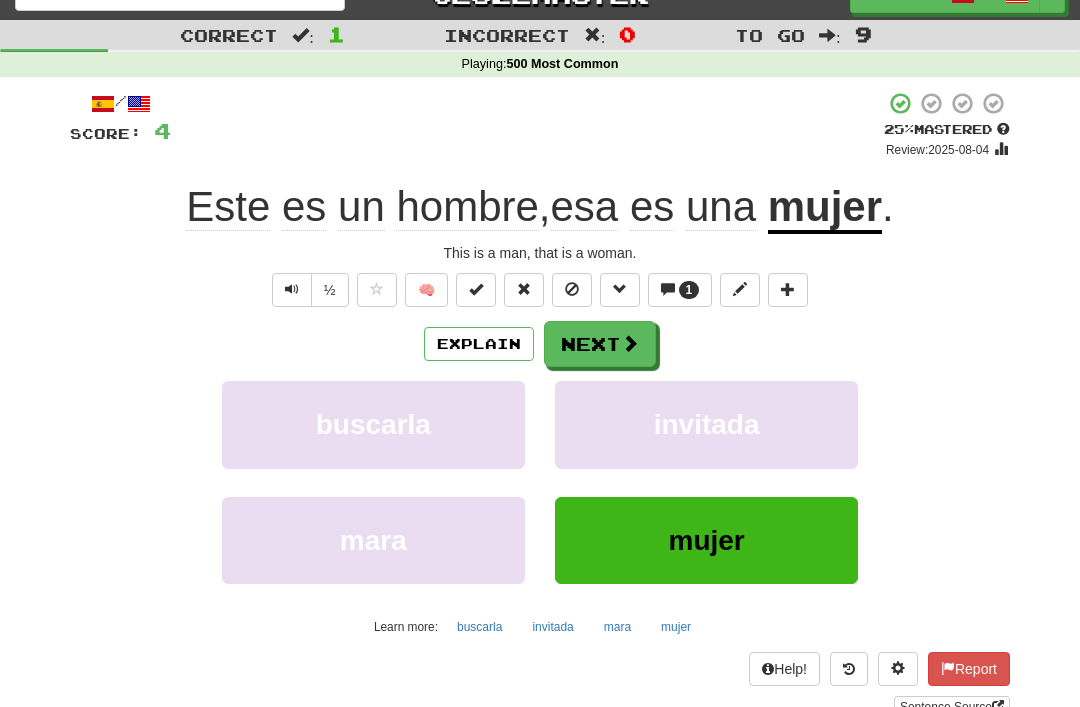 click at bounding box center [620, 290] 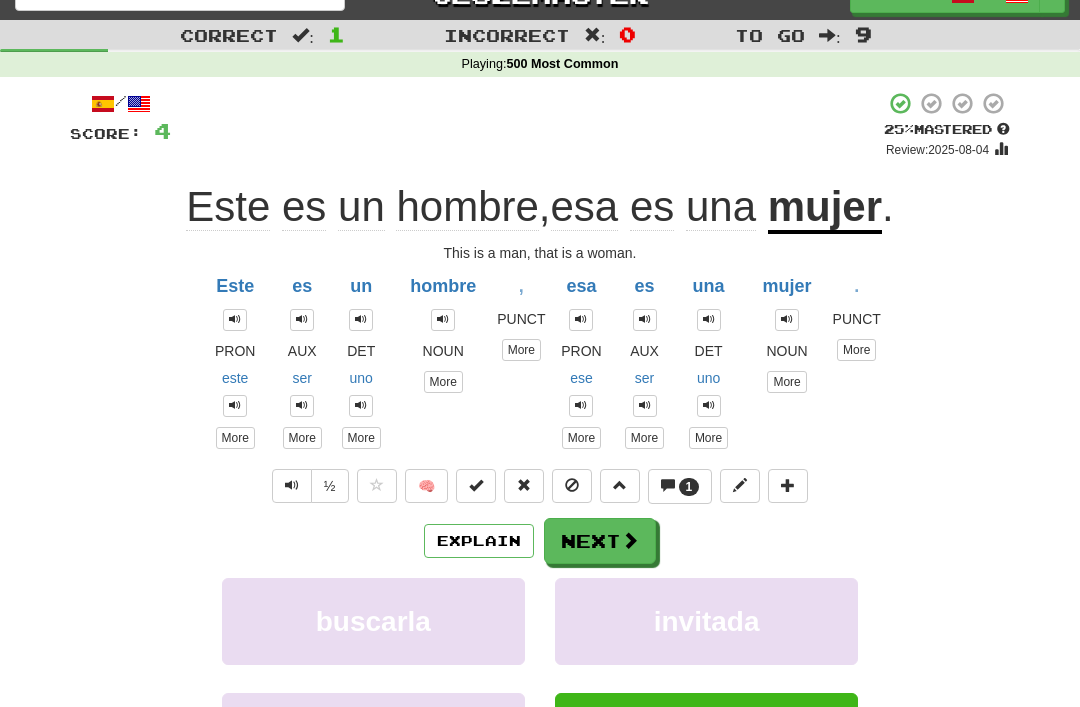 click at bounding box center (620, 486) 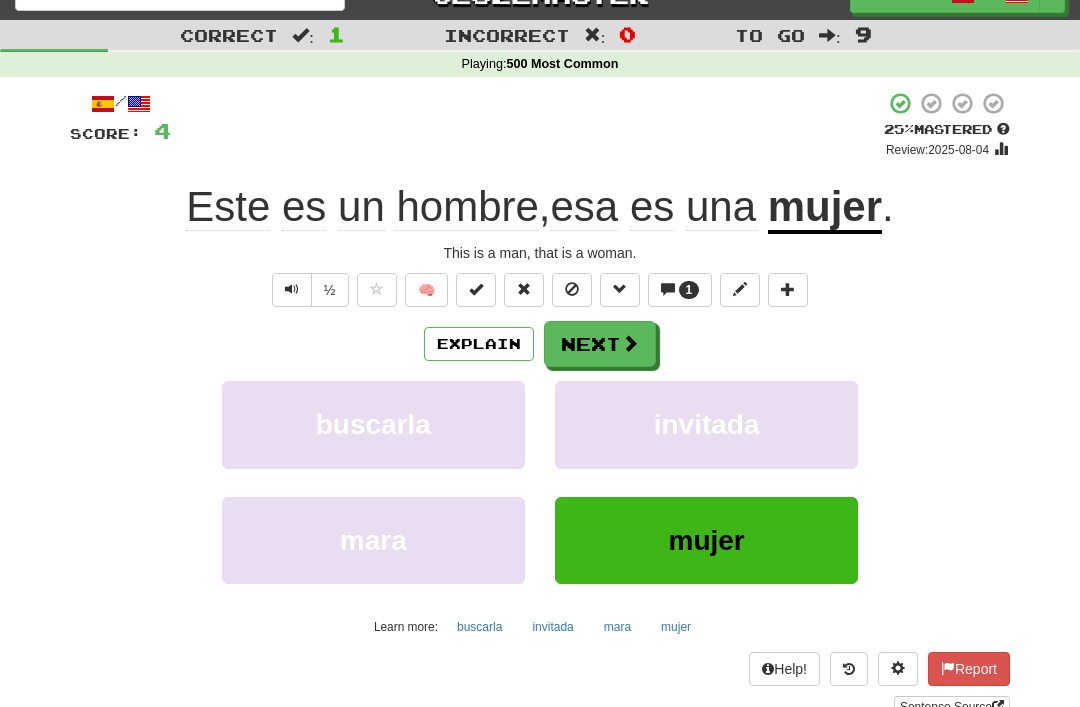 click on "/  Score:   4 + 4 25 %  Mastered Review:  2025-08-04 Este   es   un   hombre ,  esa   es   una   mujer . This is a man, that is a woman. ½ 🧠 1 Explain Next buscarla invitada mara mujer Learn more: buscarla invitada mara mujer  Help!  Report Sentence Source" at bounding box center (540, 404) 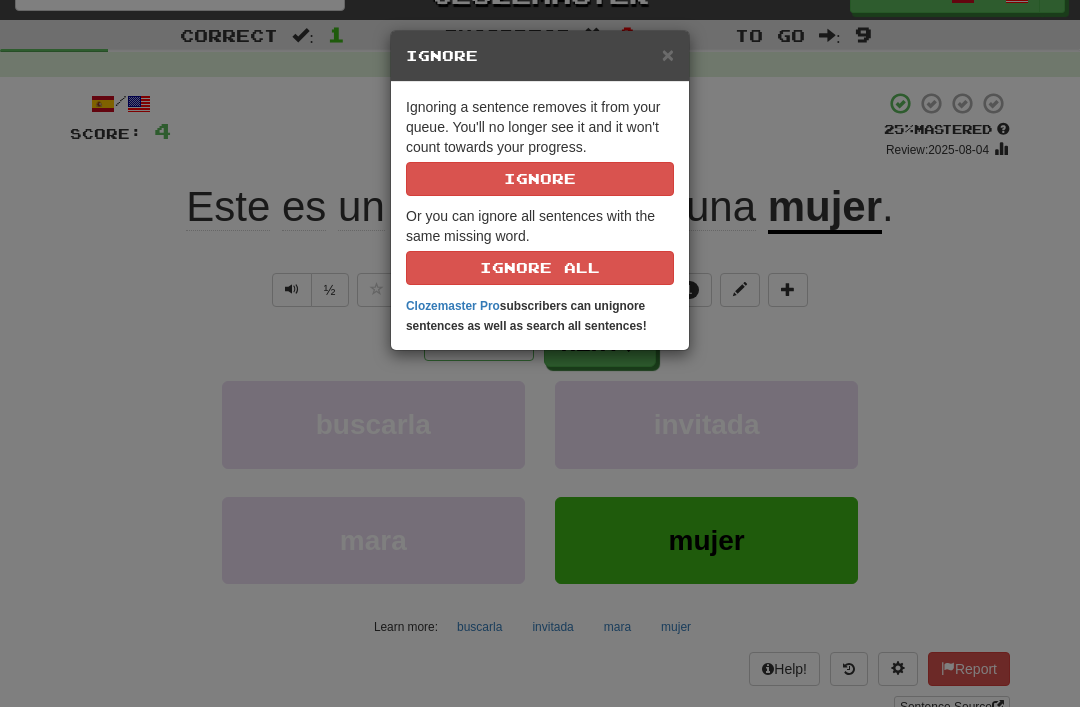 click on "Ignore" at bounding box center (540, 179) 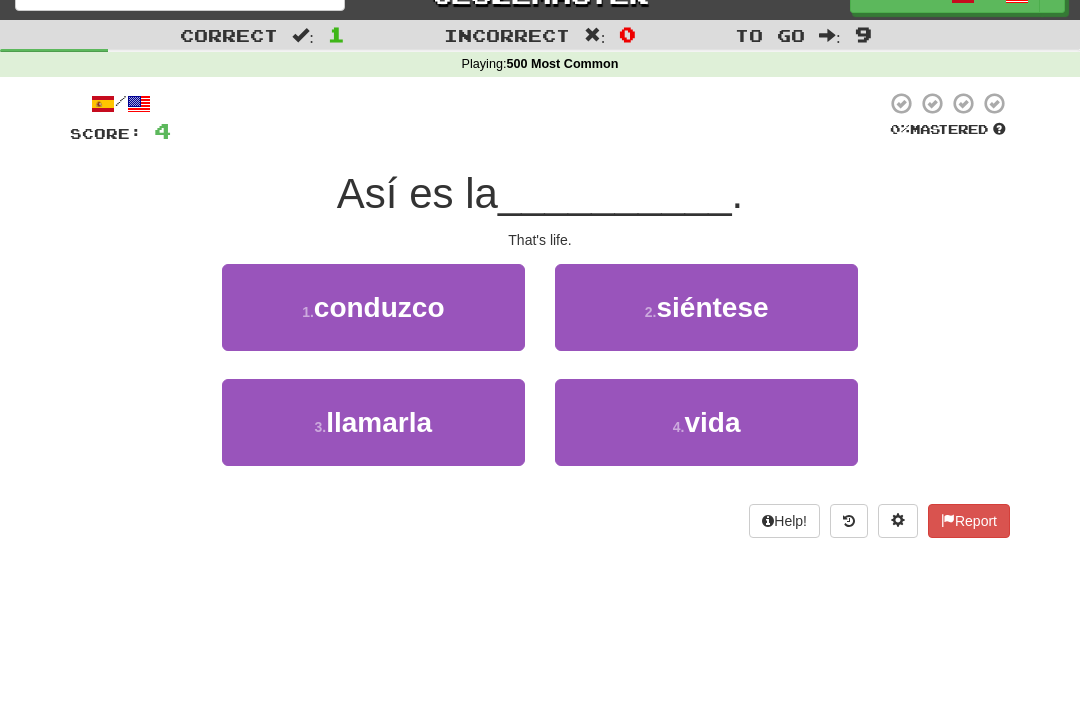 click on "4 .  vida" at bounding box center (706, 422) 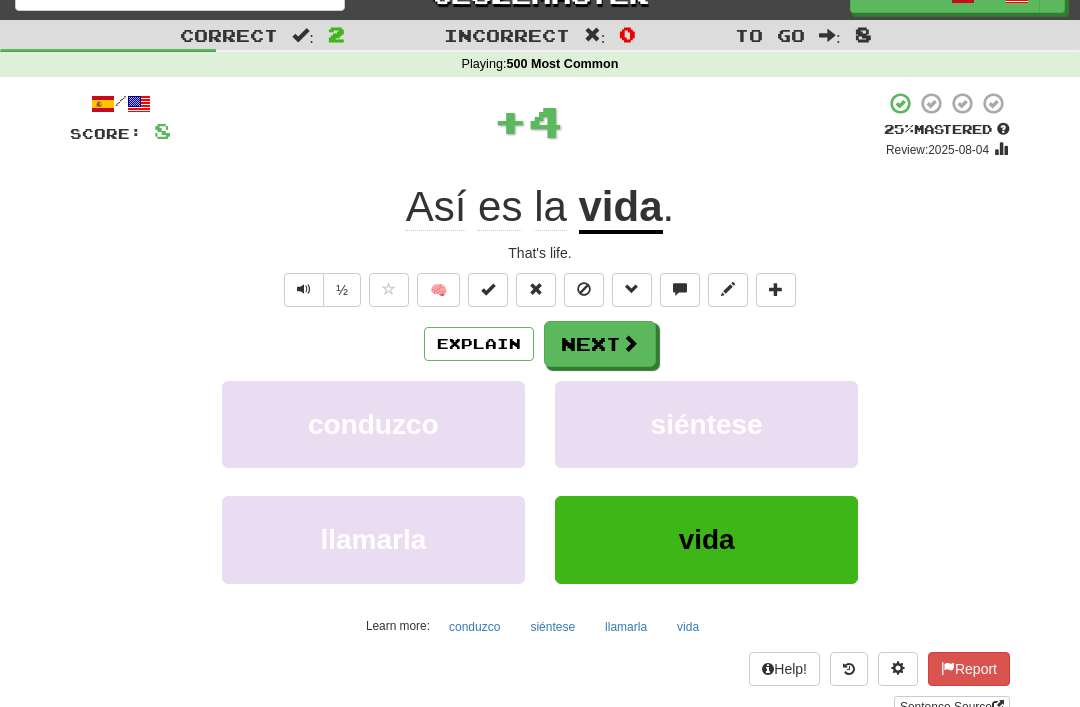 click at bounding box center (584, 290) 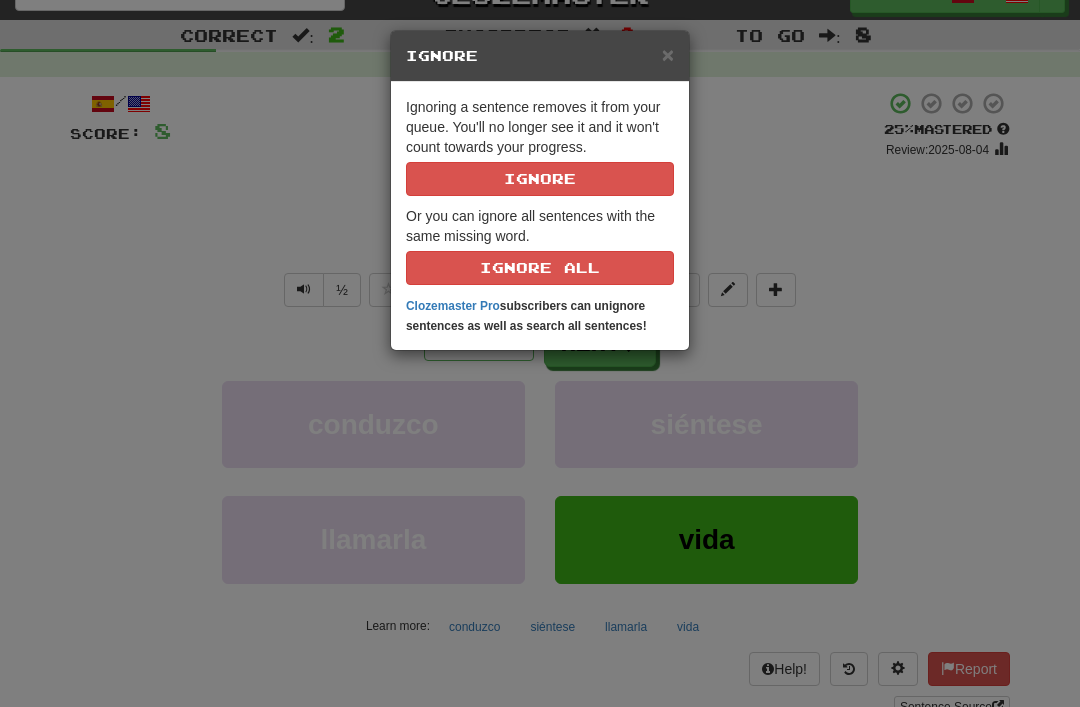 click on "Ignore" at bounding box center [540, 179] 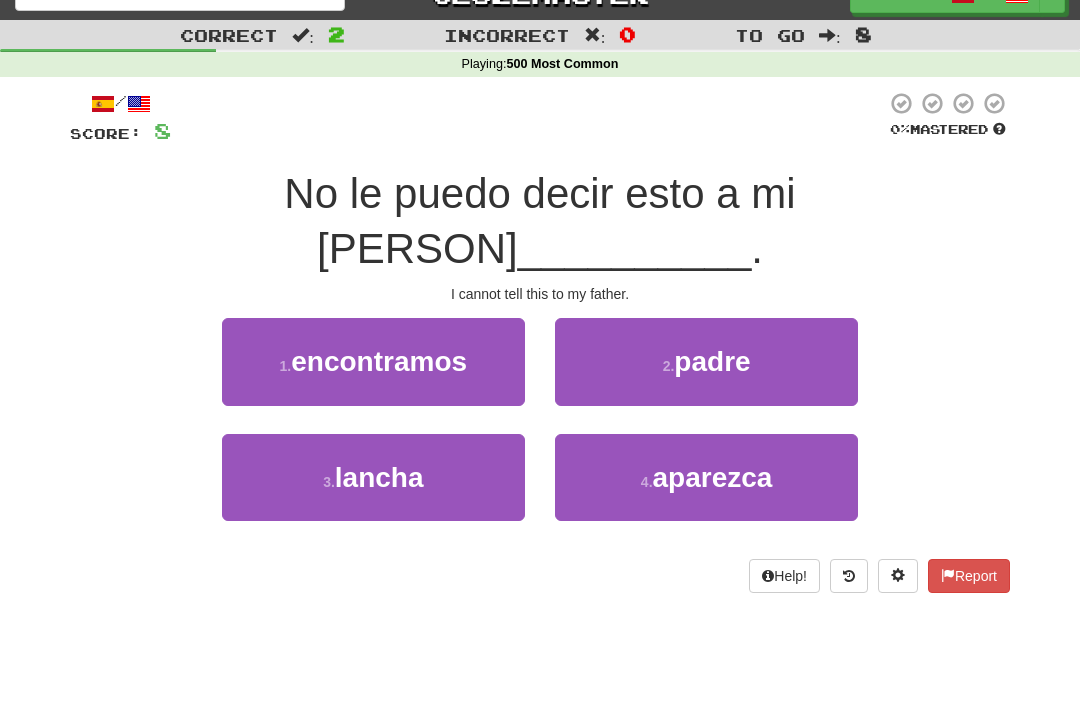 click on "padre" at bounding box center (712, 361) 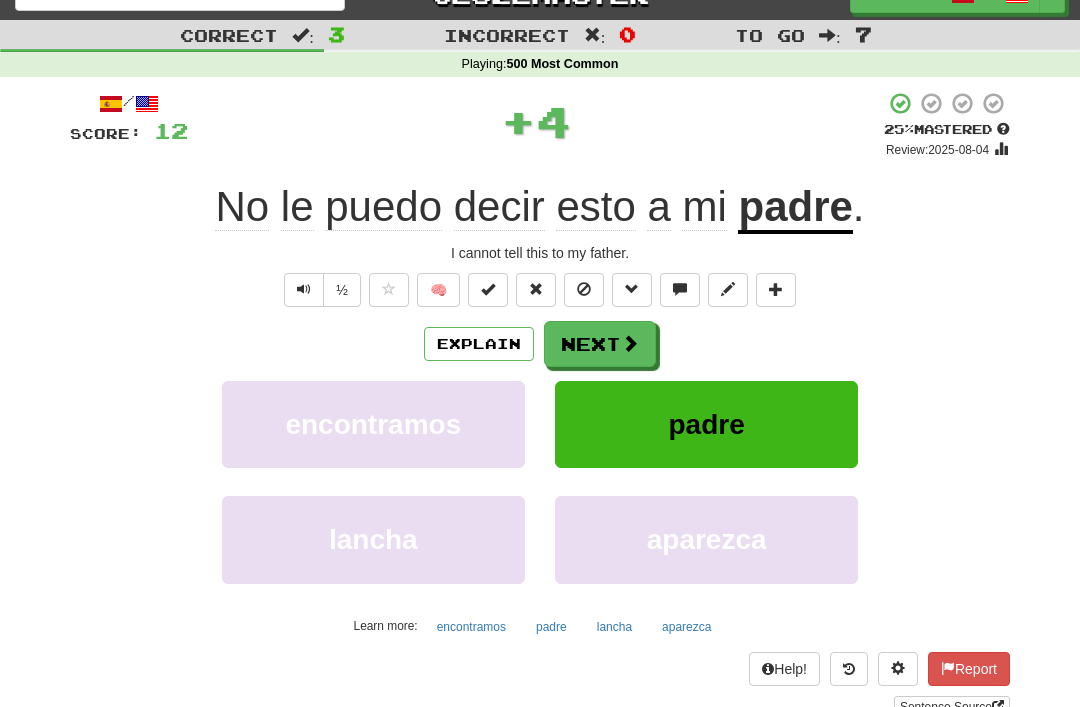 click at bounding box center [584, 290] 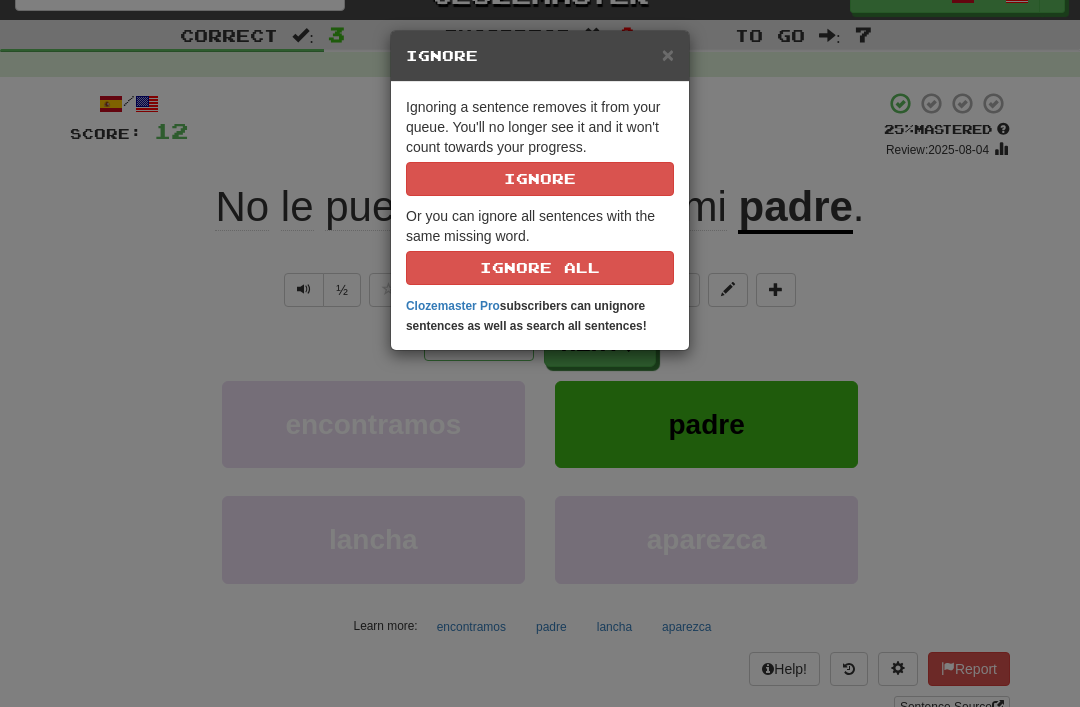 click on "Ignore" at bounding box center [540, 179] 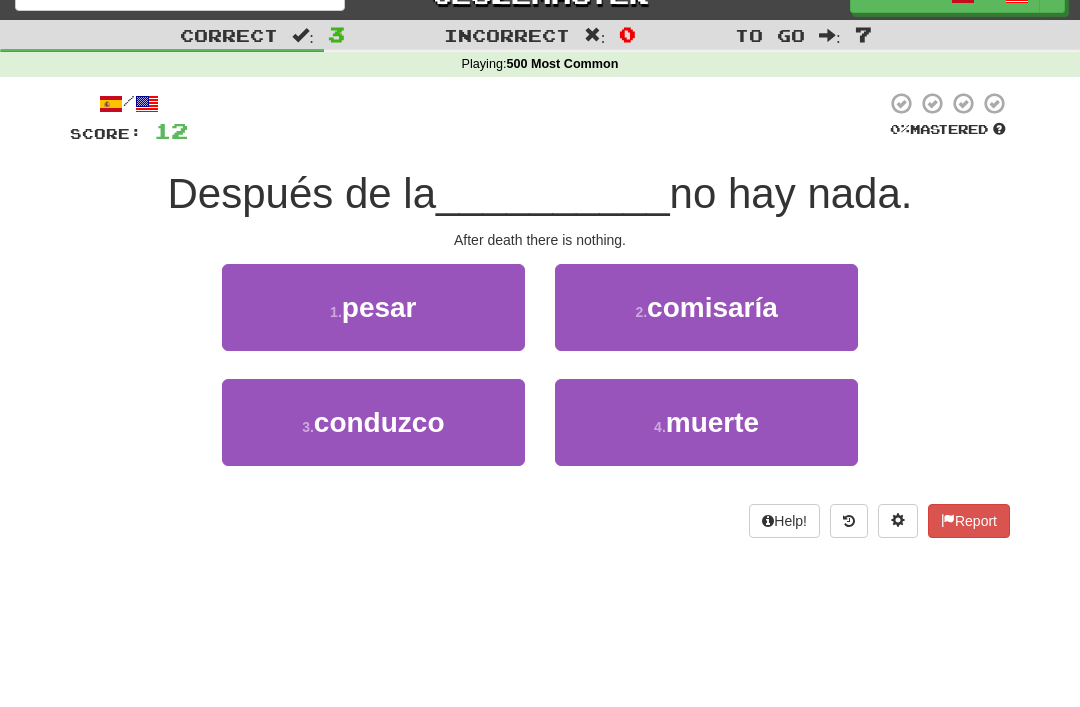 click at bounding box center (849, 521) 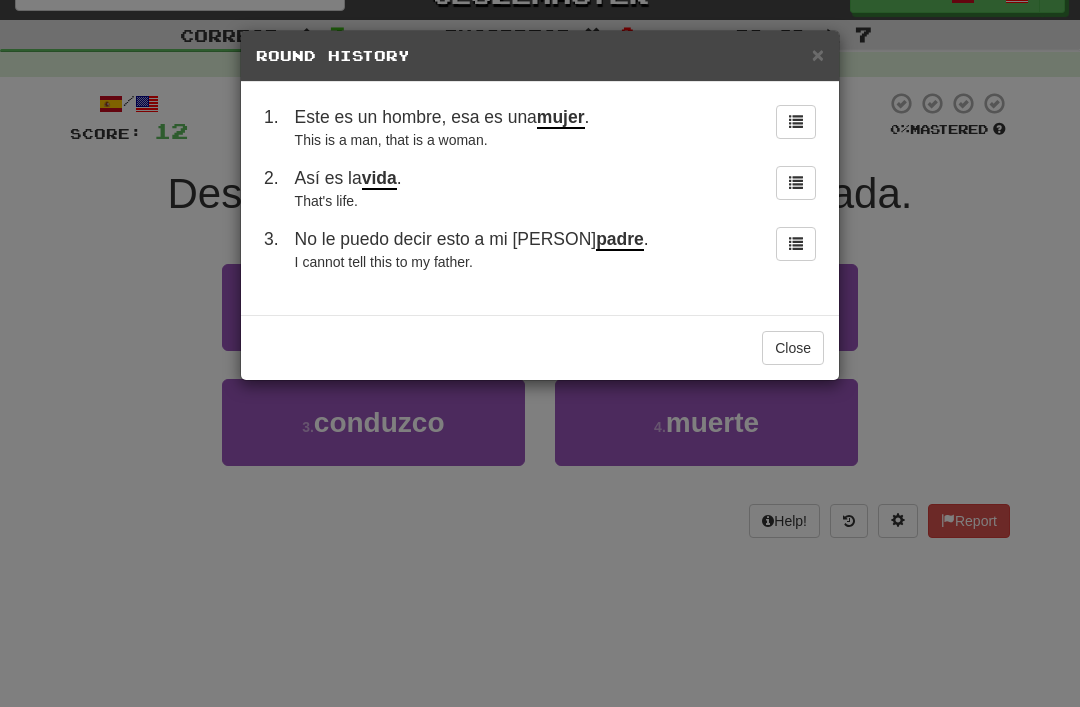 click on "× Round History 1 . Este es un hombre, esa es una  mujer . This is a man, that is a woman. 2 . Así es la  vida . That's life. 3 . No le puedo decir esto a mi  padre . I cannot tell this to my father. Close" at bounding box center [540, 353] 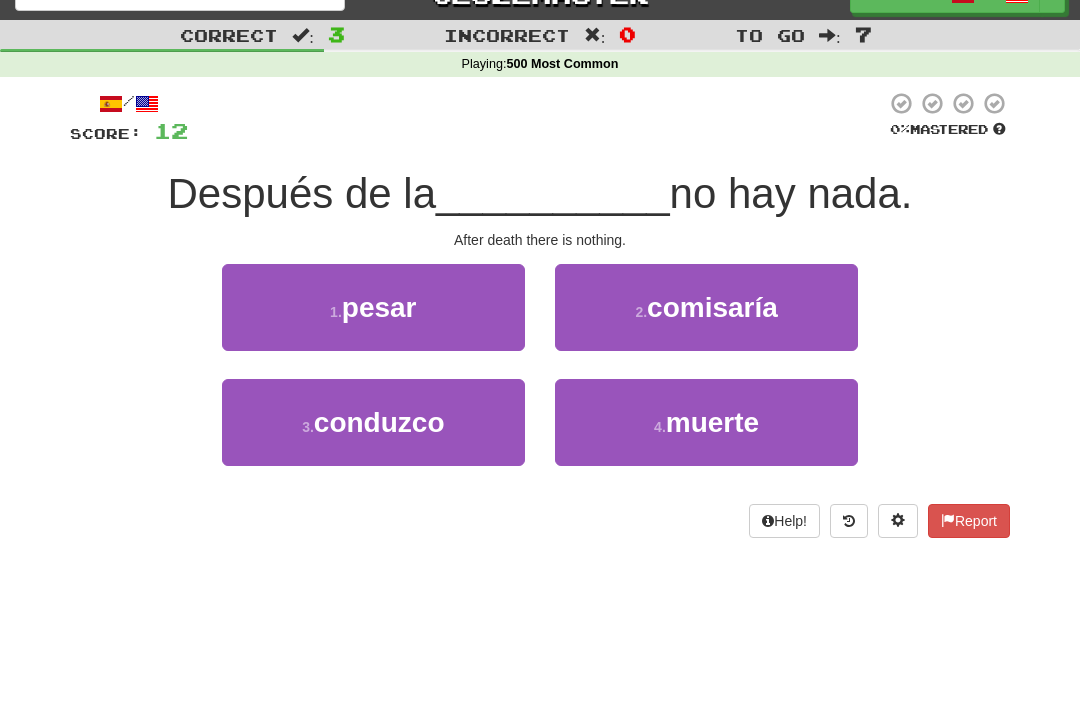 click on "muerte" at bounding box center [712, 422] 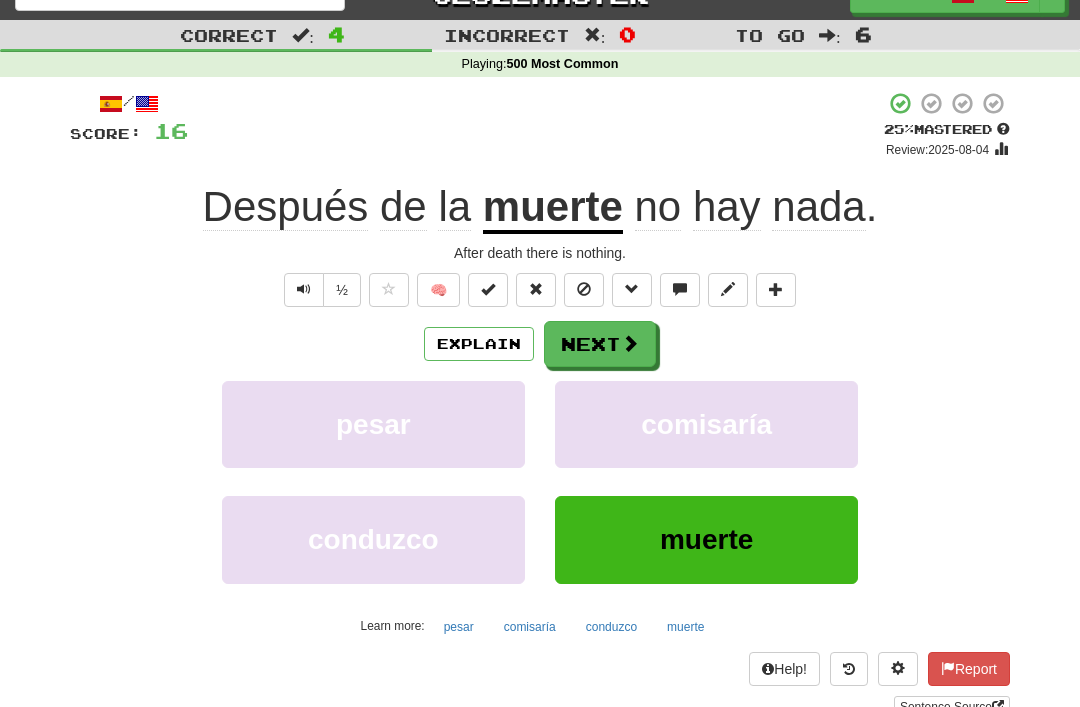 click at bounding box center (584, 290) 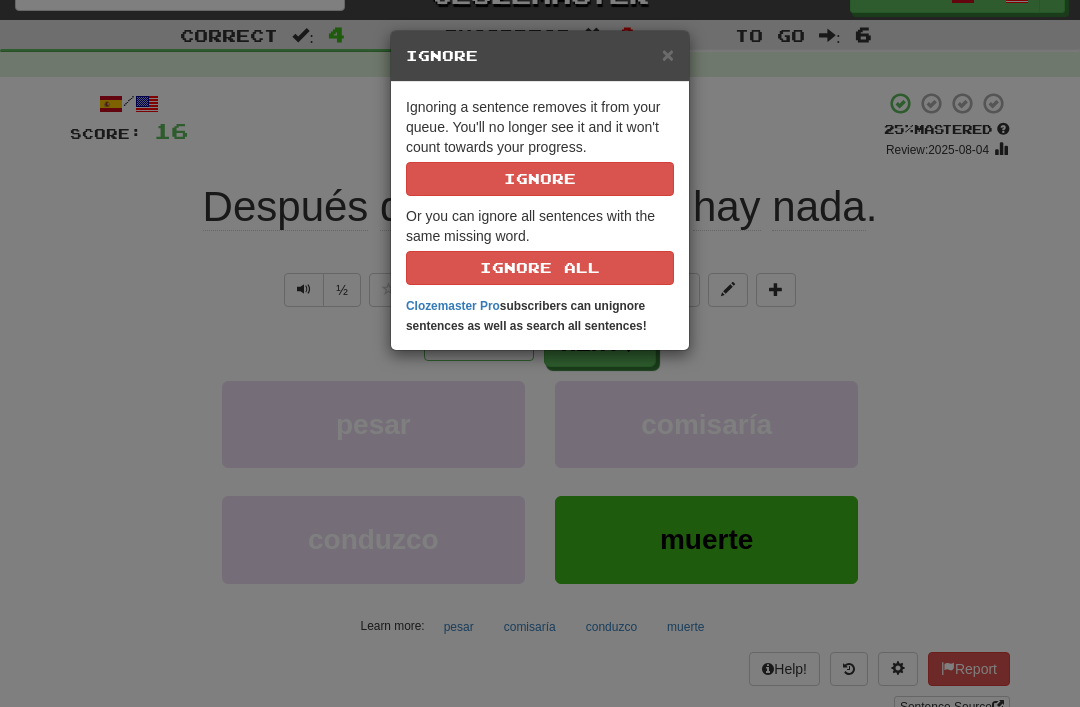 click on "Ignore" at bounding box center (540, 179) 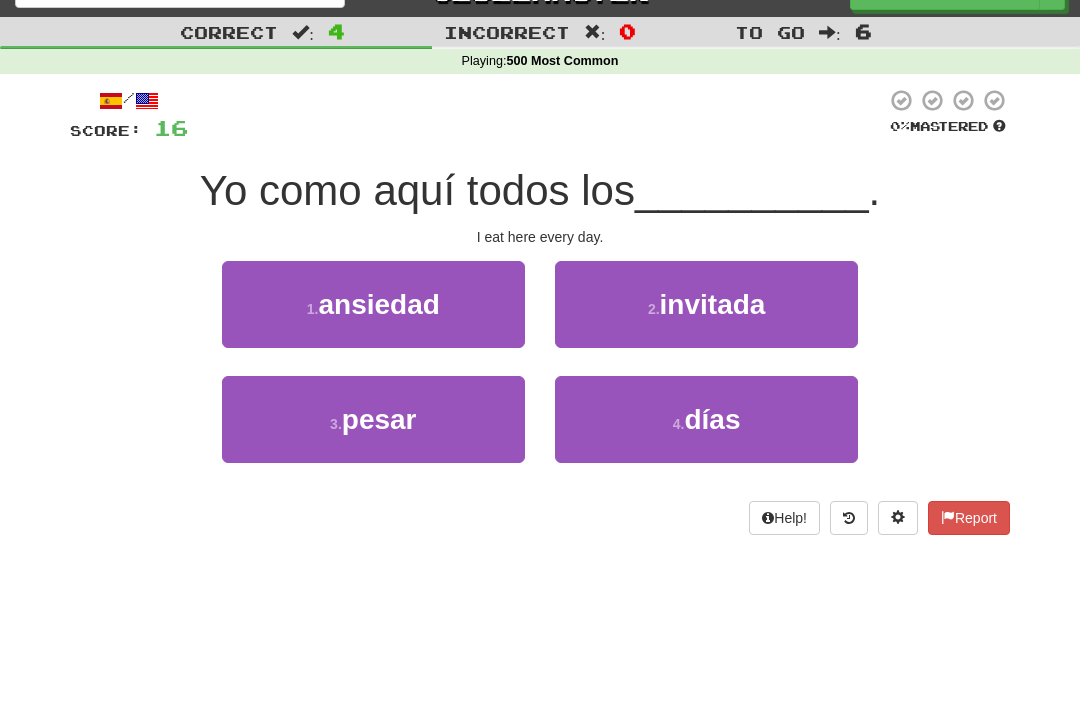 scroll, scrollTop: 34, scrollLeft: 0, axis: vertical 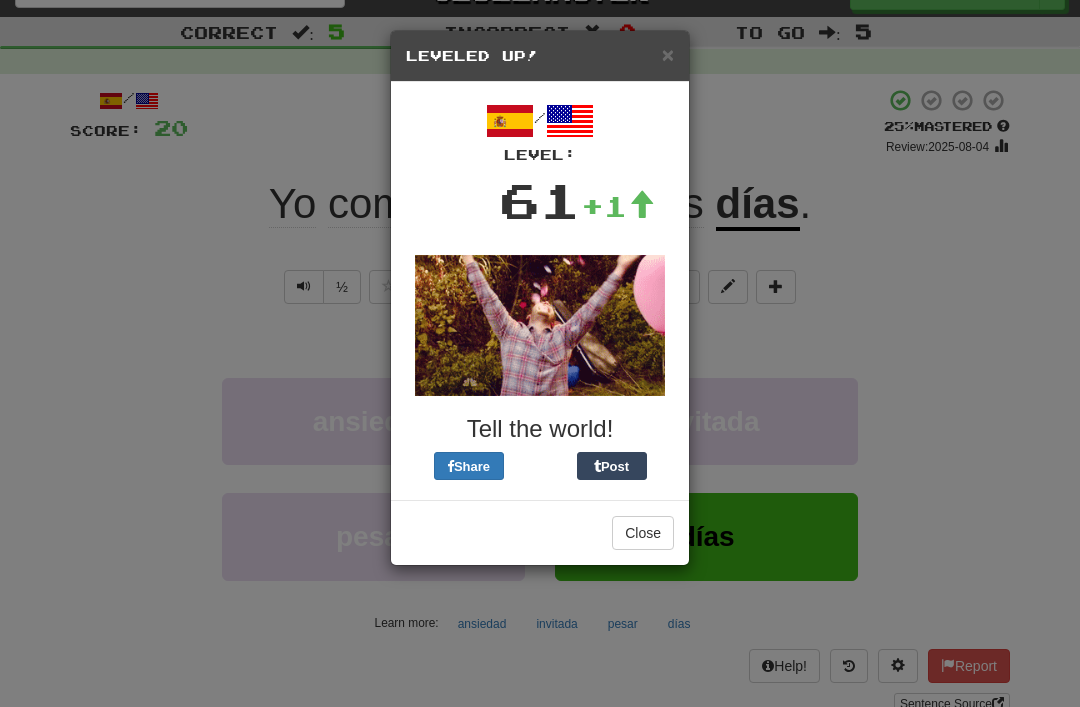 click on "Close" at bounding box center [643, 533] 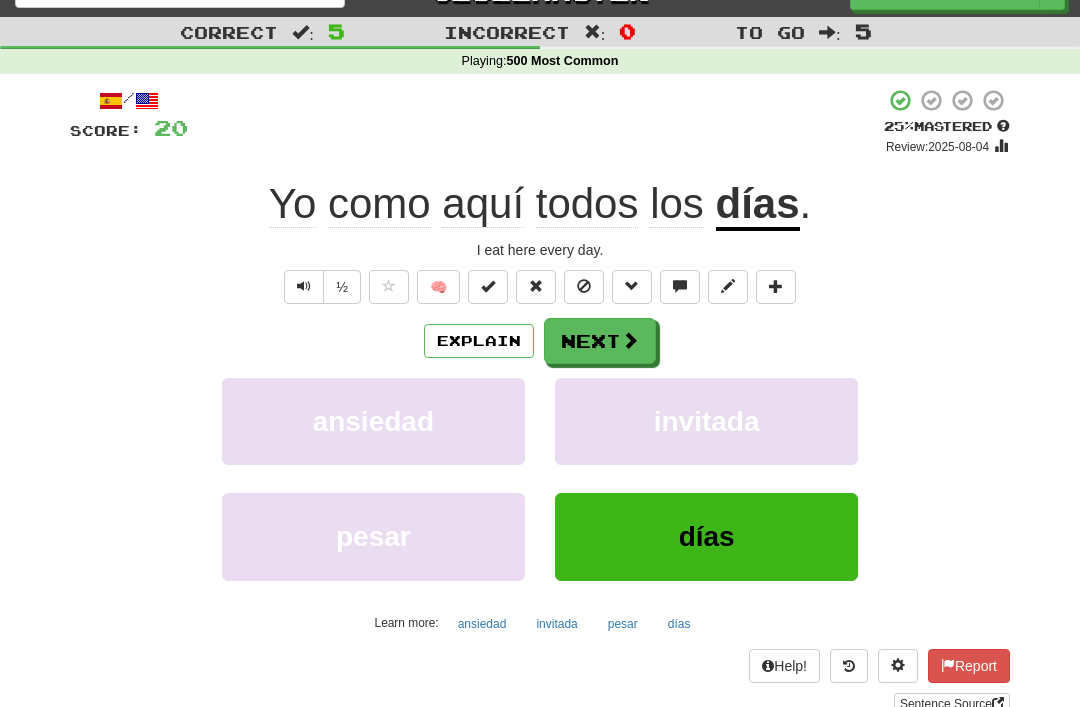click at bounding box center [584, 286] 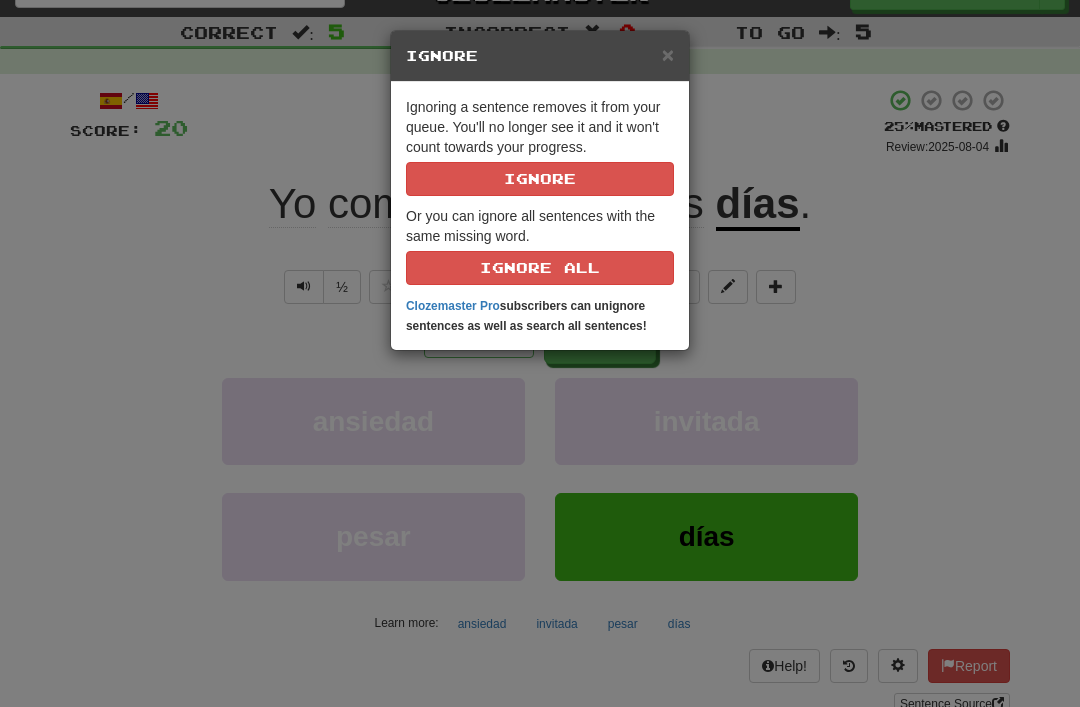 click on "Ignore" at bounding box center [540, 179] 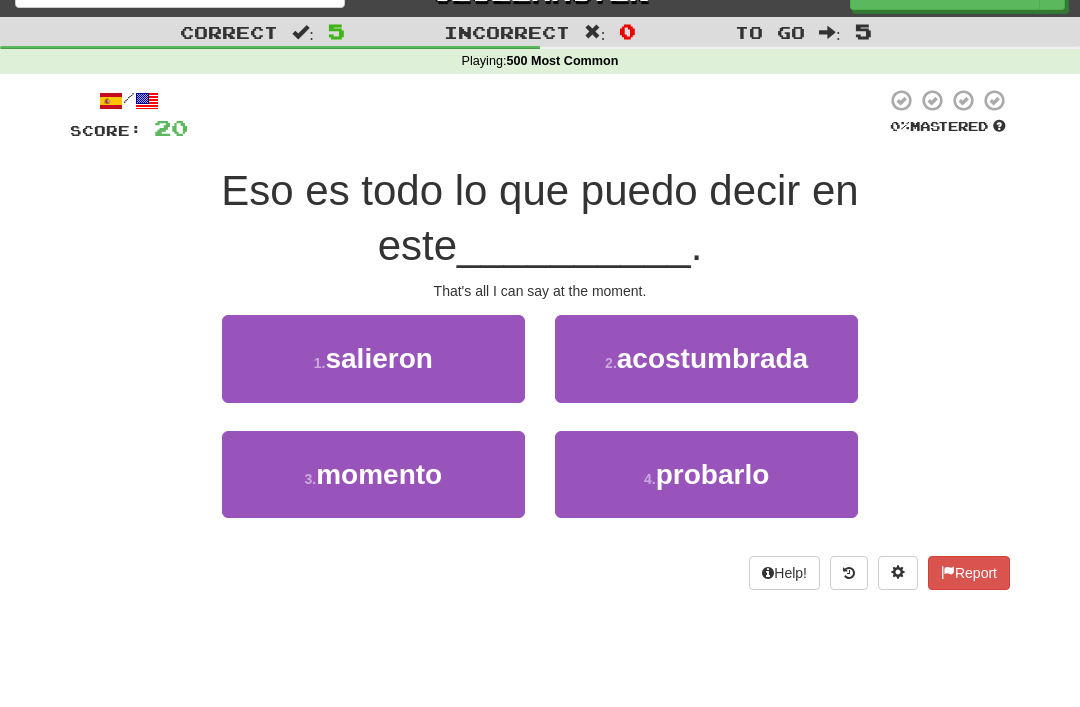 click on "3 .  momento" at bounding box center [373, 474] 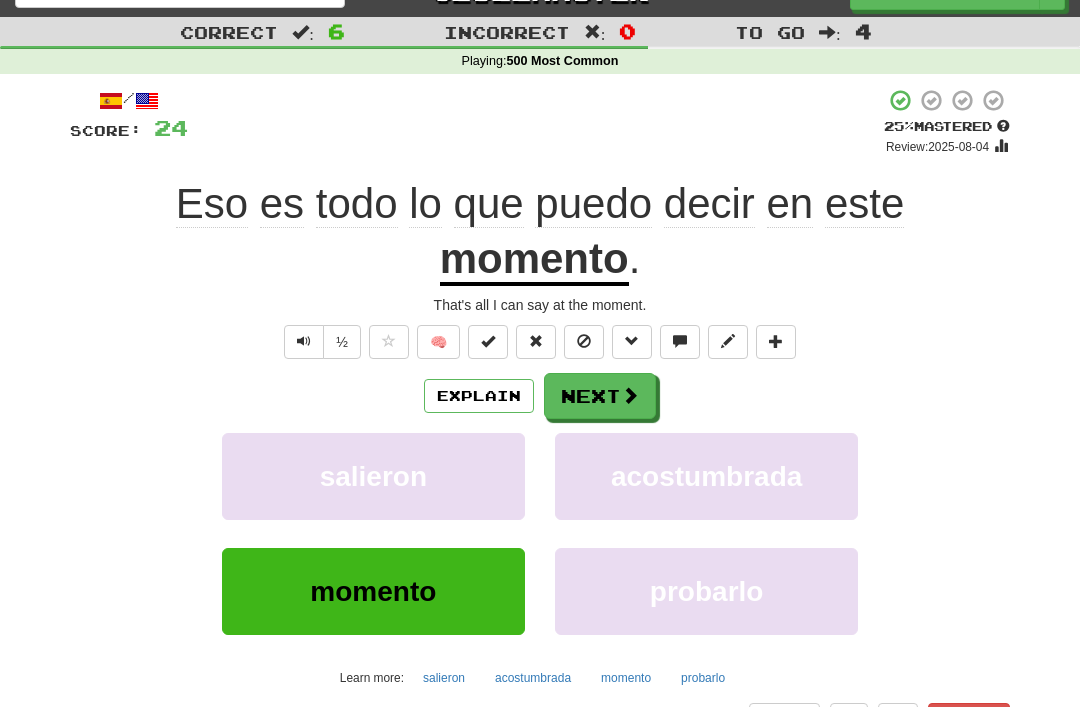 click at bounding box center [584, 341] 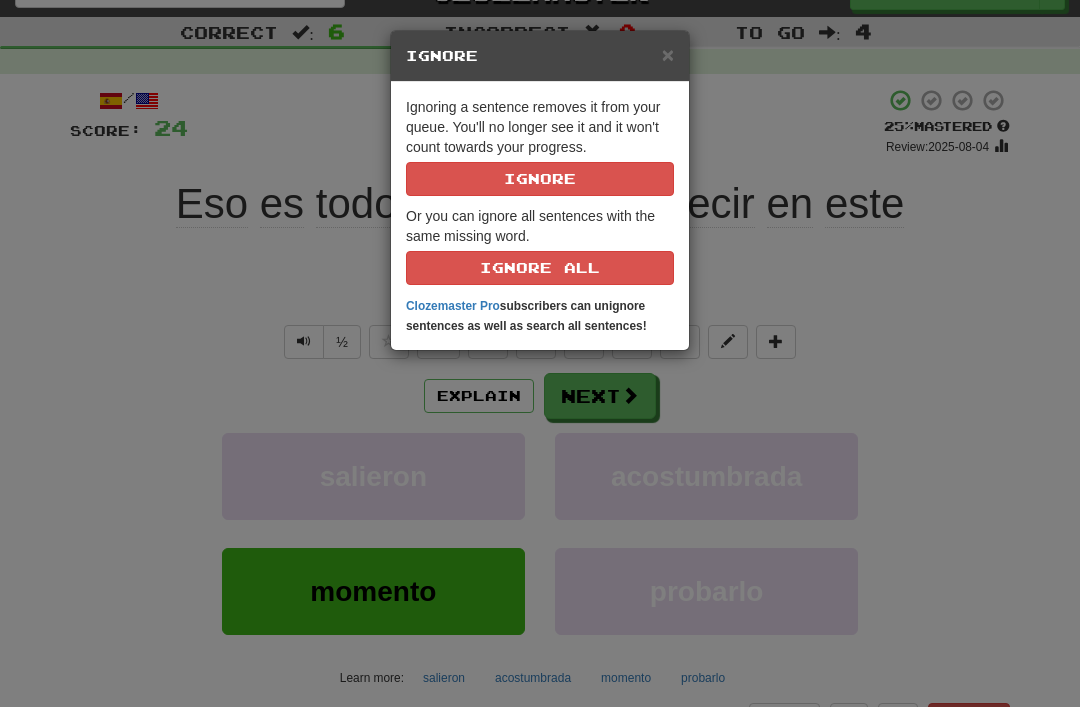 click on "Ignore" at bounding box center [540, 179] 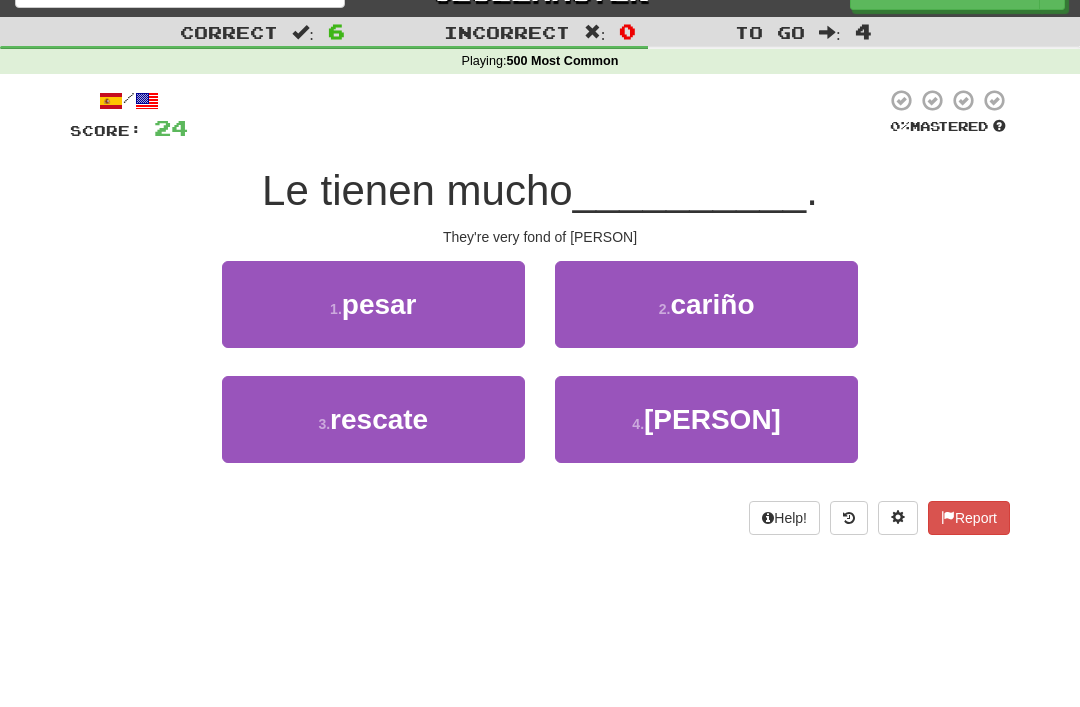 click on "2 .  cariño" at bounding box center (706, 304) 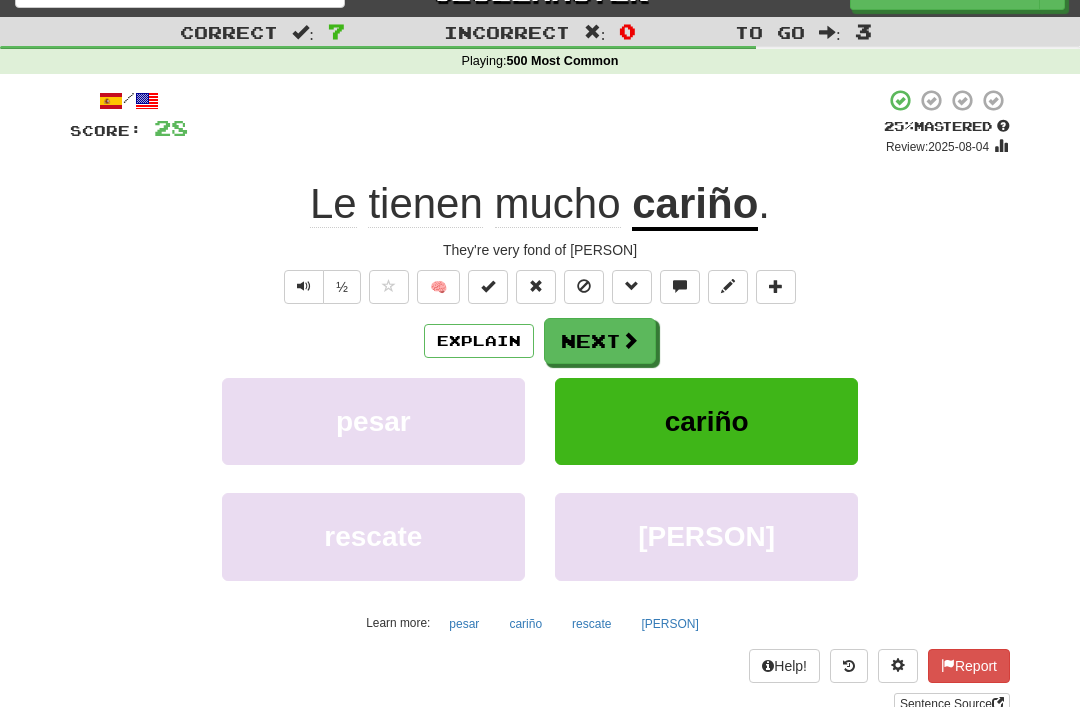 click at bounding box center [584, 287] 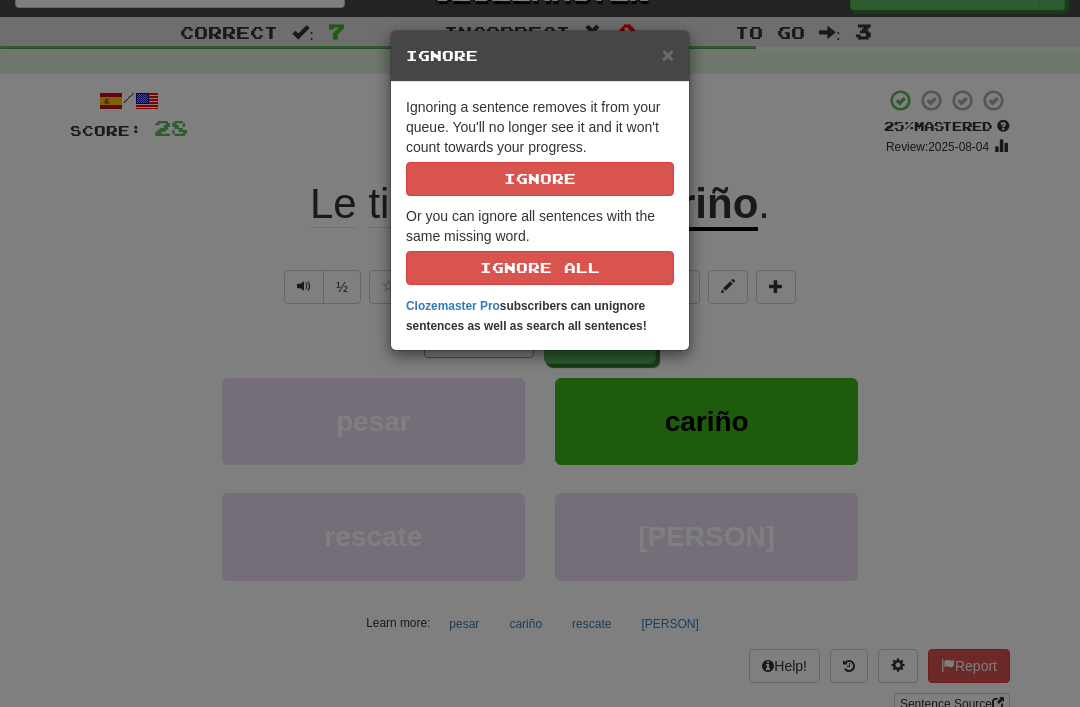 click on "Ignore" at bounding box center (540, 179) 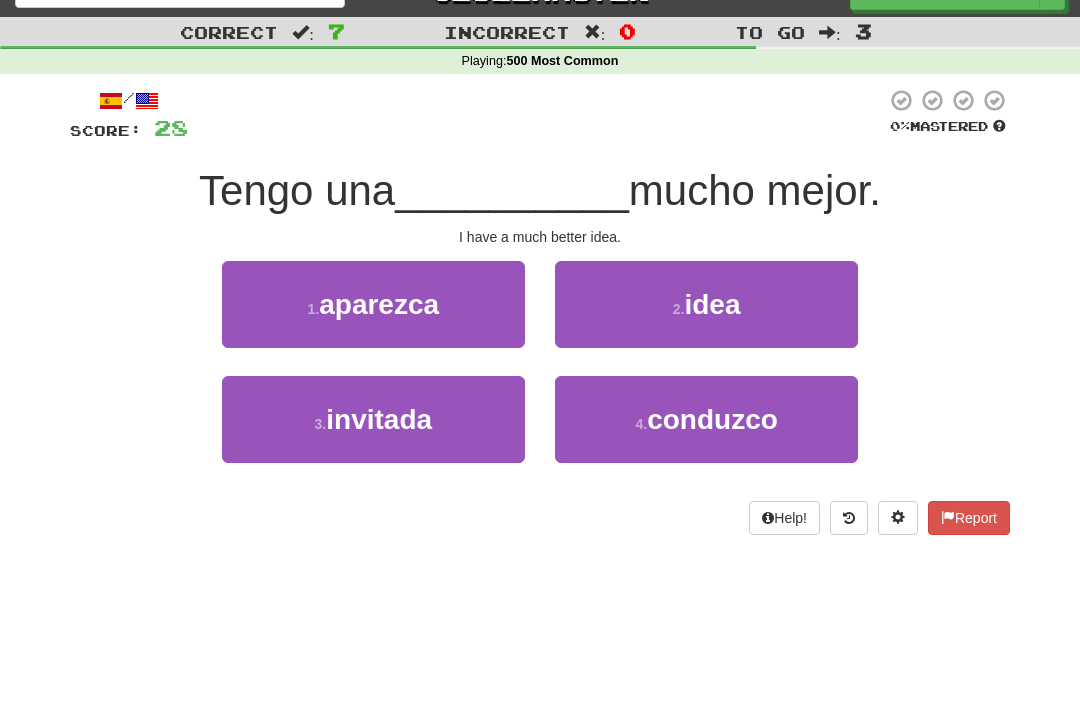 click on "idea" at bounding box center [712, 304] 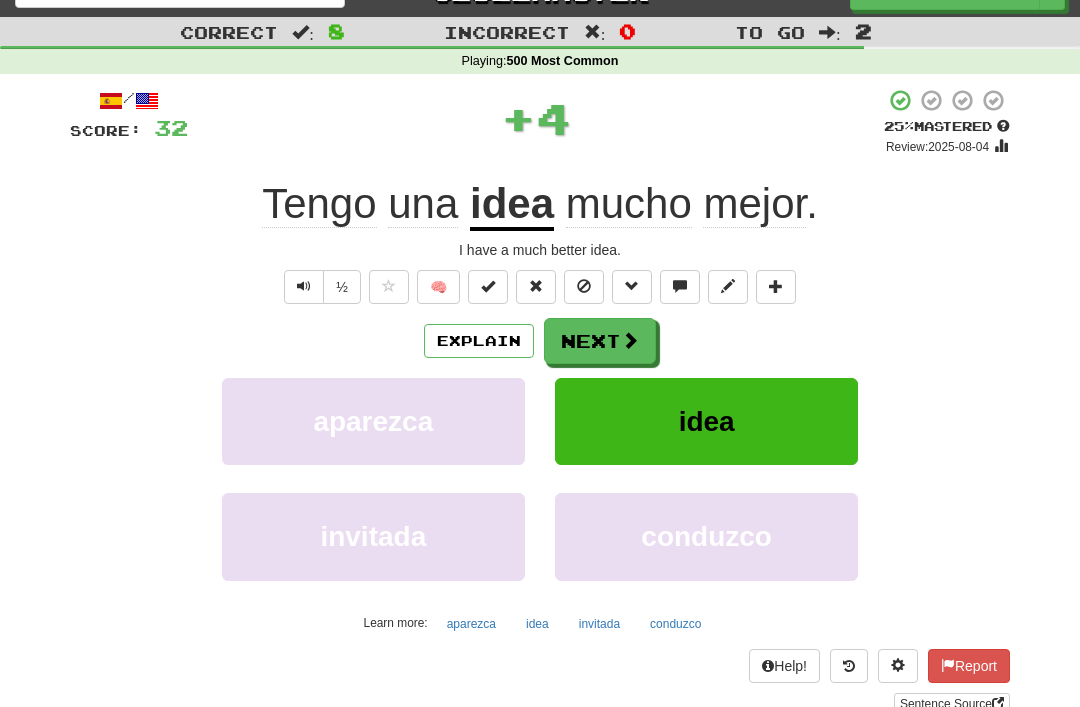 click at bounding box center (584, 286) 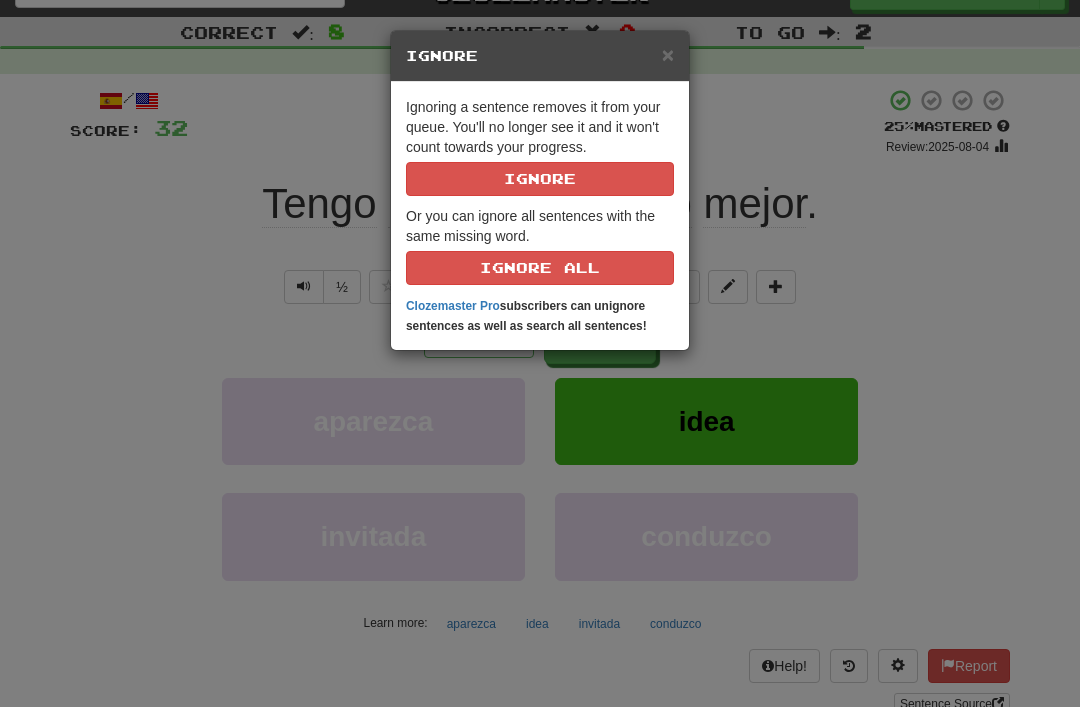 click on "Ignore" at bounding box center (540, 179) 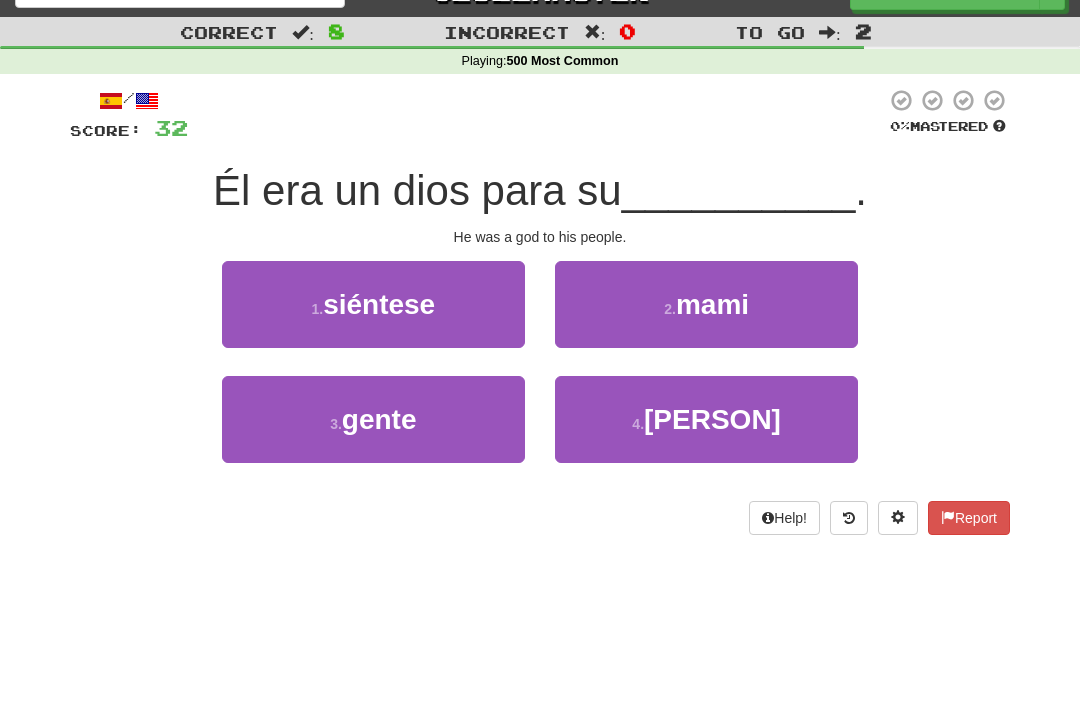 click on "gente" at bounding box center (379, 419) 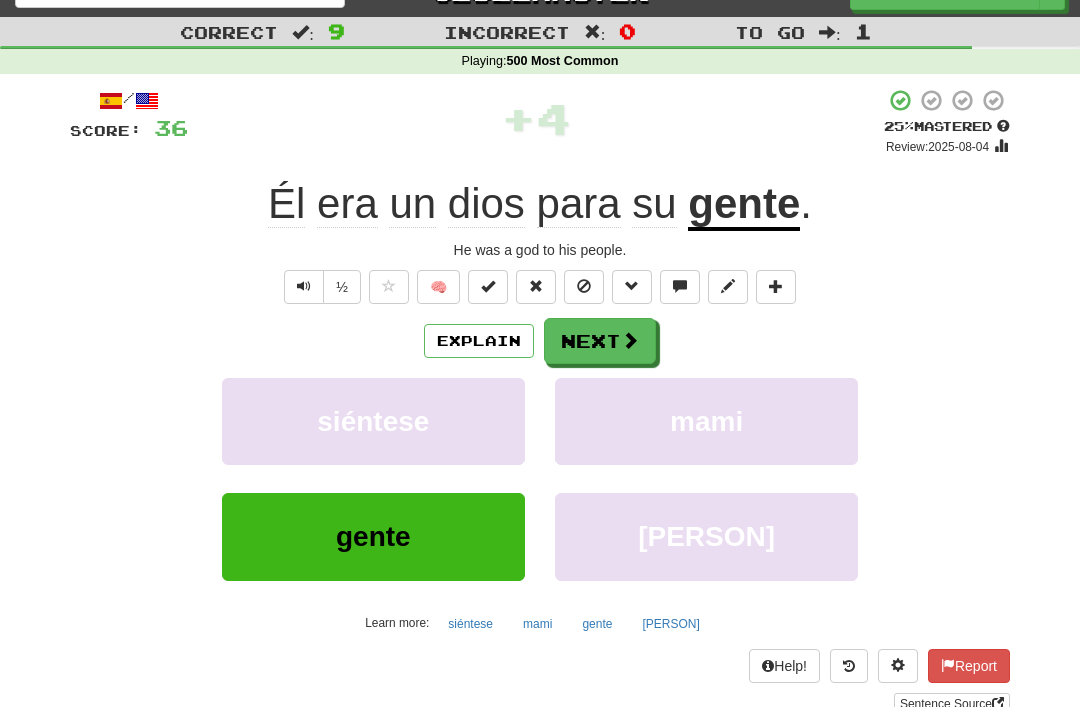 click at bounding box center (584, 287) 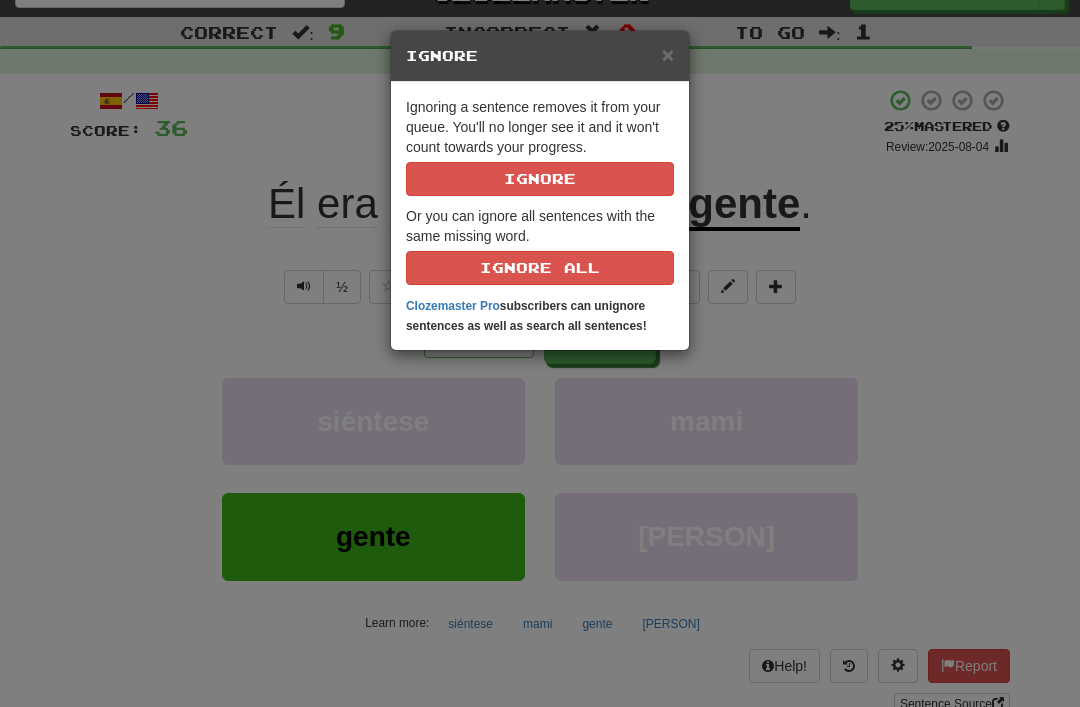 click on "Ignore" at bounding box center [540, 179] 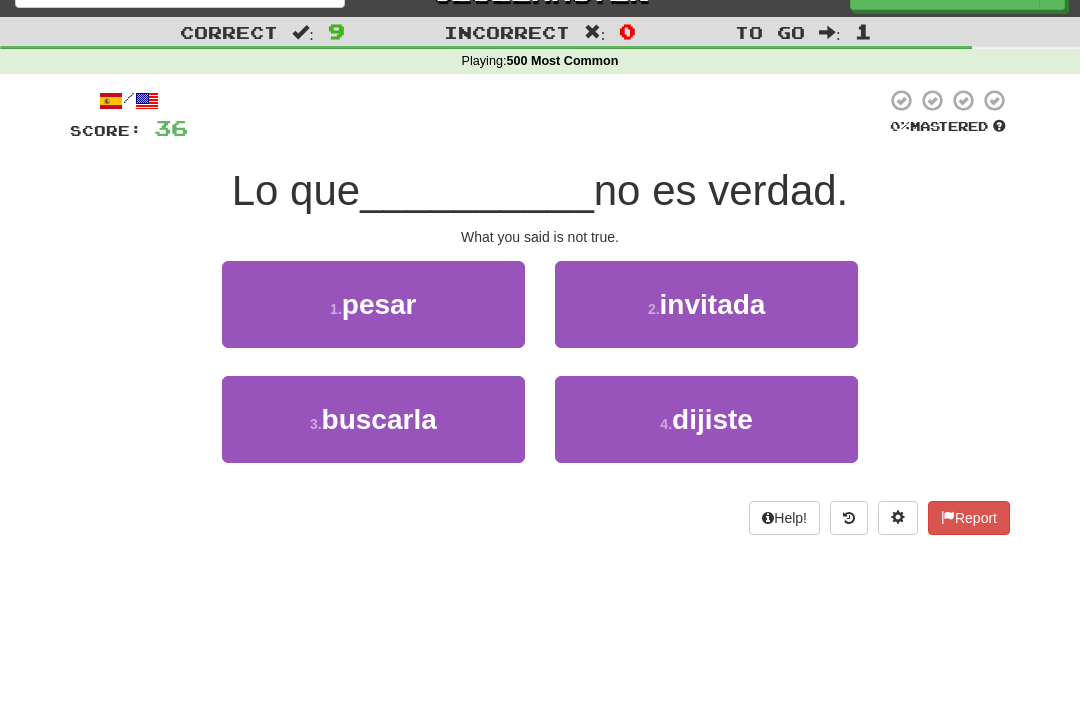 click on "dijiste" at bounding box center (712, 419) 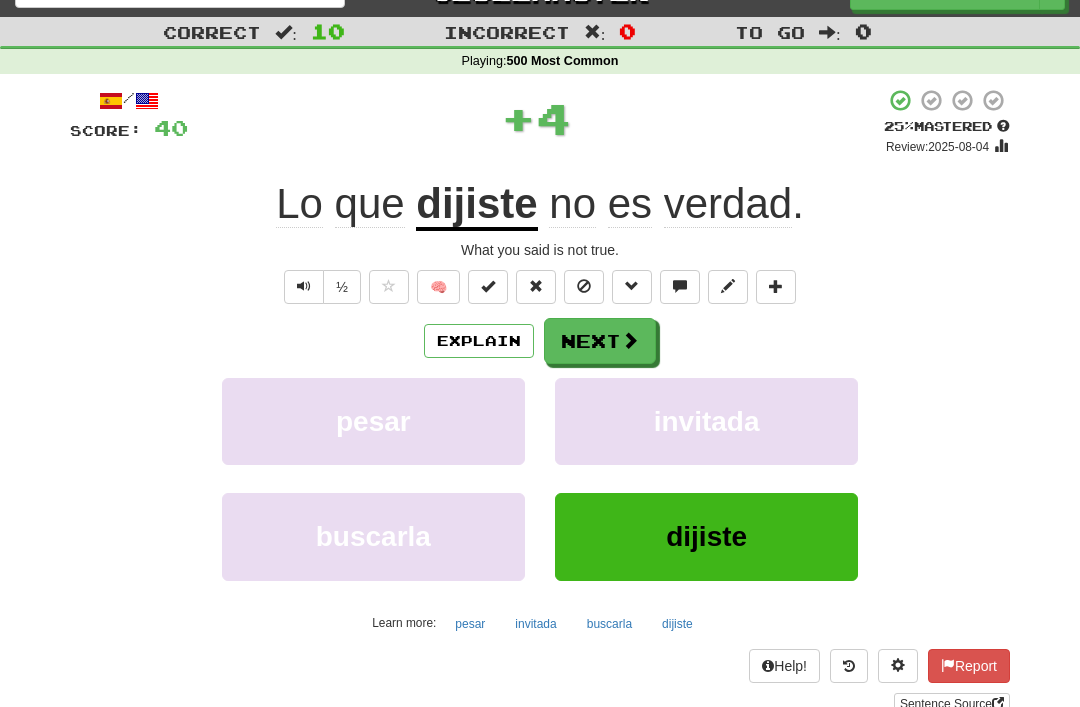 click at bounding box center (584, 286) 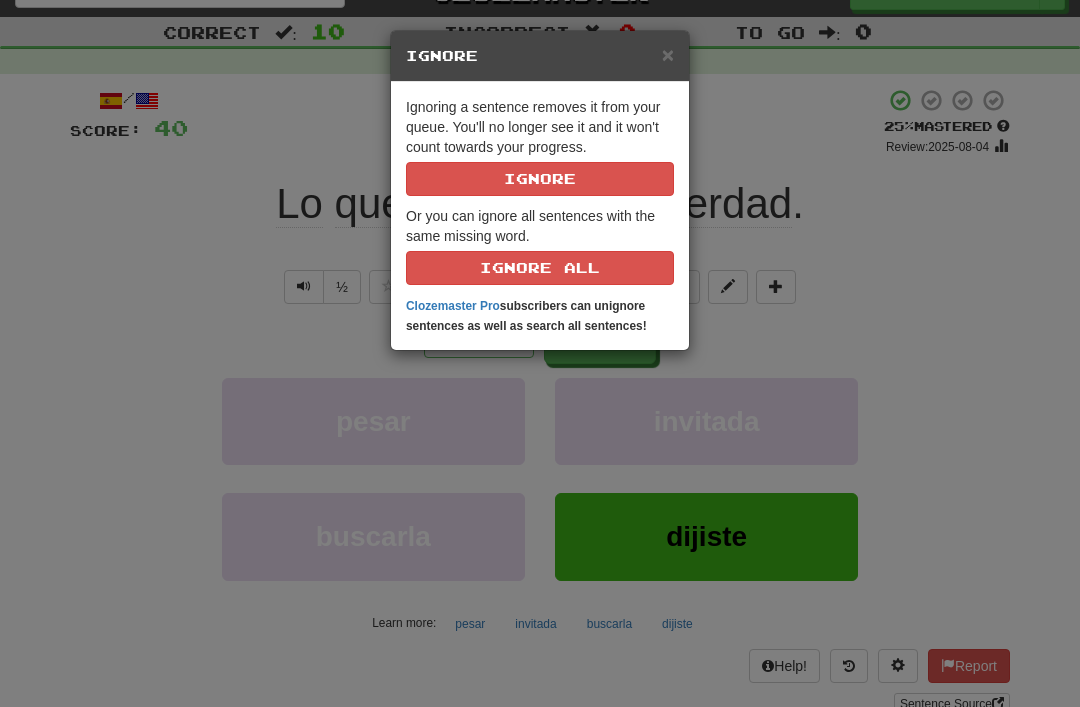 click on "Ignore" at bounding box center (540, 179) 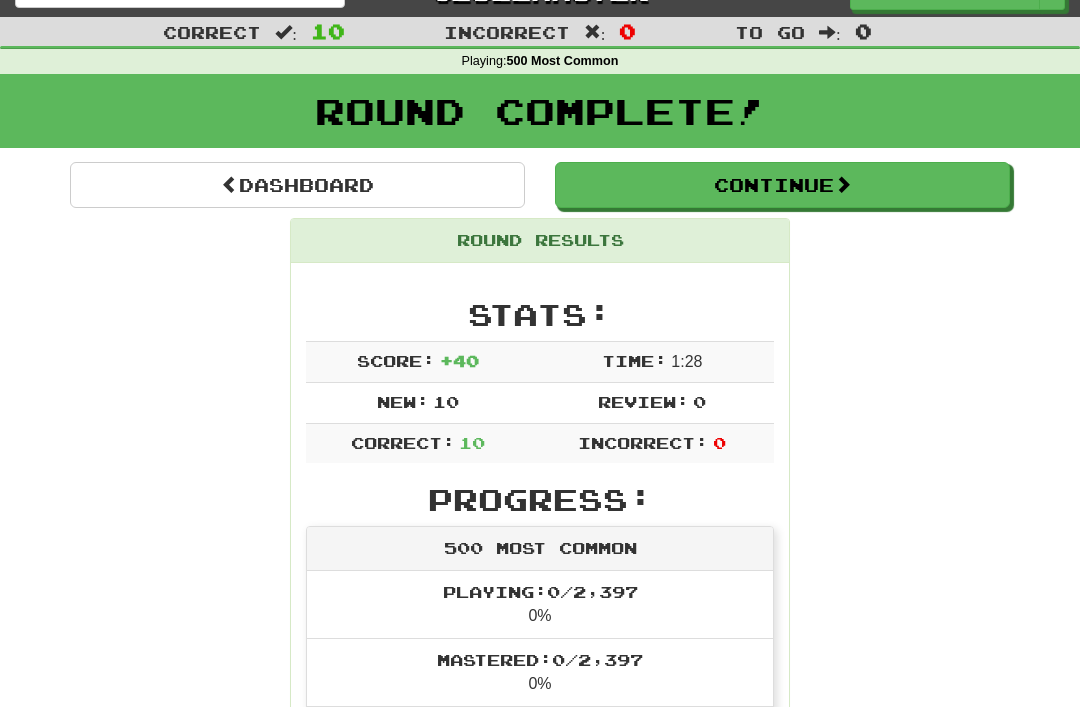 click on "Continue" at bounding box center [782, 185] 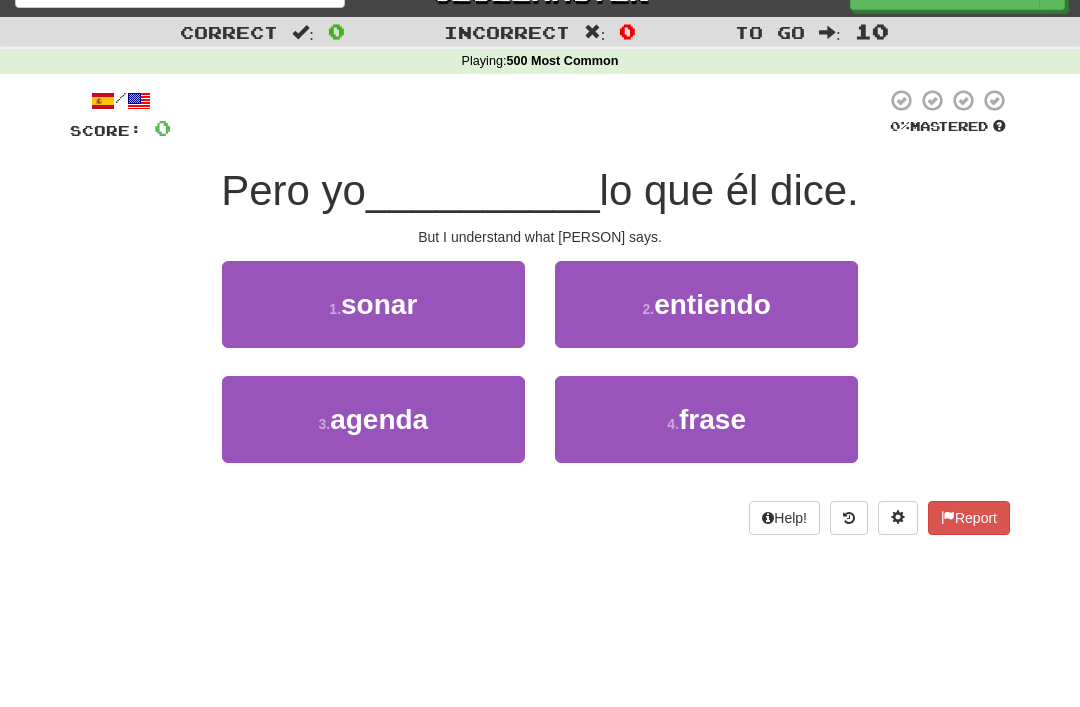 click on "entiendo" at bounding box center [712, 304] 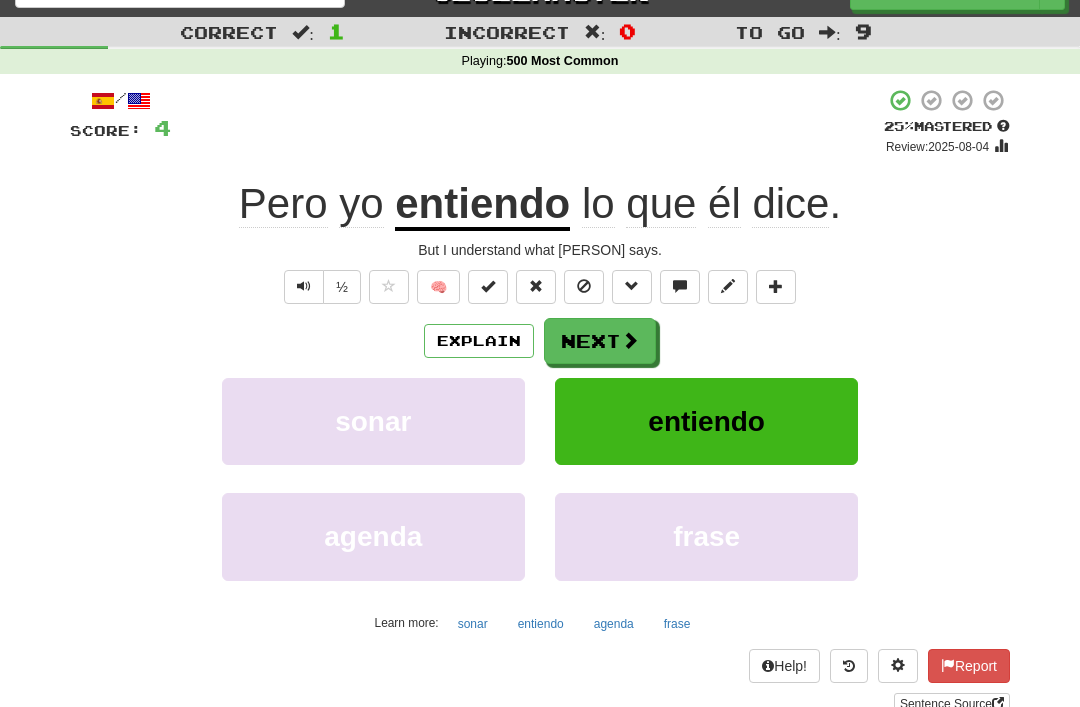 click at bounding box center (584, 287) 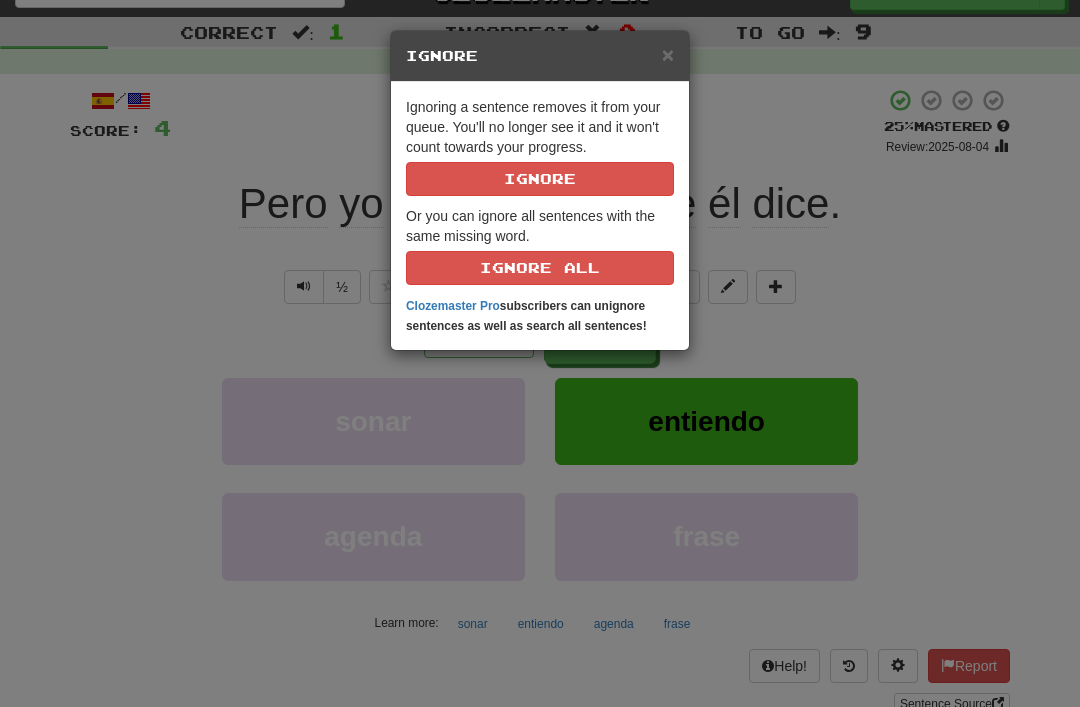 click on "Ignore" at bounding box center (540, 179) 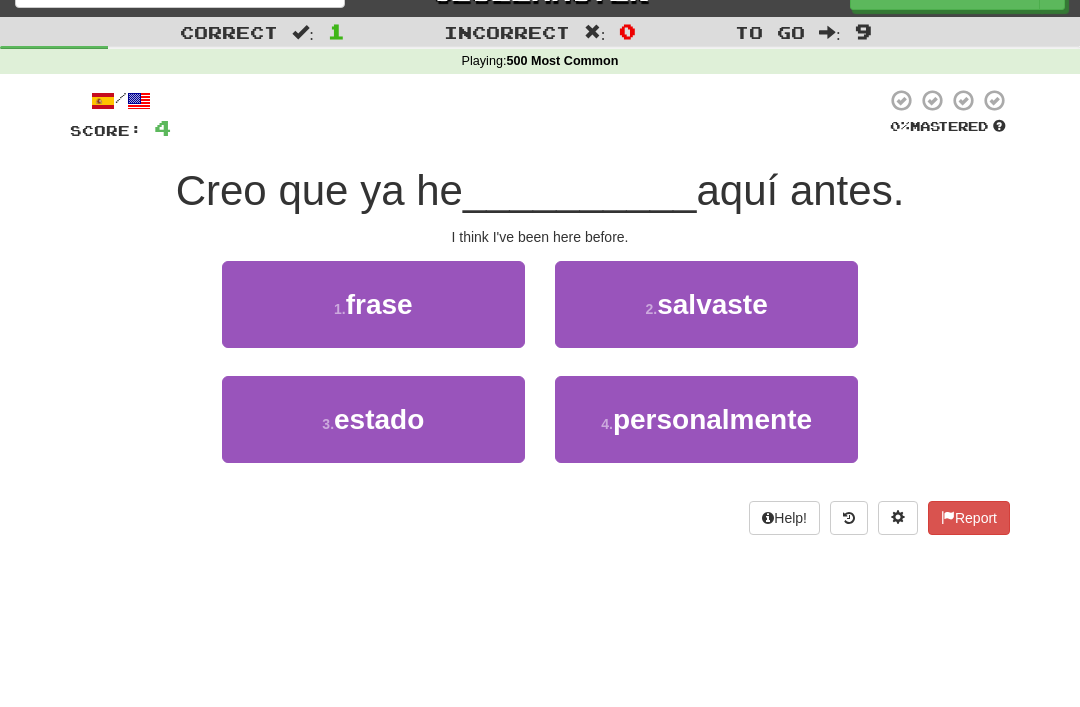 click on "estado" at bounding box center (379, 419) 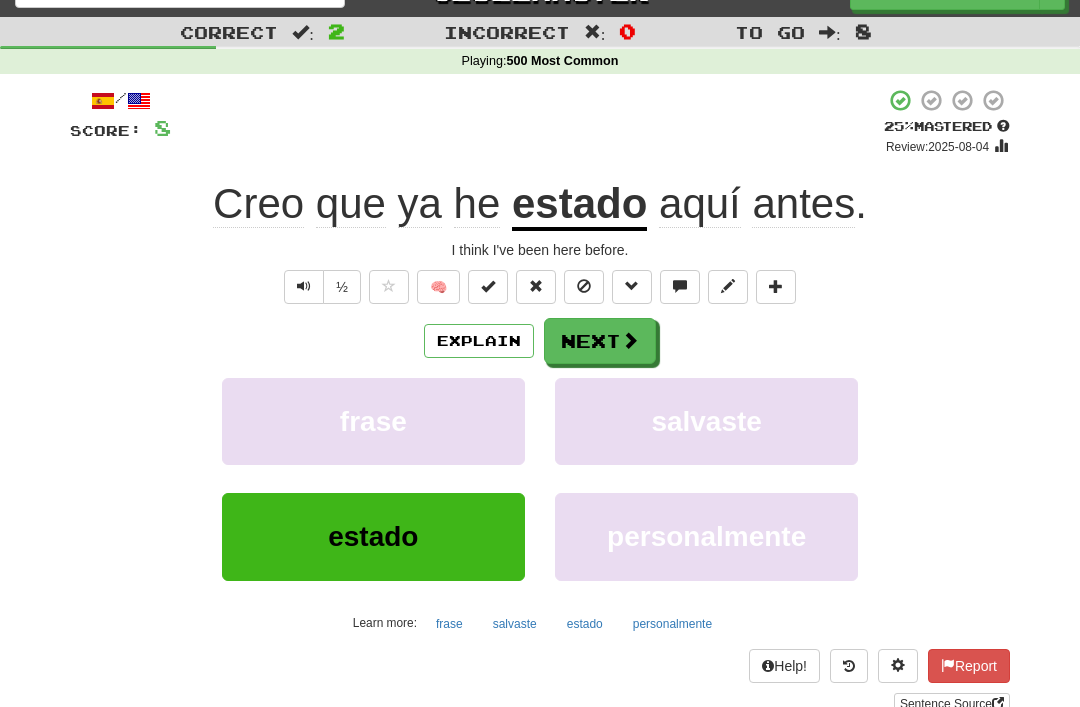 click at bounding box center (584, 286) 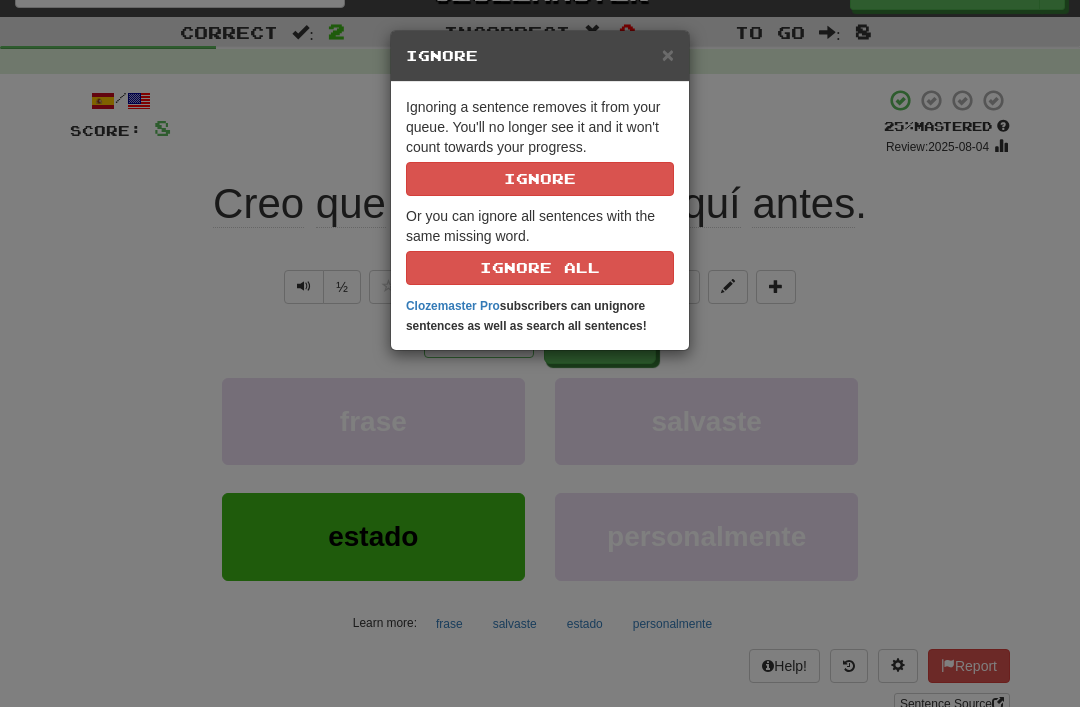click on "Ignore" at bounding box center [540, 179] 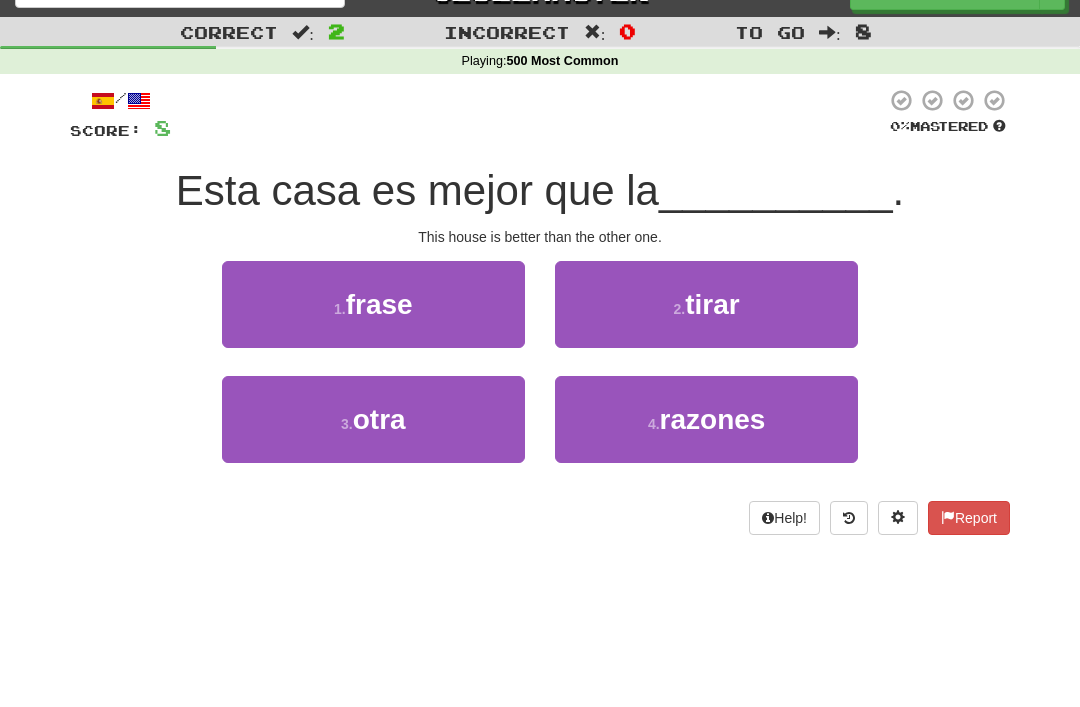 click on "3 ." at bounding box center (347, 424) 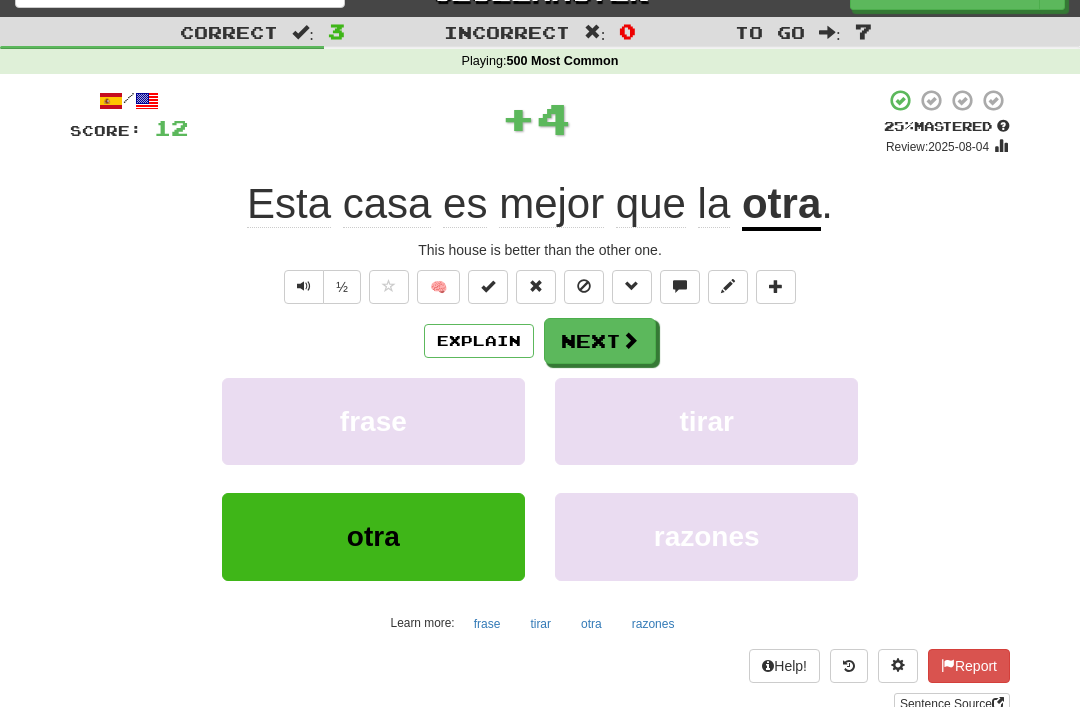 click at bounding box center [584, 286] 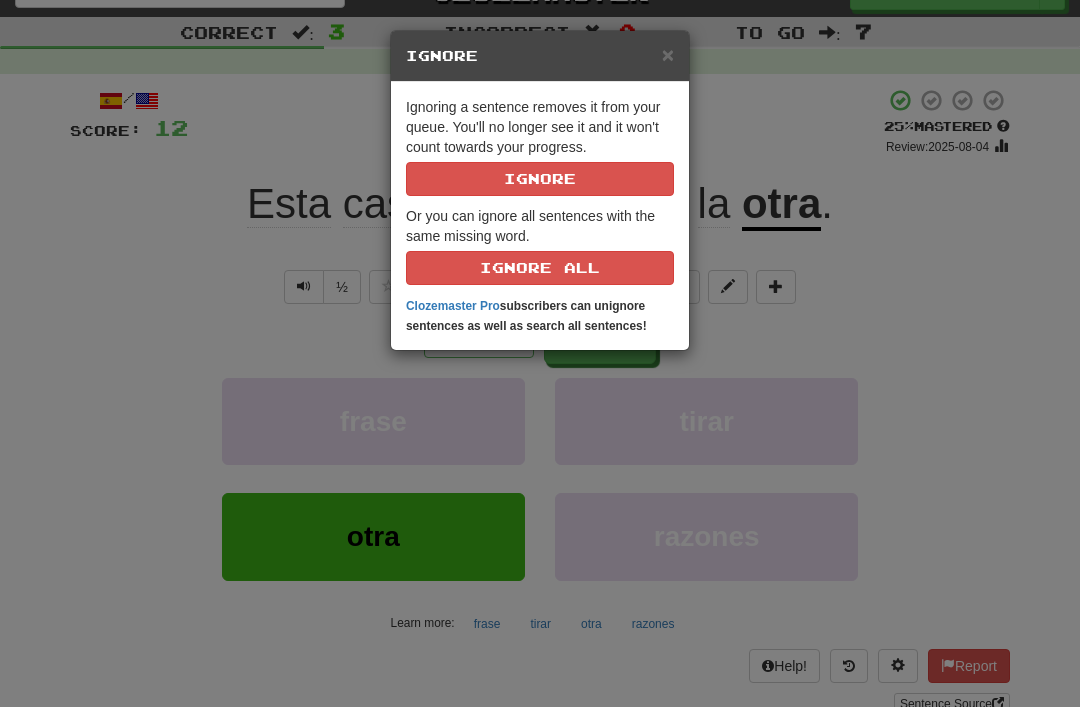 click on "Ignoring a sentence removes it from your queue. You'll no longer see it and it won't count towards your progress. Ignore" at bounding box center (540, 146) 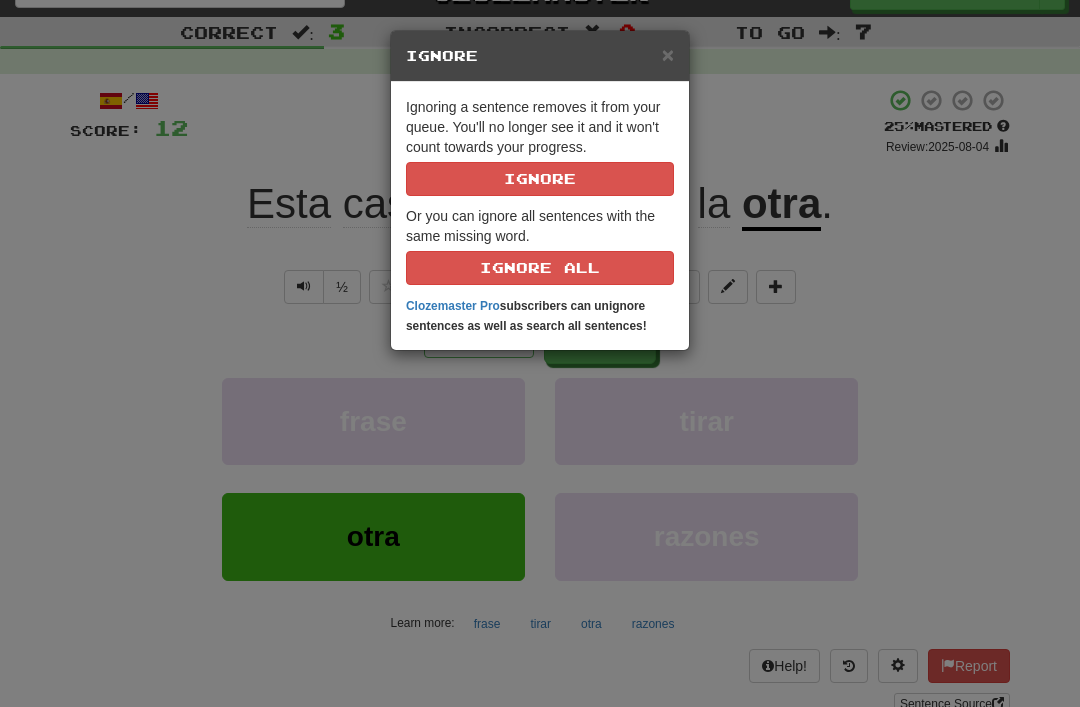 click on "Ignore" at bounding box center [540, 179] 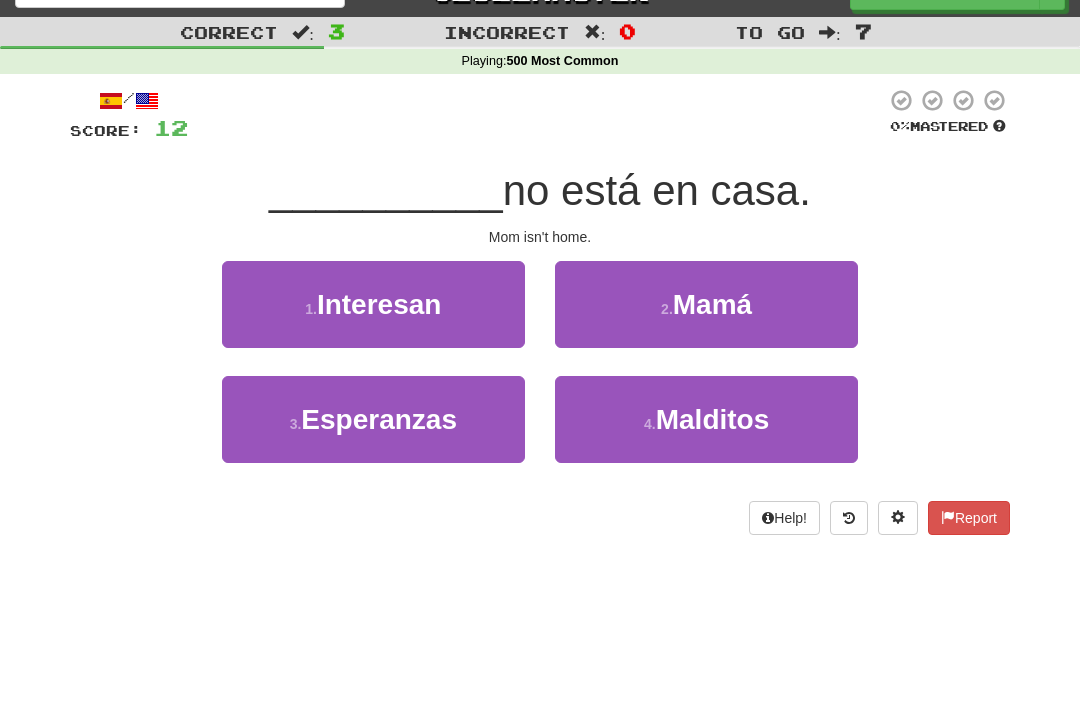 click on "2 .  Mamá" at bounding box center [706, 304] 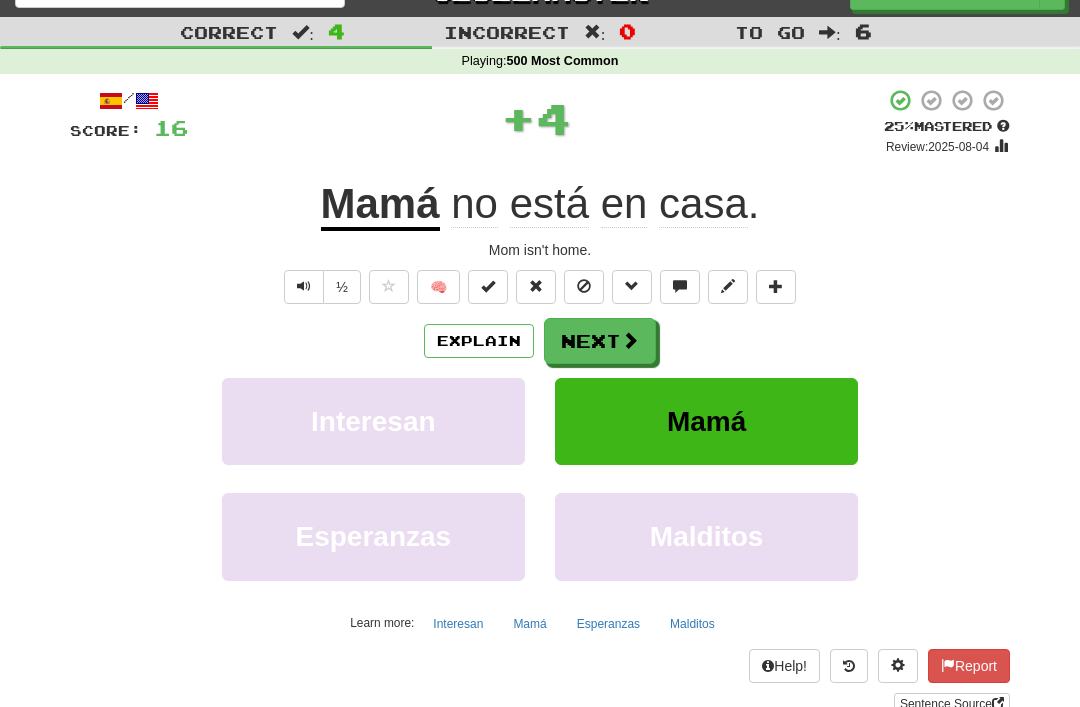 click at bounding box center [584, 286] 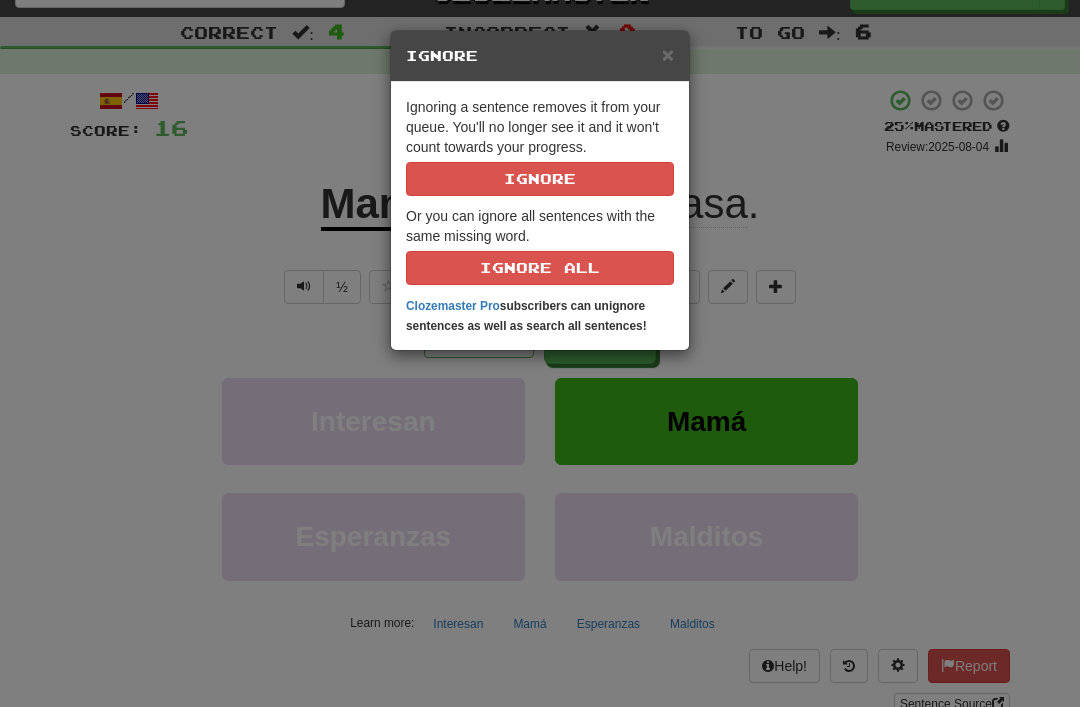 click on "Ignore" at bounding box center [540, 179] 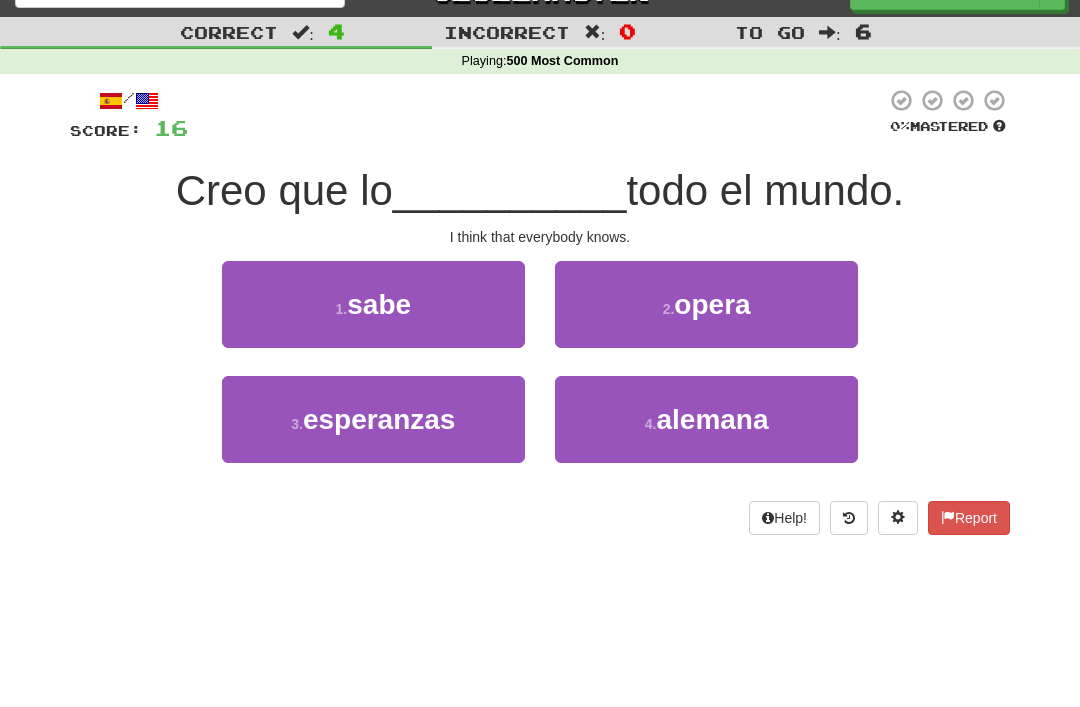click on "sabe" at bounding box center [379, 304] 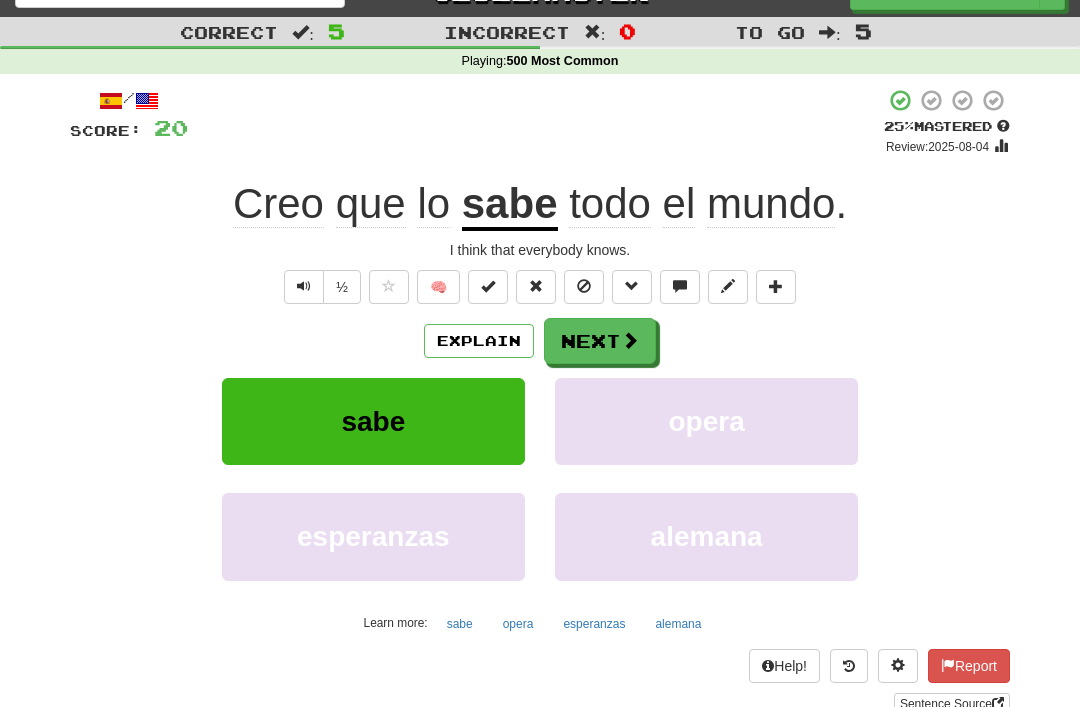 click at bounding box center (584, 286) 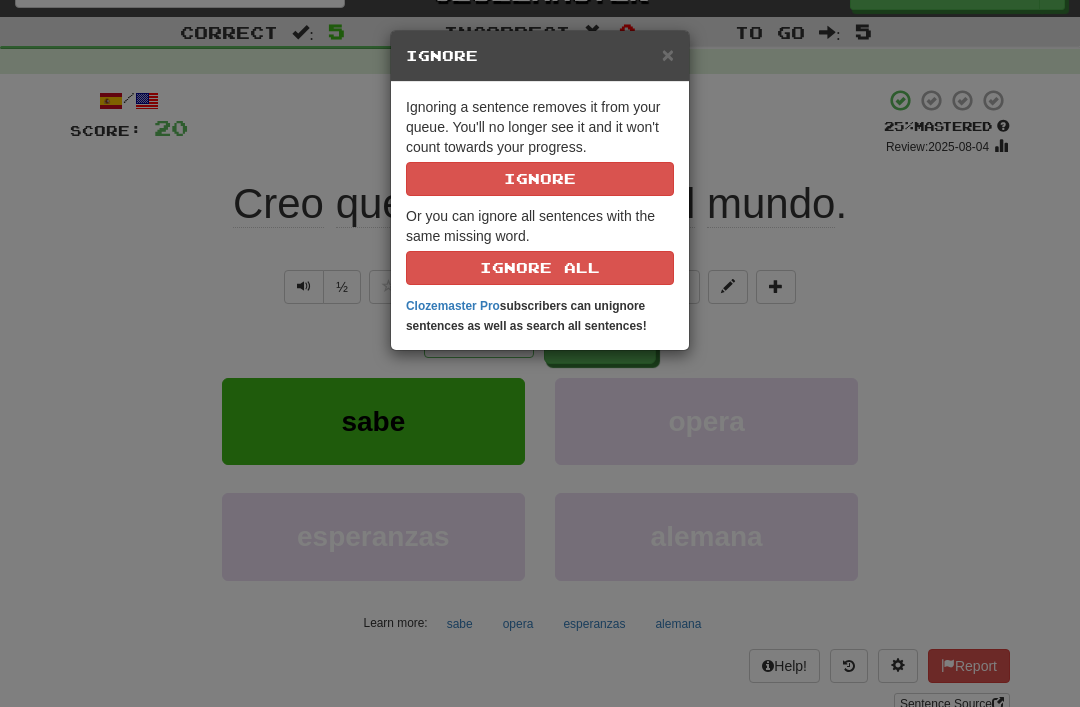 click on "Ignore" at bounding box center [540, 179] 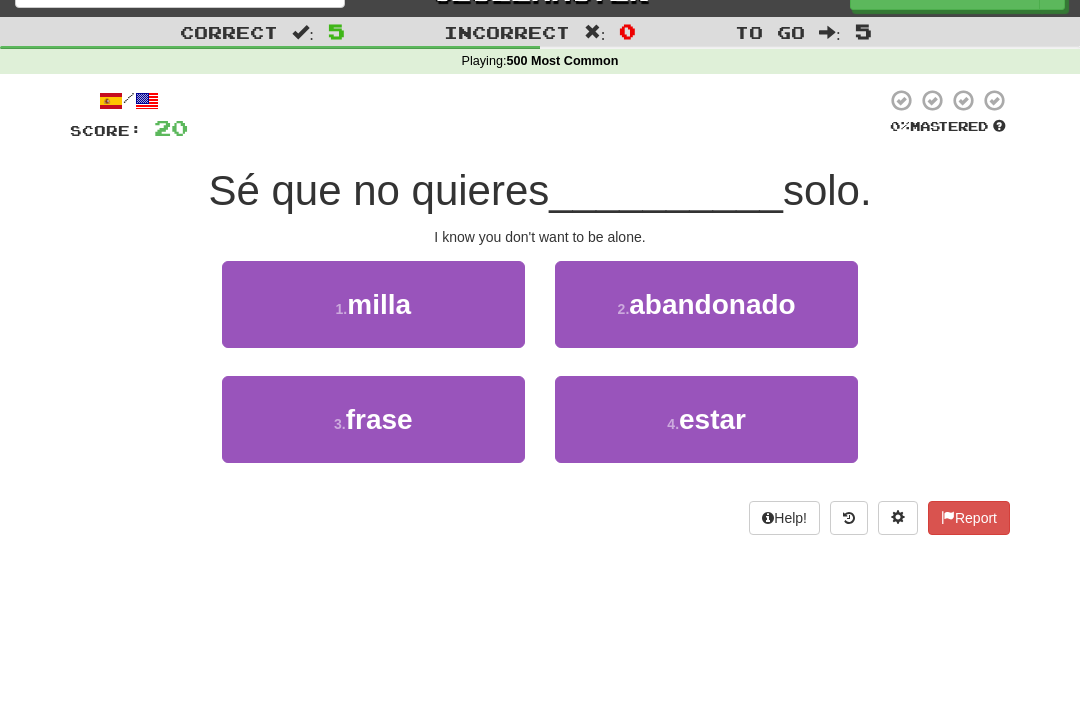 click on "4 .  estar" at bounding box center (706, 419) 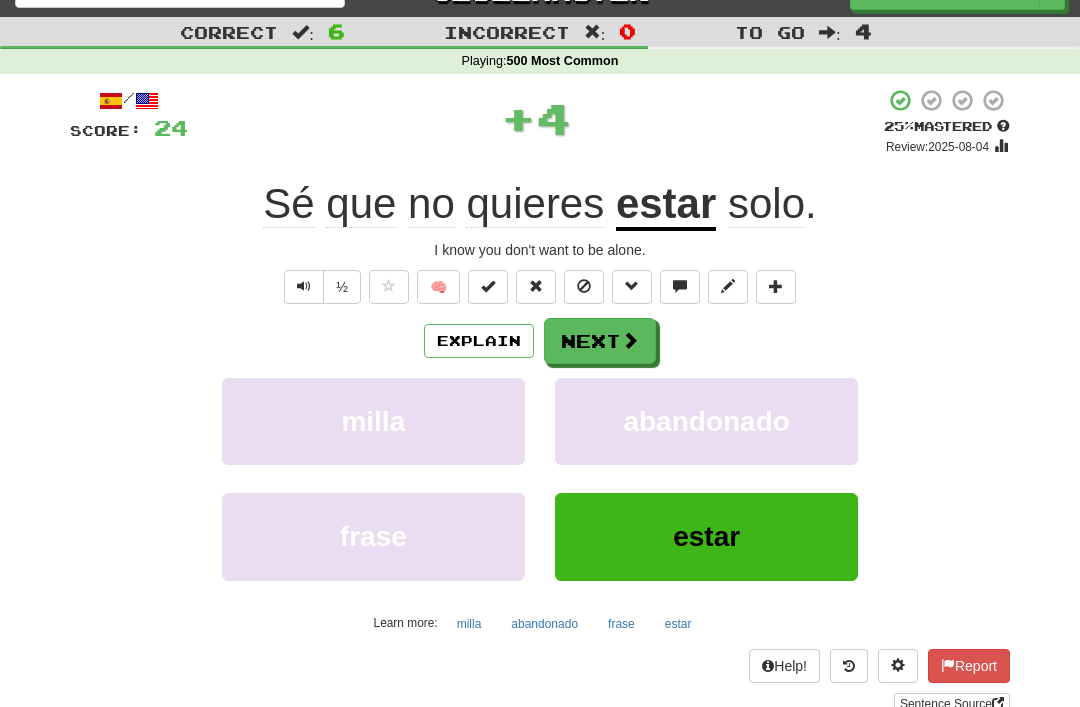 click at bounding box center (536, 287) 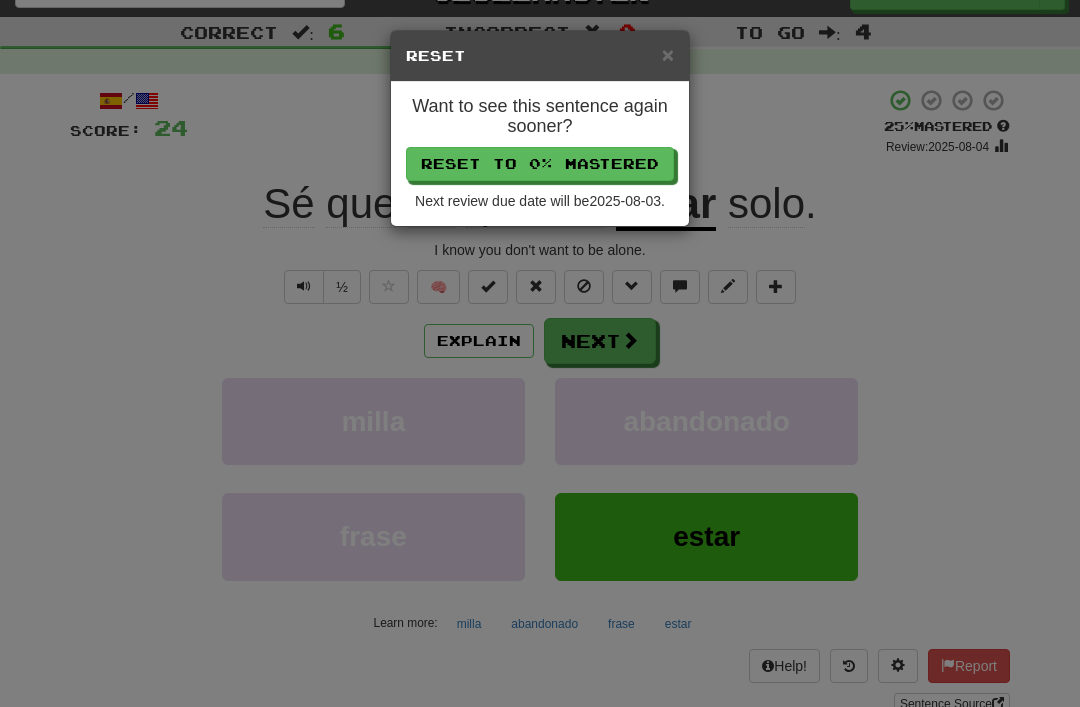 click on "× Reset Want to see this sentence again sooner? Reset to 0% Mastered Next review due date will be  2025-08-03 ." at bounding box center (540, 353) 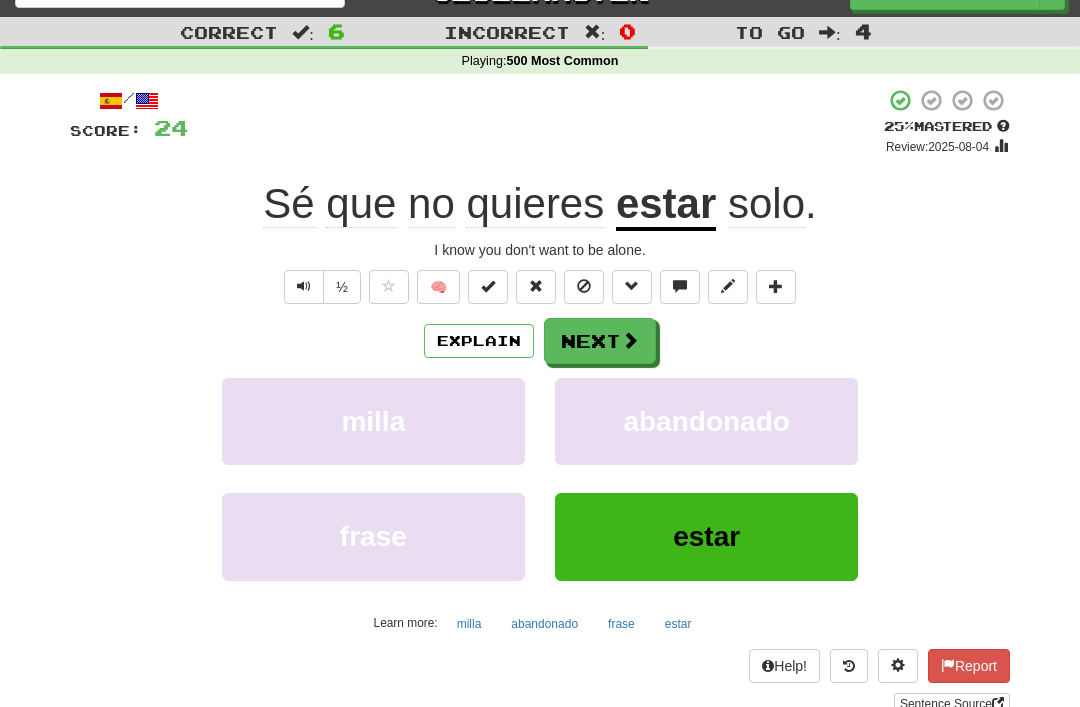 click at bounding box center (584, 287) 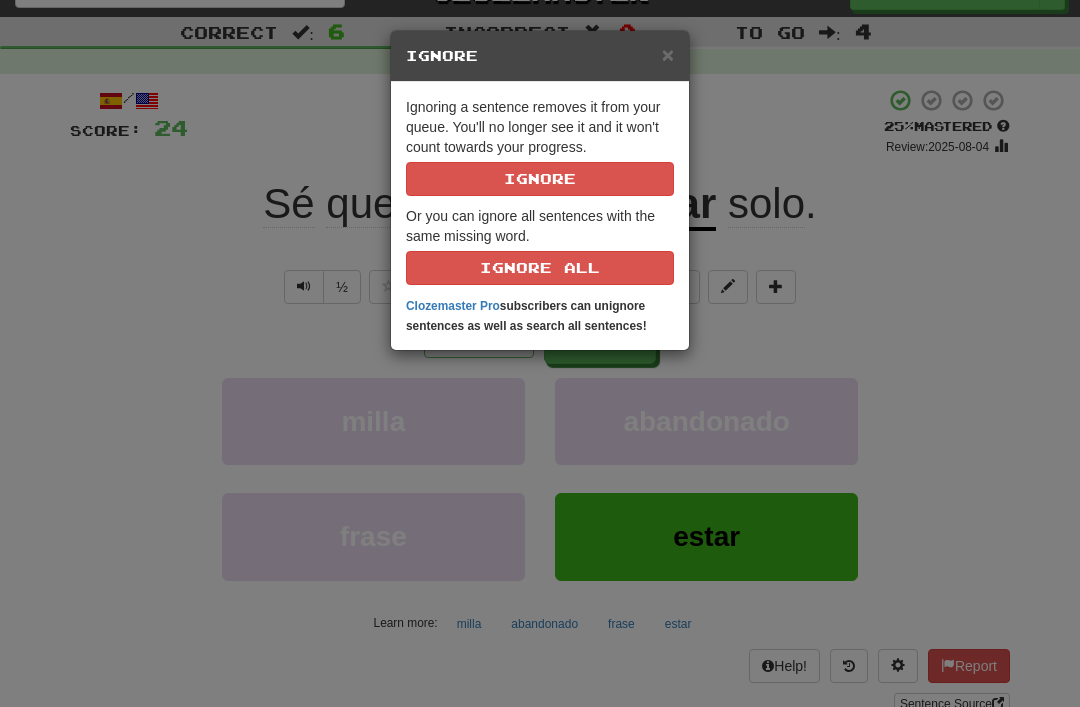click on "Ignore" at bounding box center [540, 179] 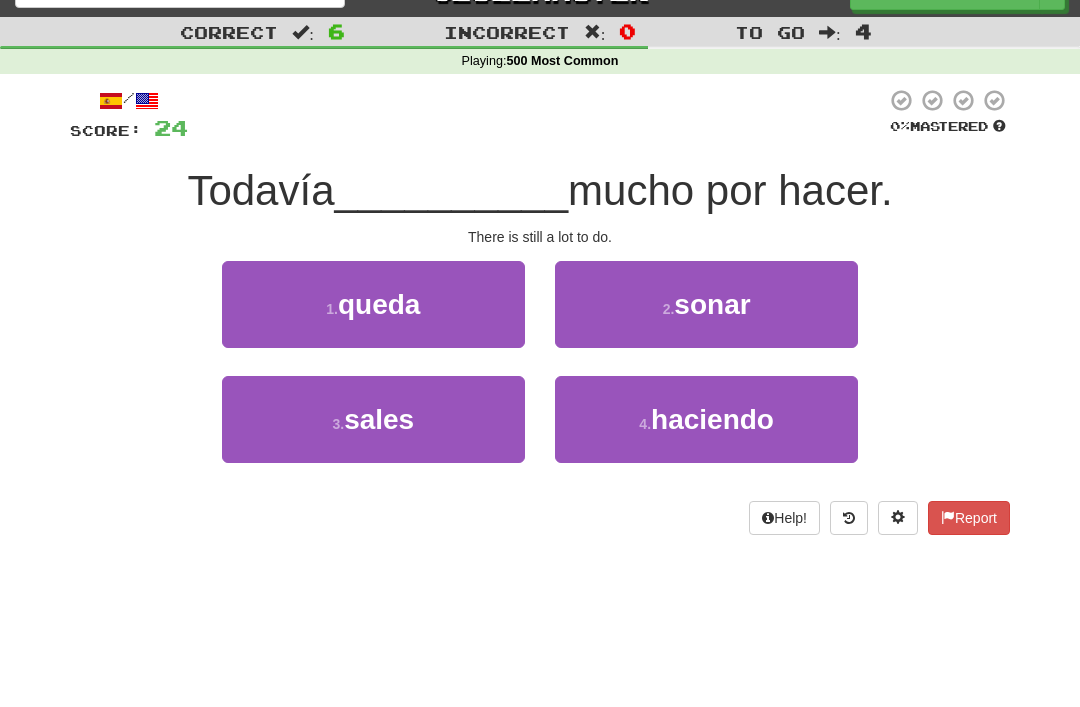 click on "queda" at bounding box center [379, 304] 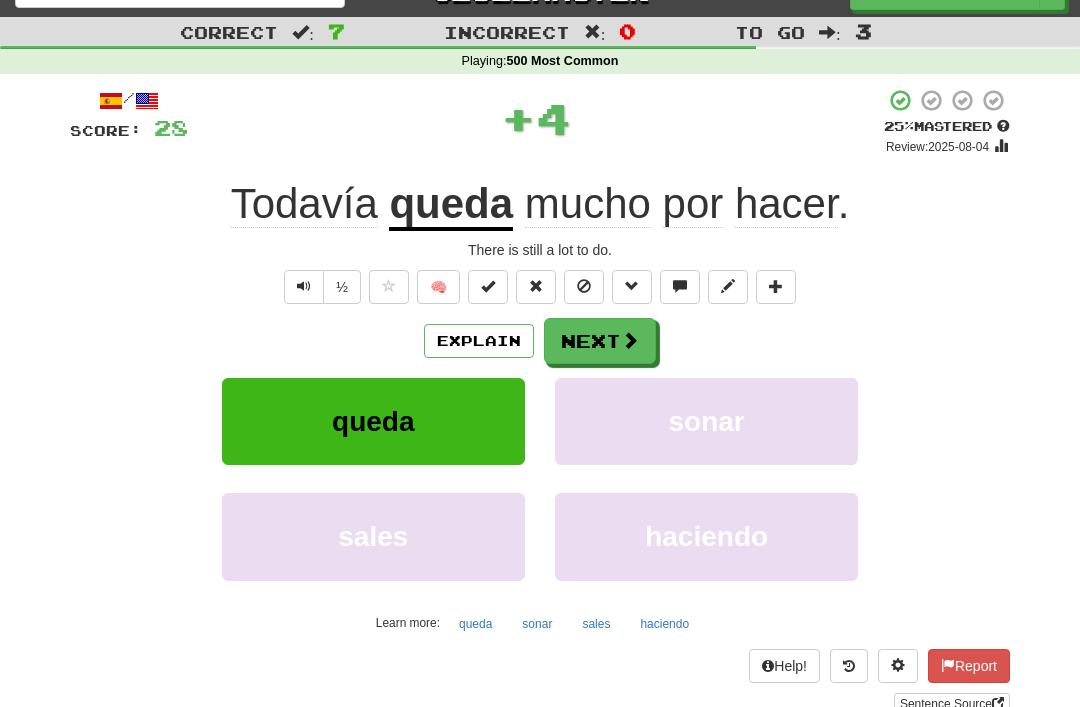 click at bounding box center [584, 286] 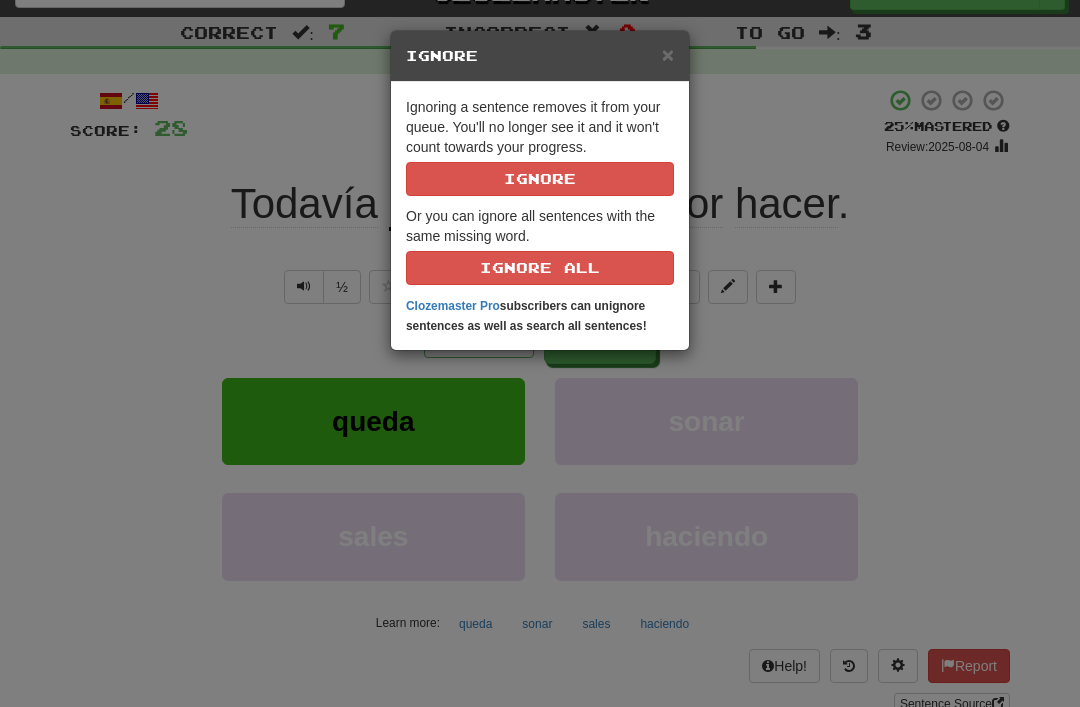 click on "Ignore" at bounding box center [540, 179] 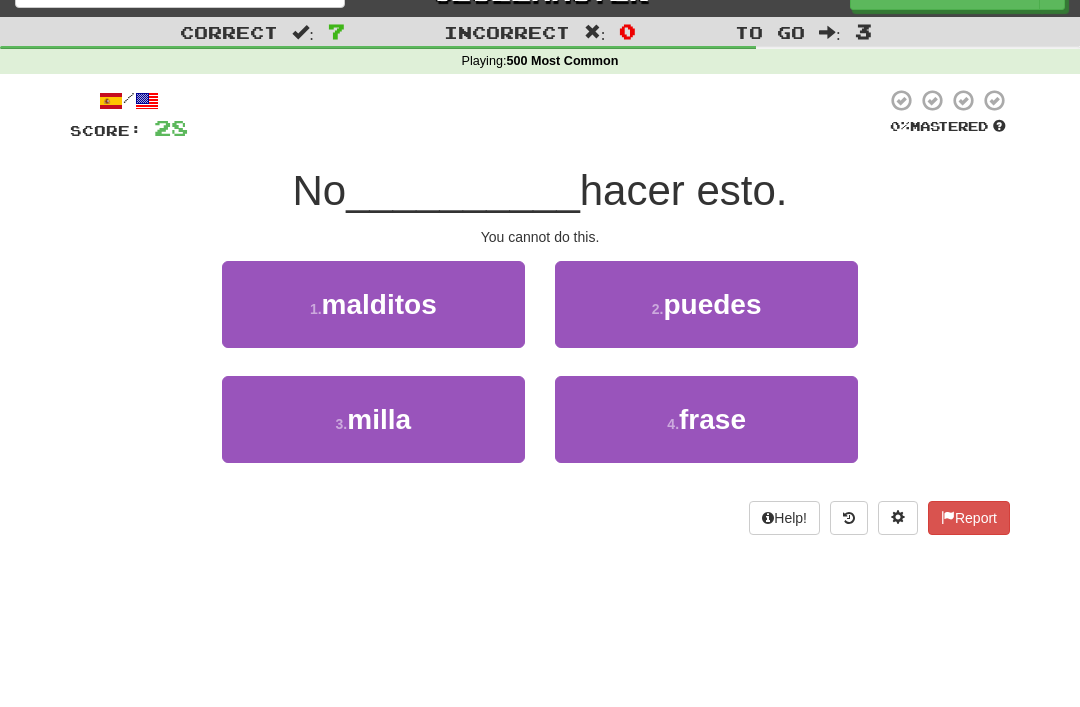 click on "2 .  puedes" at bounding box center [706, 304] 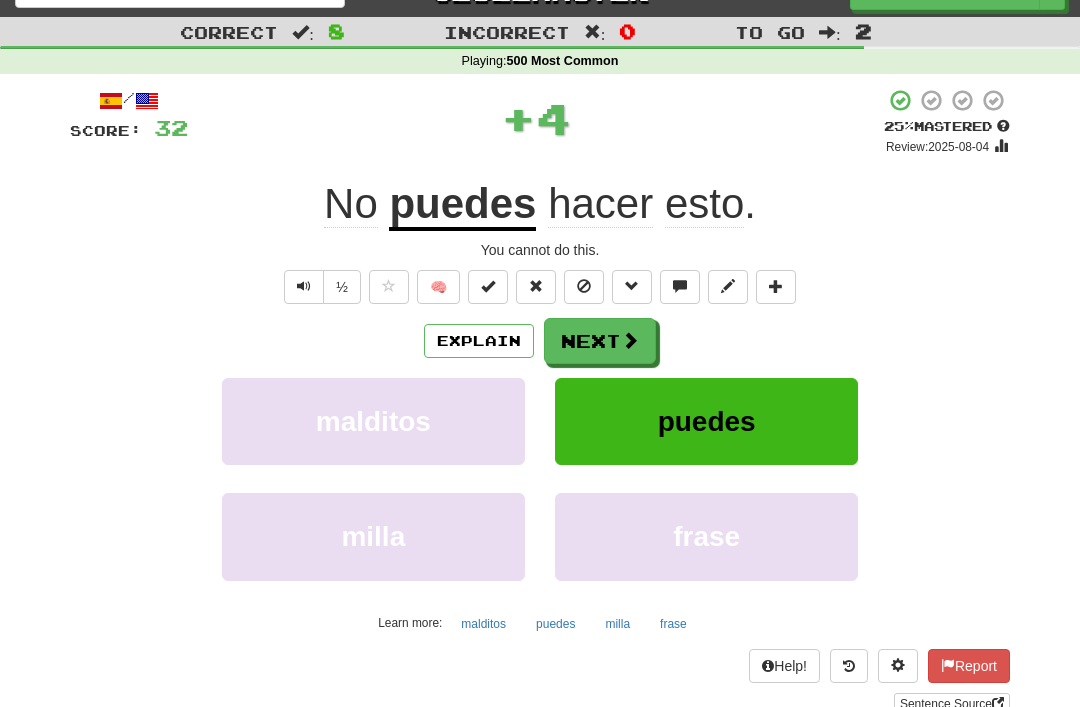 click at bounding box center [584, 286] 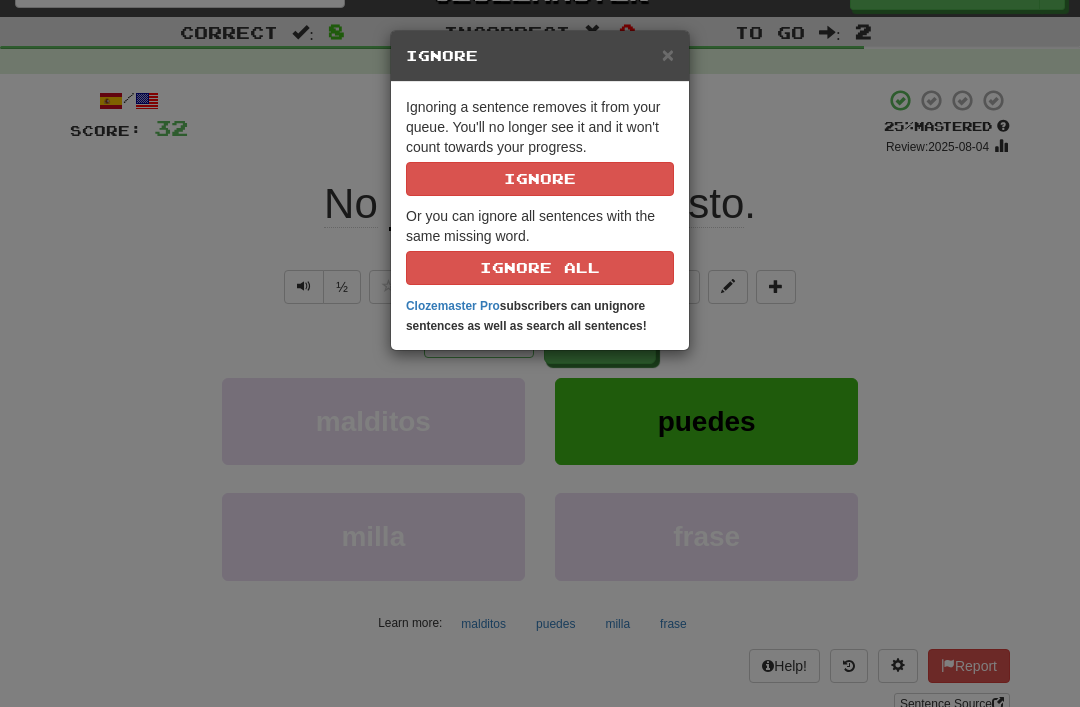 click on "Ignore" at bounding box center (540, 179) 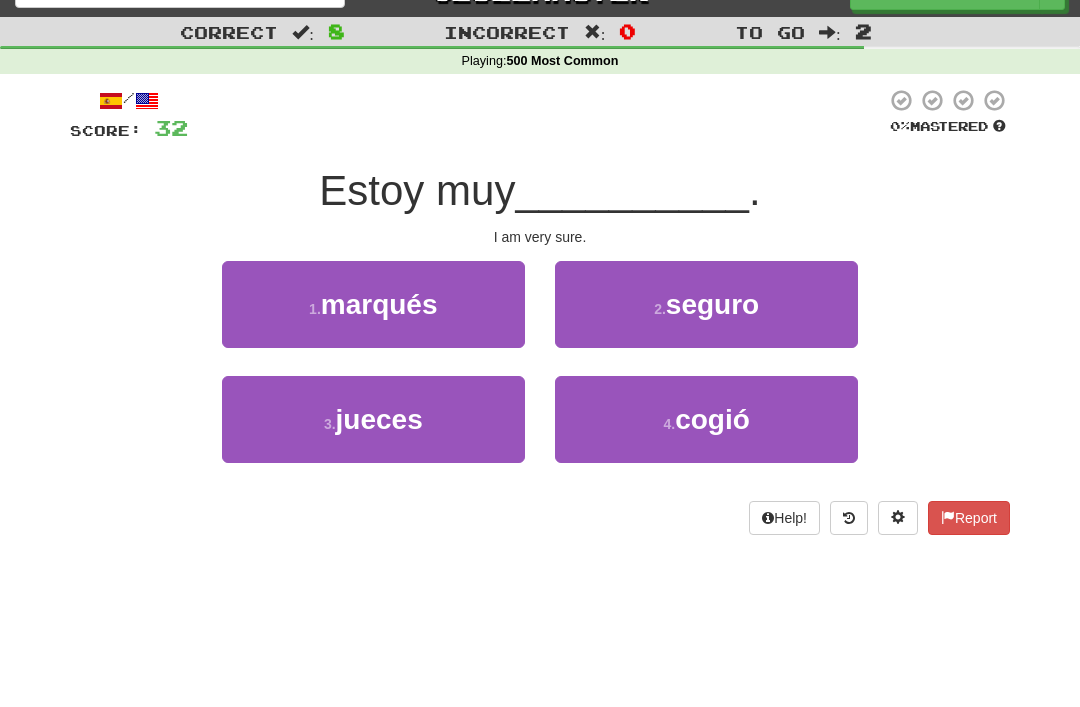 click on "2 .  seguro" at bounding box center (706, 304) 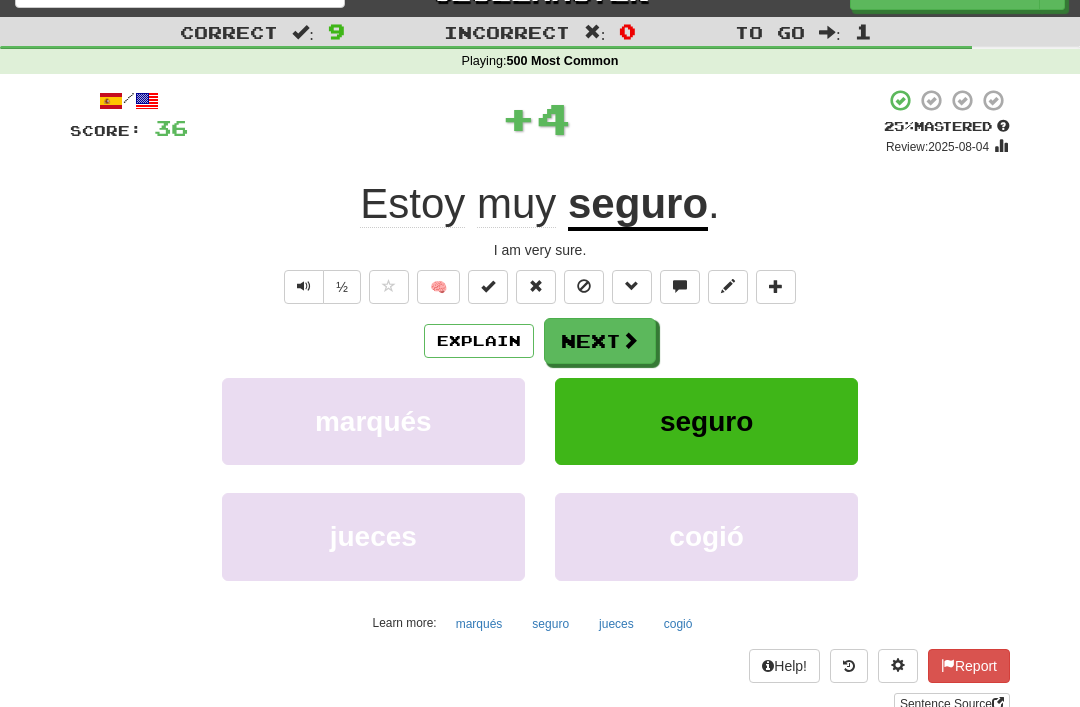 click at bounding box center [584, 286] 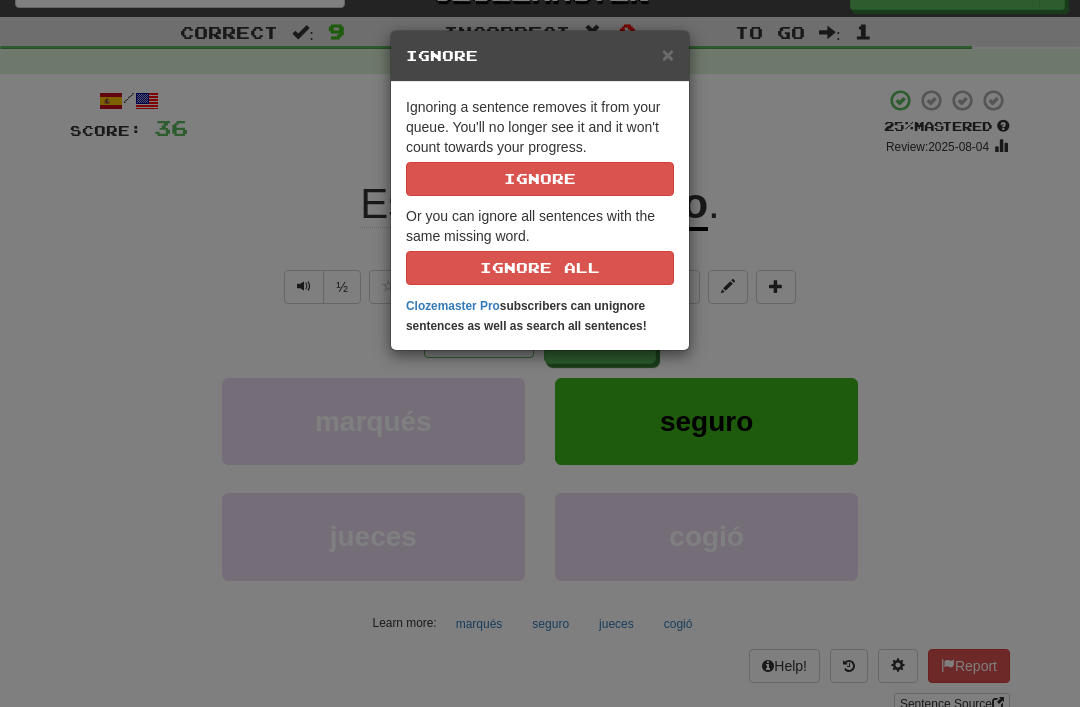 click on "Ignore" at bounding box center [540, 179] 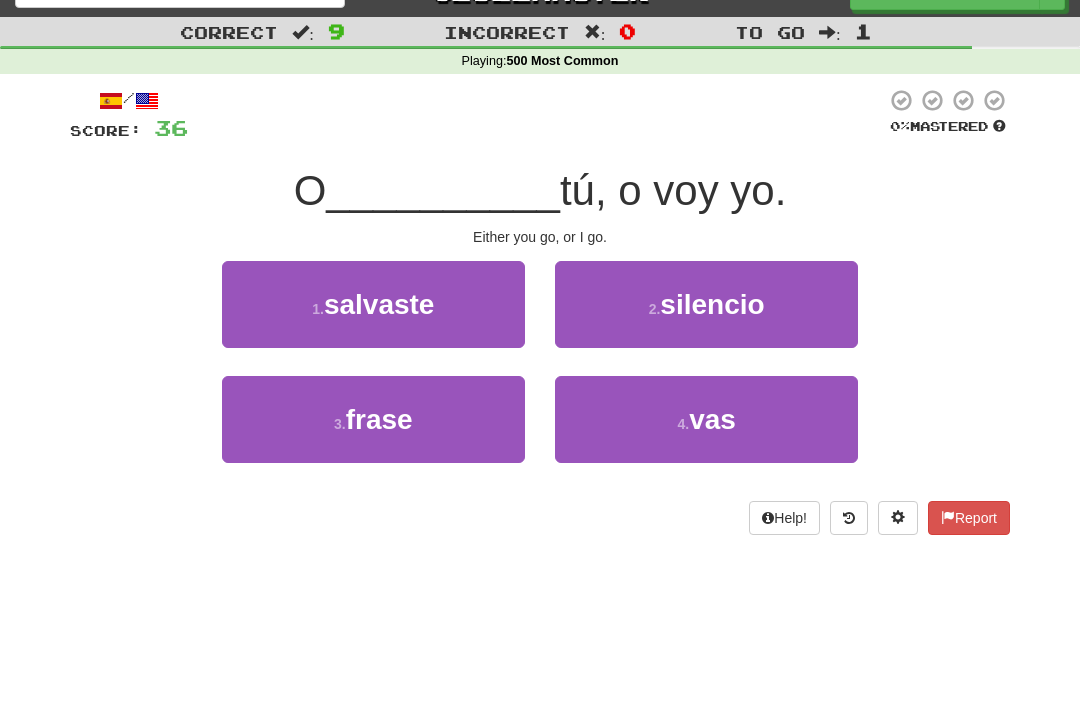 click on "4 .  vas" at bounding box center (706, 419) 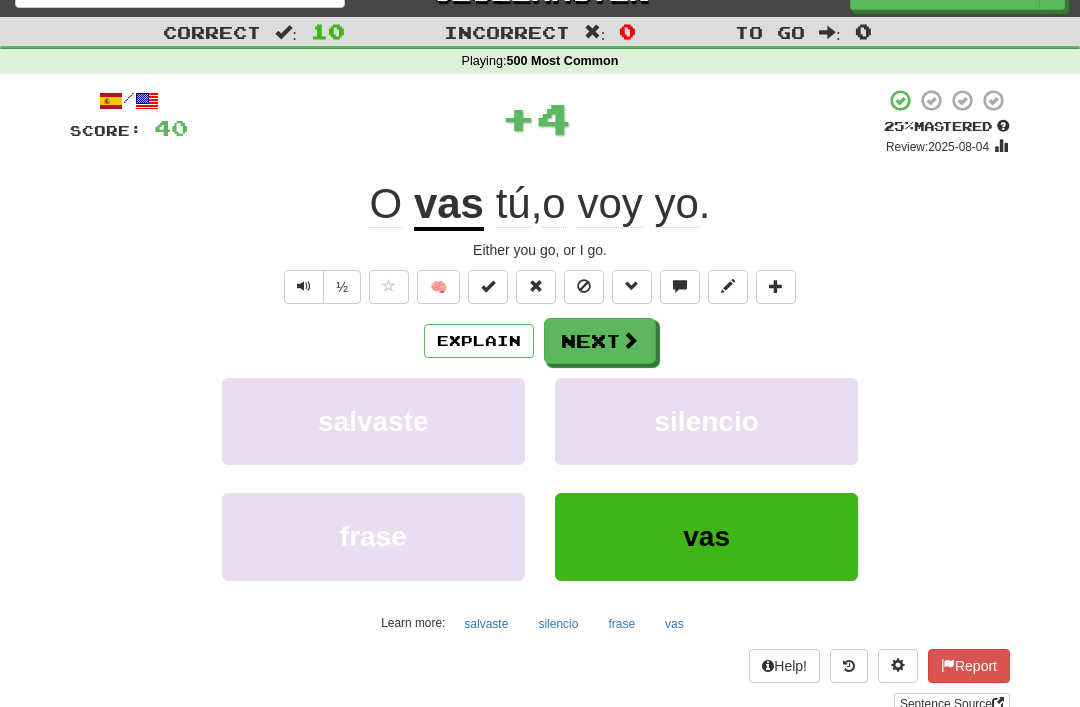 click at bounding box center (584, 287) 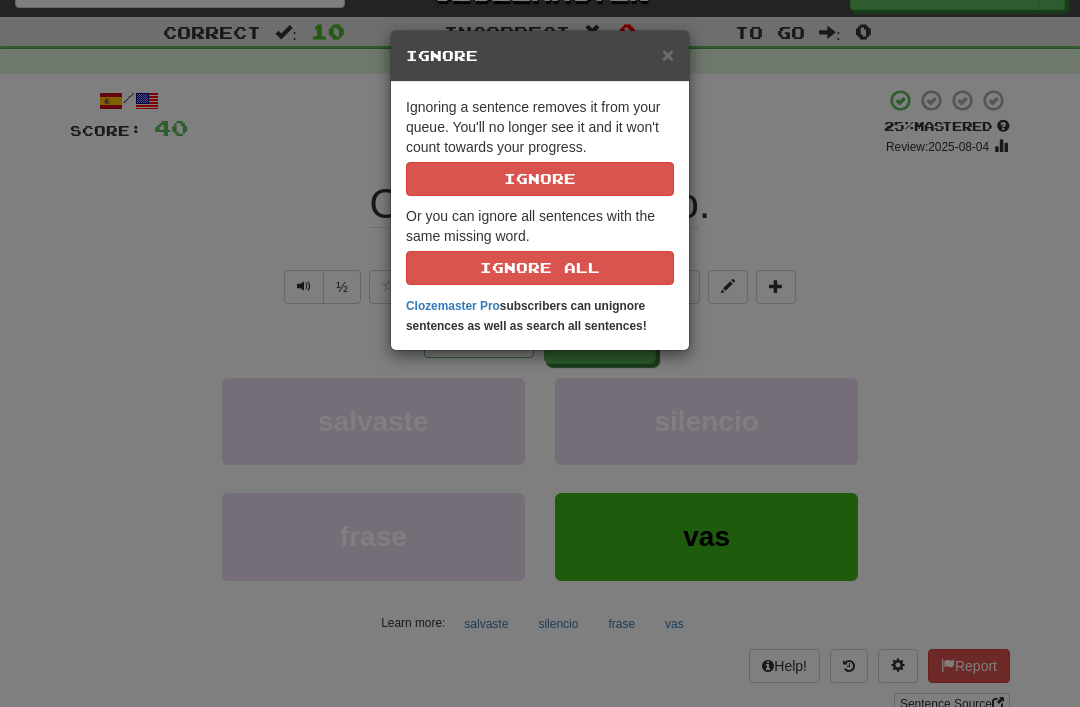 click on "Ignore" at bounding box center [540, 179] 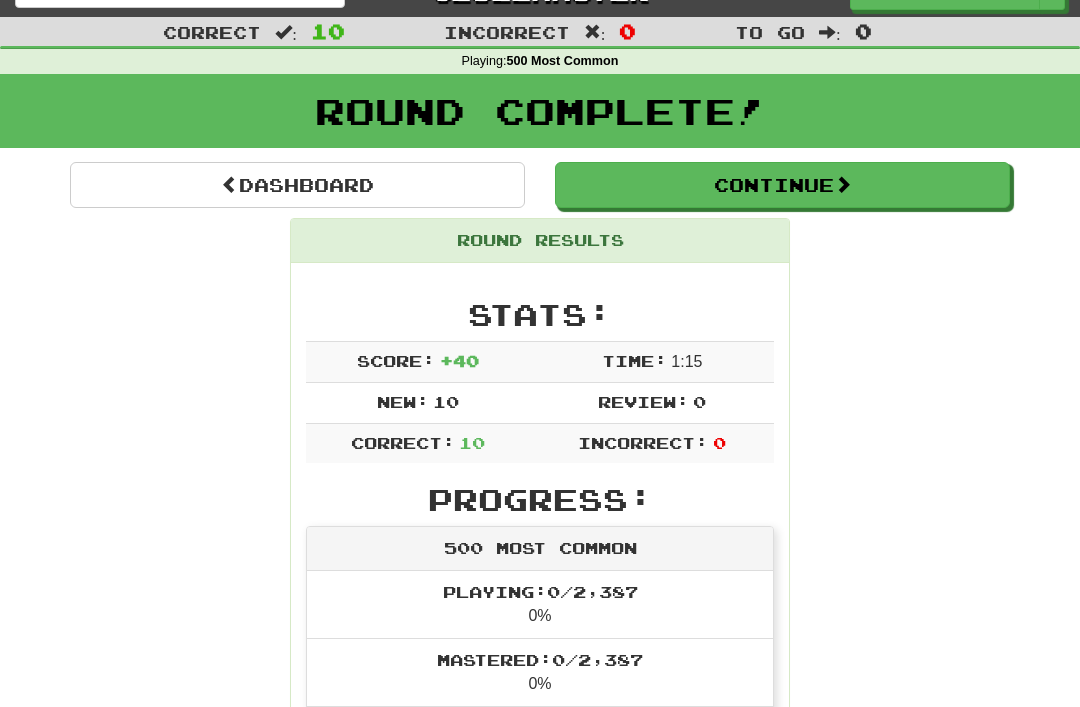 click on "Continue" at bounding box center [782, 185] 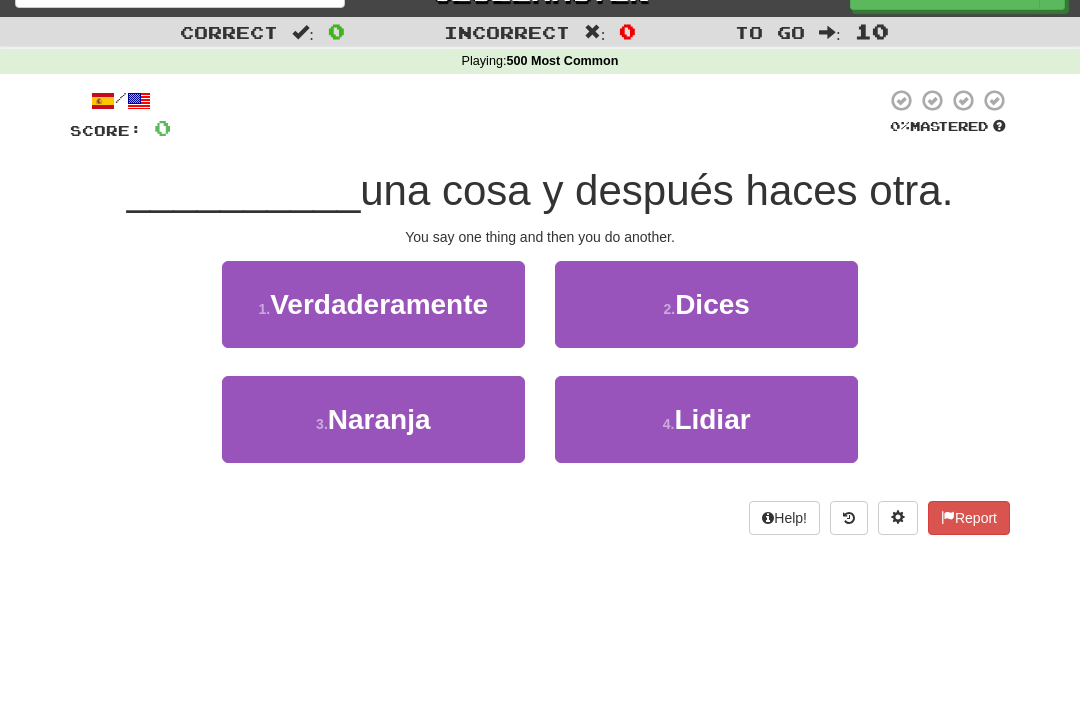 click on "2 .  Dices" at bounding box center [706, 304] 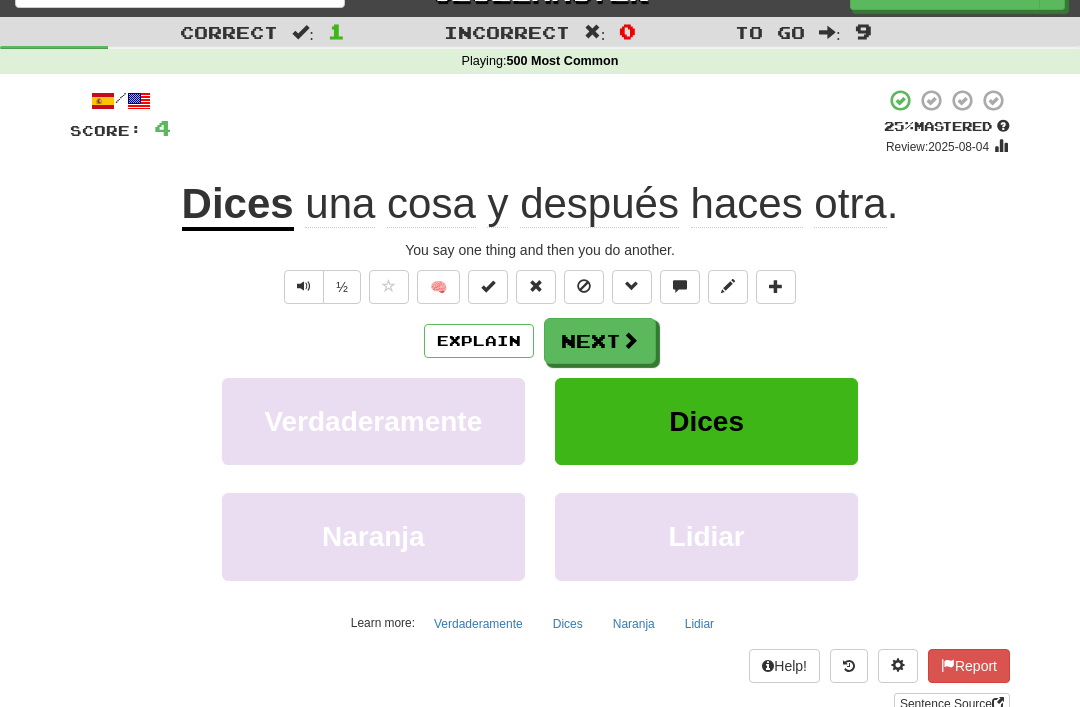click at bounding box center [584, 286] 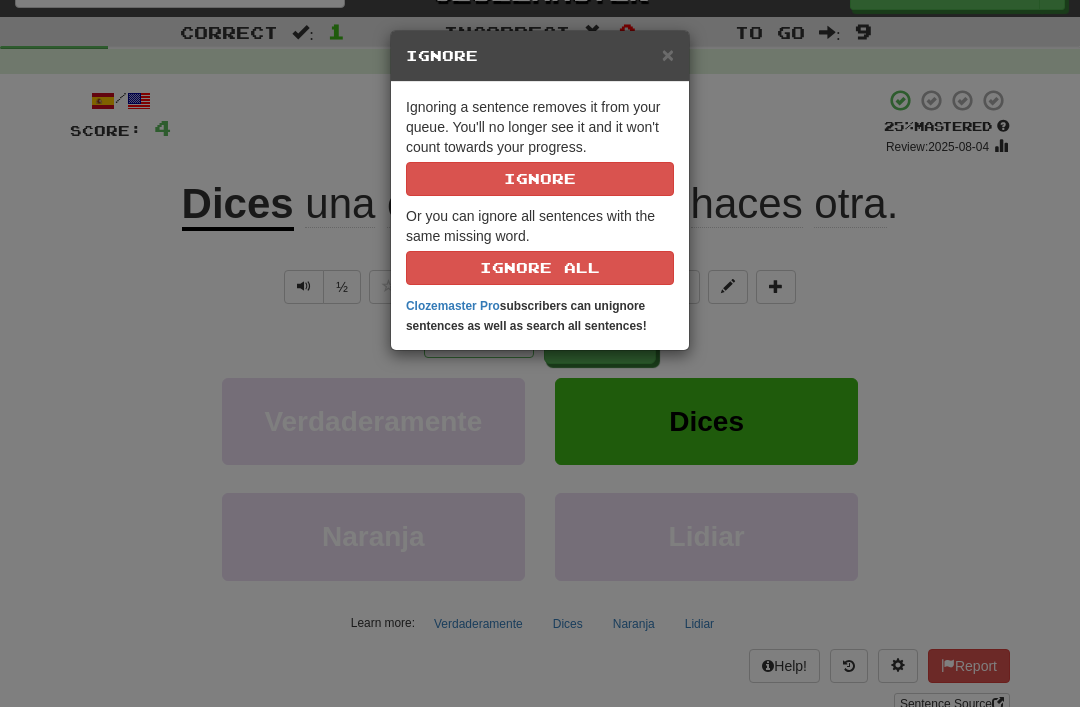 click on "Ignore" at bounding box center [540, 179] 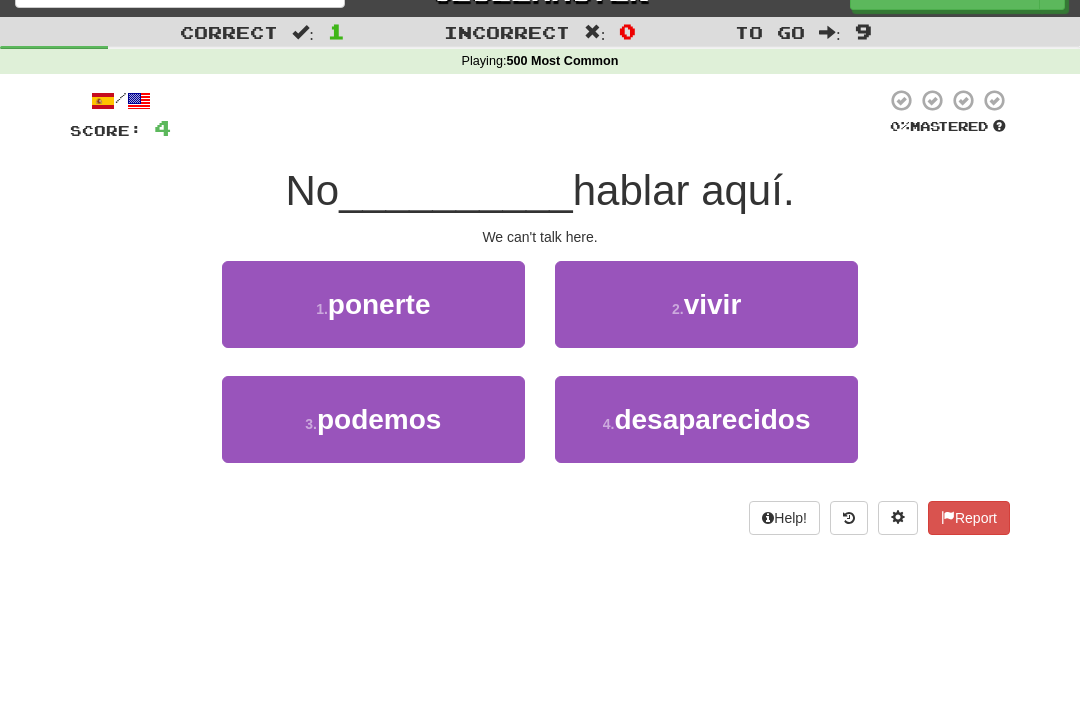 click on "3 .  podemos" at bounding box center (373, 419) 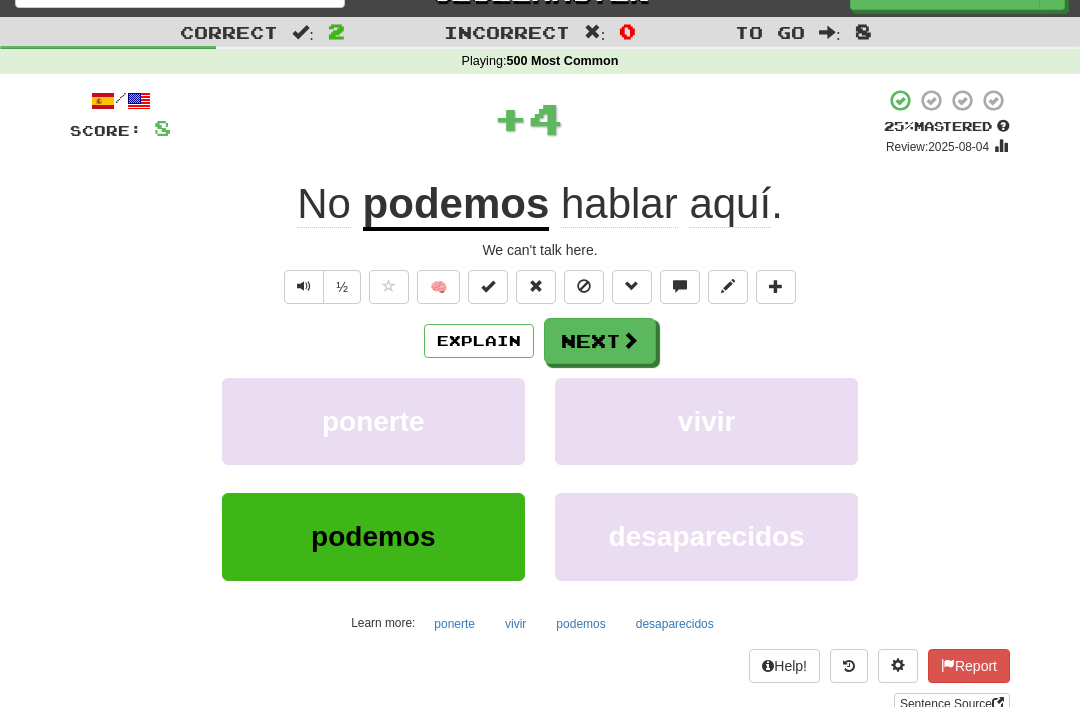 click at bounding box center [584, 286] 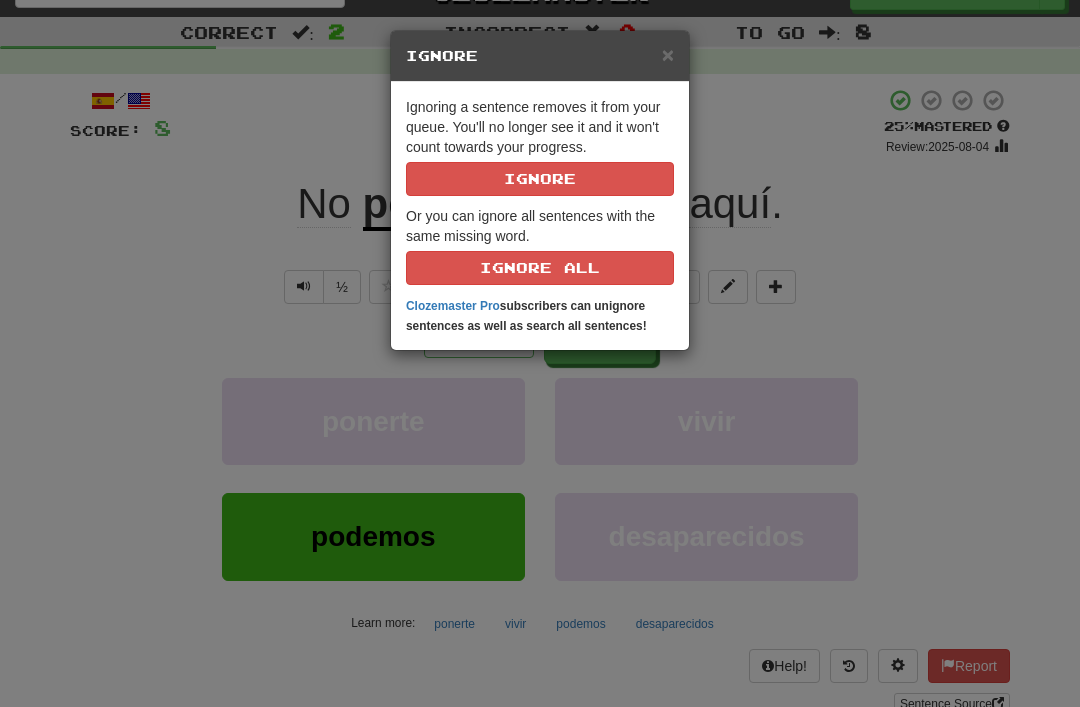 click on "Ignore" at bounding box center (540, 179) 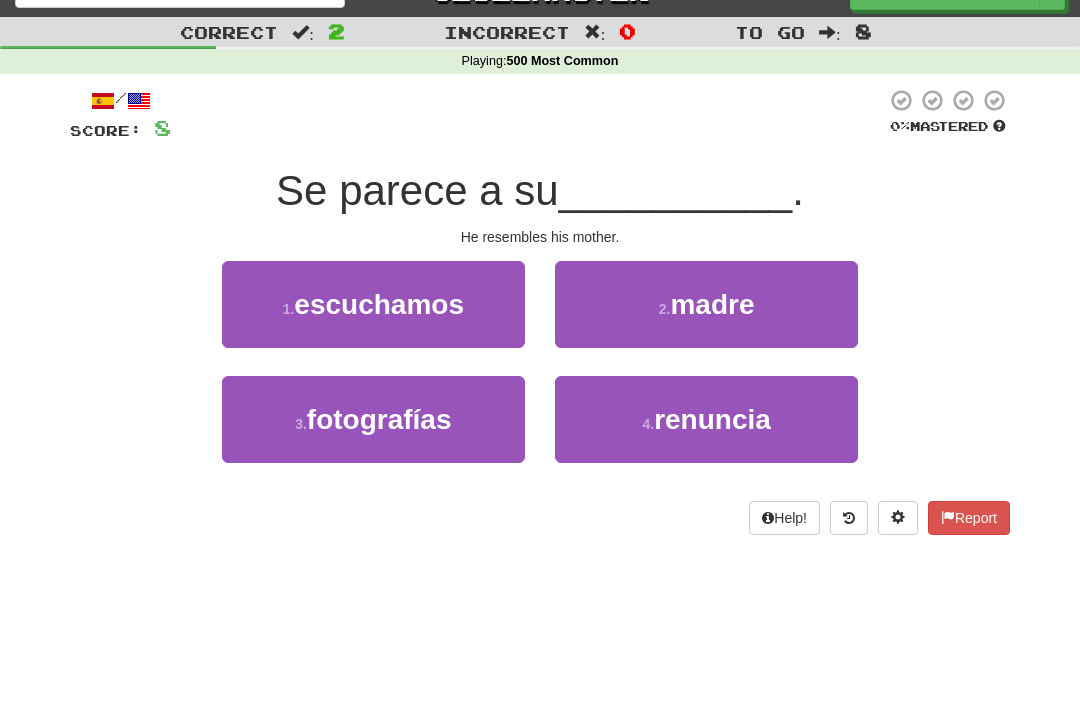 click on "2 ." at bounding box center (665, 309) 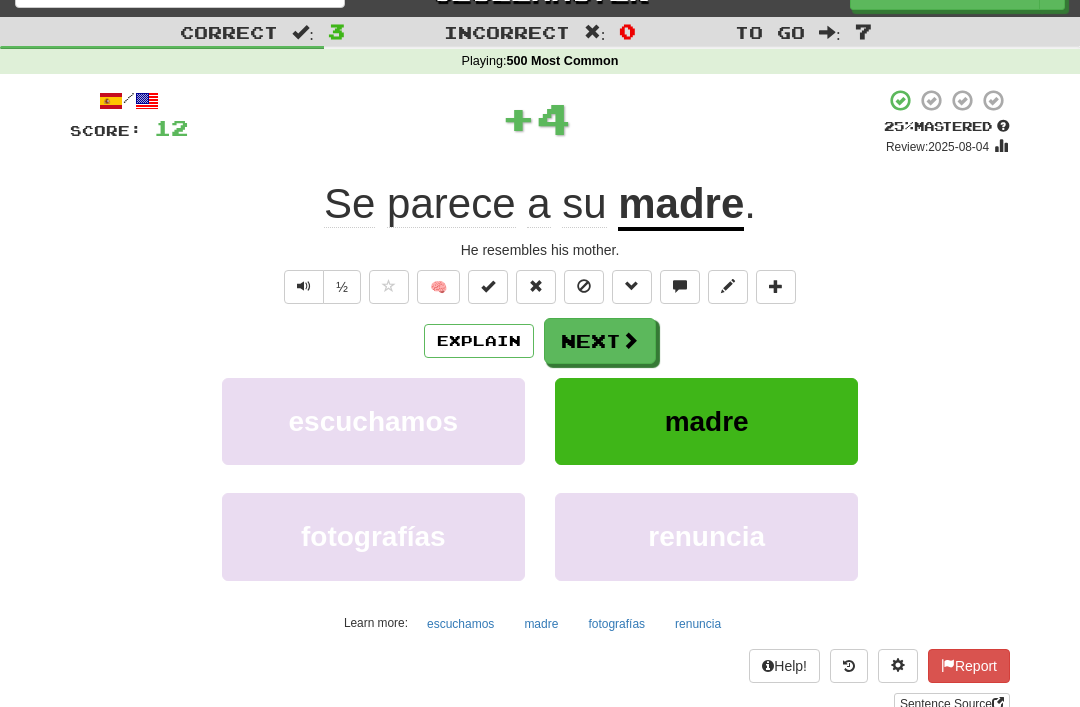 click at bounding box center [584, 287] 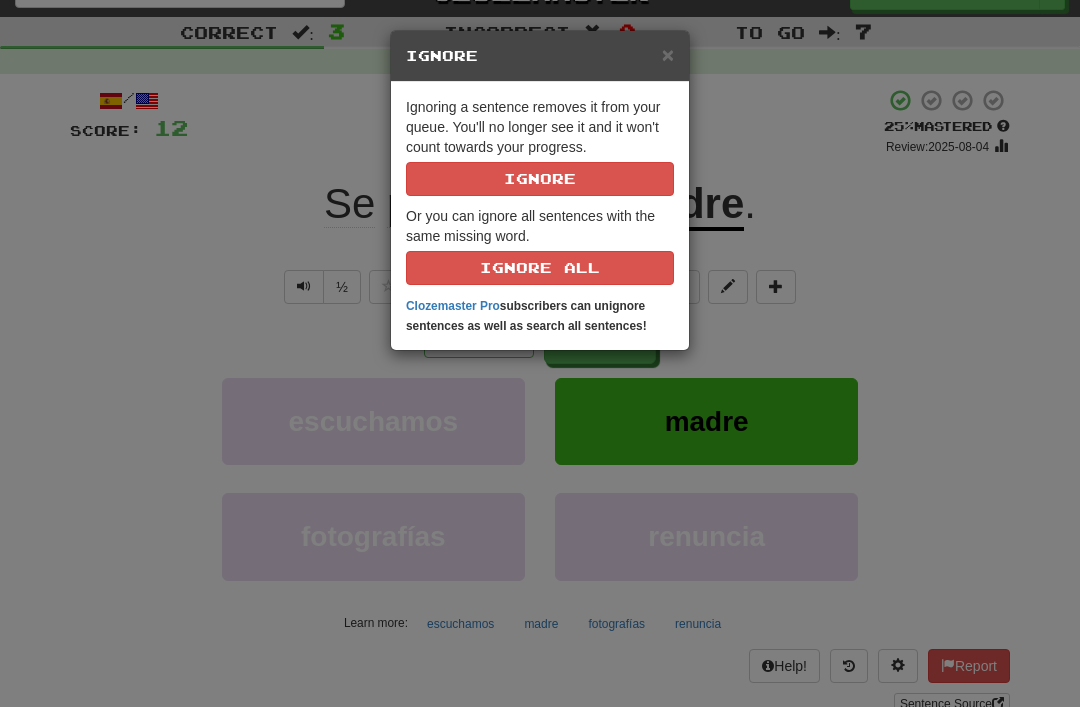 click on "Ignore" at bounding box center [540, 179] 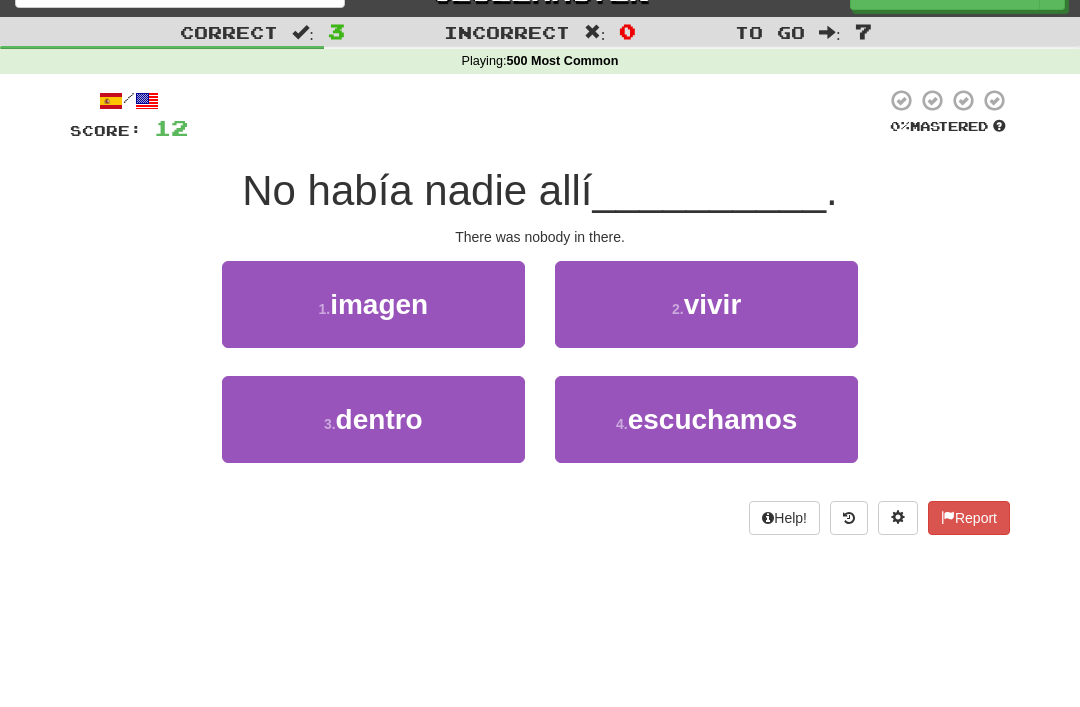 click on "dentro" at bounding box center (379, 419) 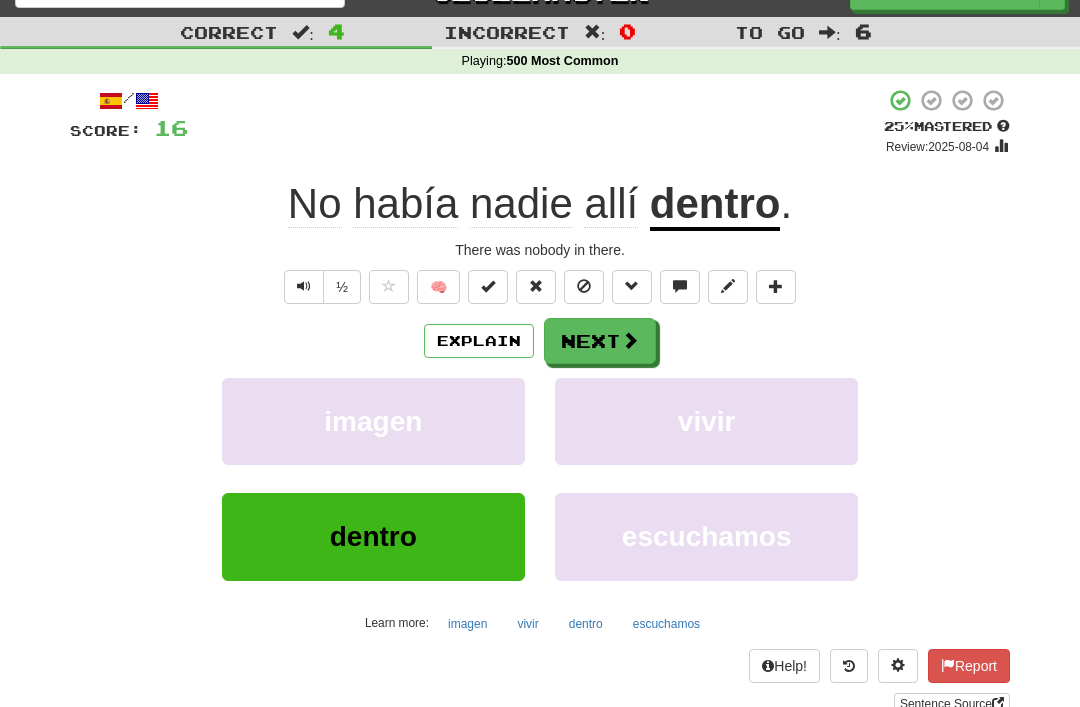 click at bounding box center (584, 287) 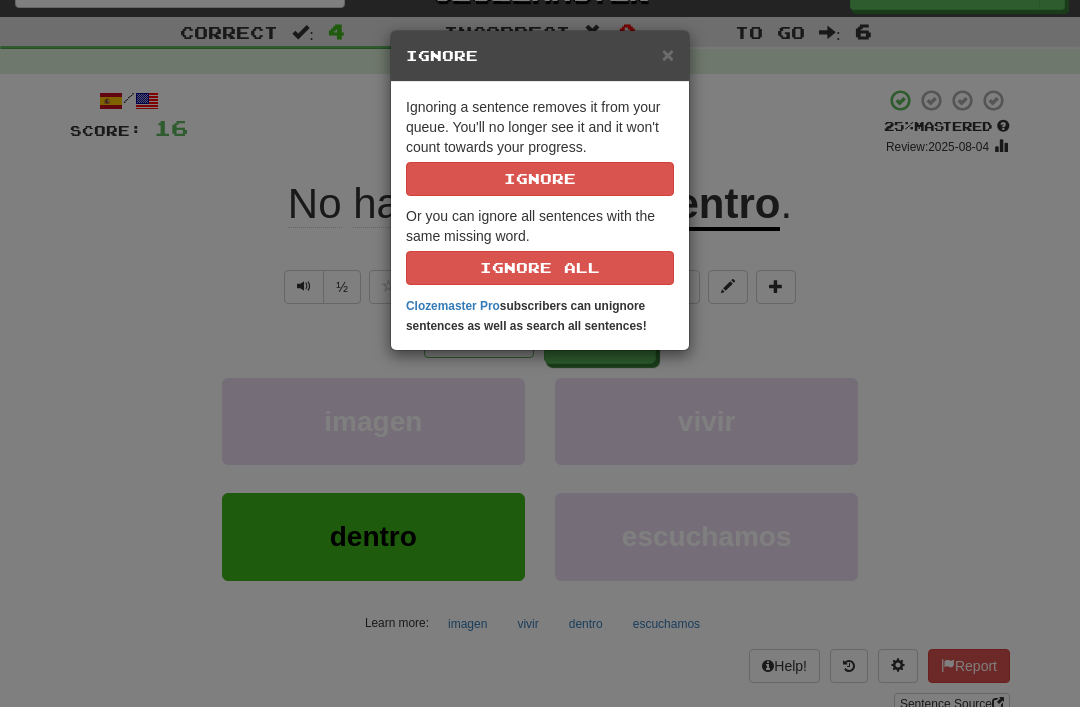 click on "Ignore" at bounding box center (540, 179) 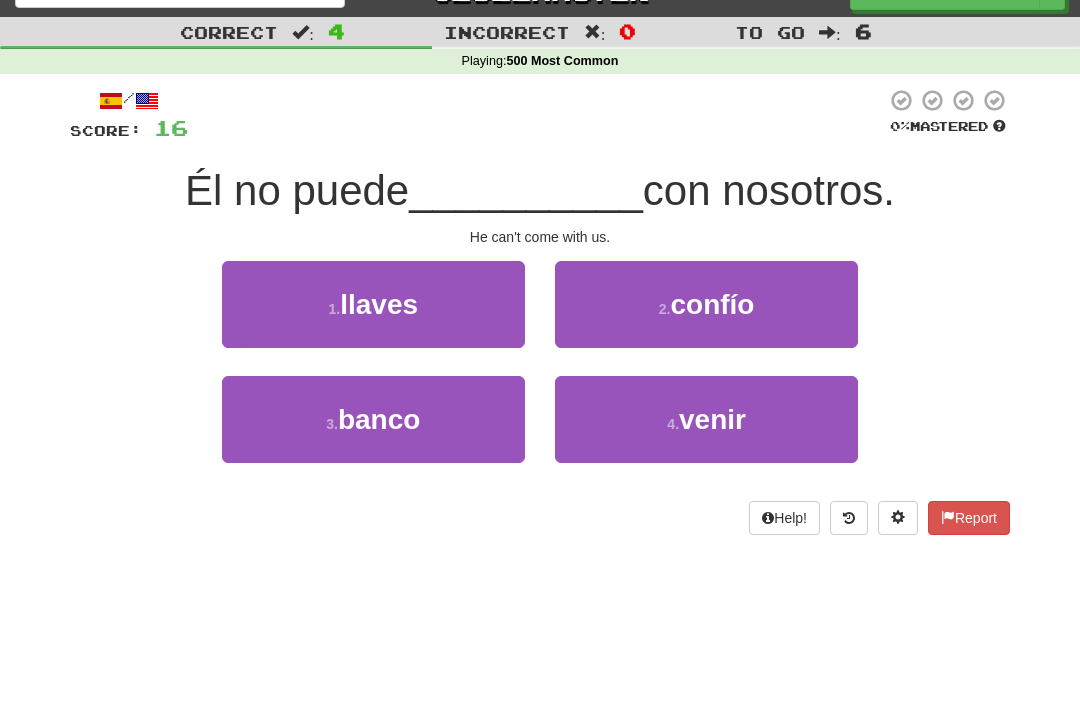 click on "venir" at bounding box center (712, 419) 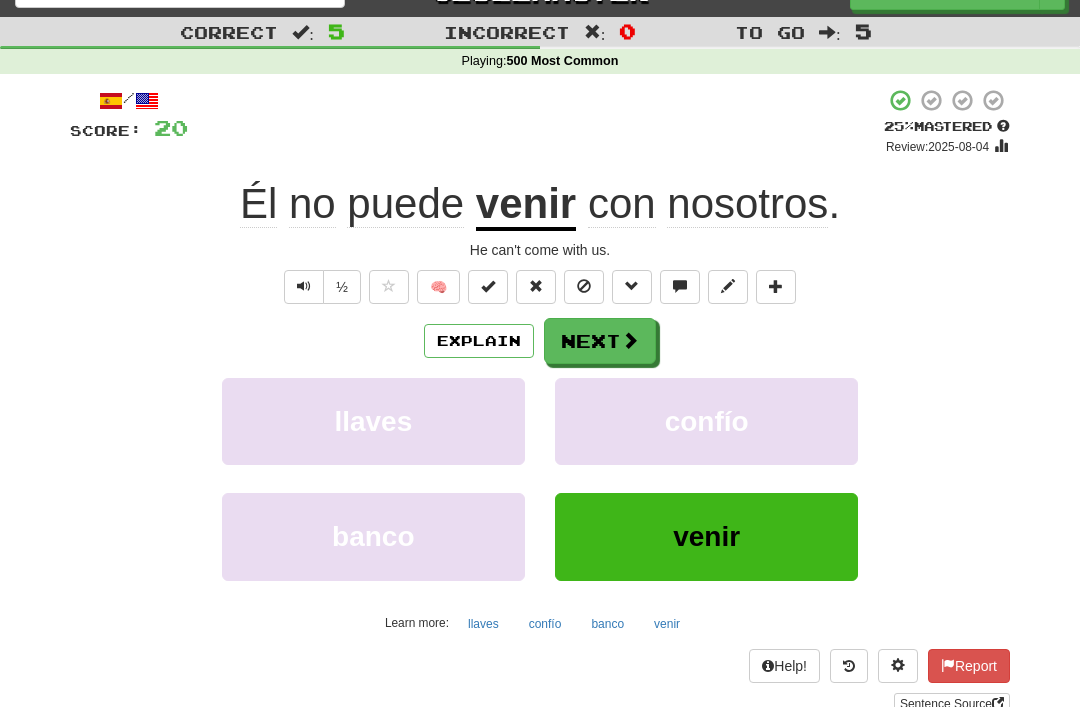 click at bounding box center [584, 286] 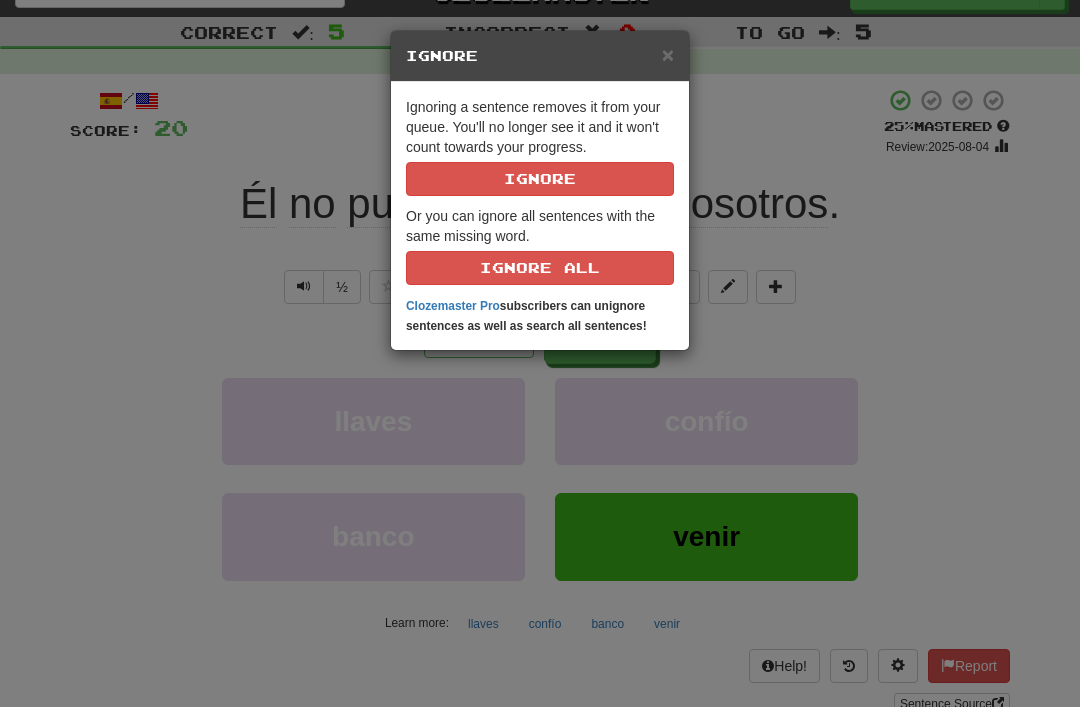 click on "Ignore" at bounding box center [540, 179] 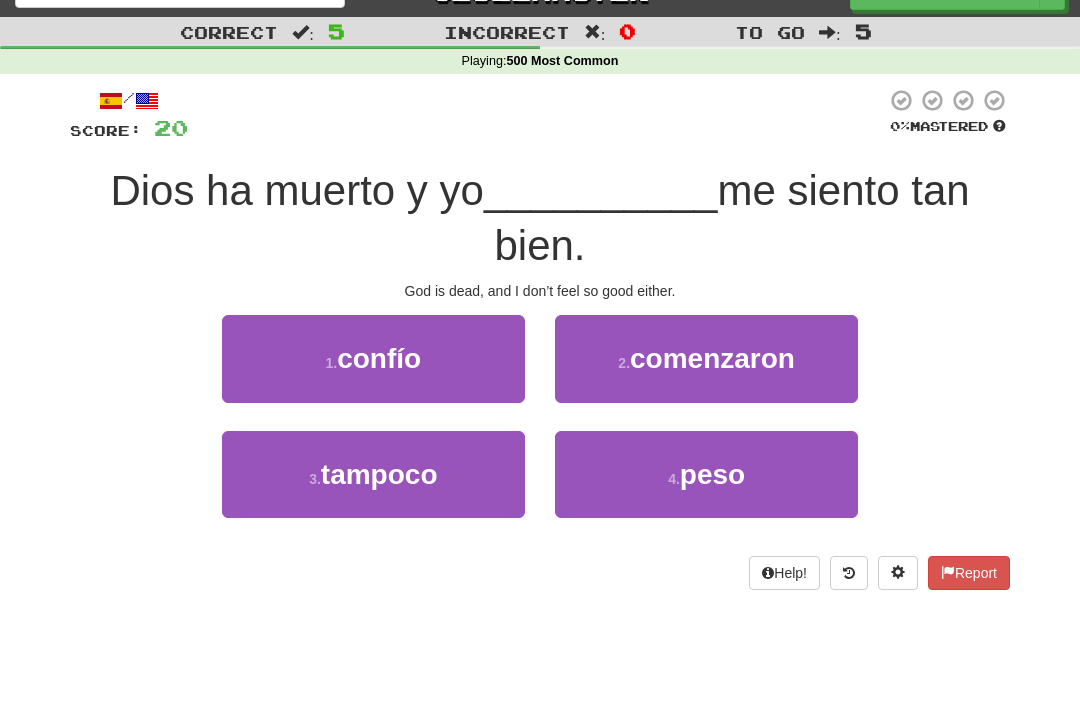 click on "tampoco" at bounding box center [379, 474] 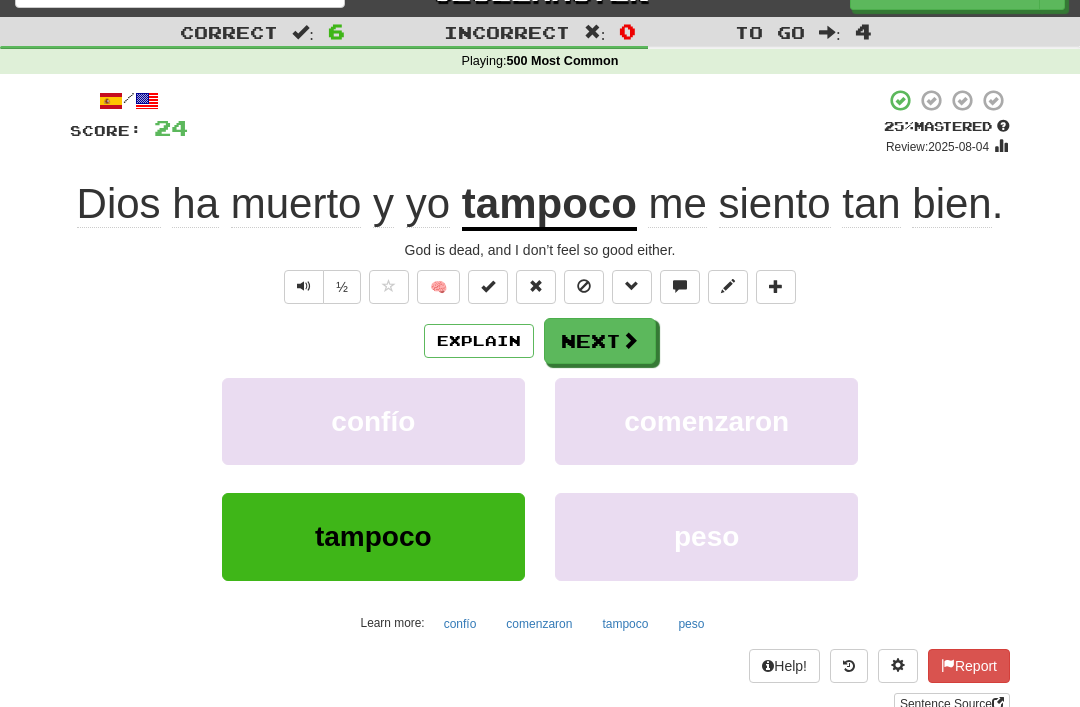 click at bounding box center (584, 286) 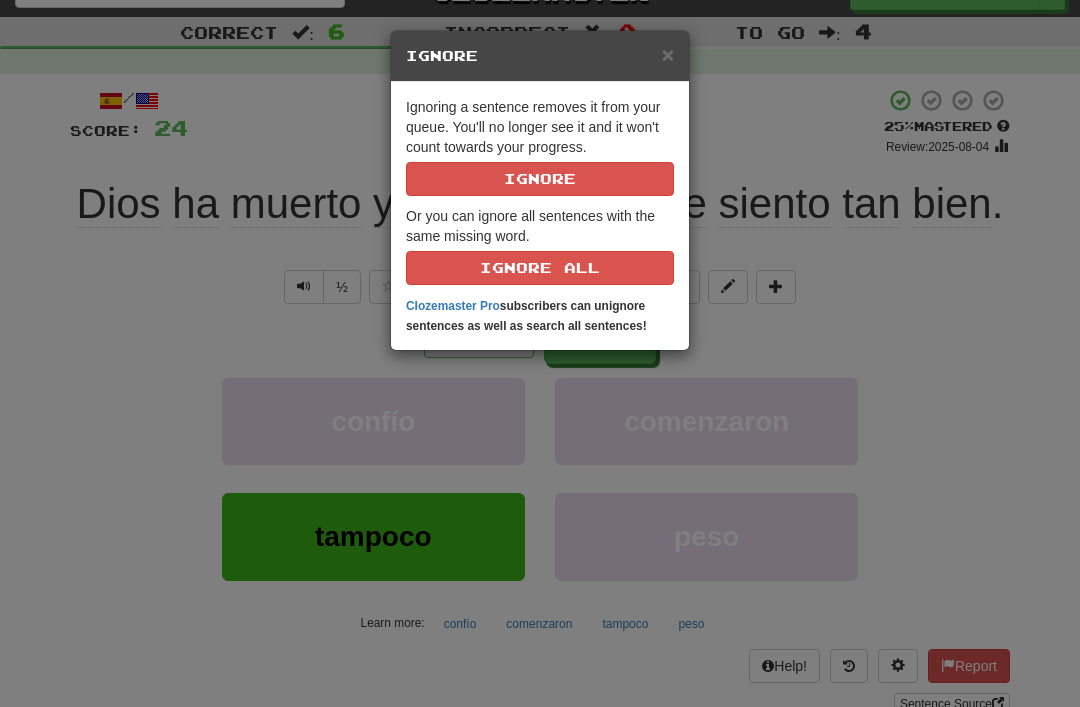 click on "Ignore" at bounding box center [540, 179] 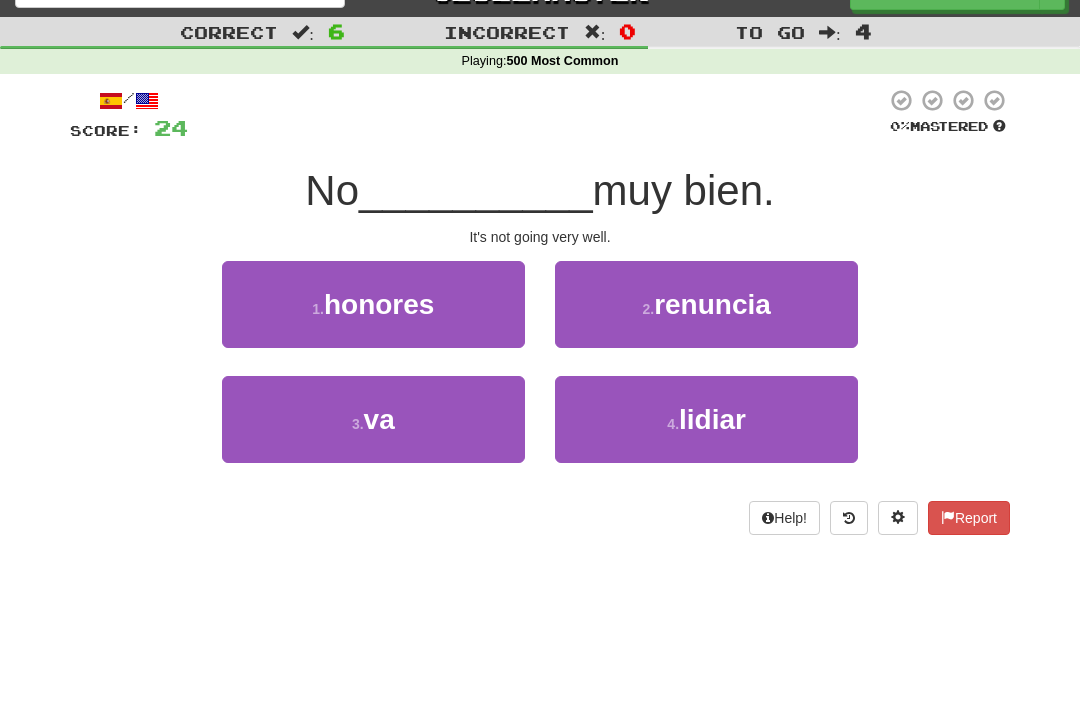 click on "3 ." at bounding box center (358, 424) 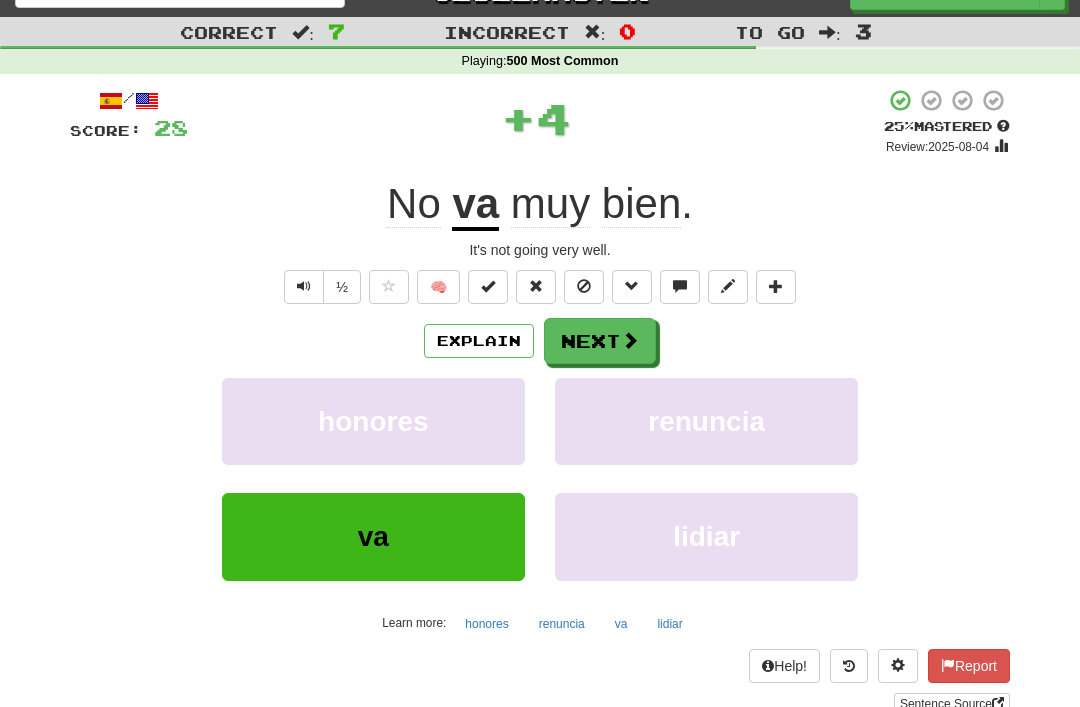 click at bounding box center (584, 287) 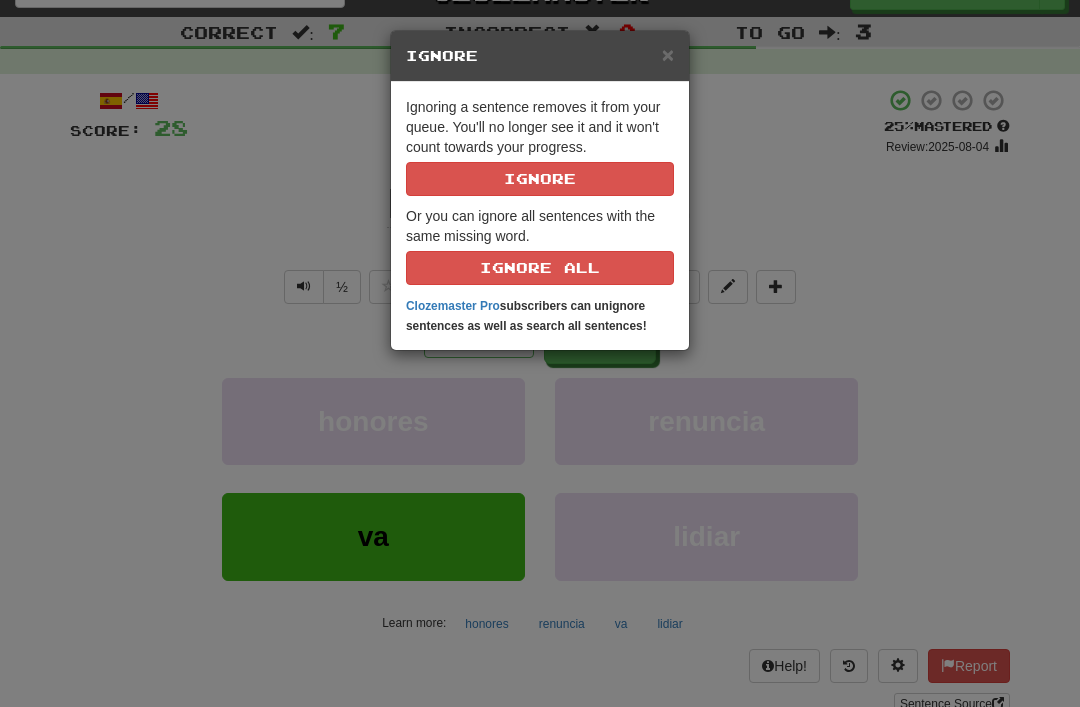 click on "Ignore" at bounding box center (540, 179) 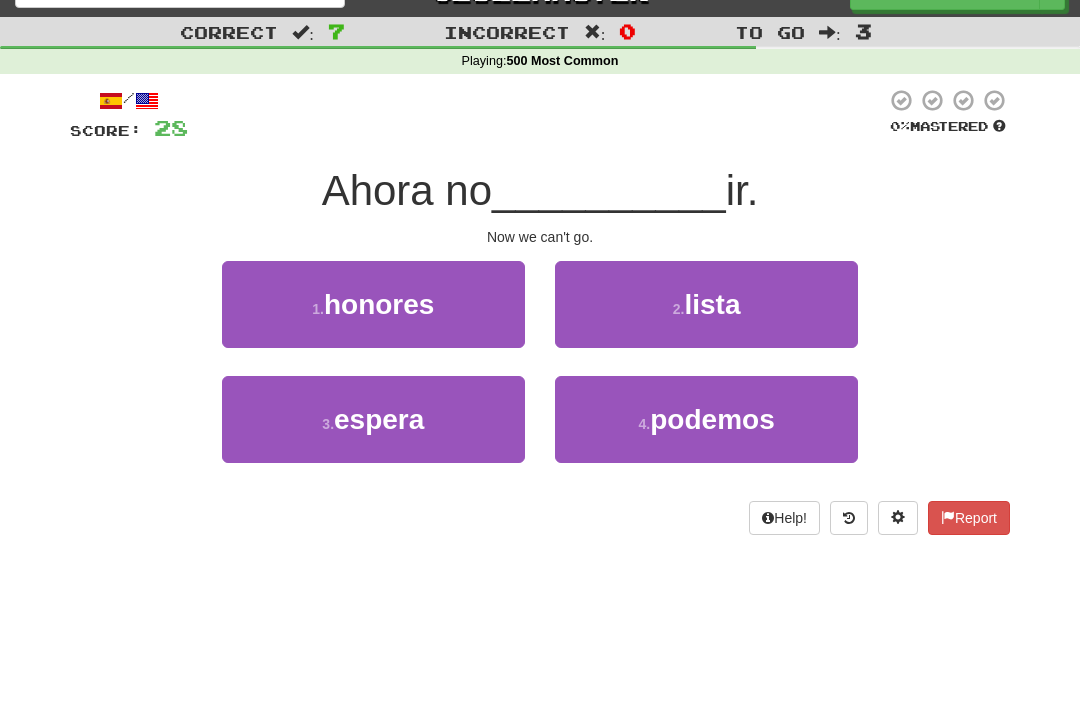 click on "podemos" at bounding box center [712, 419] 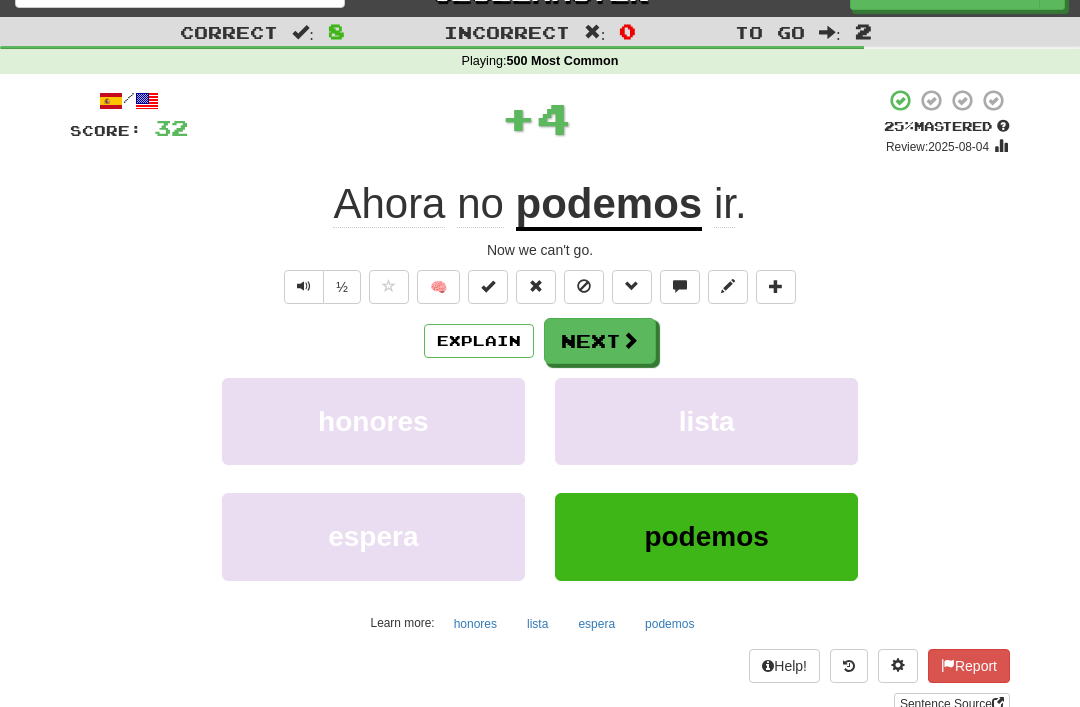 click at bounding box center [584, 286] 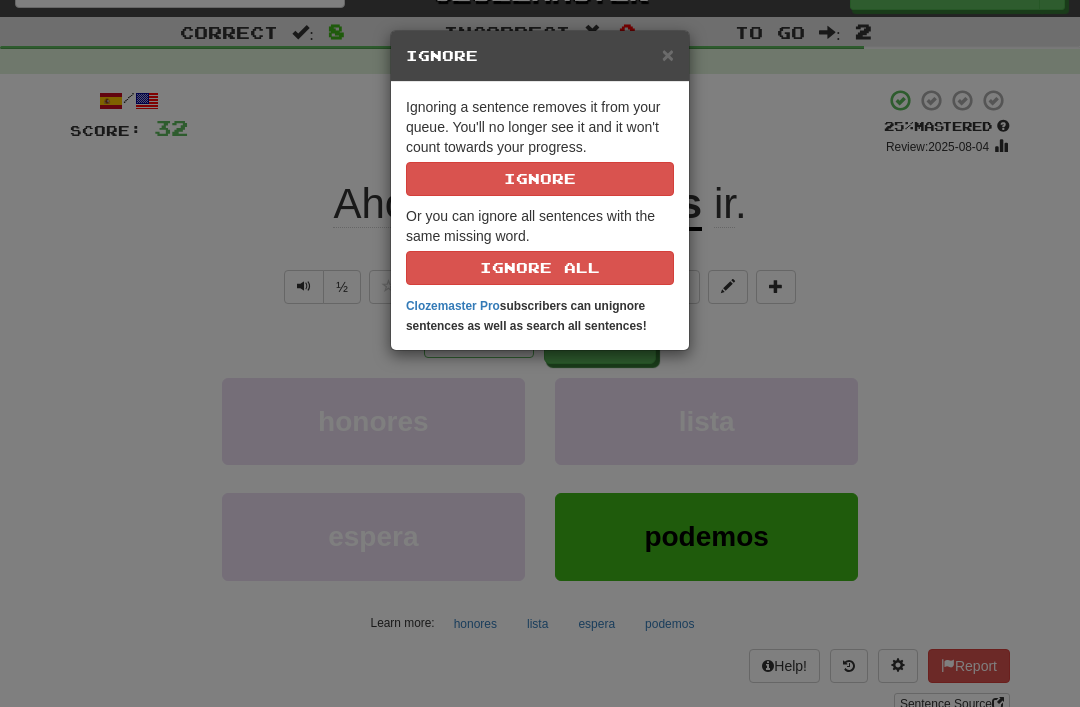 click on "Ignore" at bounding box center [540, 179] 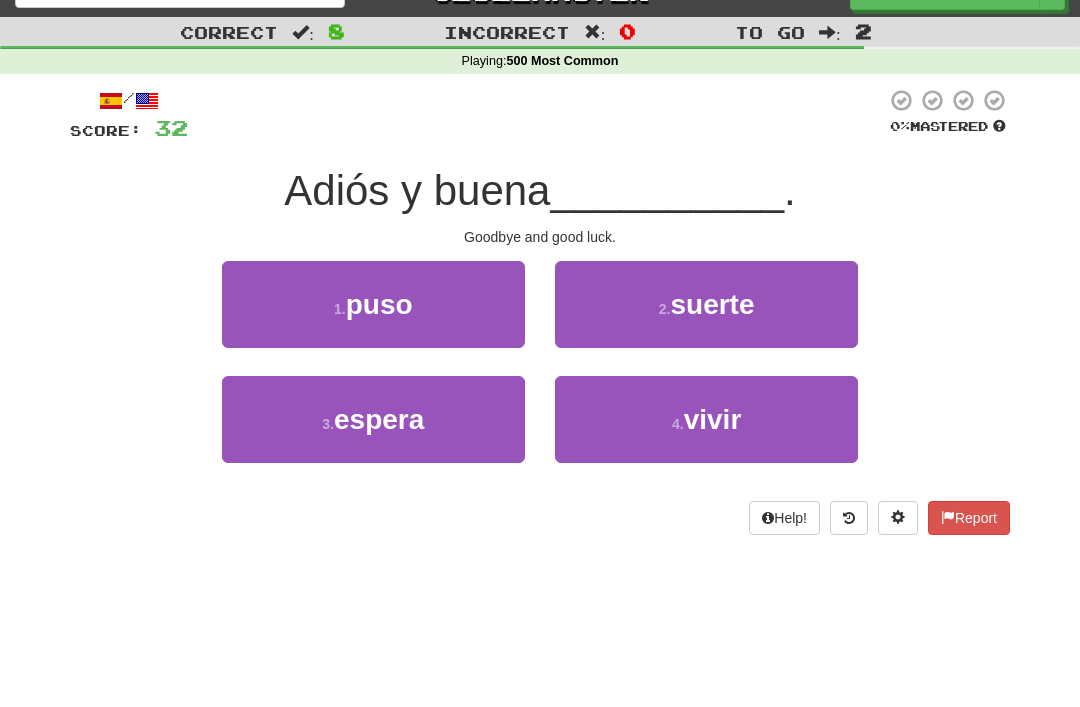 click on "suerte" at bounding box center [712, 304] 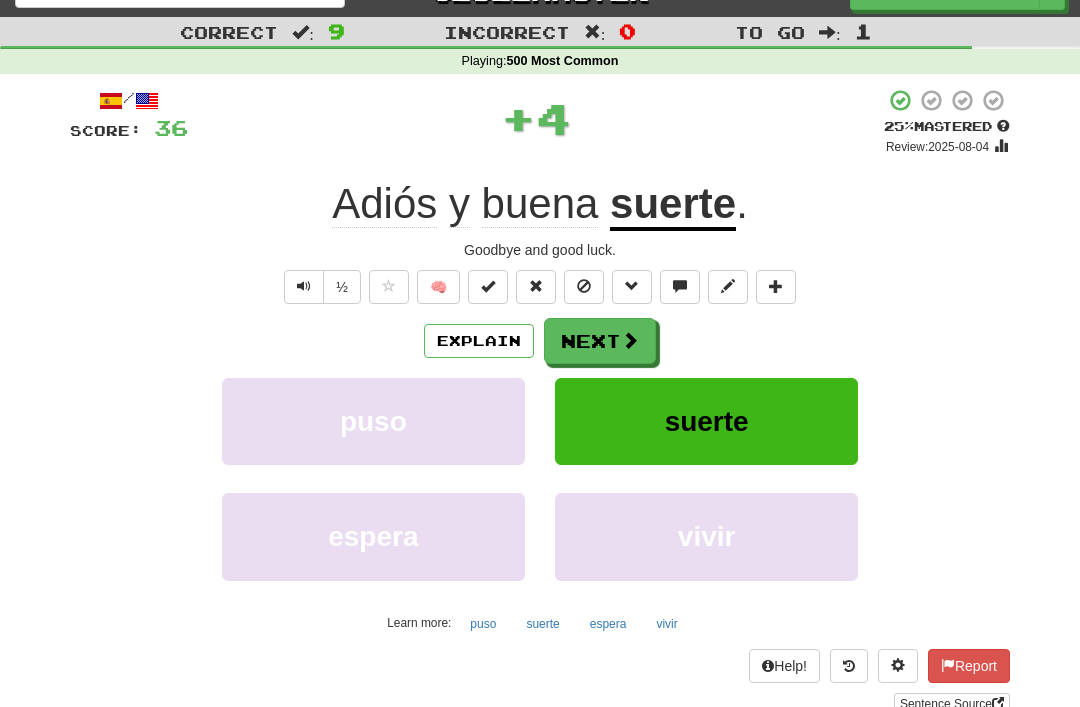 click at bounding box center (584, 287) 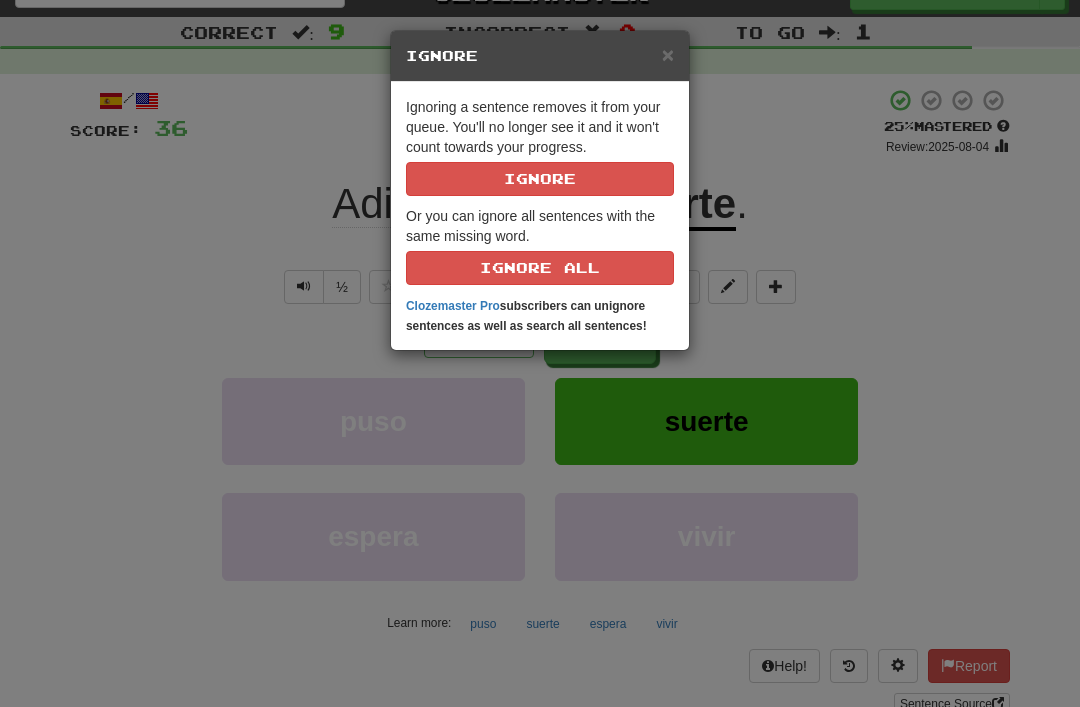click on "Ignore" at bounding box center [540, 179] 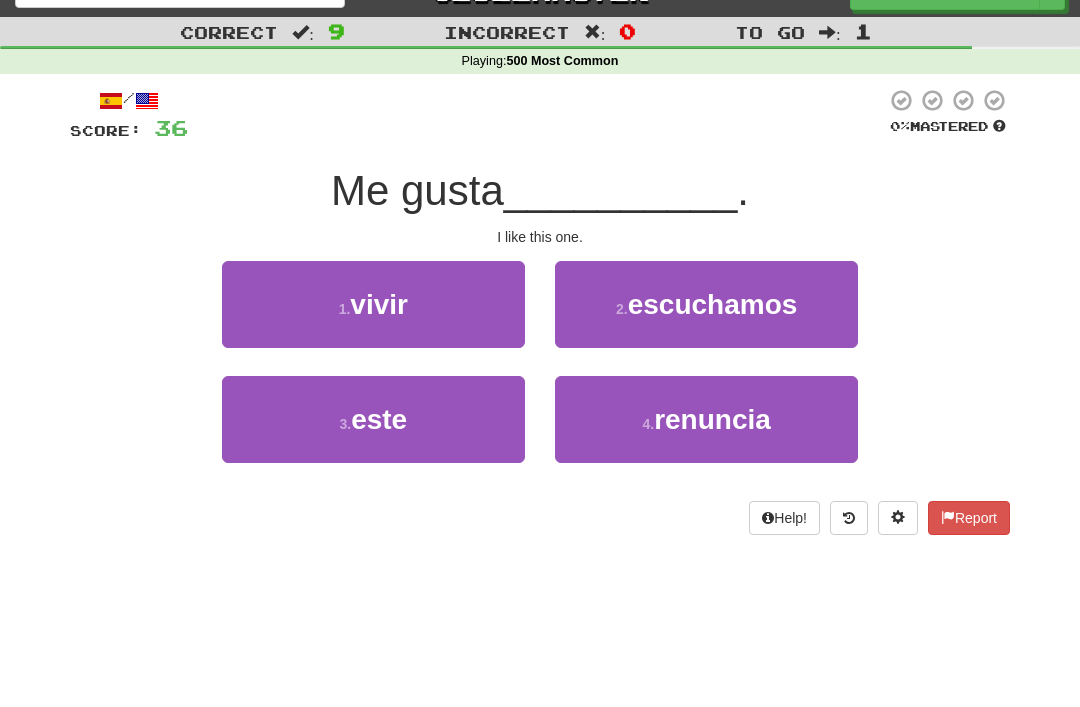 click on "este" at bounding box center (379, 419) 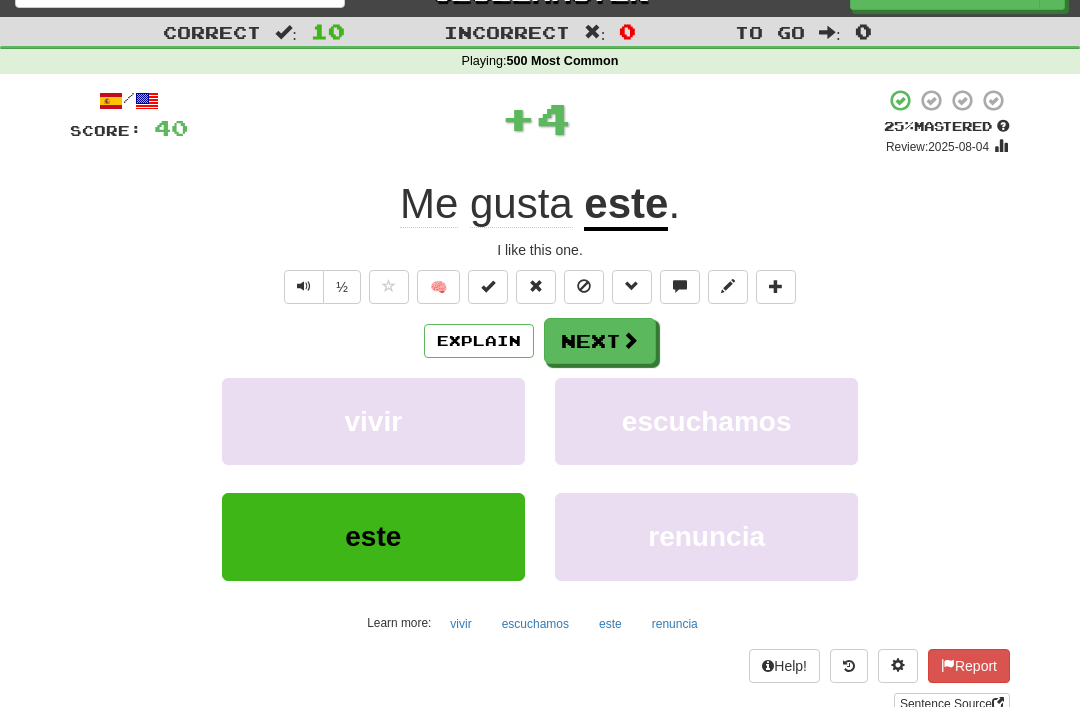 click at bounding box center [584, 287] 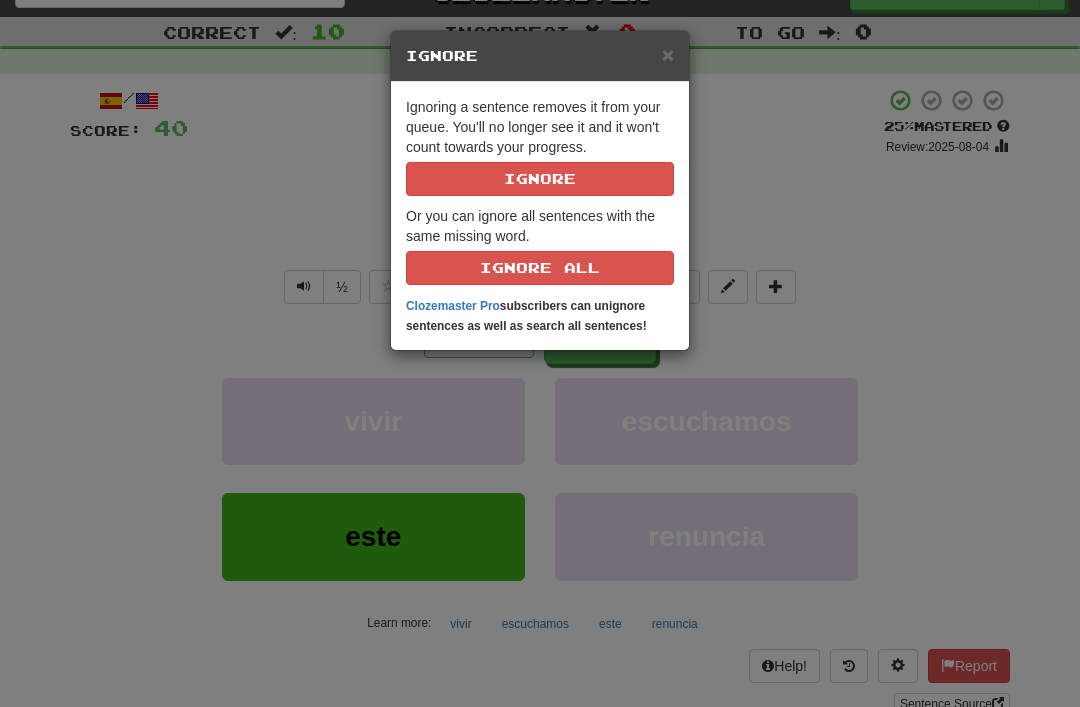 click on "Ignore" at bounding box center (540, 179) 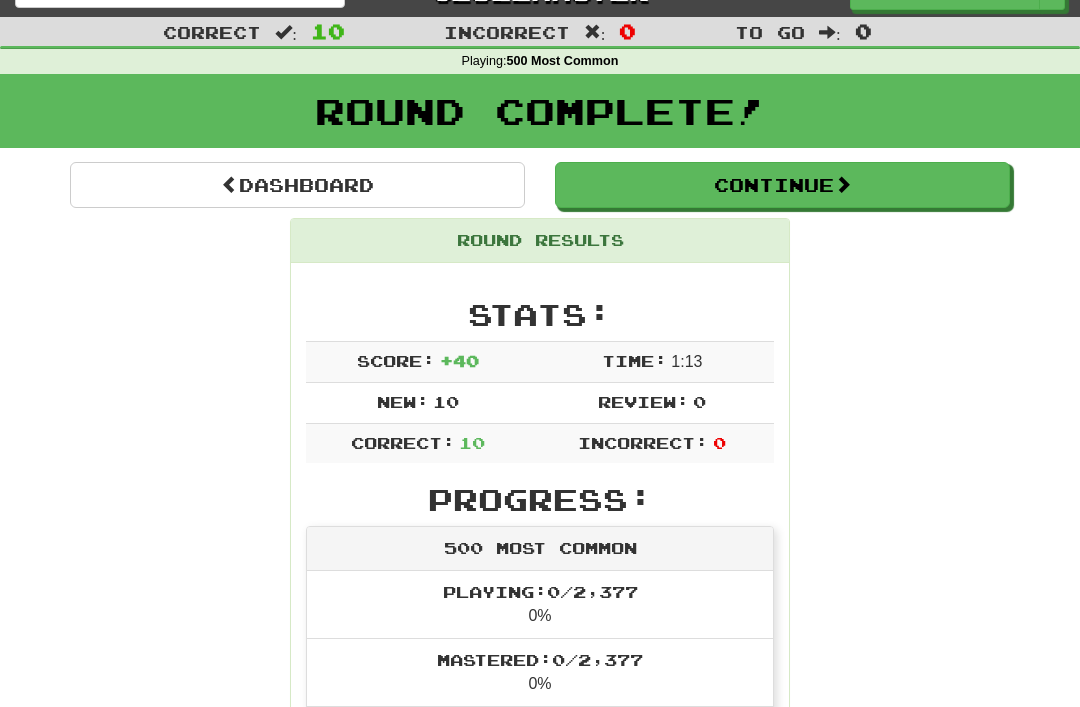 click on "Continue" at bounding box center (782, 185) 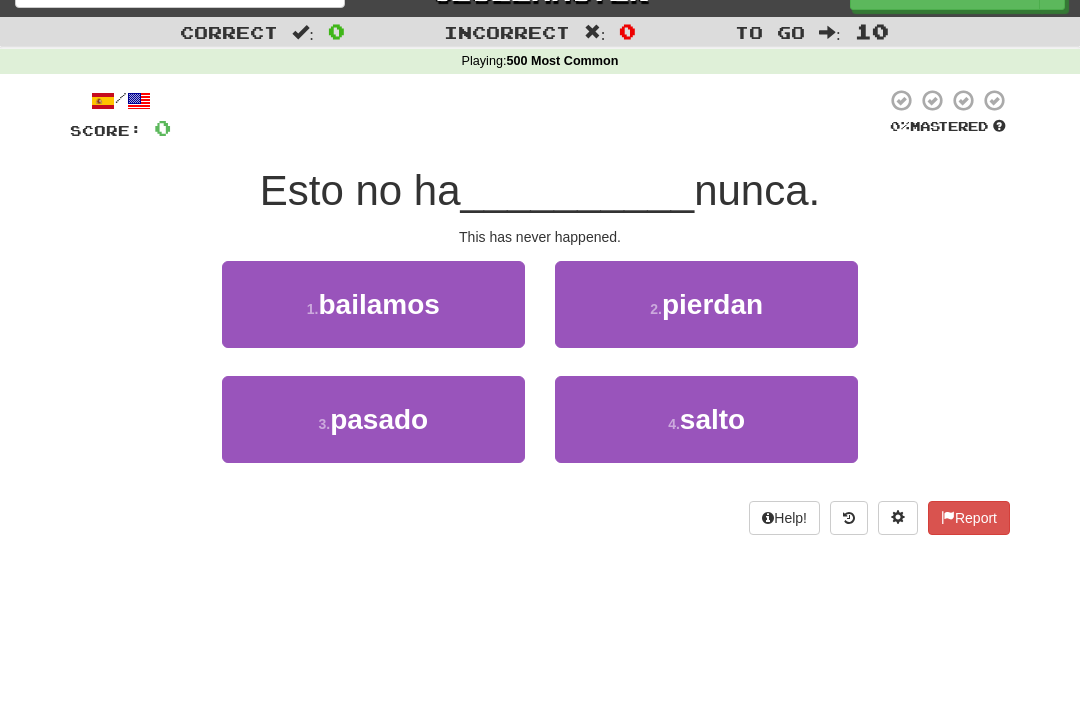click on "pasado" at bounding box center (379, 419) 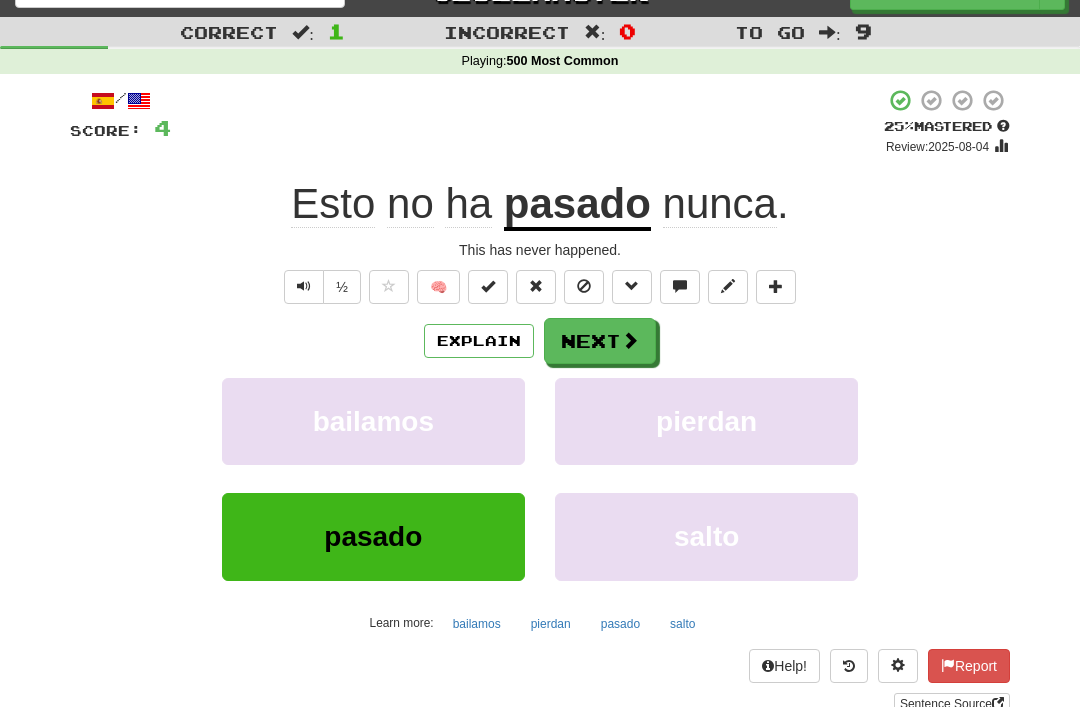click at bounding box center [584, 287] 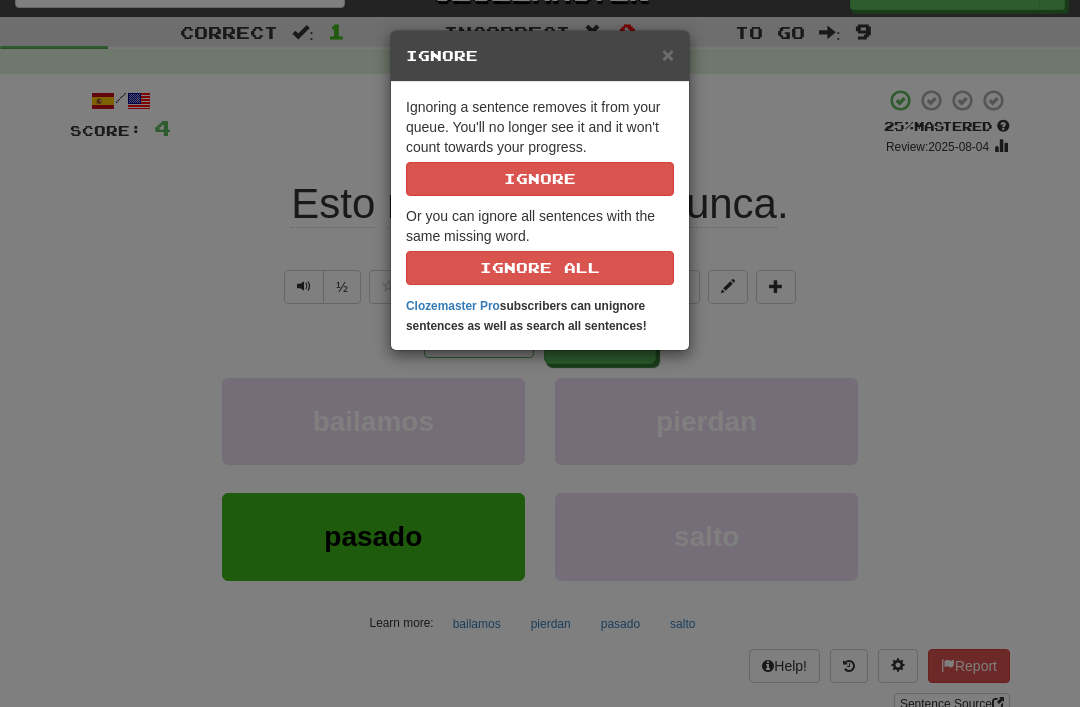 click on "Ignore" at bounding box center (540, 179) 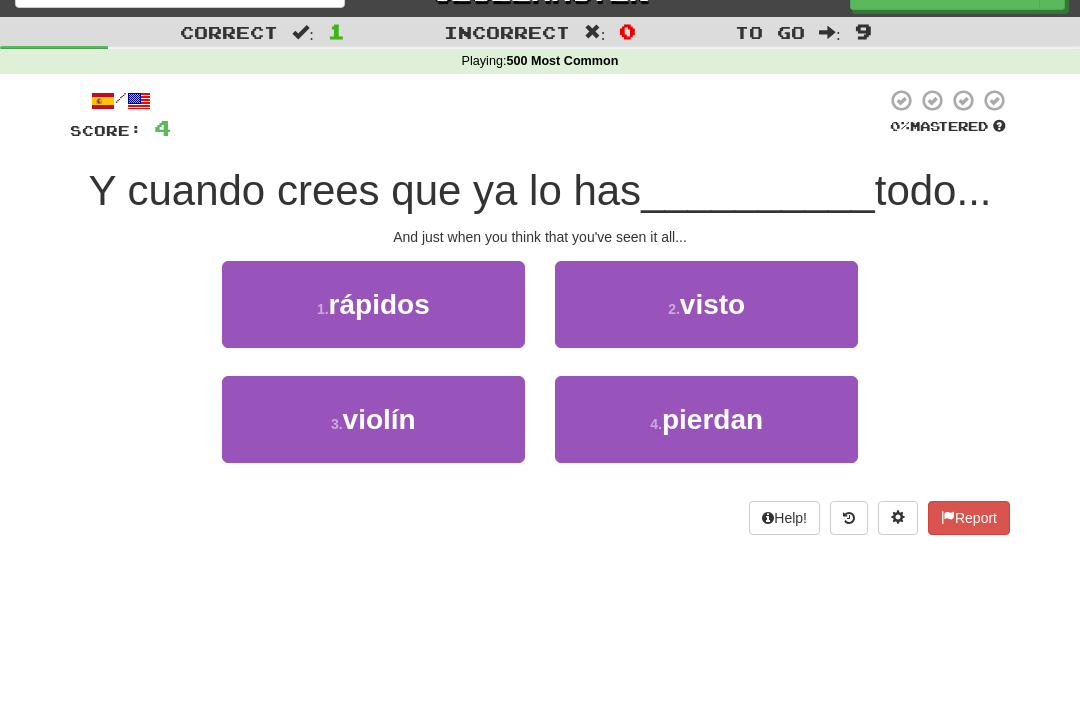 click on "visto" at bounding box center (712, 304) 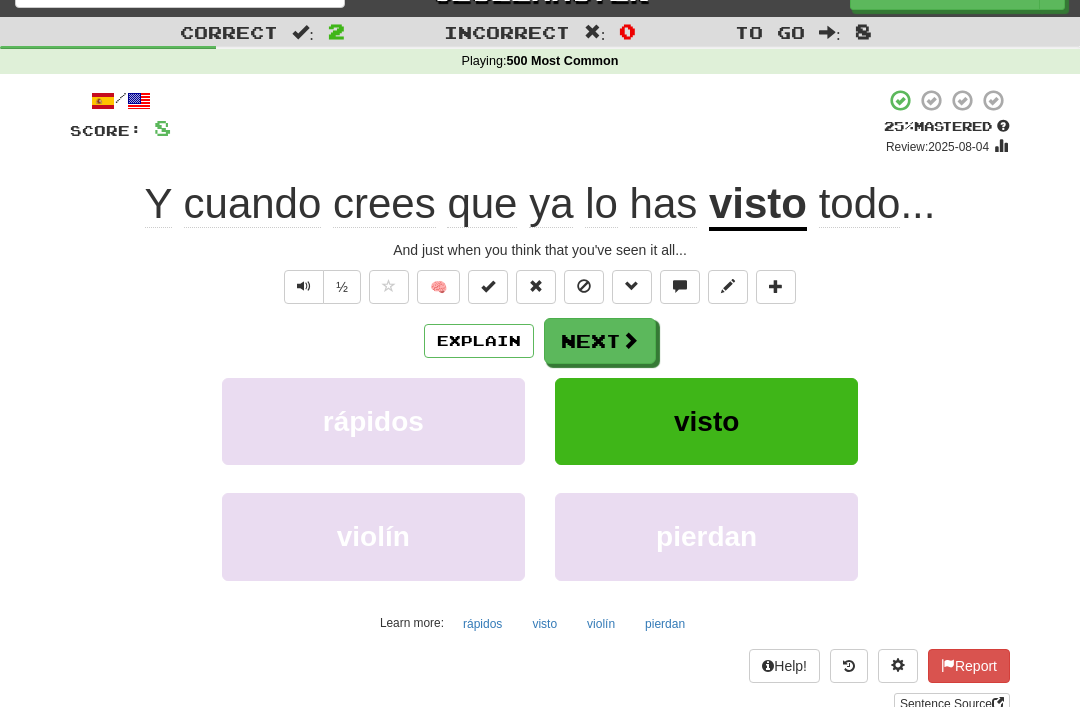 click at bounding box center (584, 286) 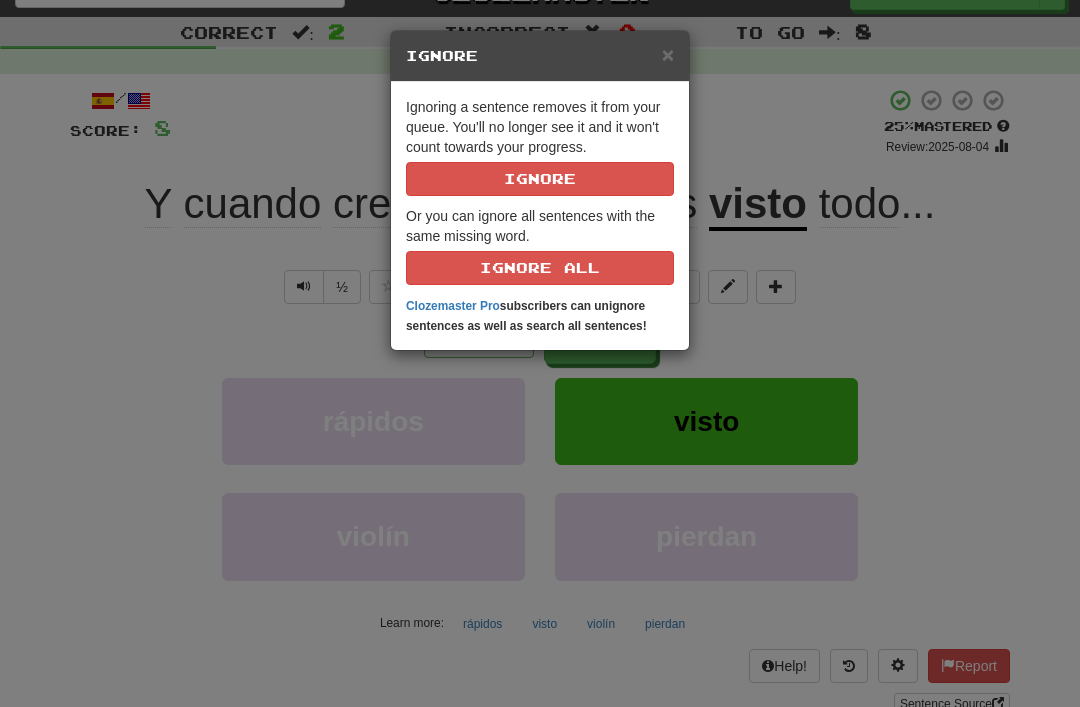 click on "Ignore" at bounding box center (540, 179) 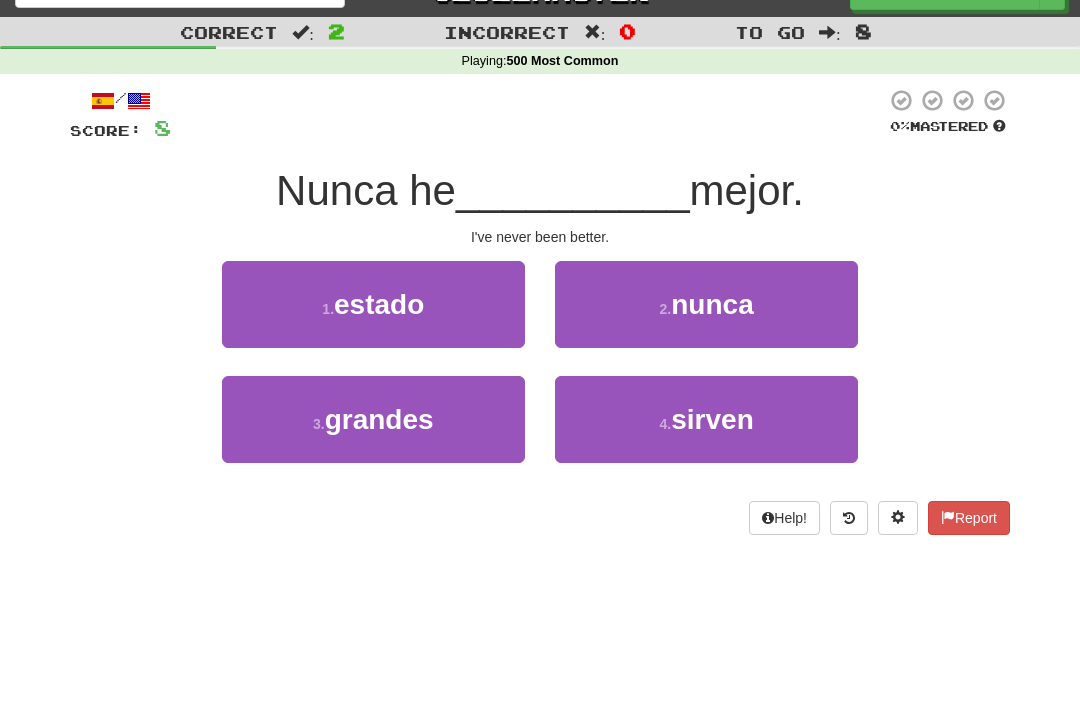click on "estado" at bounding box center (379, 304) 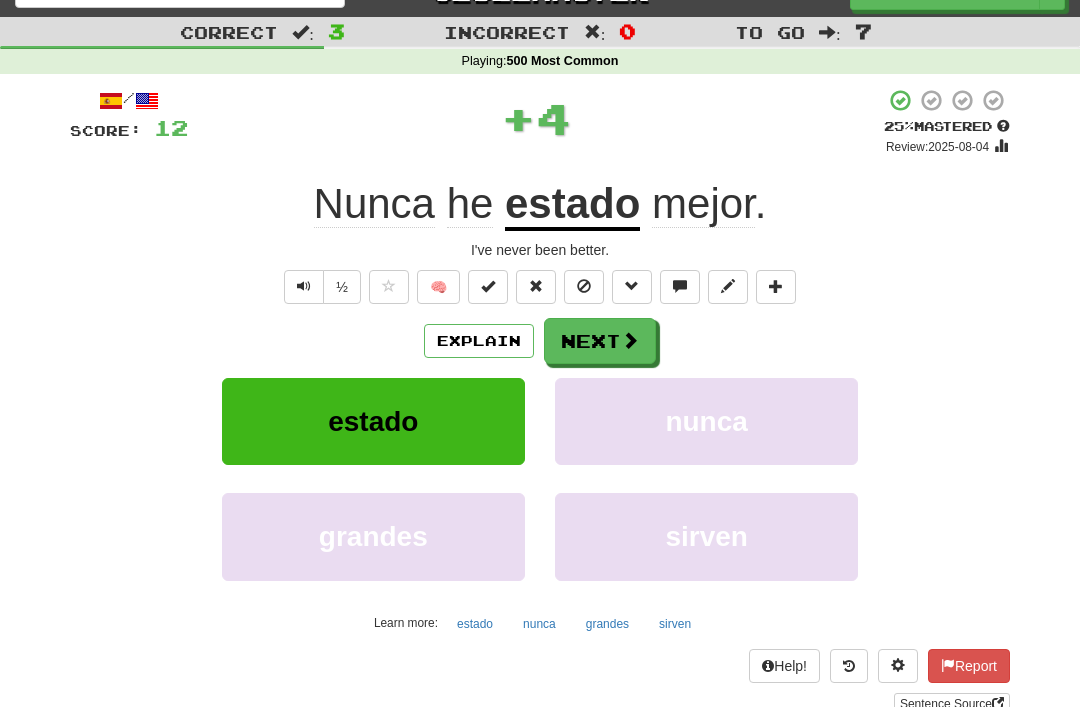 click at bounding box center (584, 286) 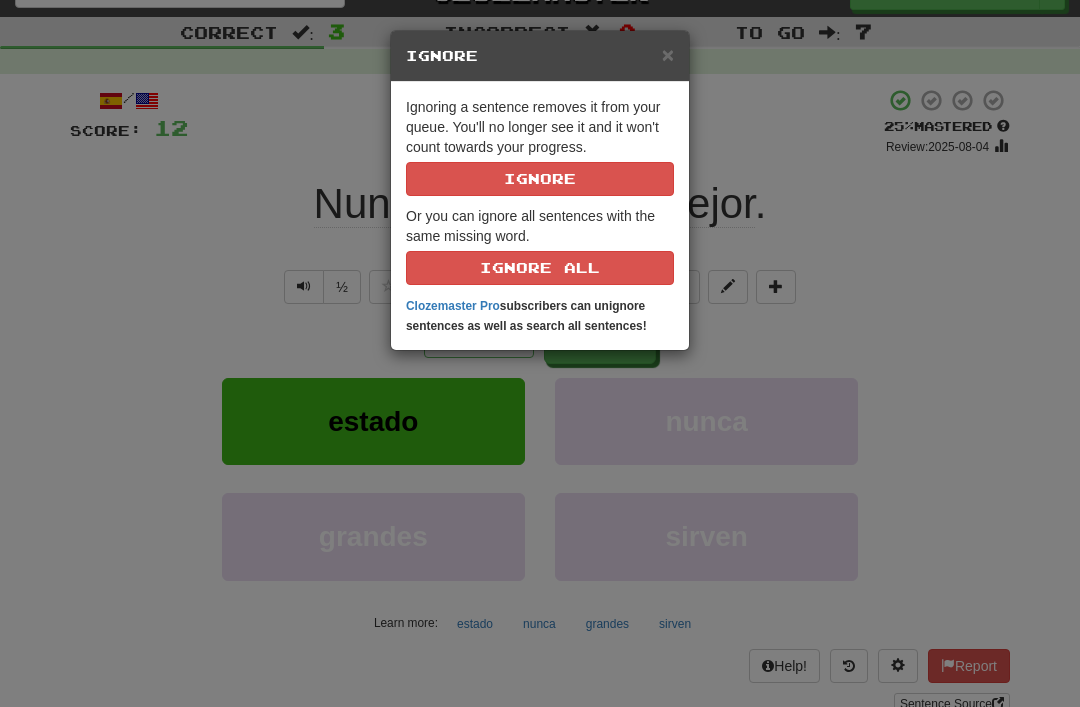 click on "Ignore" at bounding box center [540, 179] 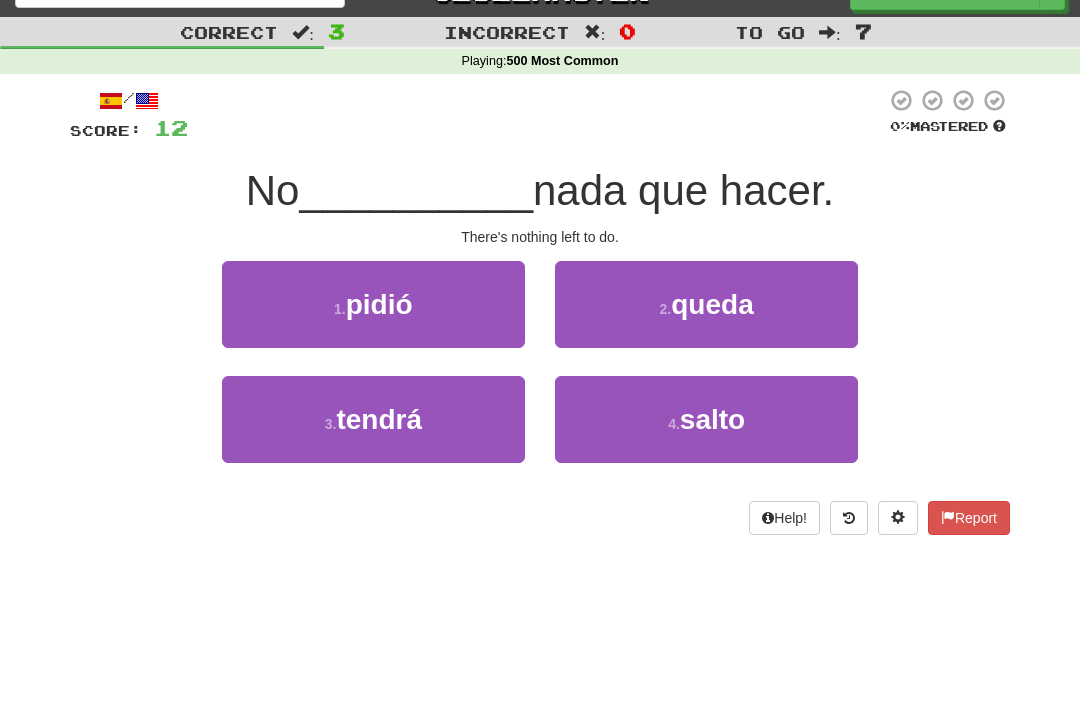click on "queda" at bounding box center [712, 304] 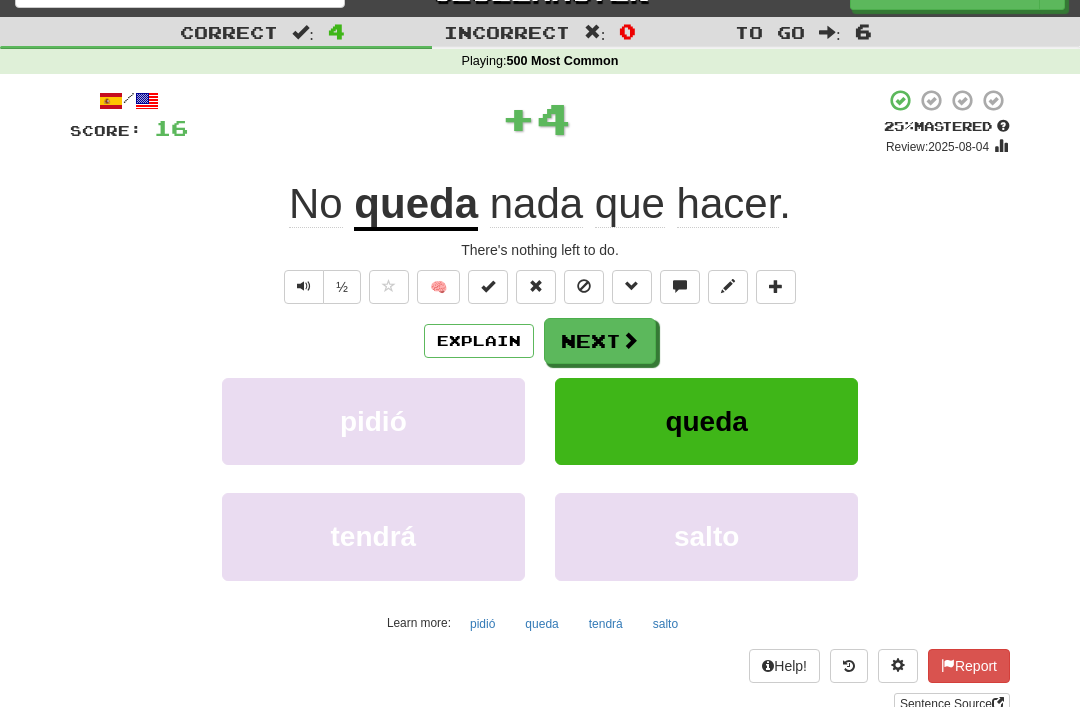 click at bounding box center [584, 286] 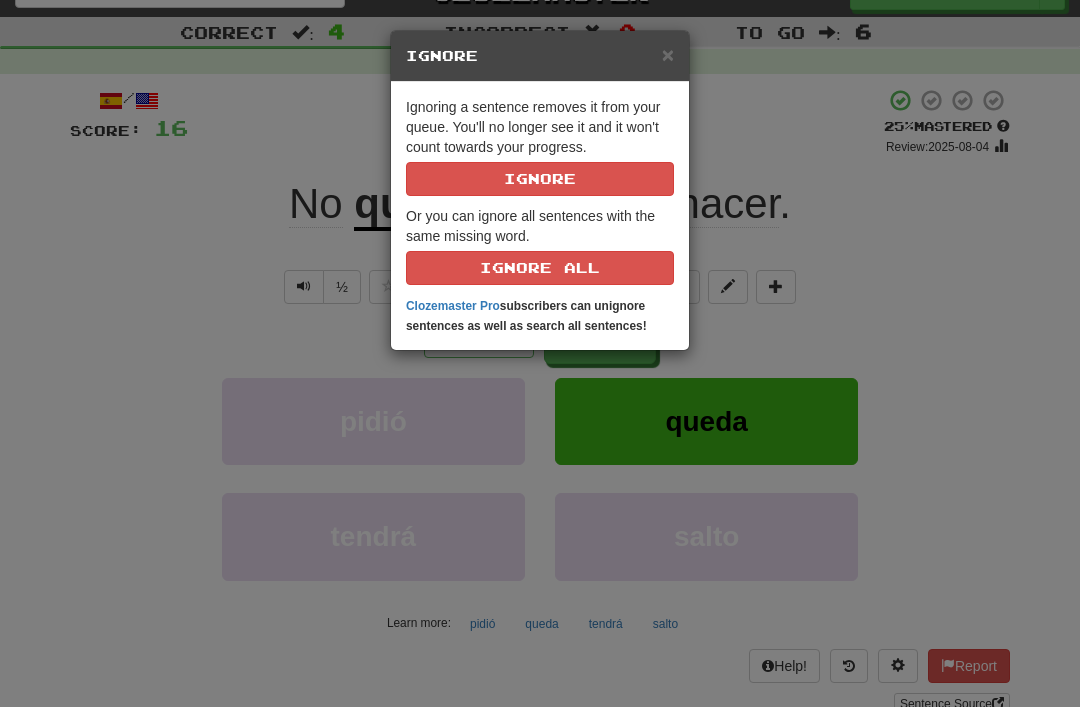 click on "Ignore" at bounding box center [540, 179] 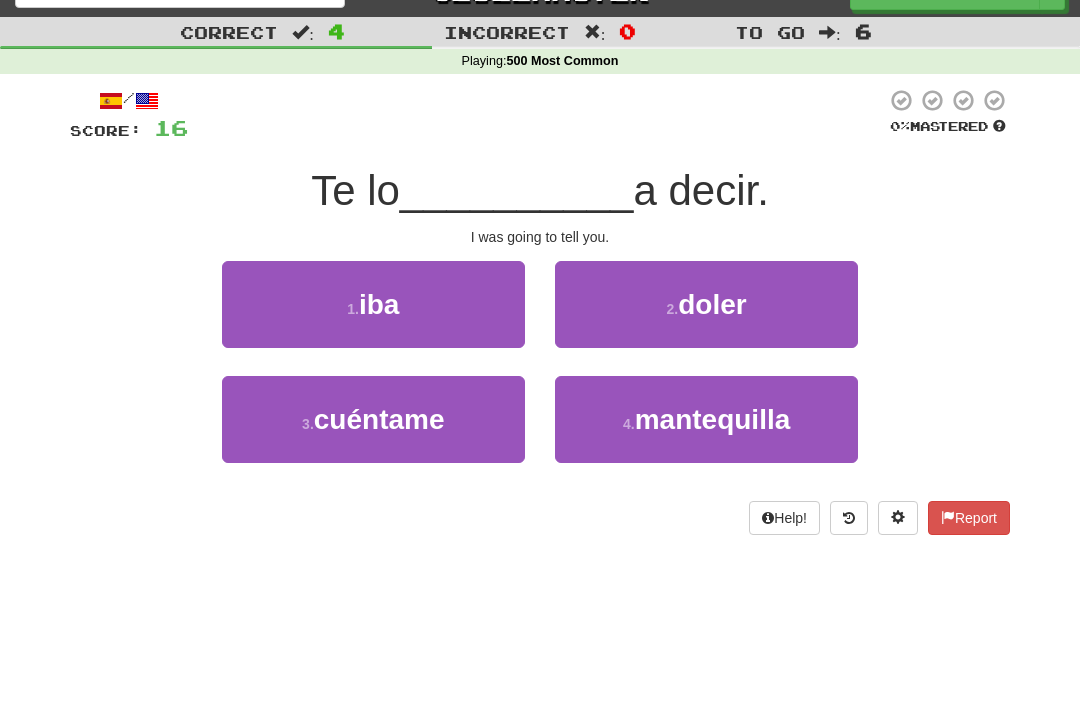 click on "1 .  iba" at bounding box center [373, 304] 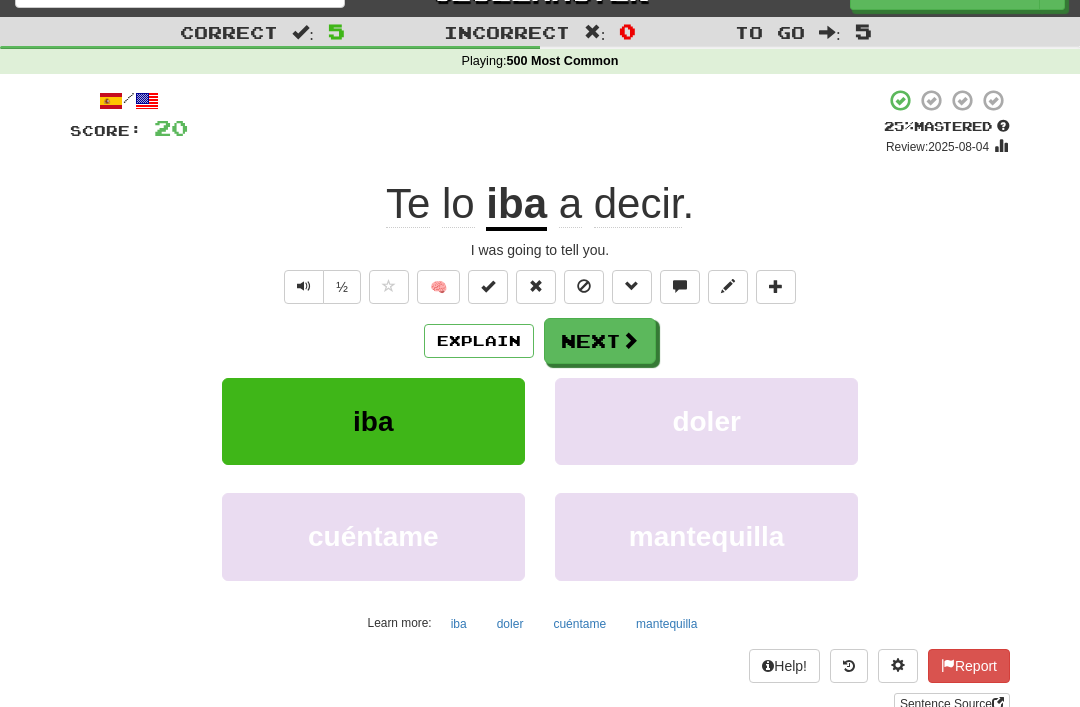 click at bounding box center (584, 287) 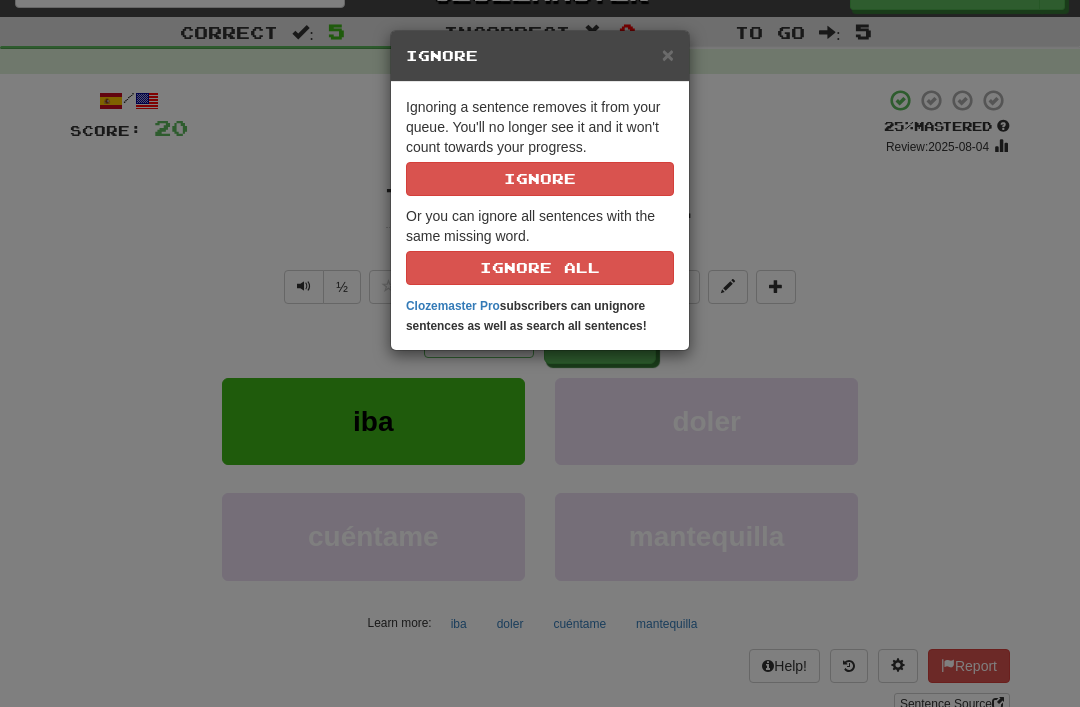 click on "Ignore" at bounding box center (540, 179) 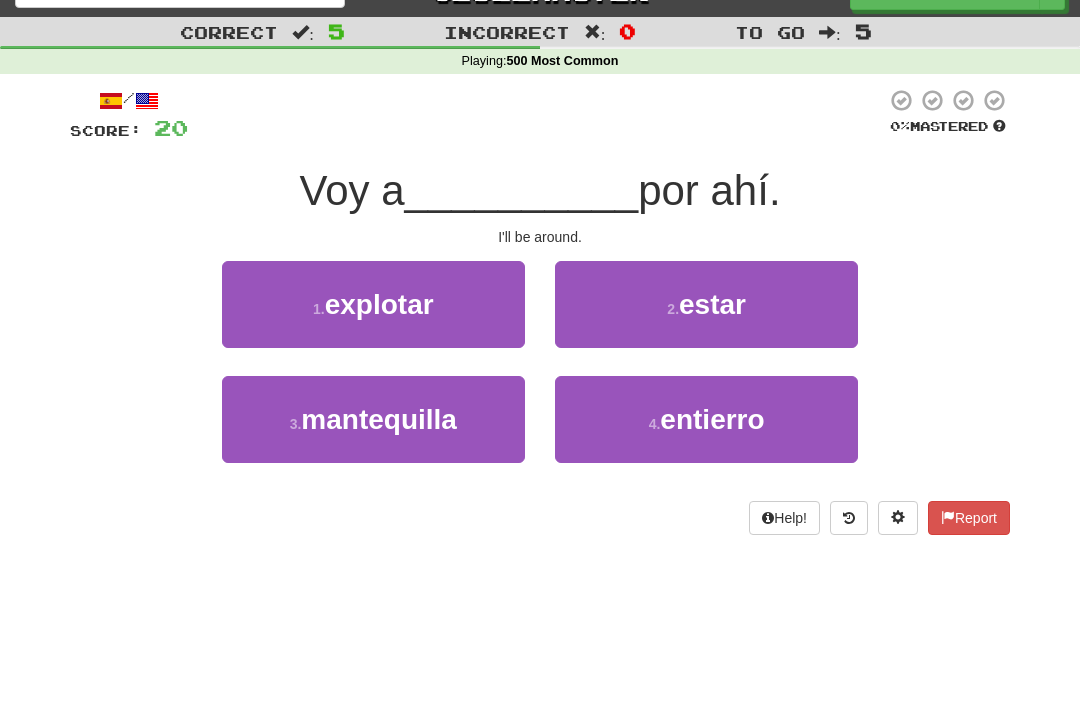 click on "2 .  estar" at bounding box center [706, 304] 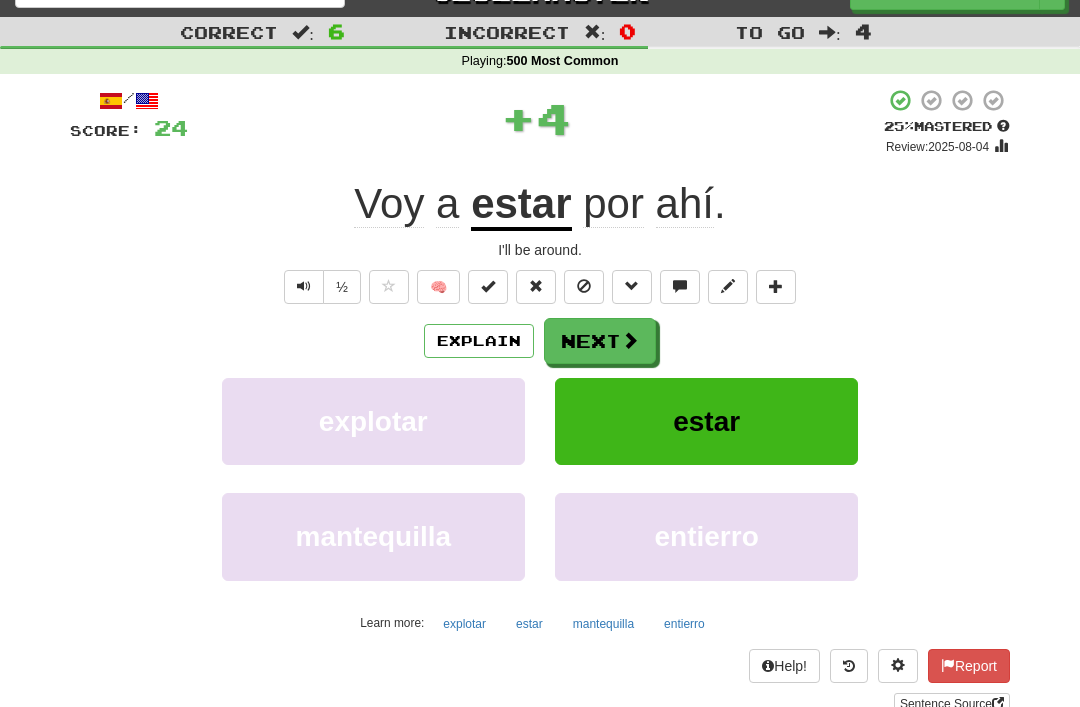 click at bounding box center (584, 286) 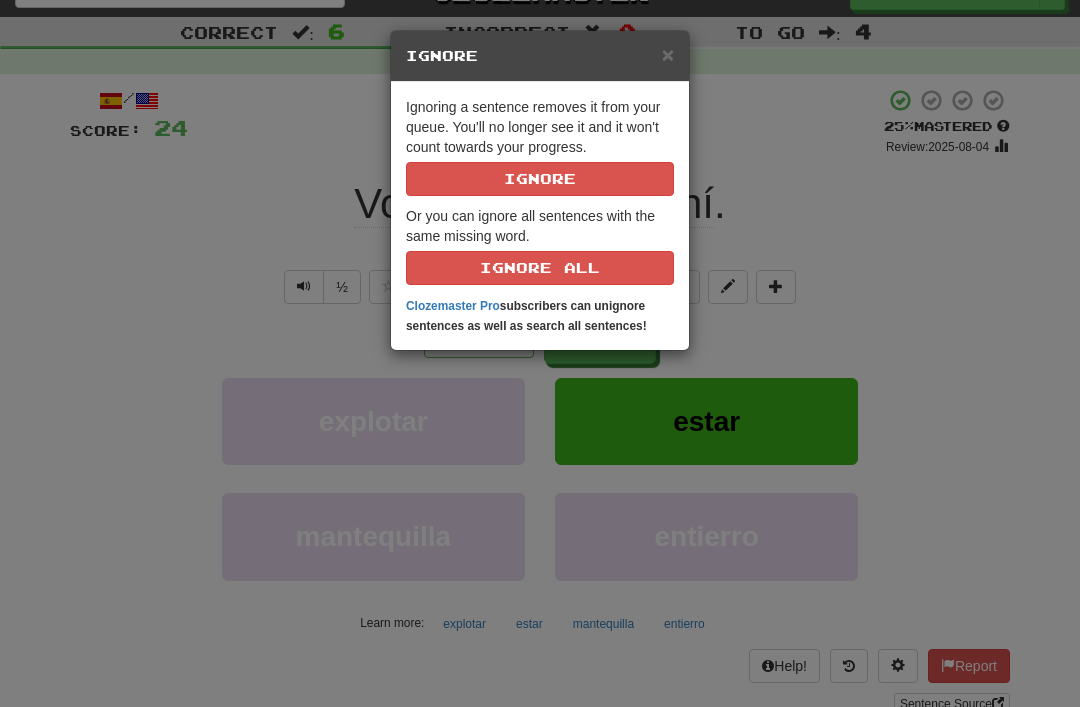 click on "Ignore" at bounding box center [540, 179] 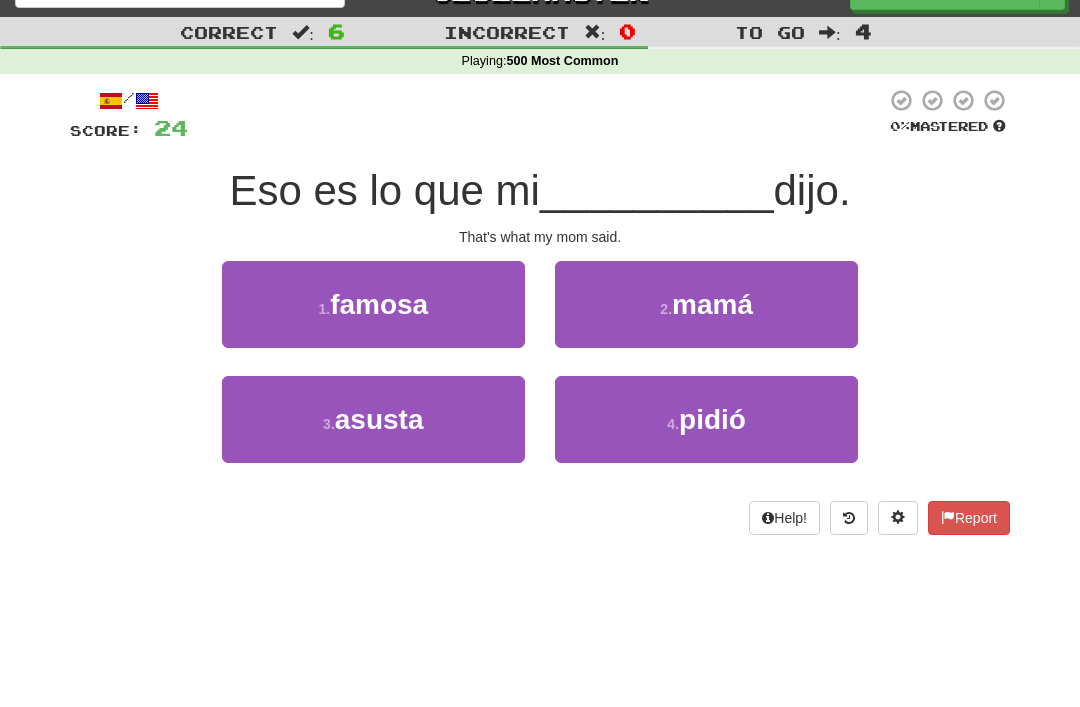 click on "2 ." at bounding box center [666, 309] 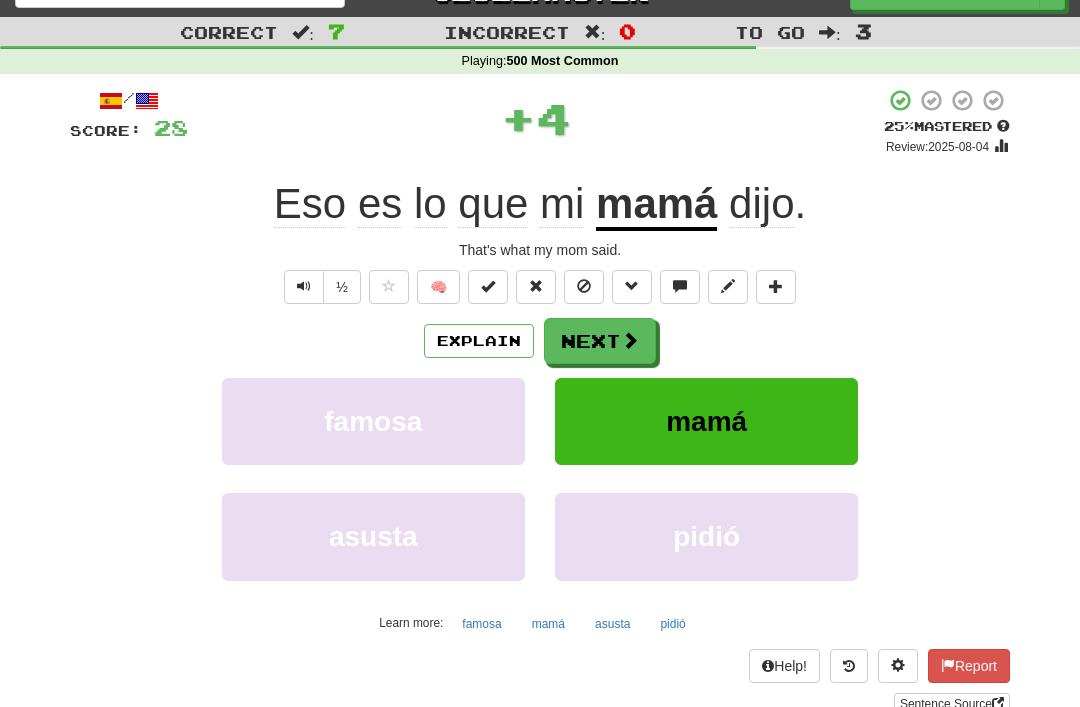 click at bounding box center (584, 286) 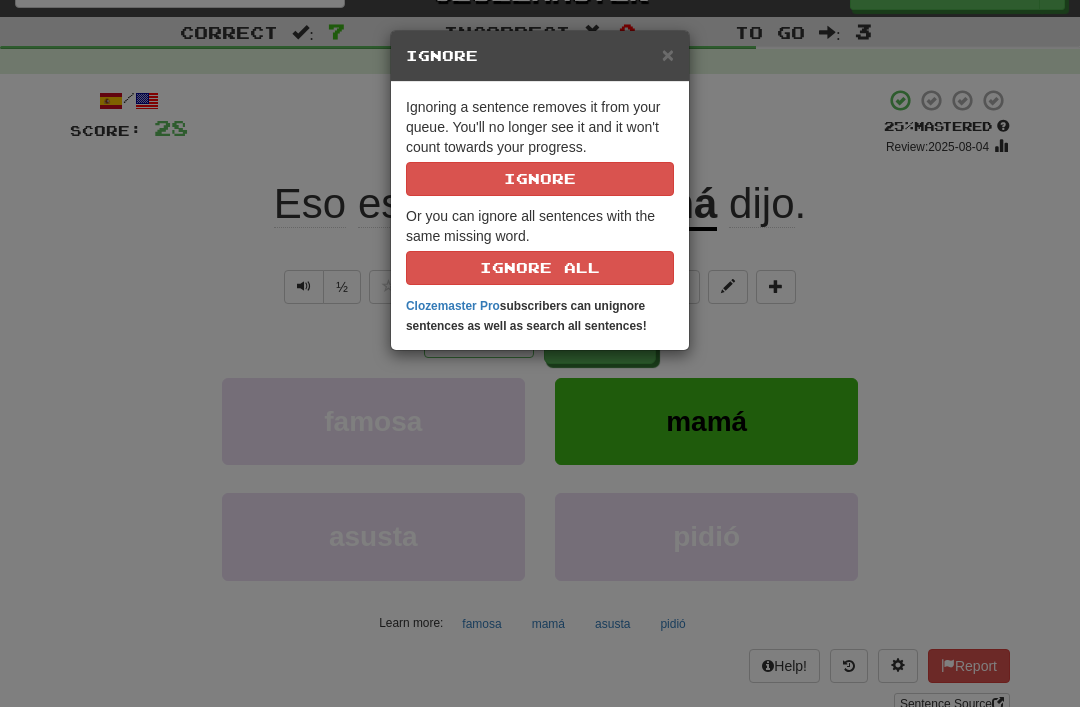 click on "Ignore" at bounding box center [540, 179] 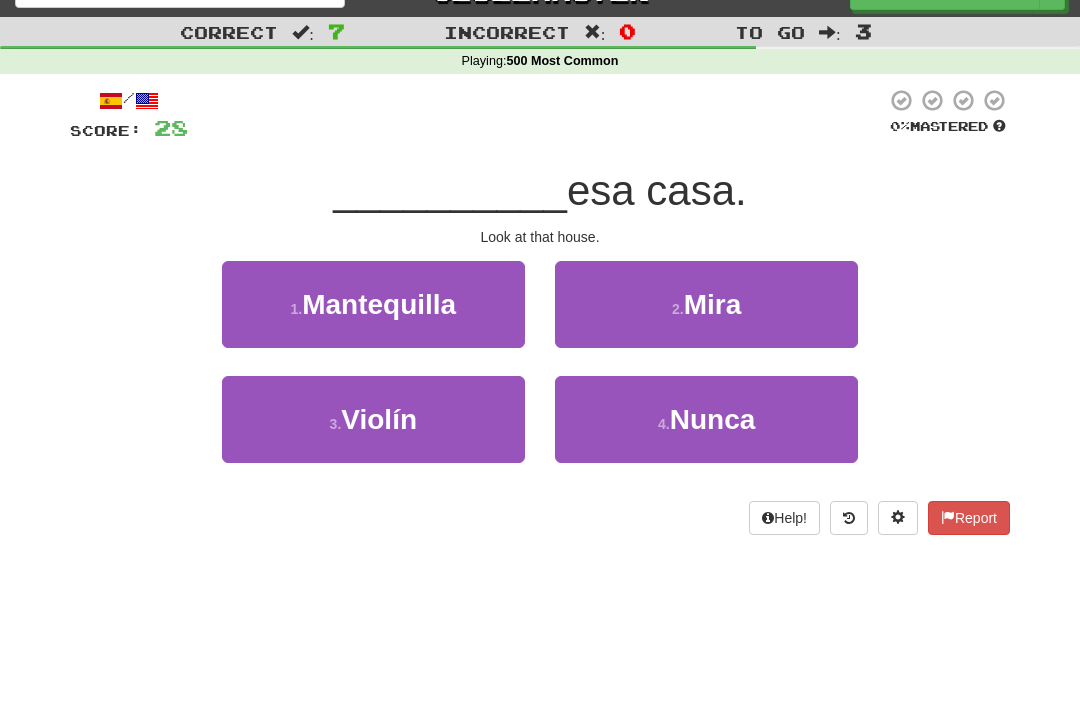 click on "2 .  Mira" at bounding box center (706, 304) 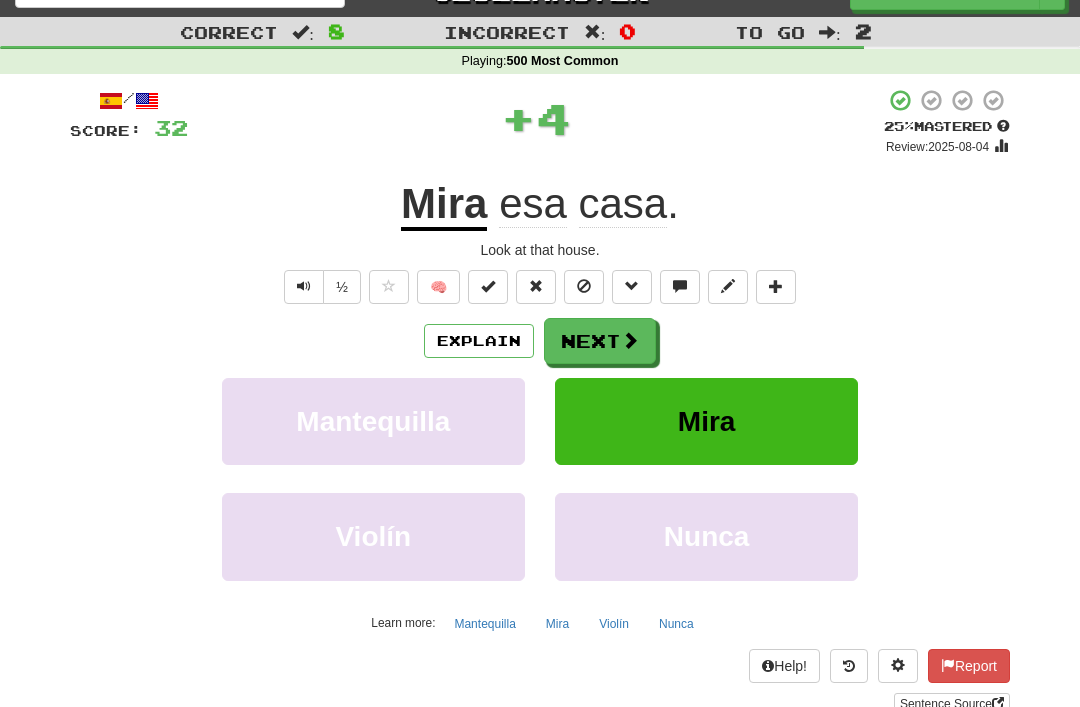 click at bounding box center (584, 287) 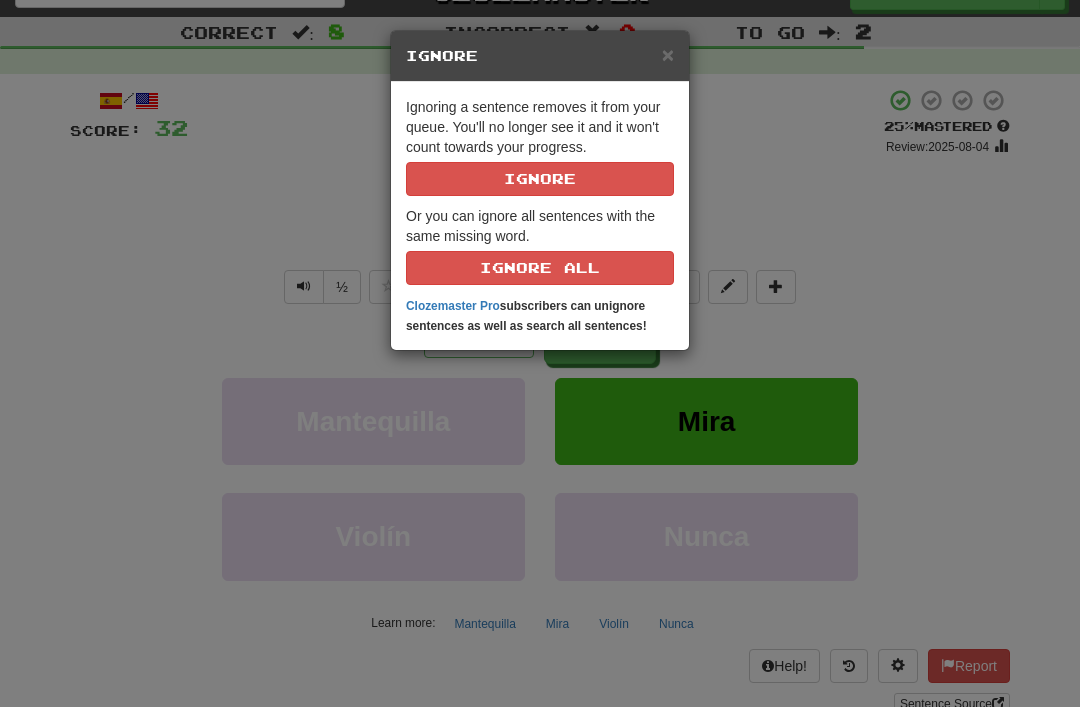 click on "Ignore" at bounding box center [540, 179] 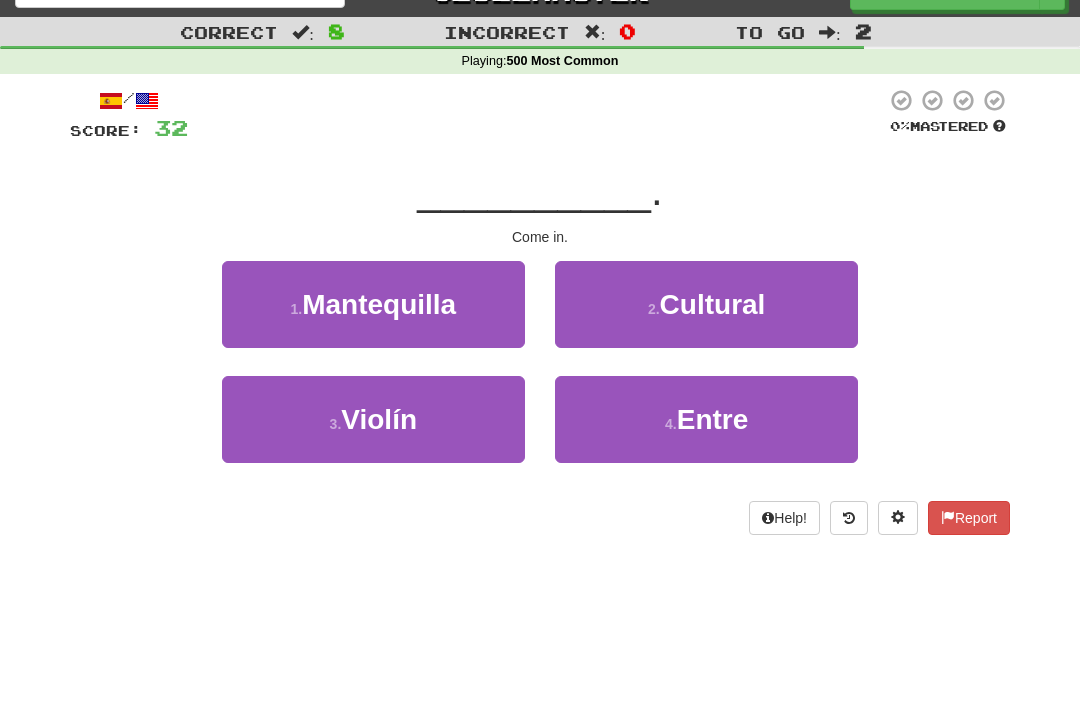 click on "4 .  Entre" at bounding box center [706, 419] 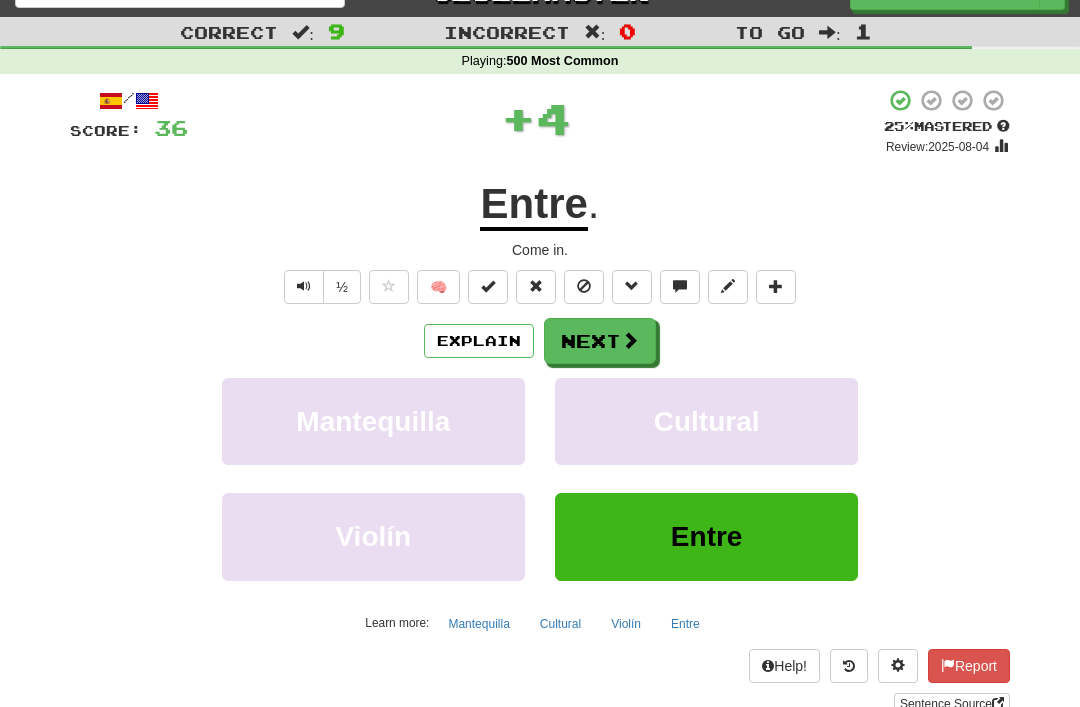 click at bounding box center [584, 286] 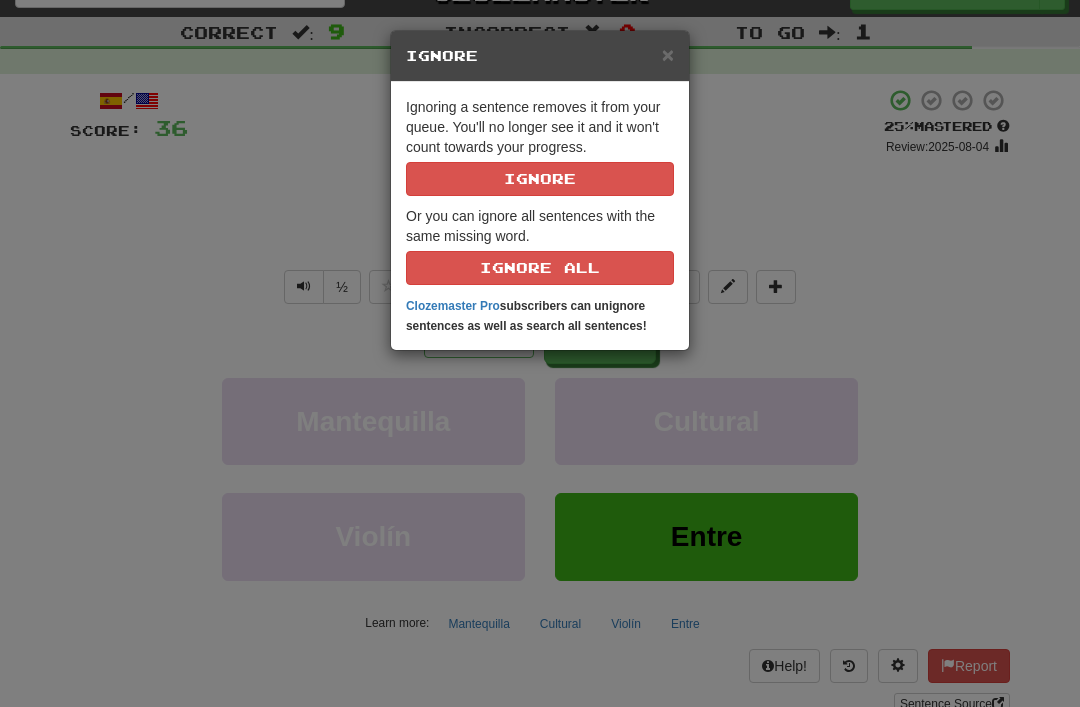 click on "Ignore" at bounding box center (540, 179) 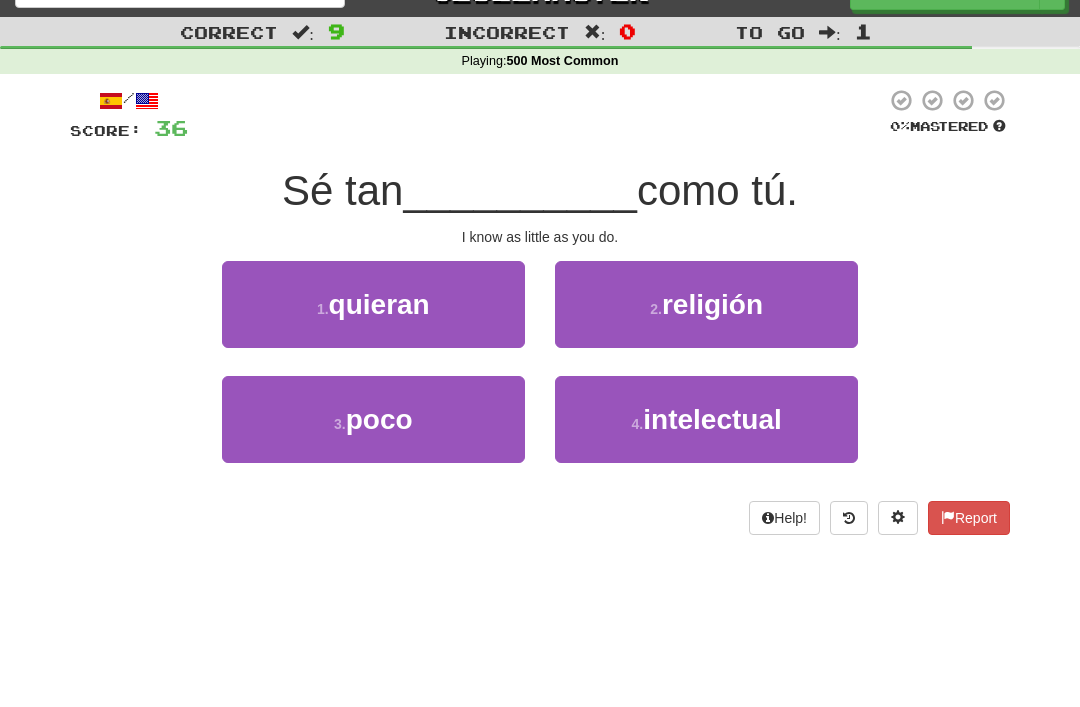 click on "poco" at bounding box center [379, 419] 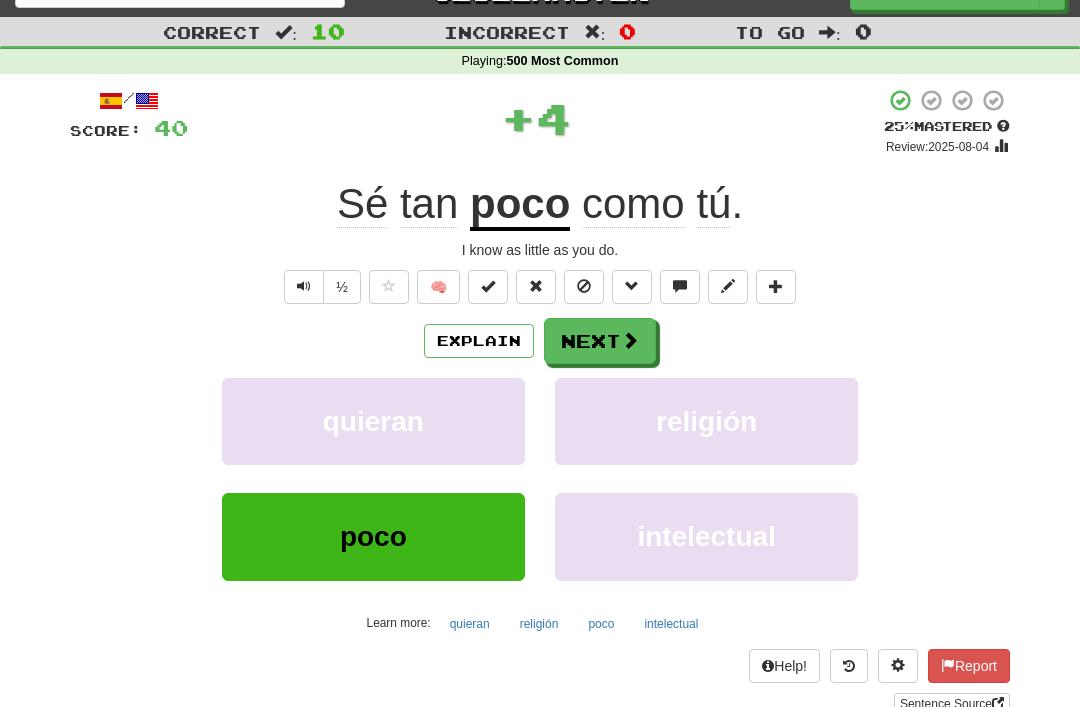 click at bounding box center (584, 286) 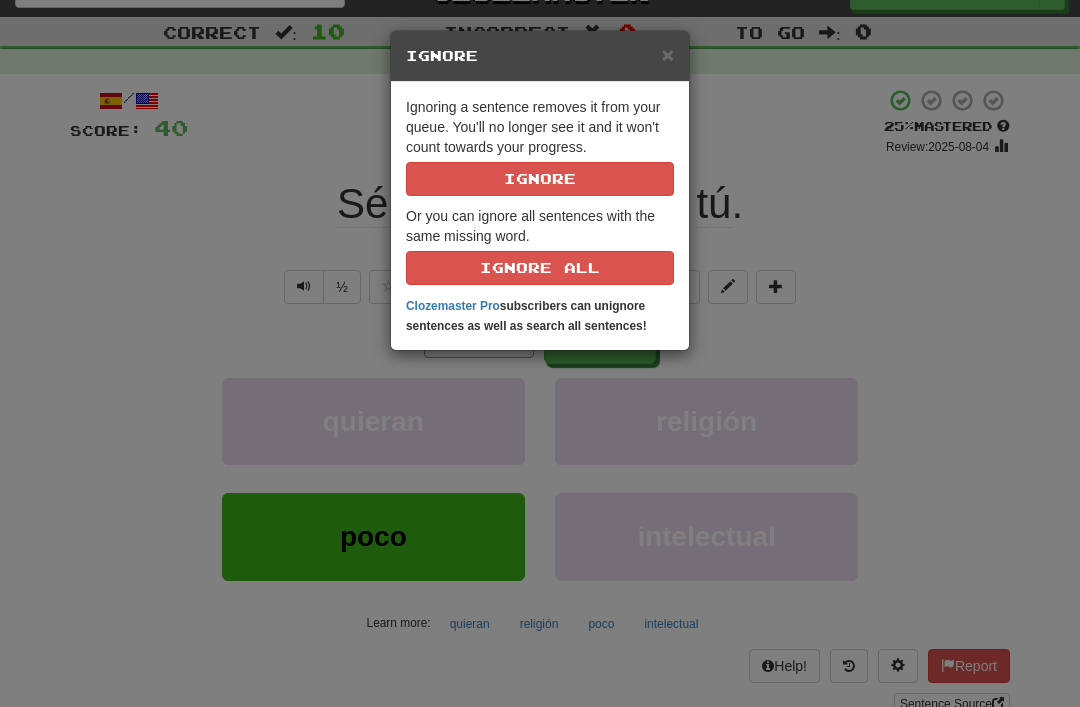 click on "Ignore" at bounding box center (540, 179) 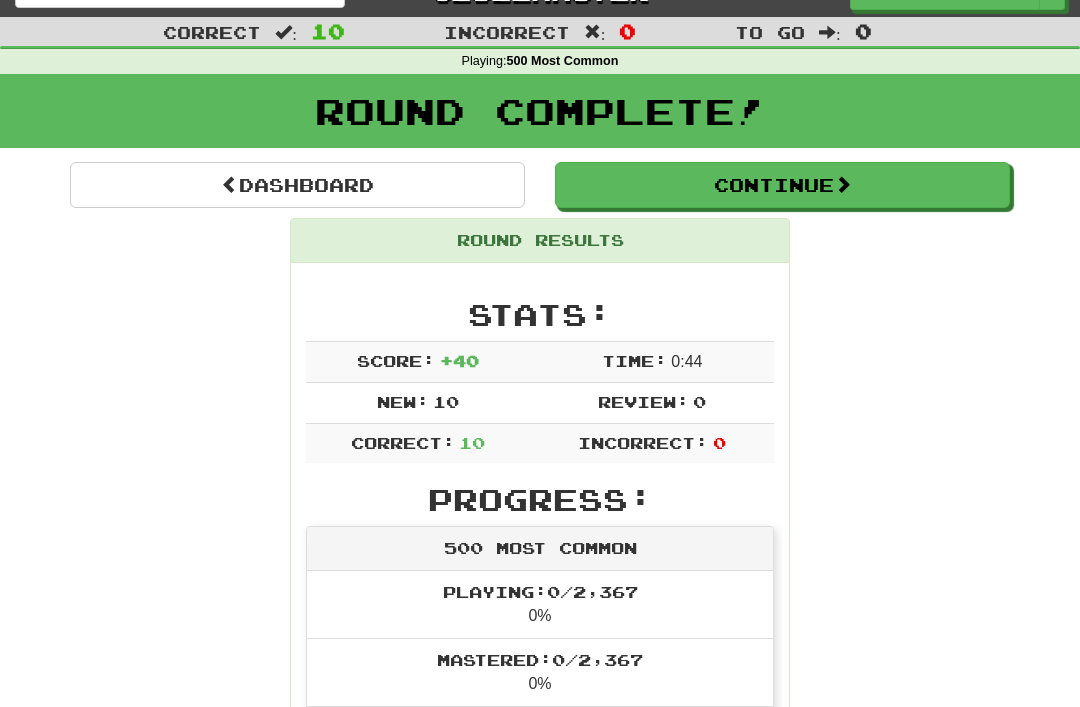 click on "Dashboard" at bounding box center [297, 185] 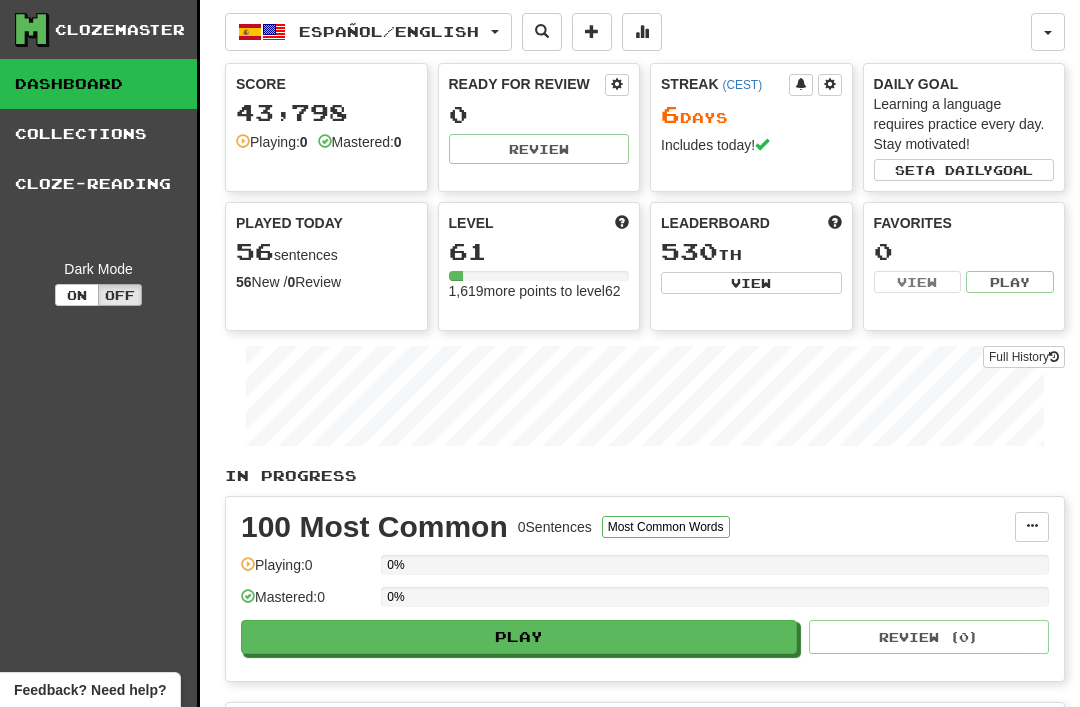 scroll, scrollTop: 0, scrollLeft: 0, axis: both 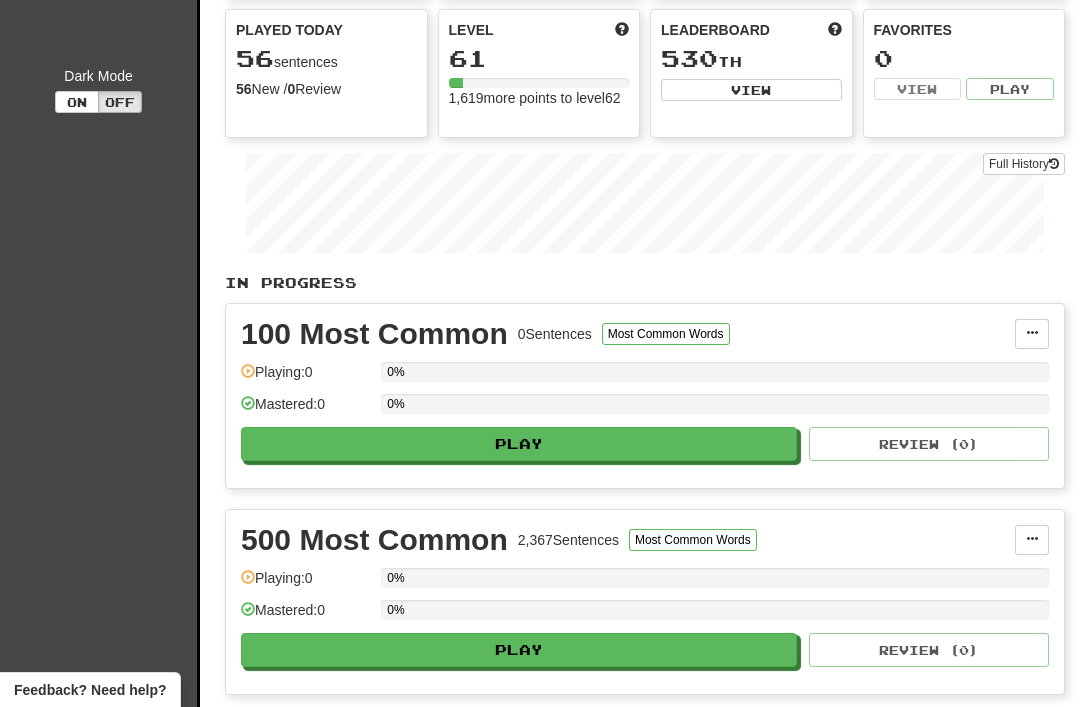 click on "Clozemaster Dashboard Collections Cloze-Reading Dark Mode On Off" at bounding box center (100, 1339) 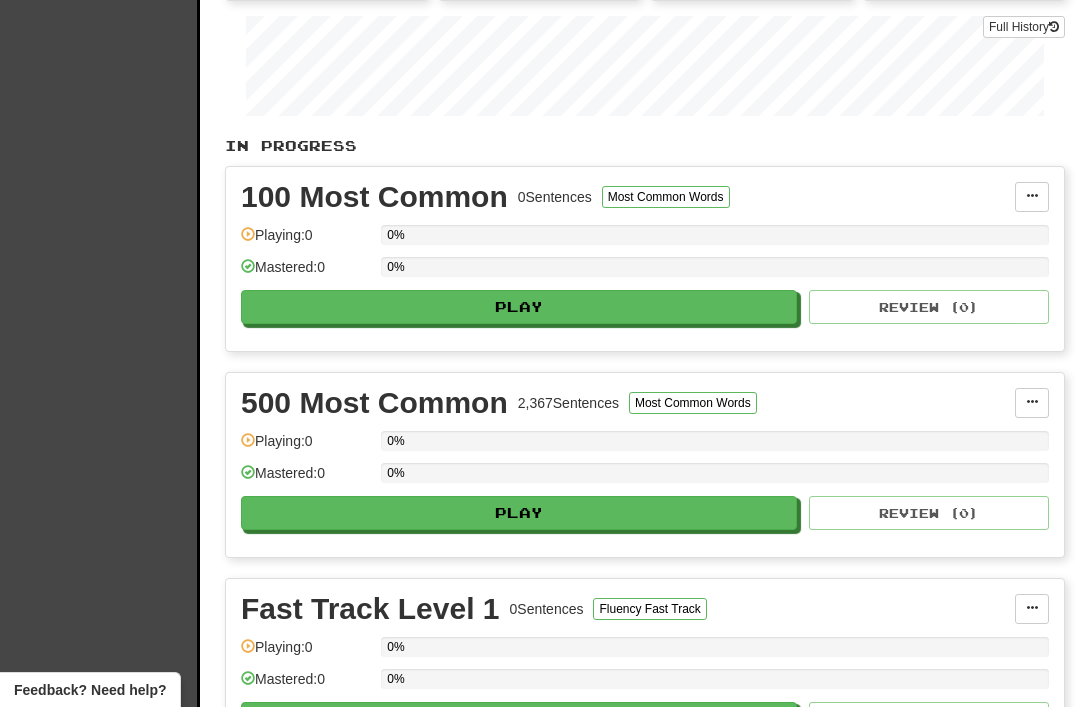 scroll, scrollTop: 0, scrollLeft: 0, axis: both 